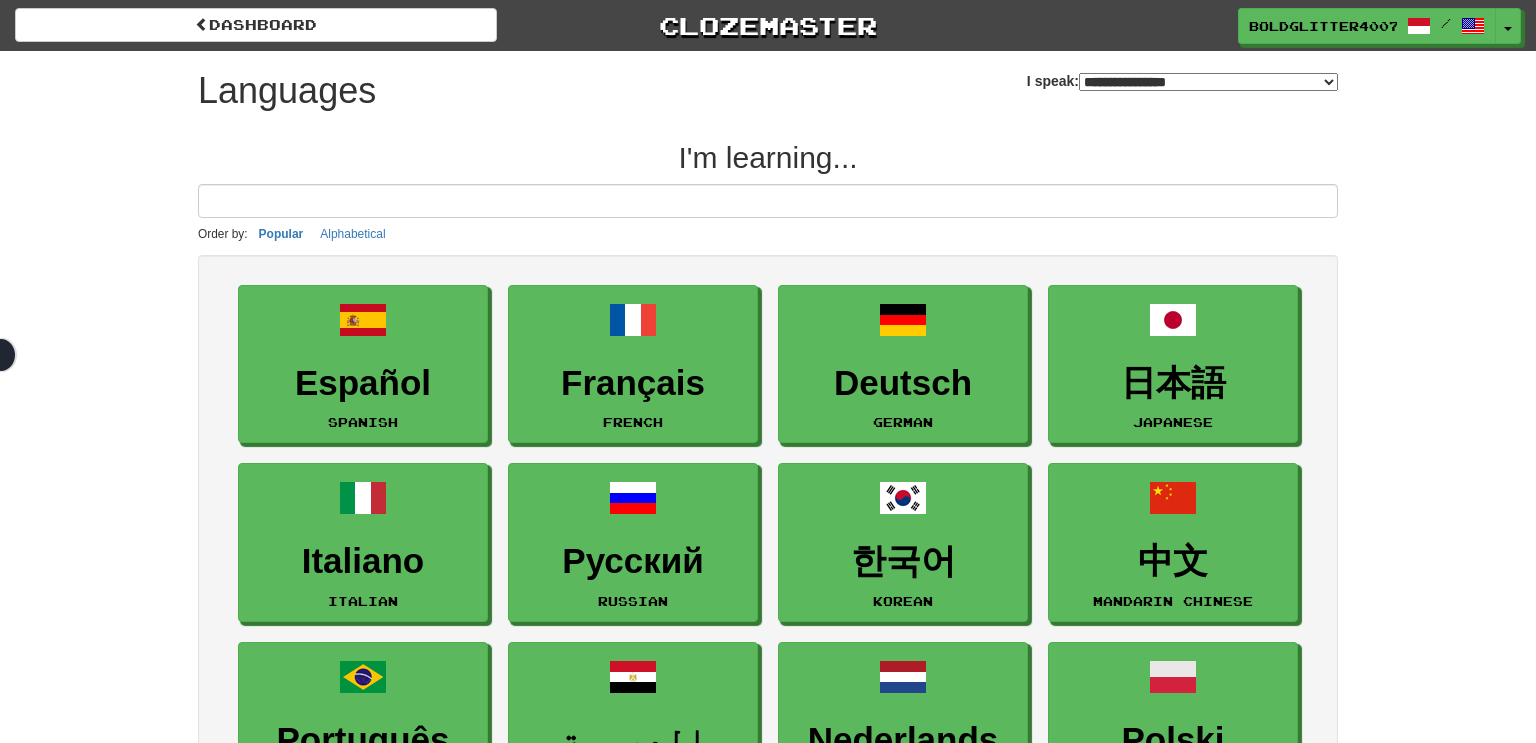 select on "*******" 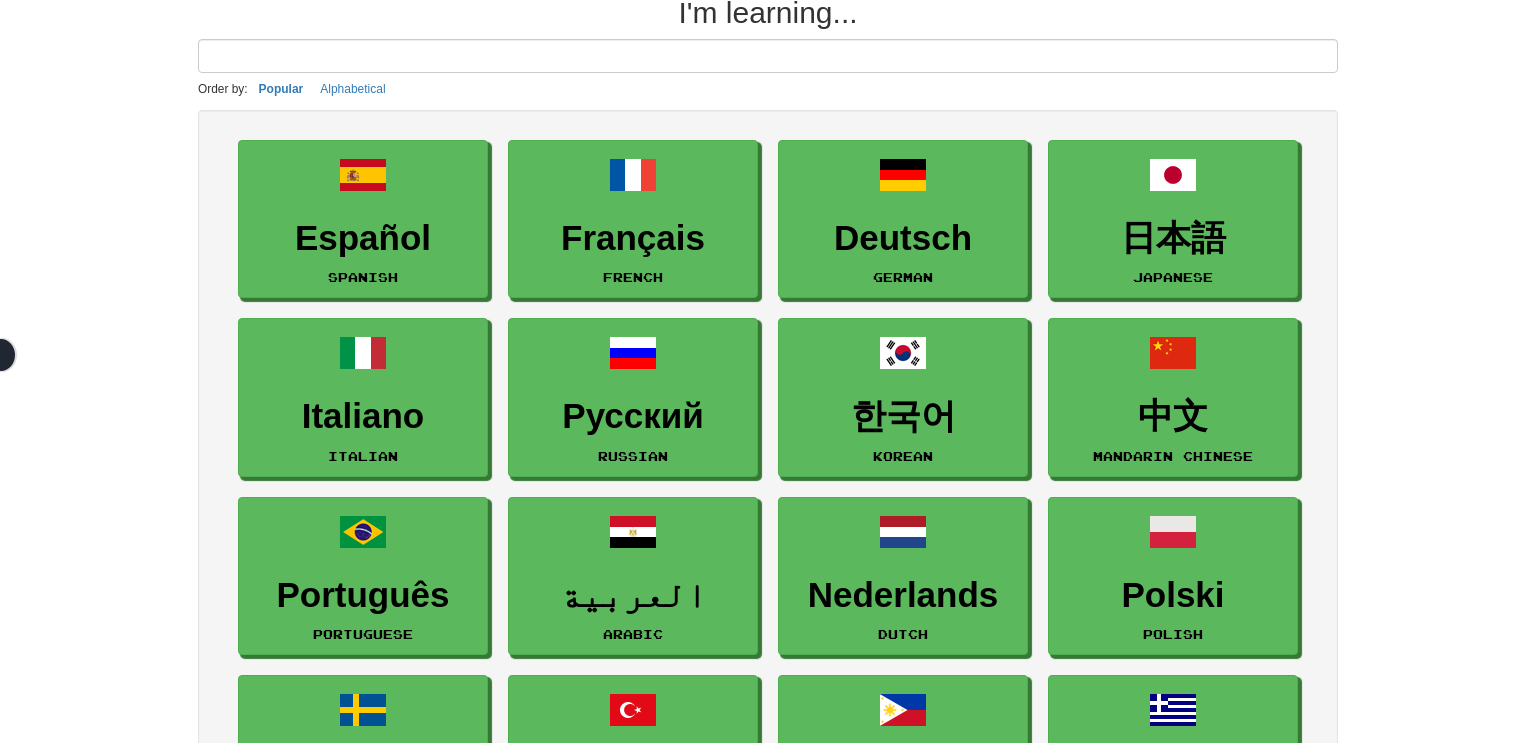 scroll, scrollTop: 220, scrollLeft: 0, axis: vertical 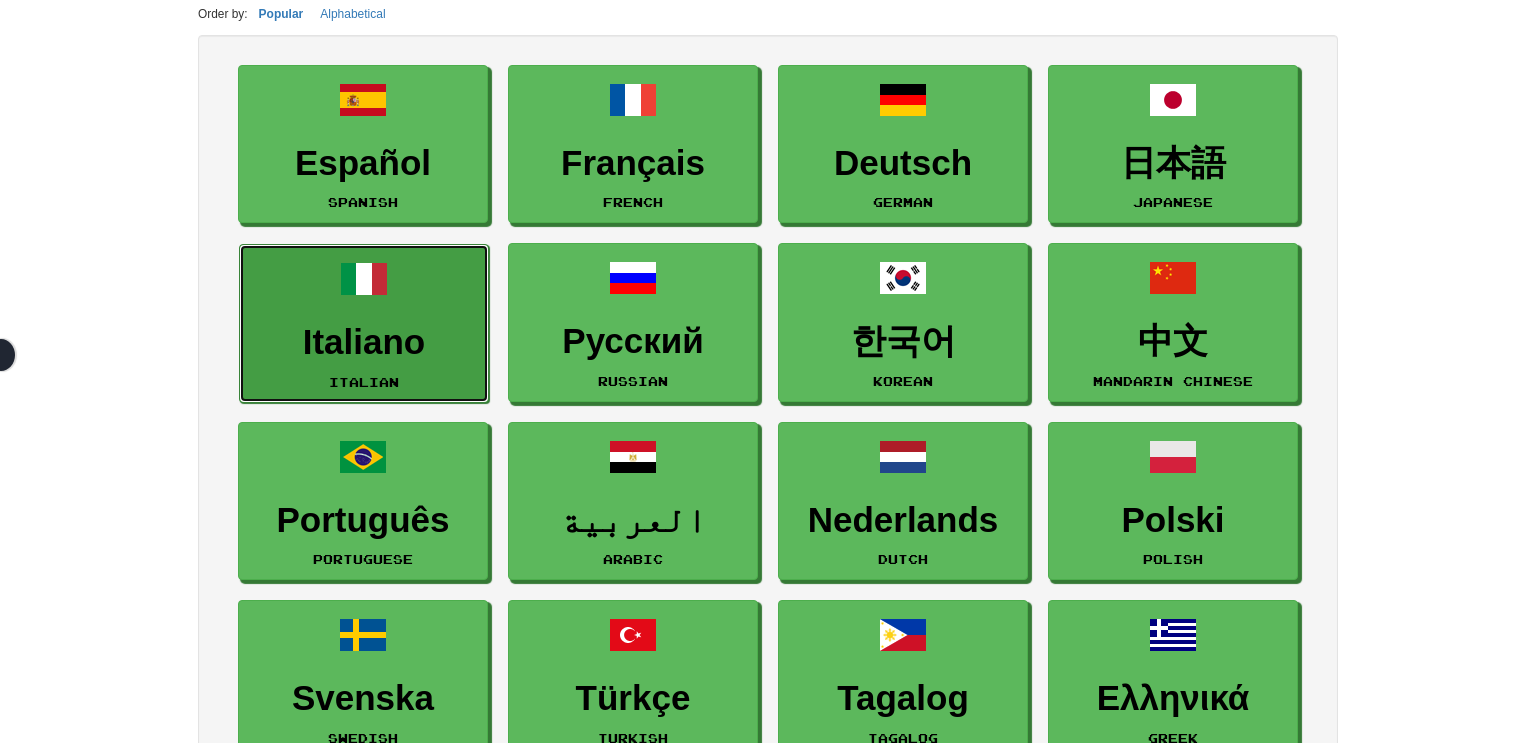 click on "Italiano" at bounding box center [364, 342] 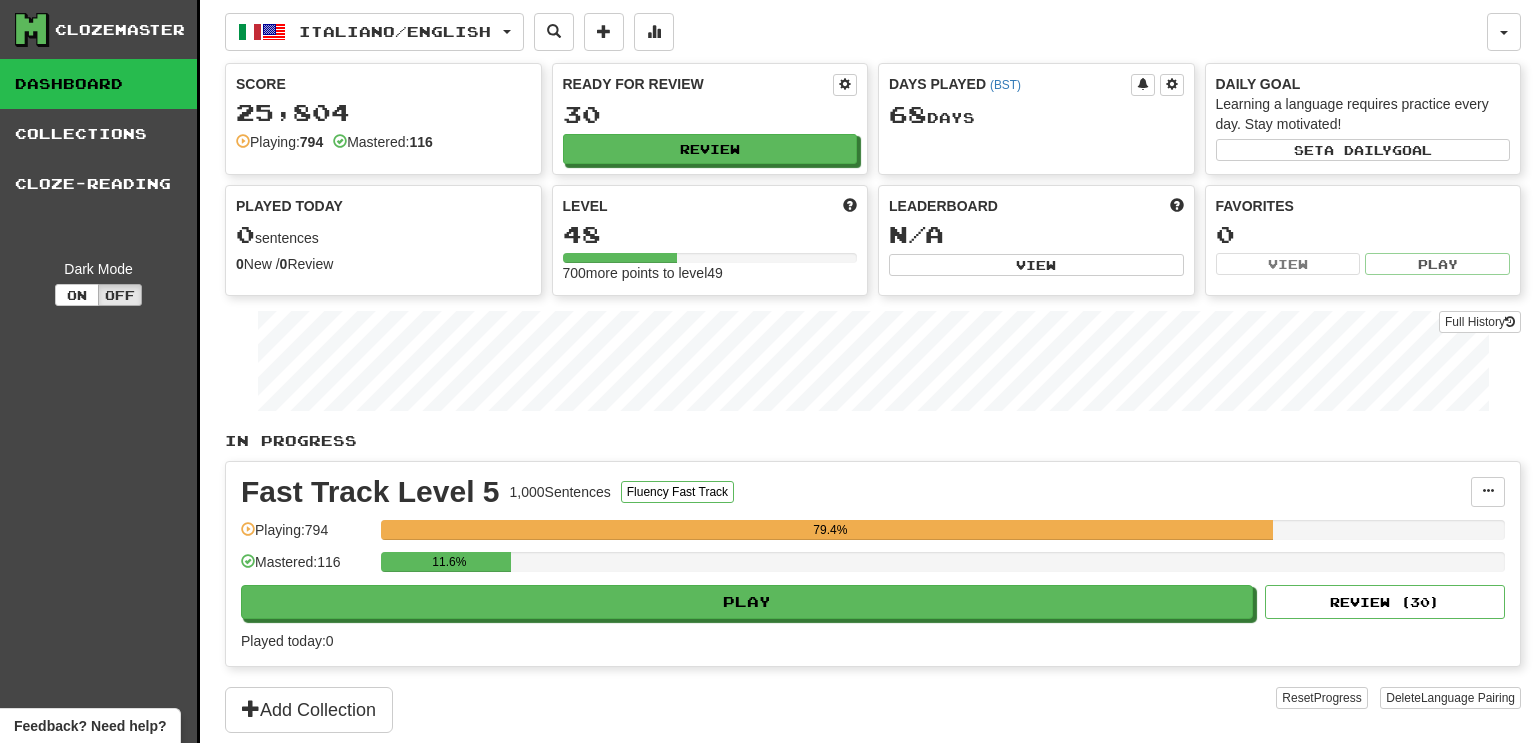 scroll, scrollTop: 0, scrollLeft: 0, axis: both 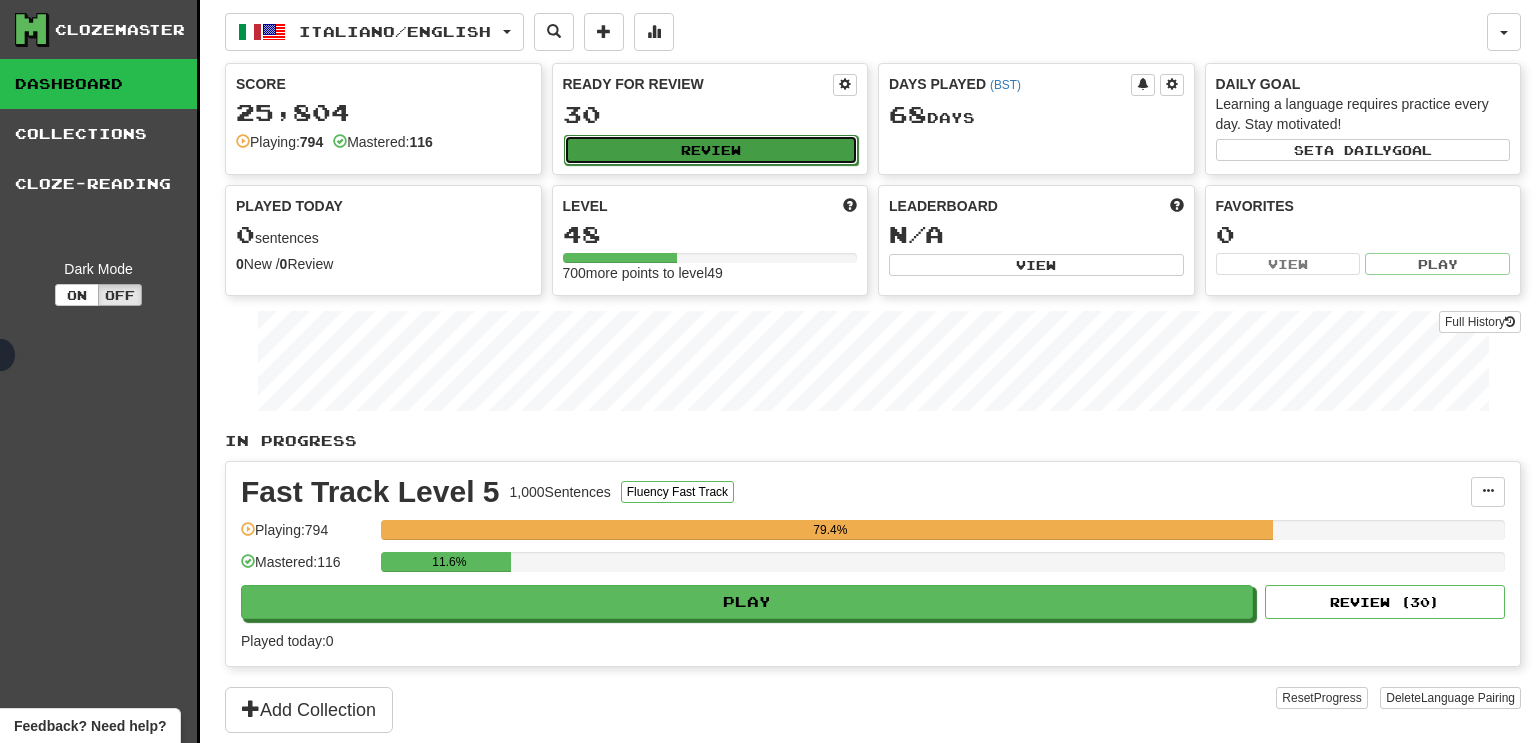 click on "Review" at bounding box center [711, 150] 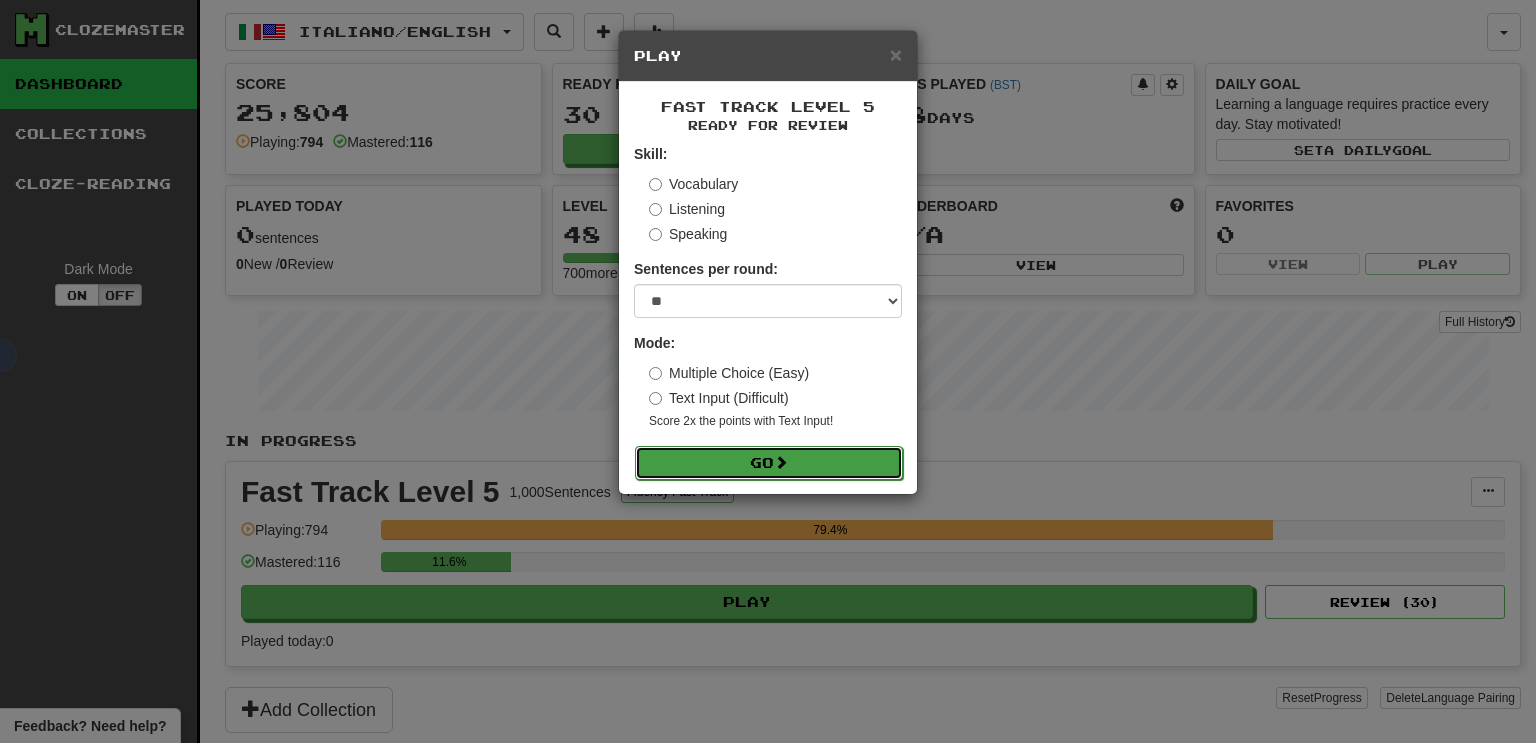 click on "Go" at bounding box center (769, 463) 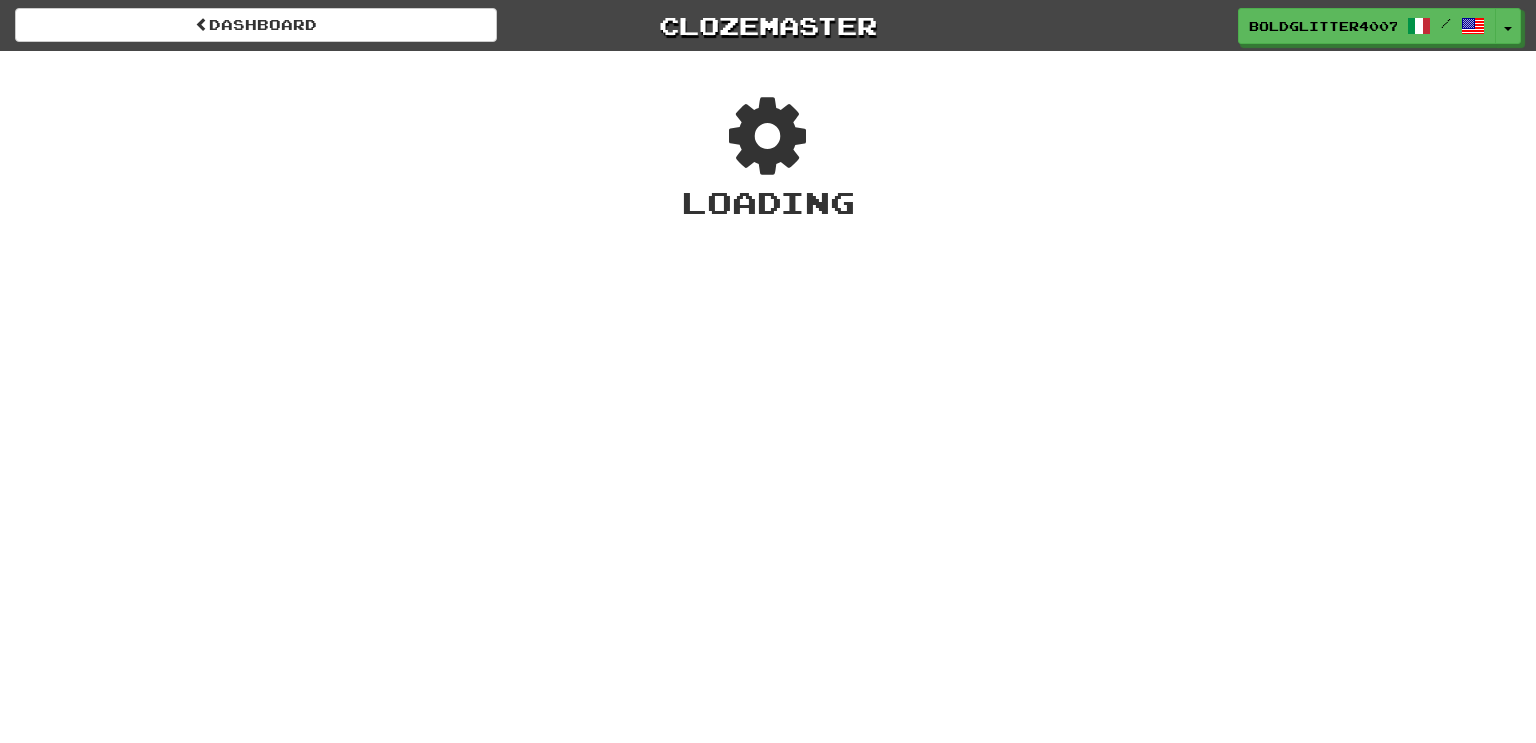scroll, scrollTop: 0, scrollLeft: 0, axis: both 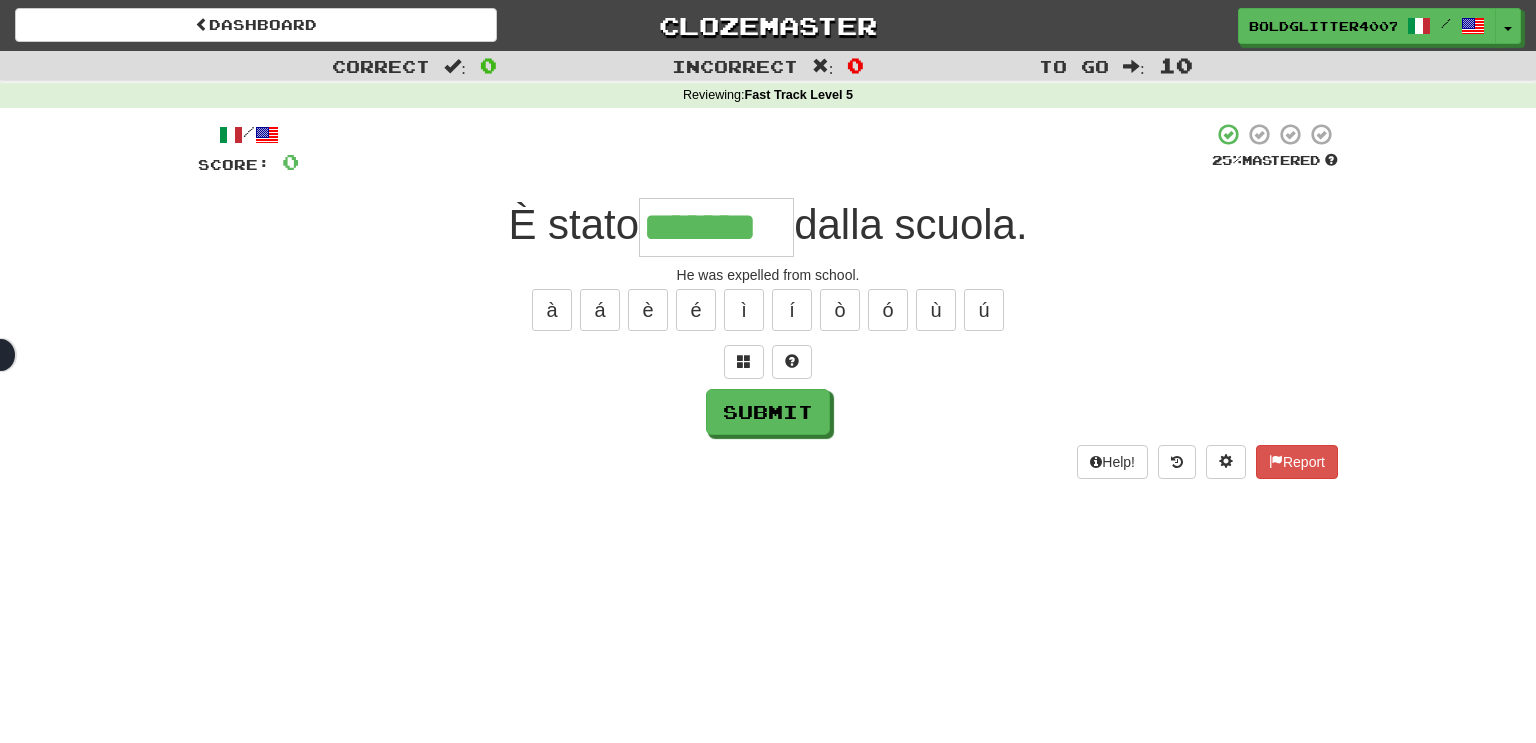 type on "*******" 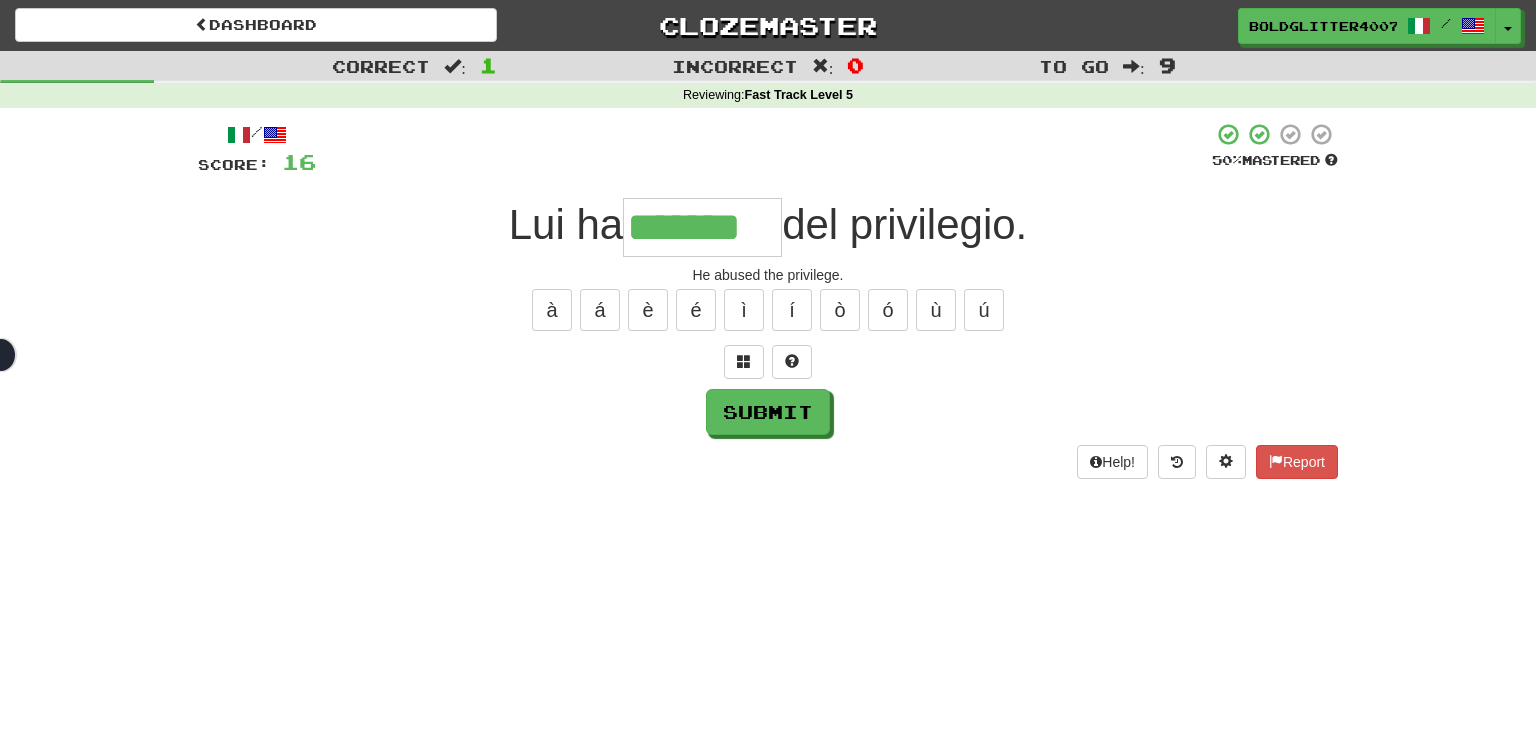 type on "*******" 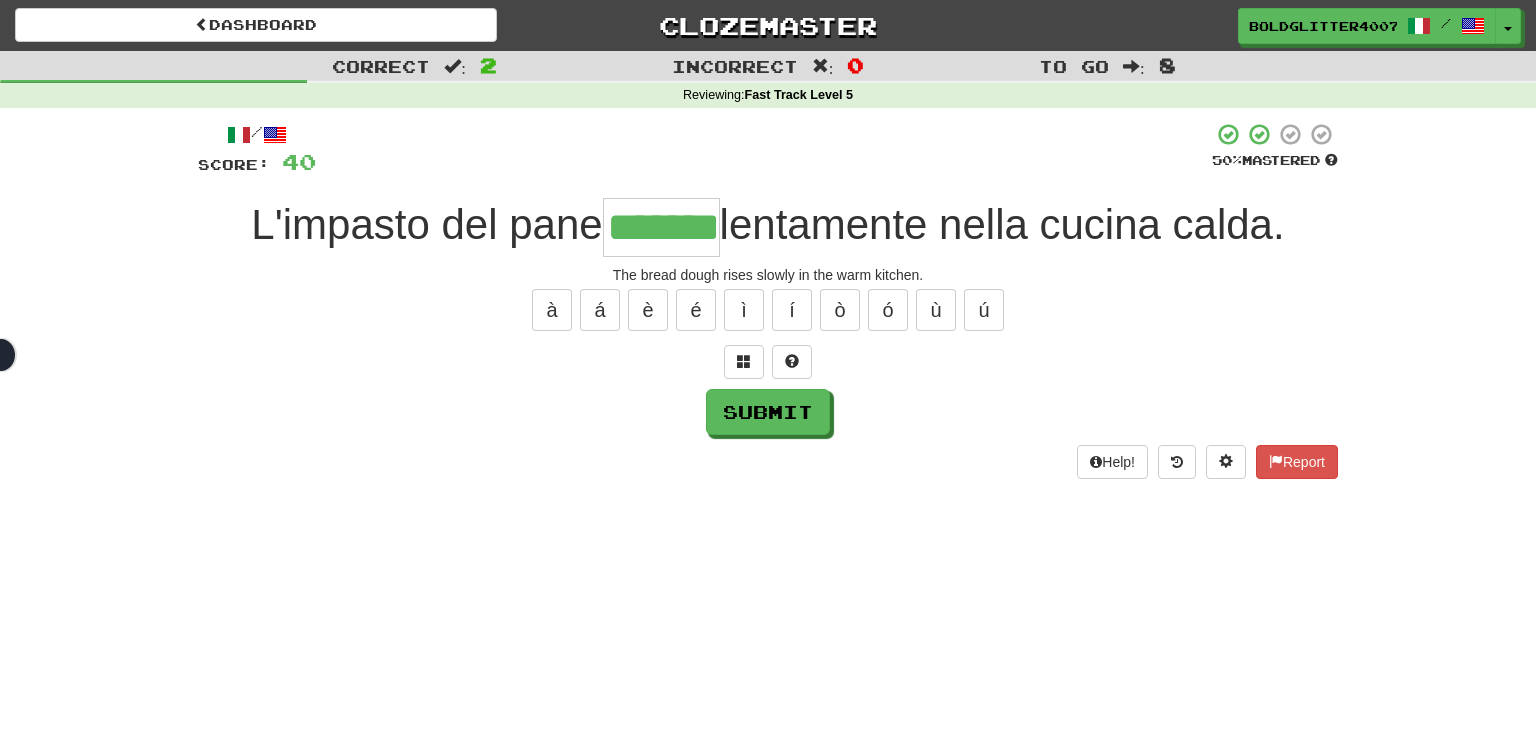 type on "*******" 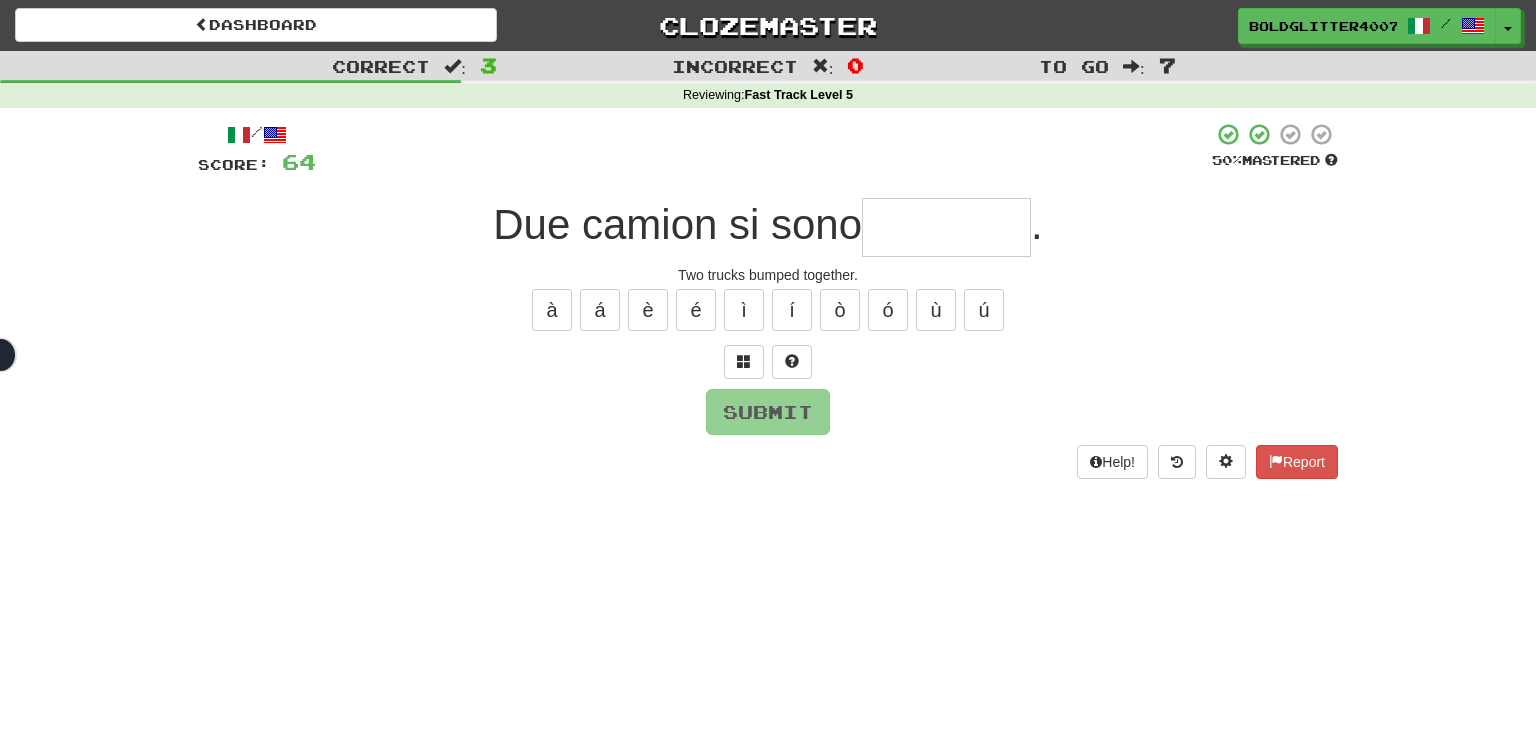 type on "*" 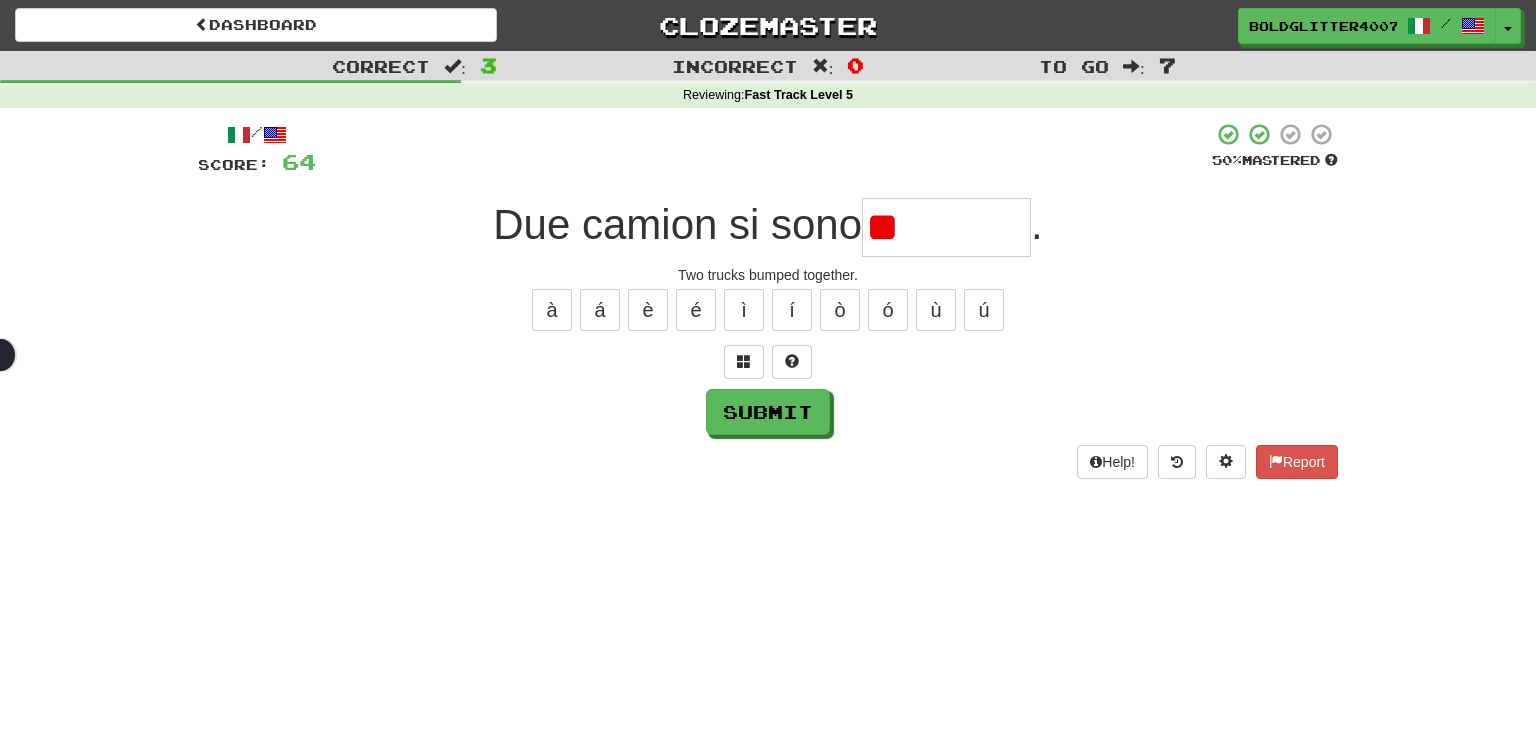 type on "*" 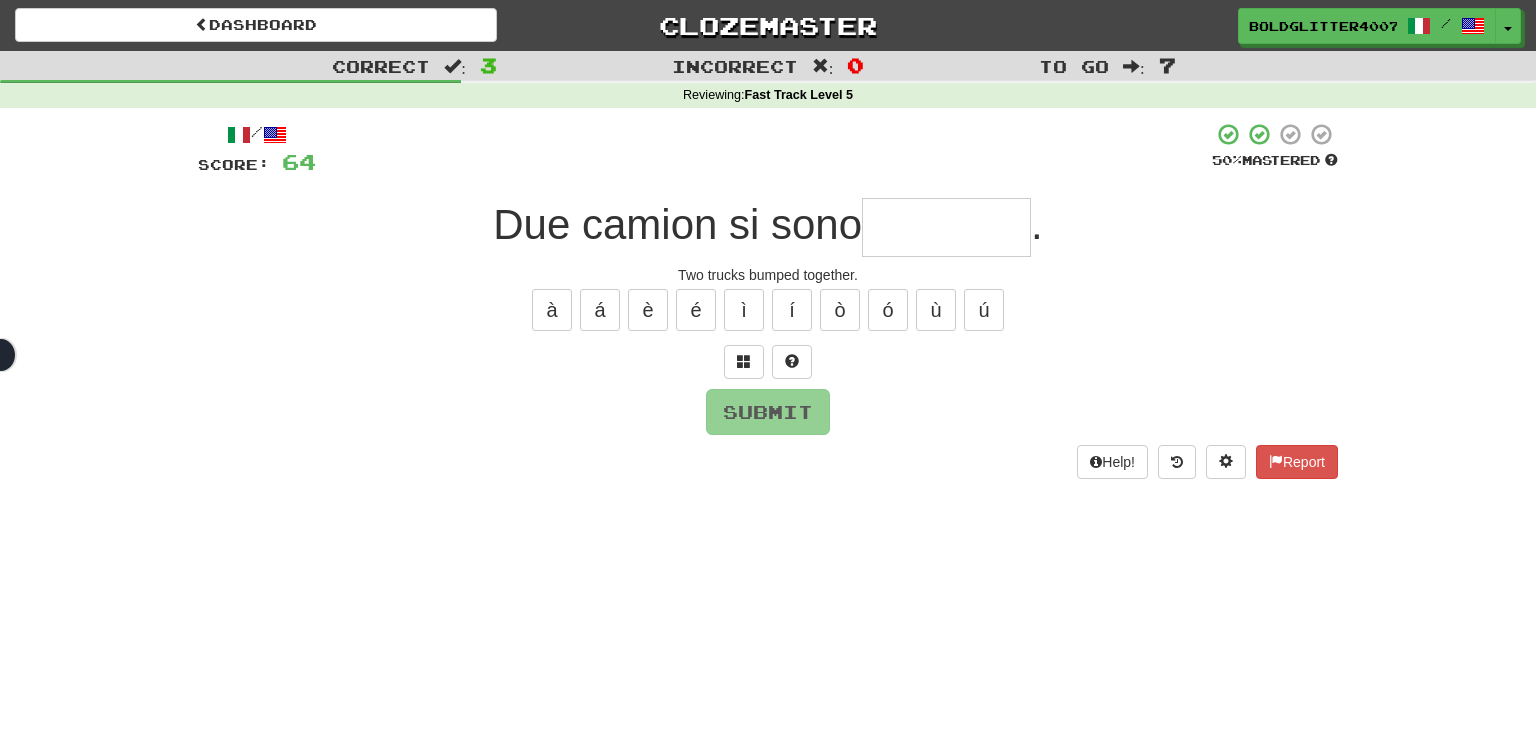 type on "*" 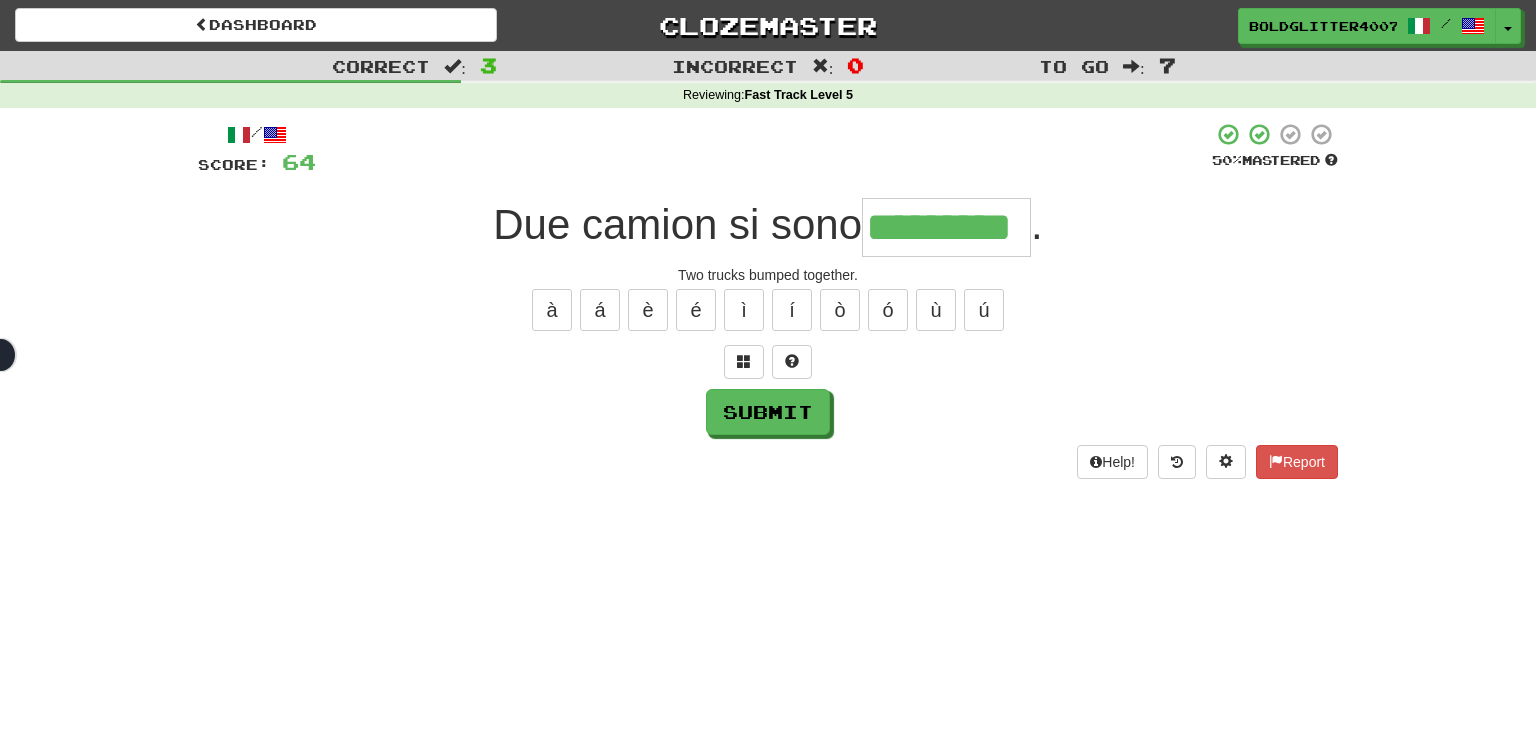 type on "*********" 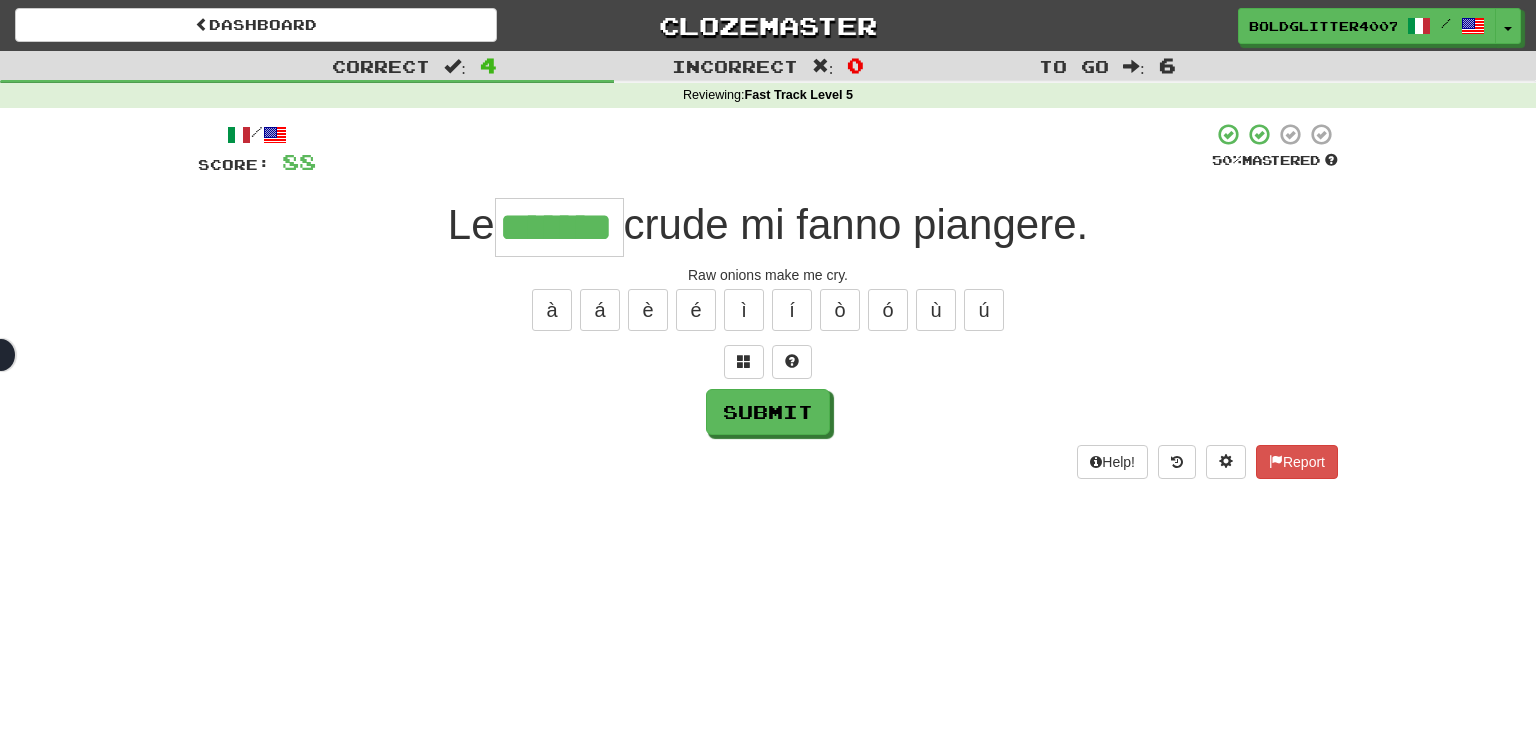 type on "*******" 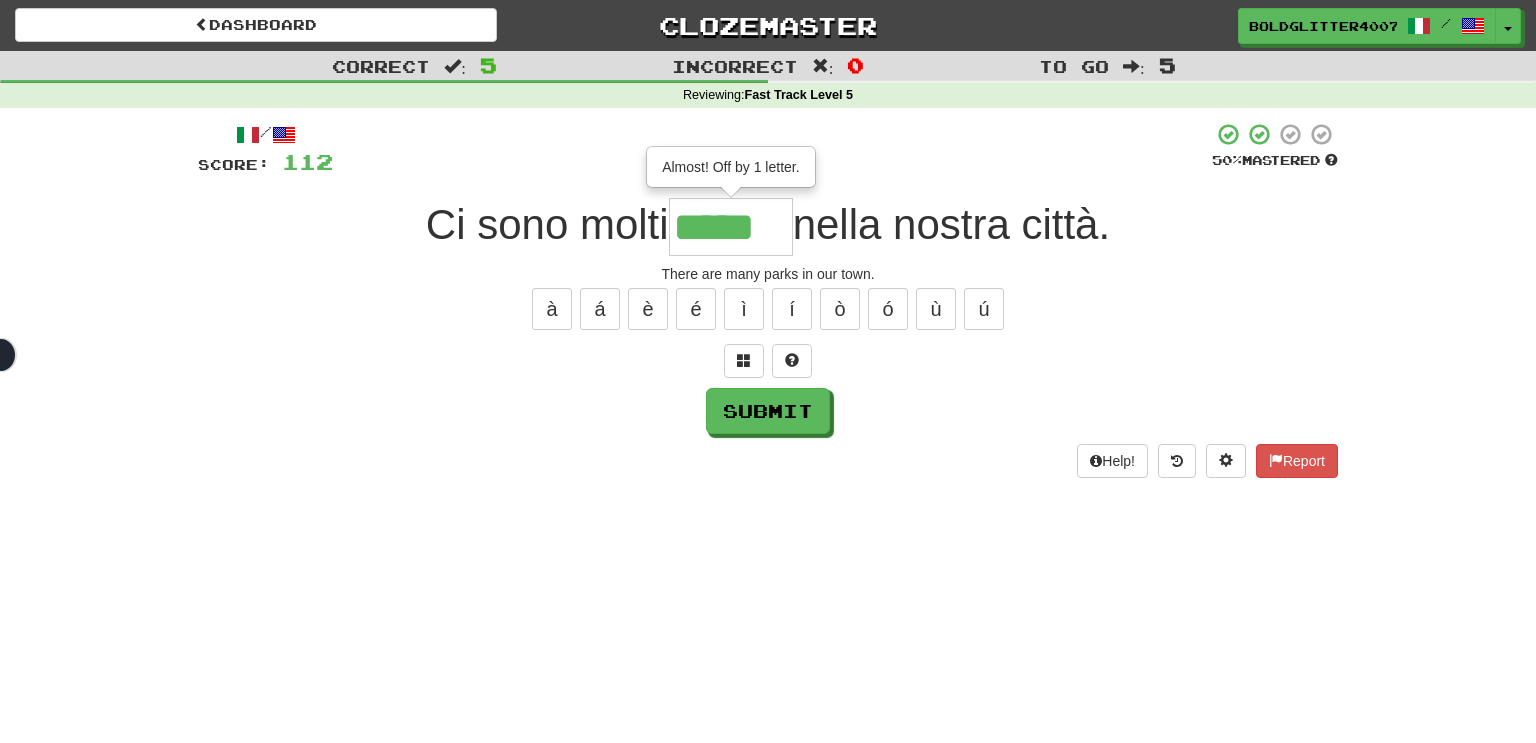 scroll, scrollTop: 0, scrollLeft: 0, axis: both 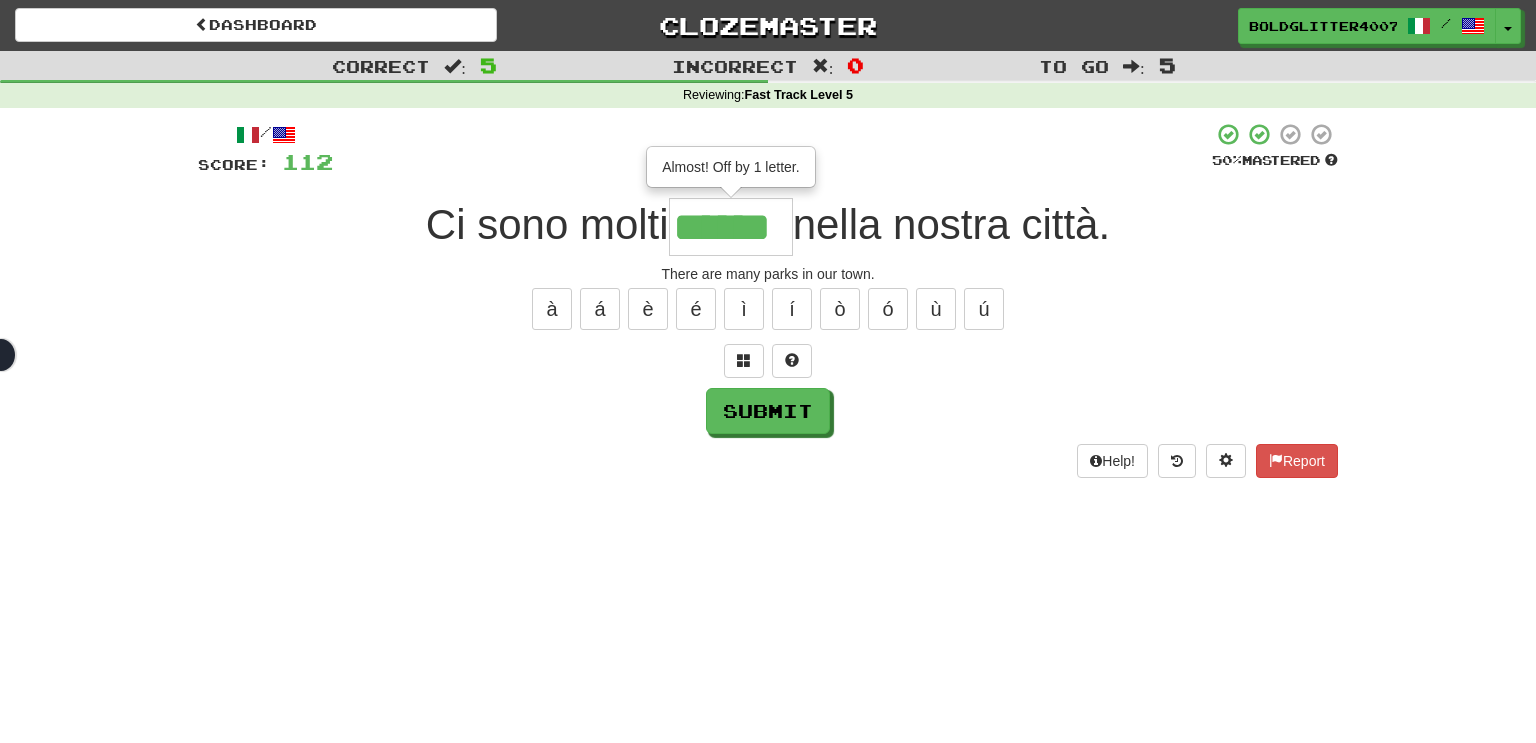 type on "******" 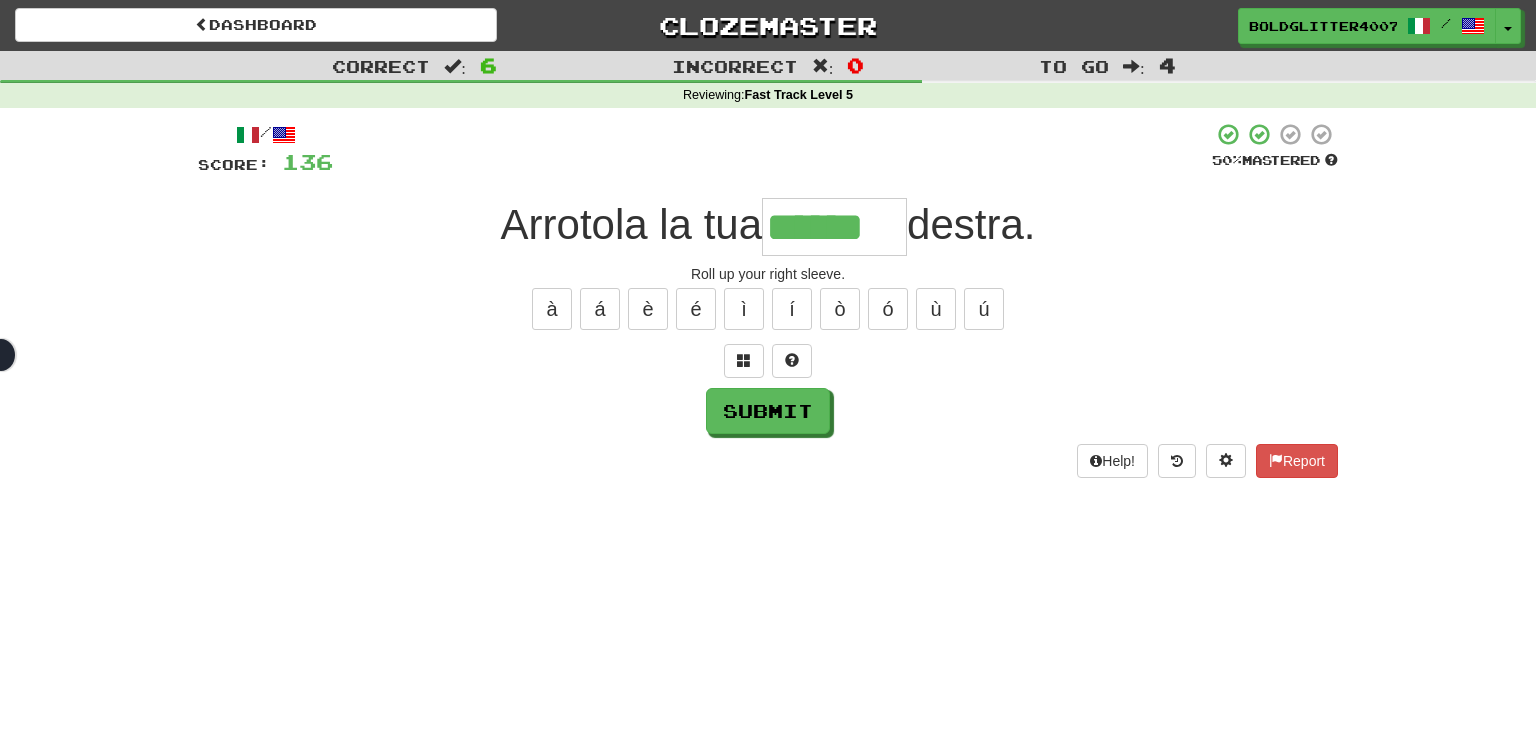 type on "******" 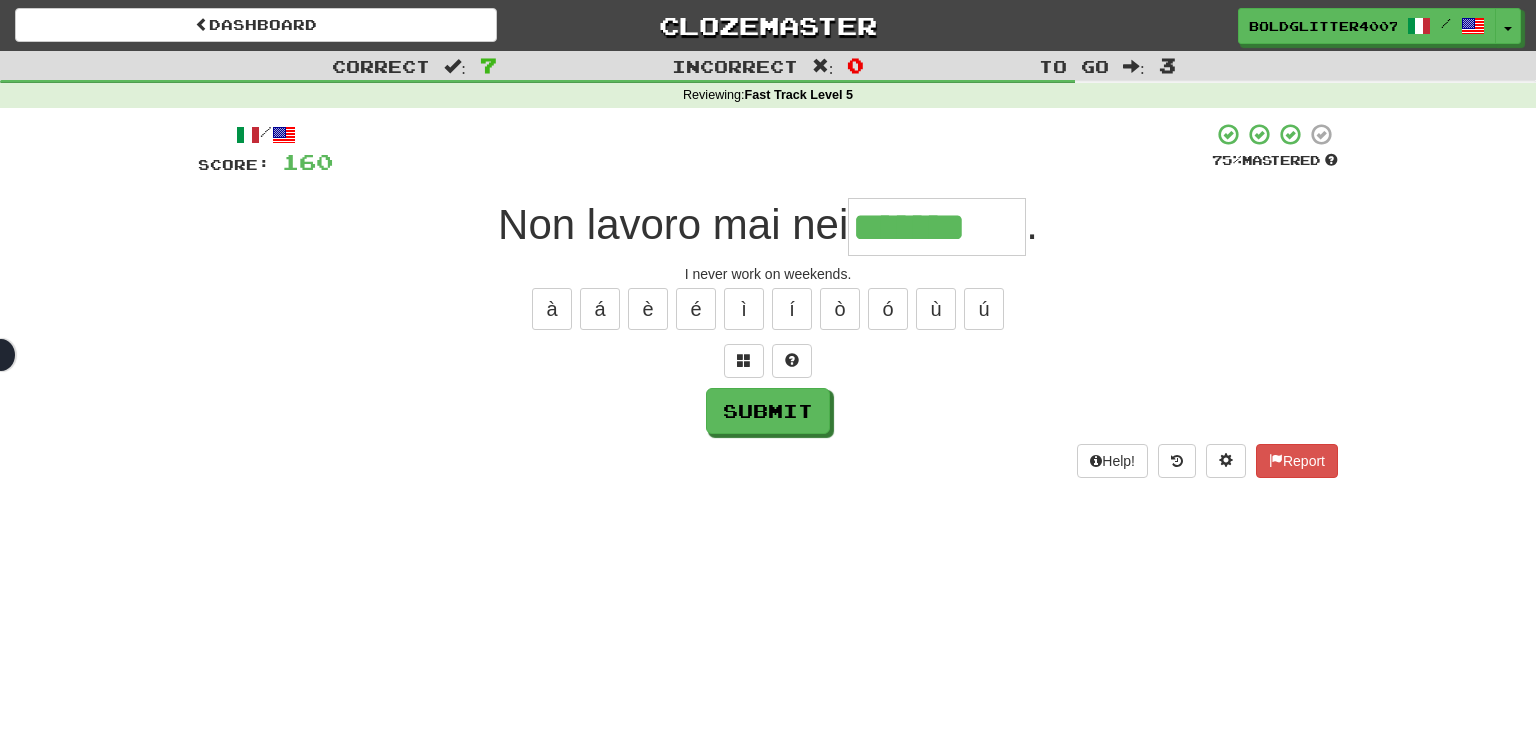 type on "*******" 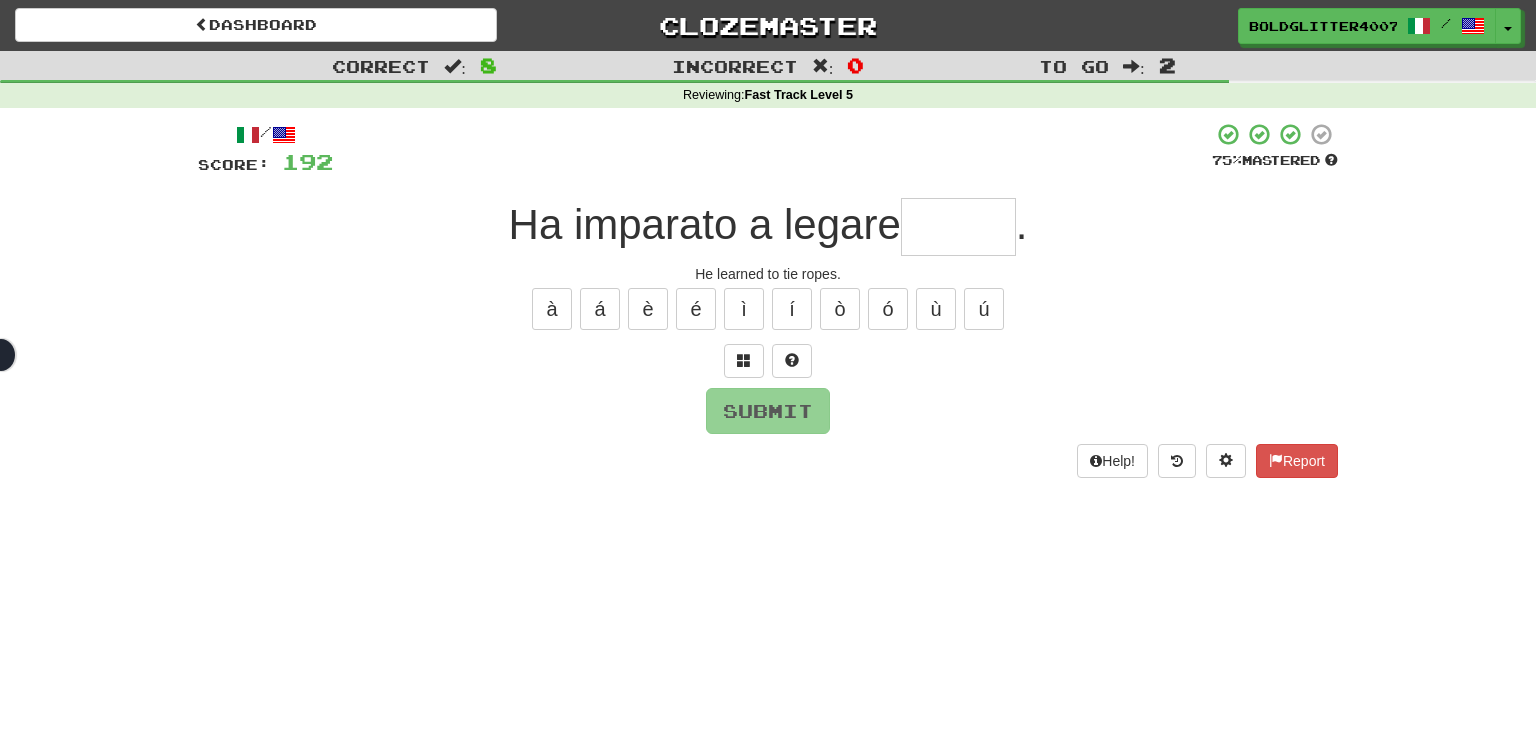 type on "*" 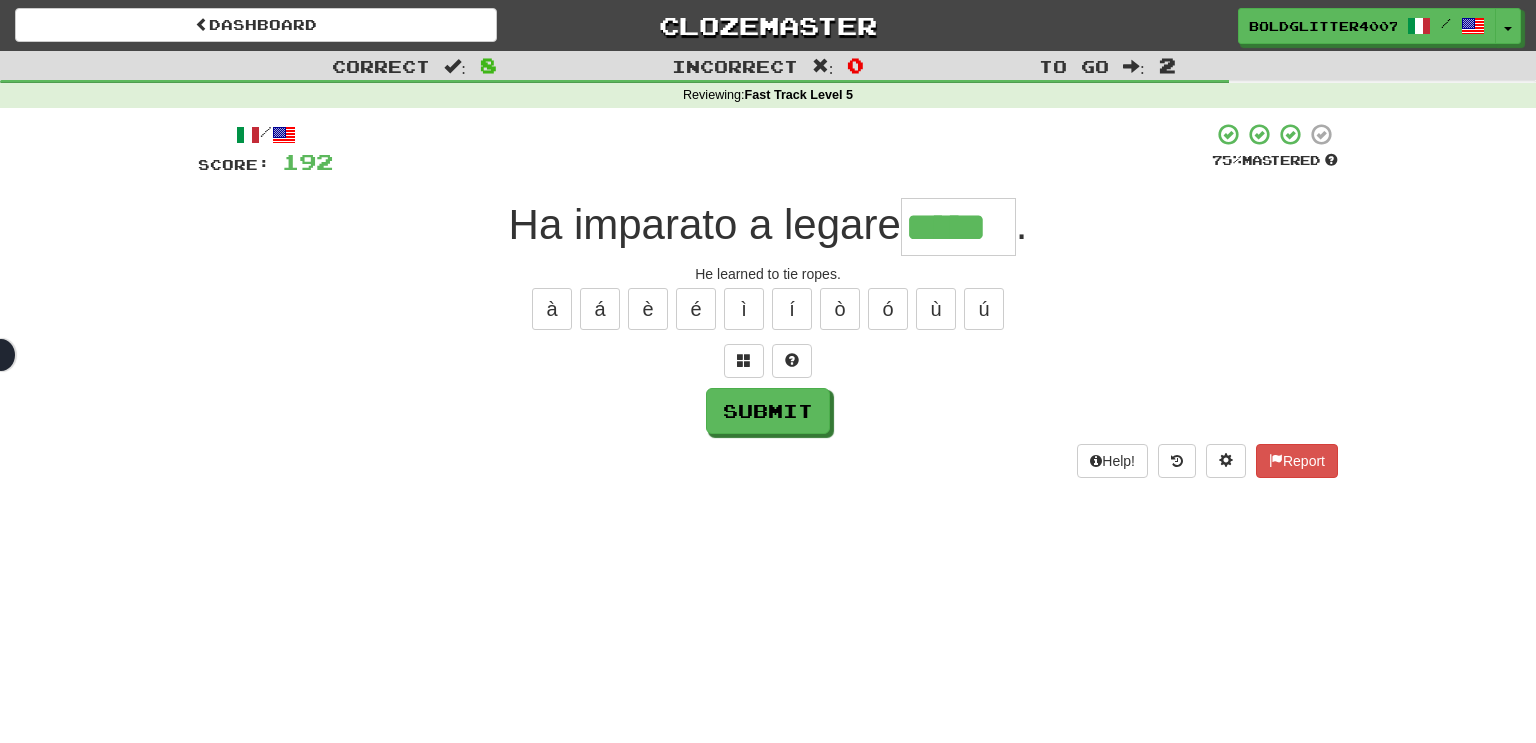 type on "*****" 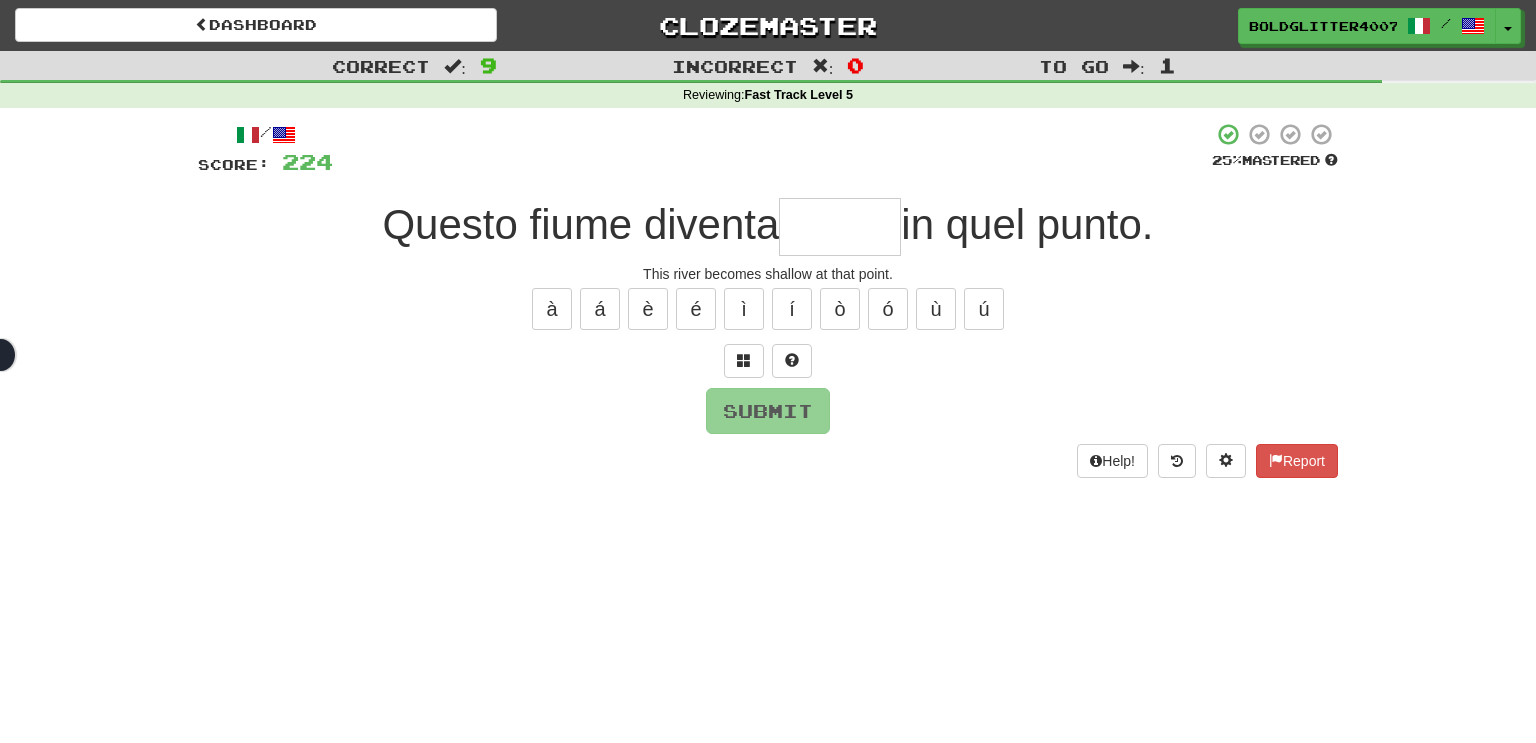 type on "*" 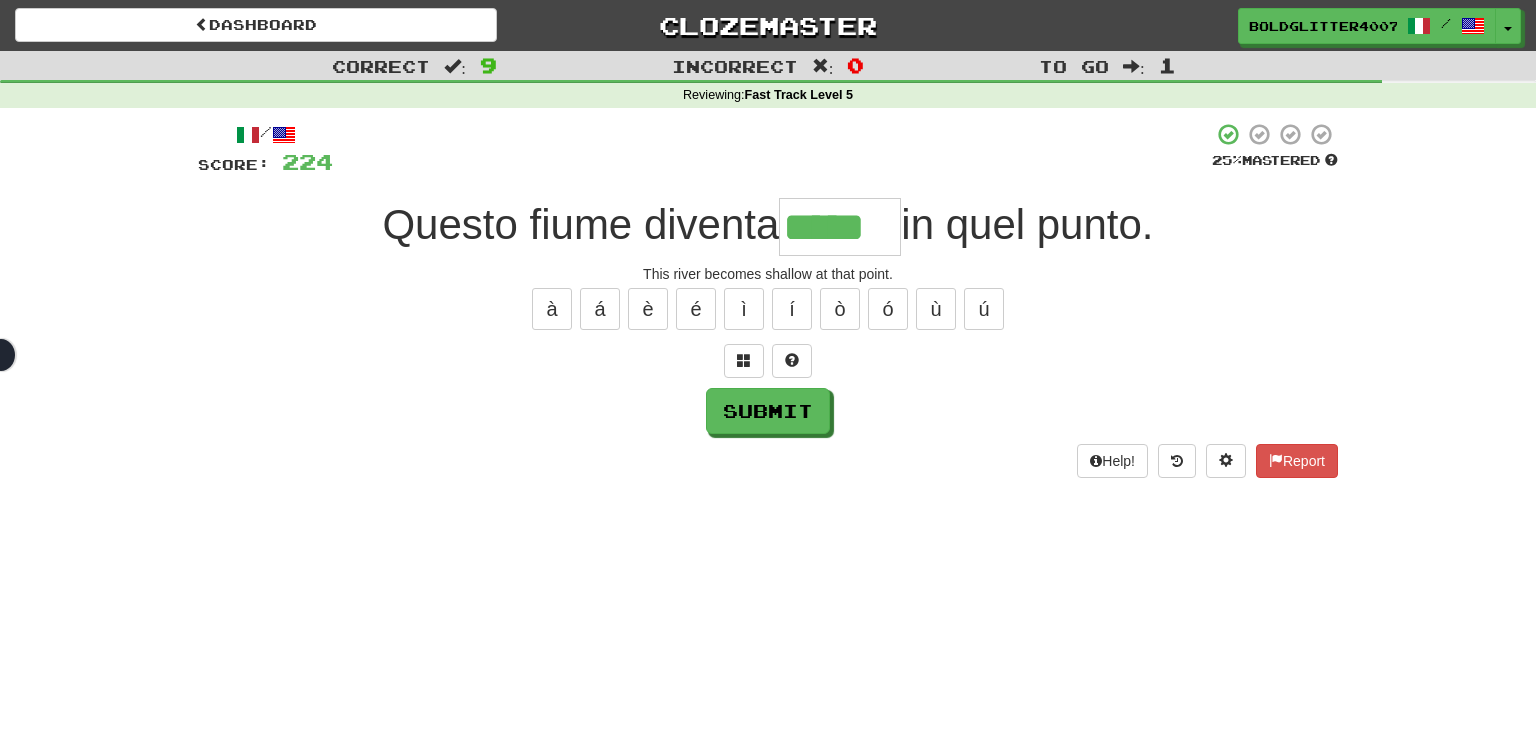 type on "*****" 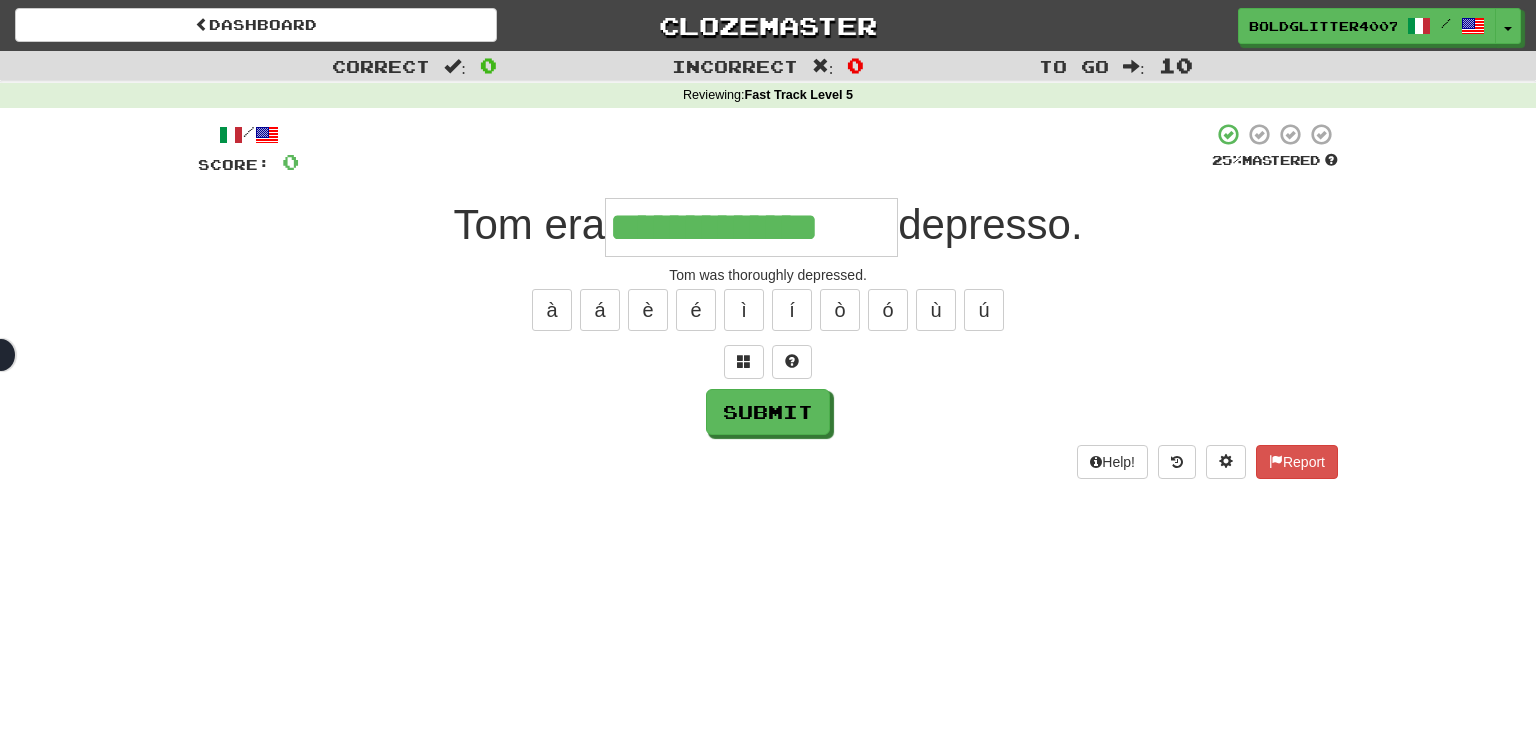 type on "**********" 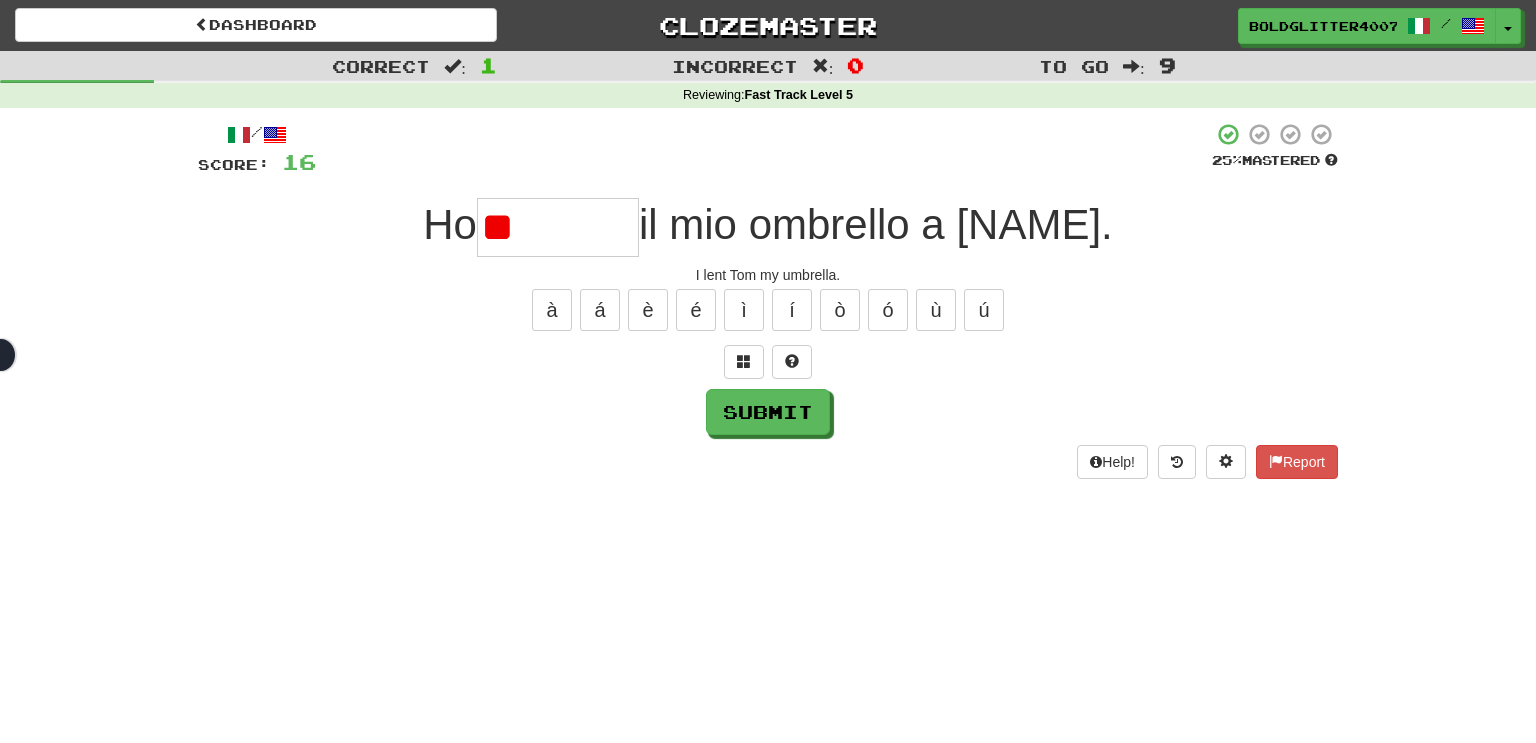 type on "*" 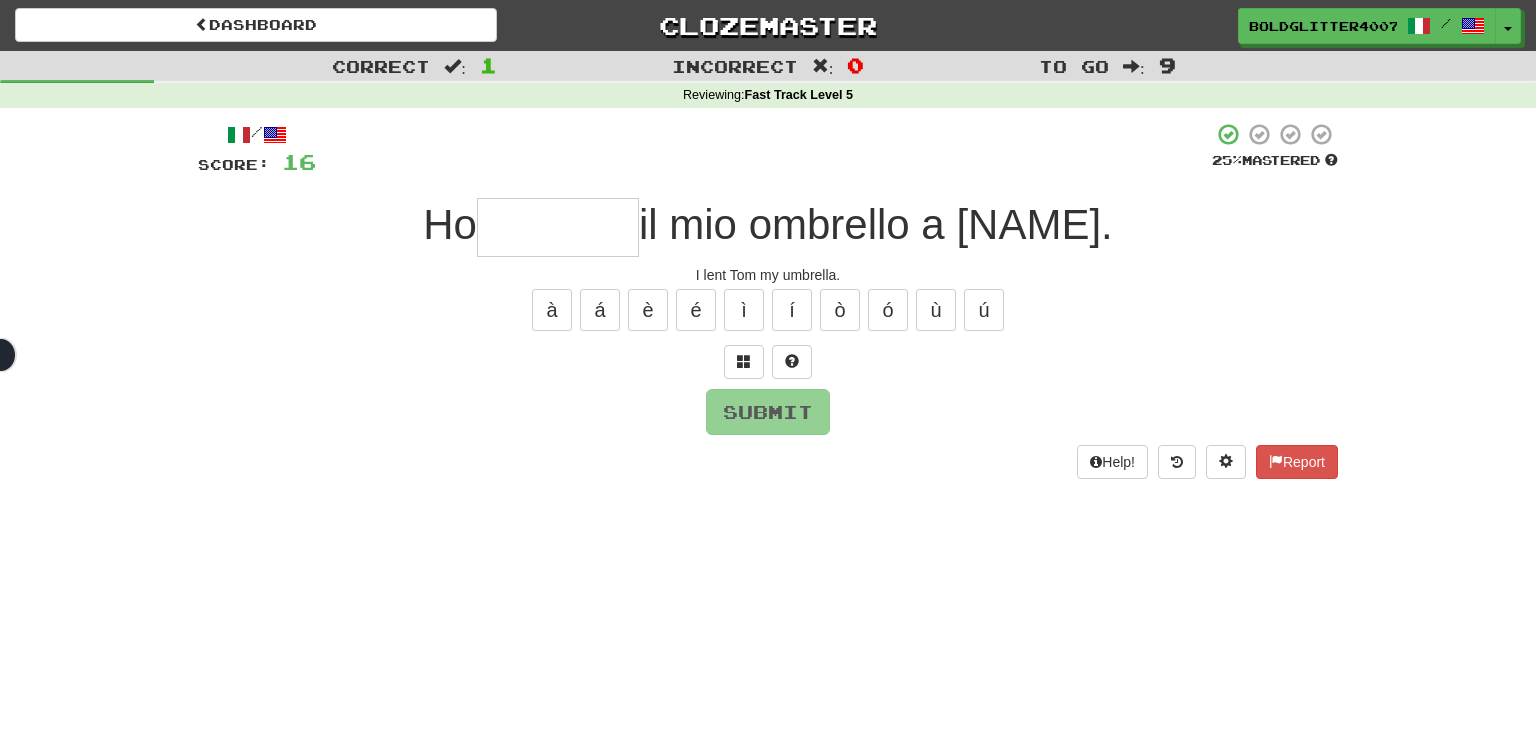 type on "*" 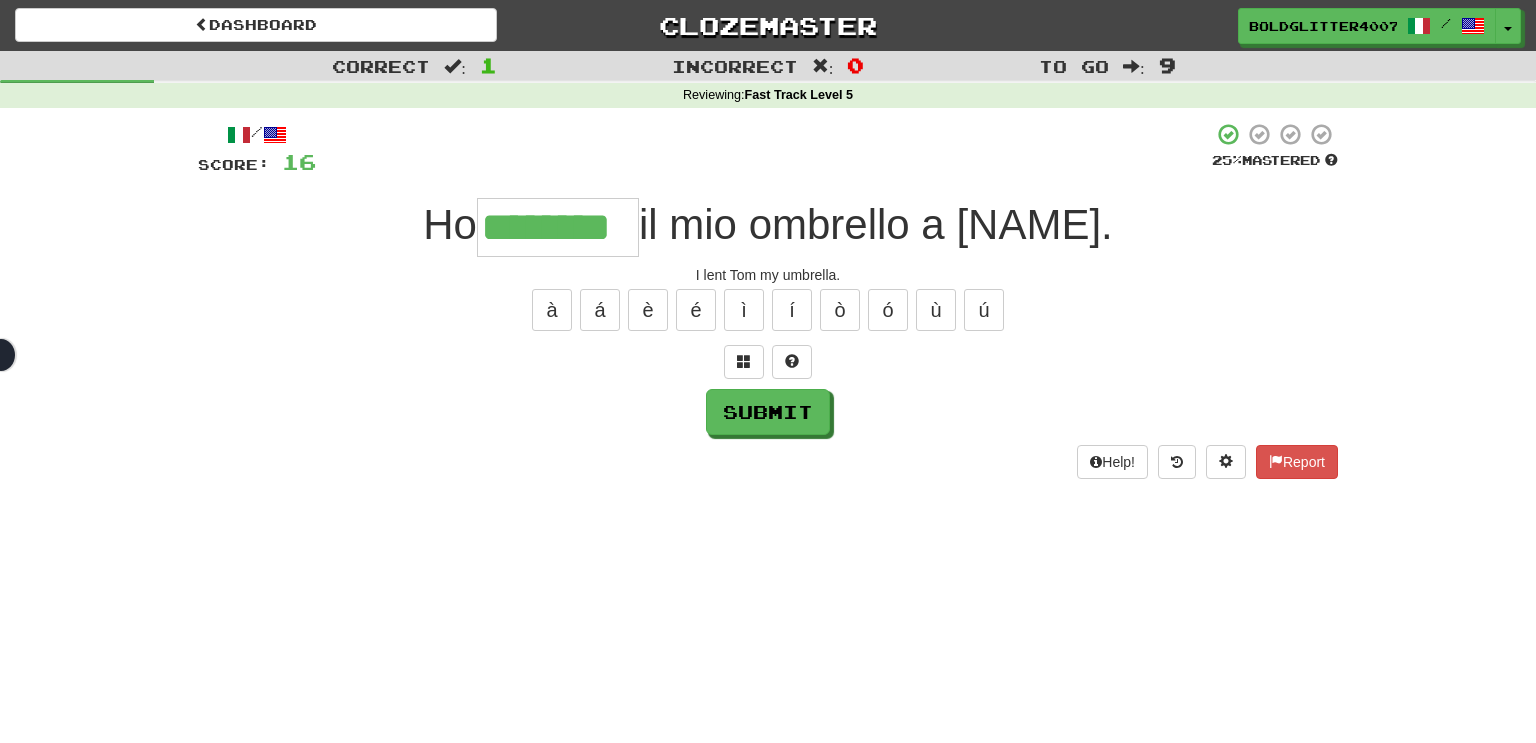 type on "********" 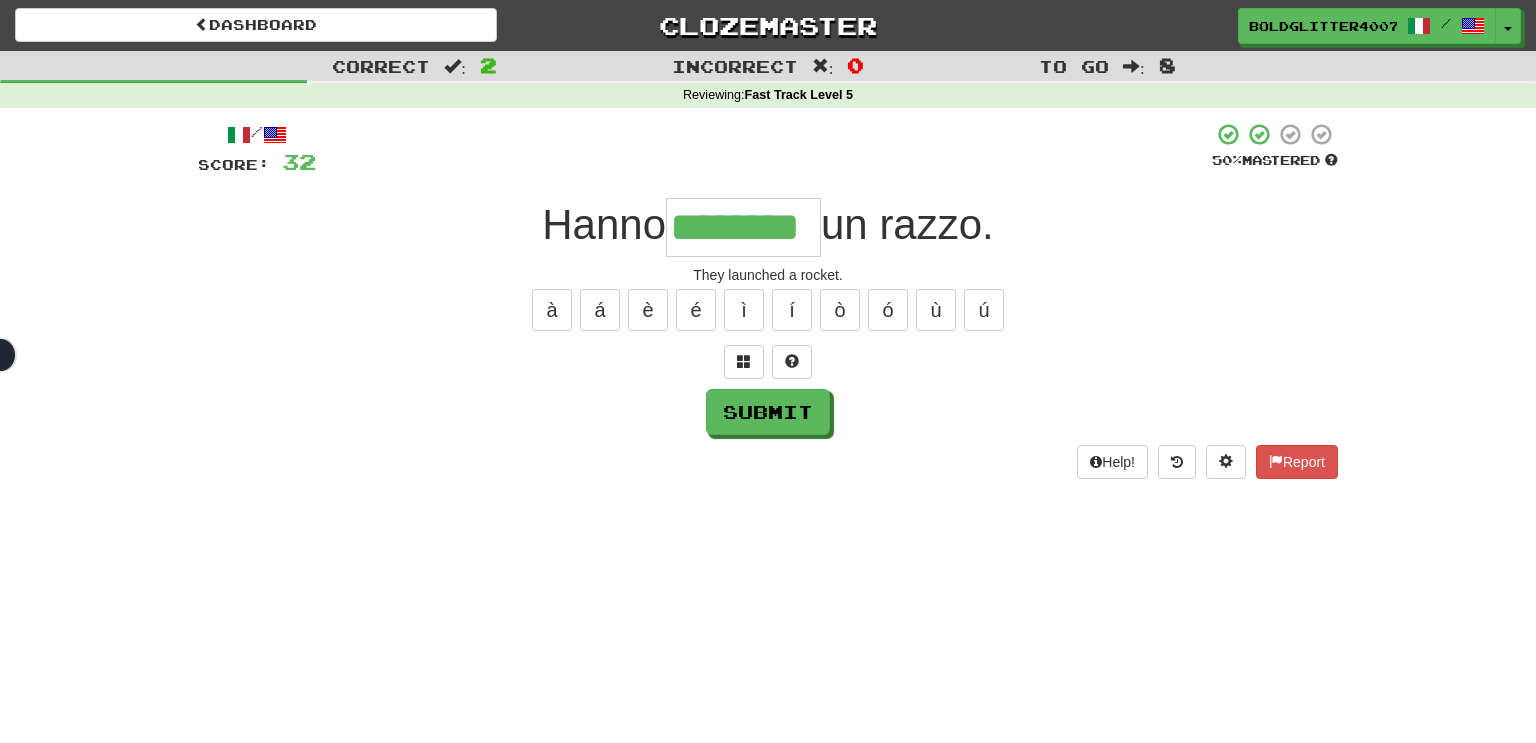 type on "********" 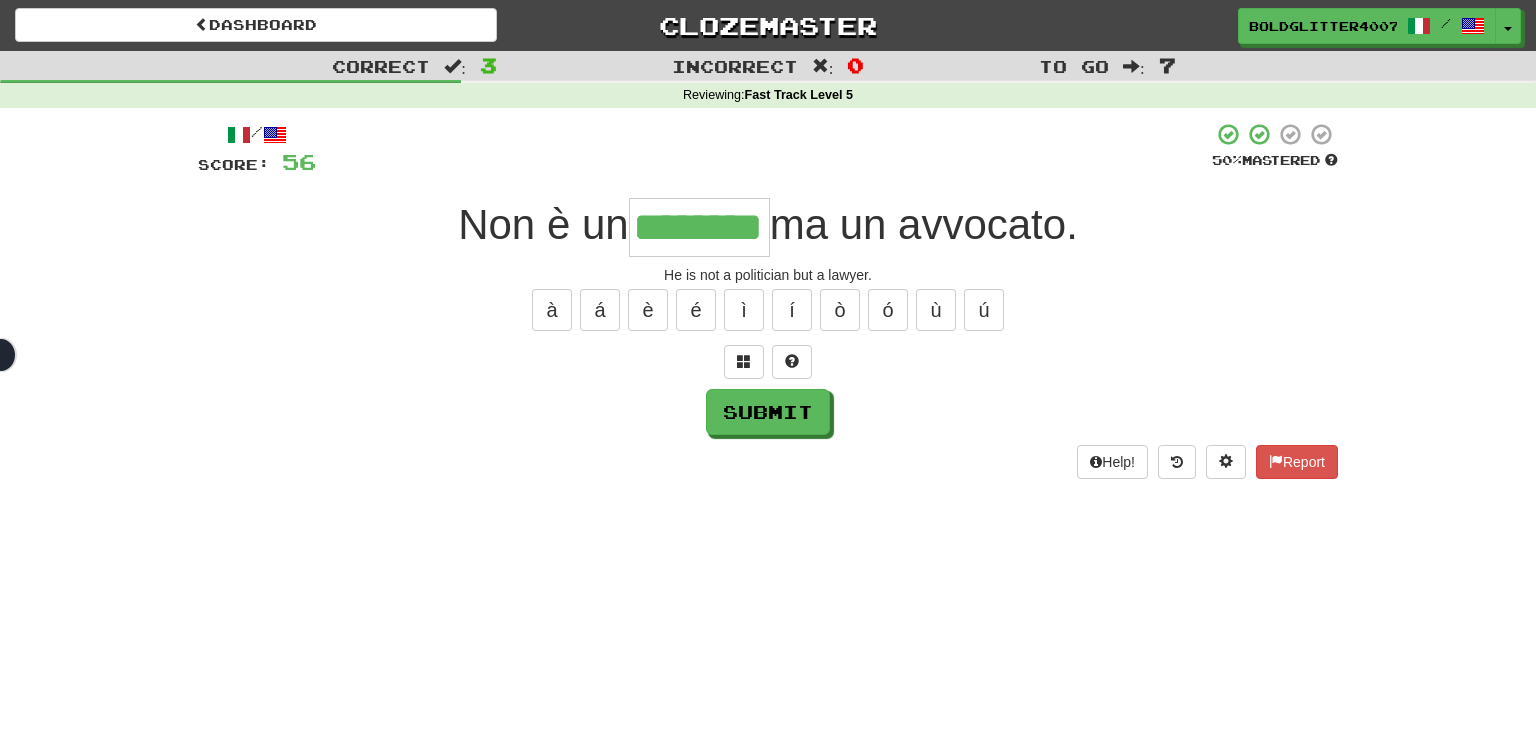type on "********" 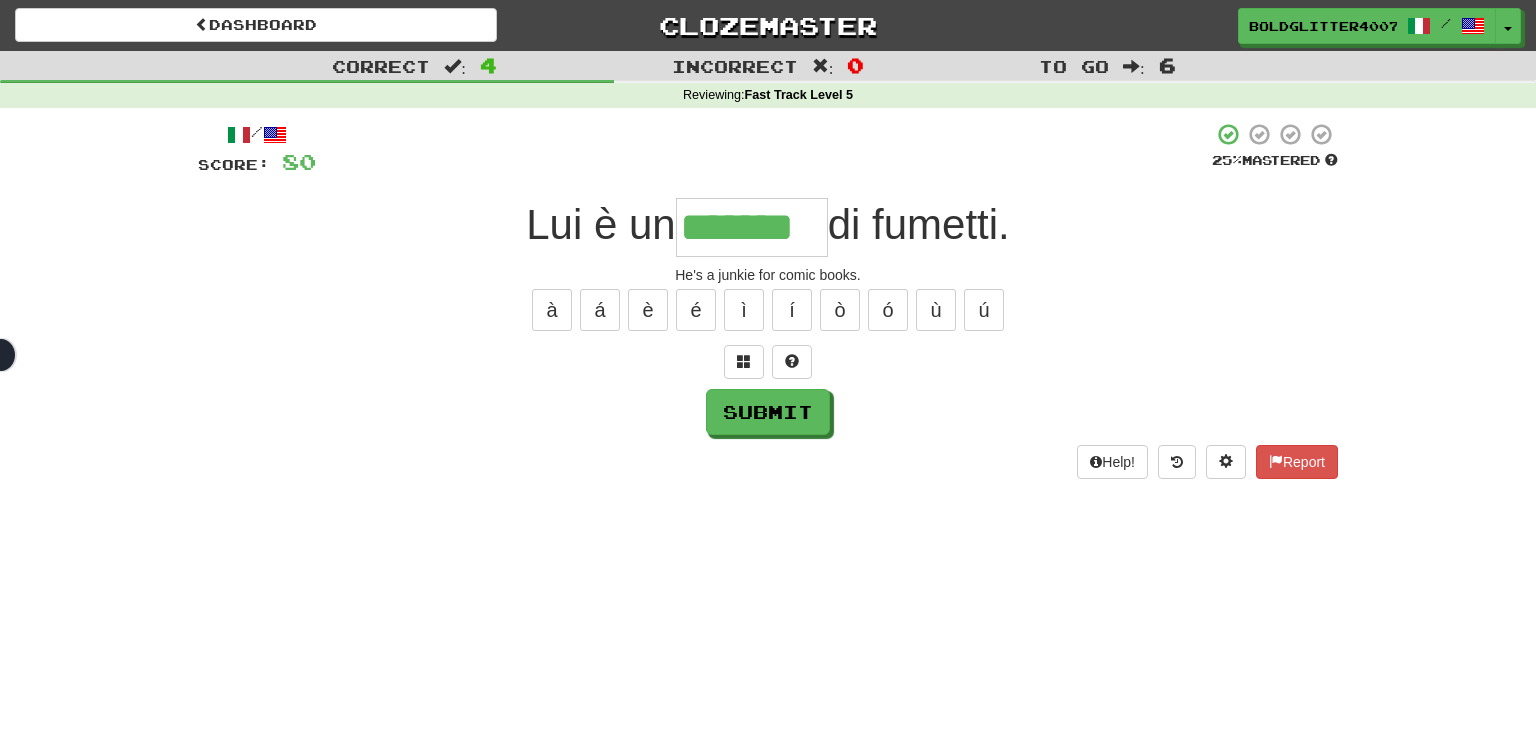 type on "*******" 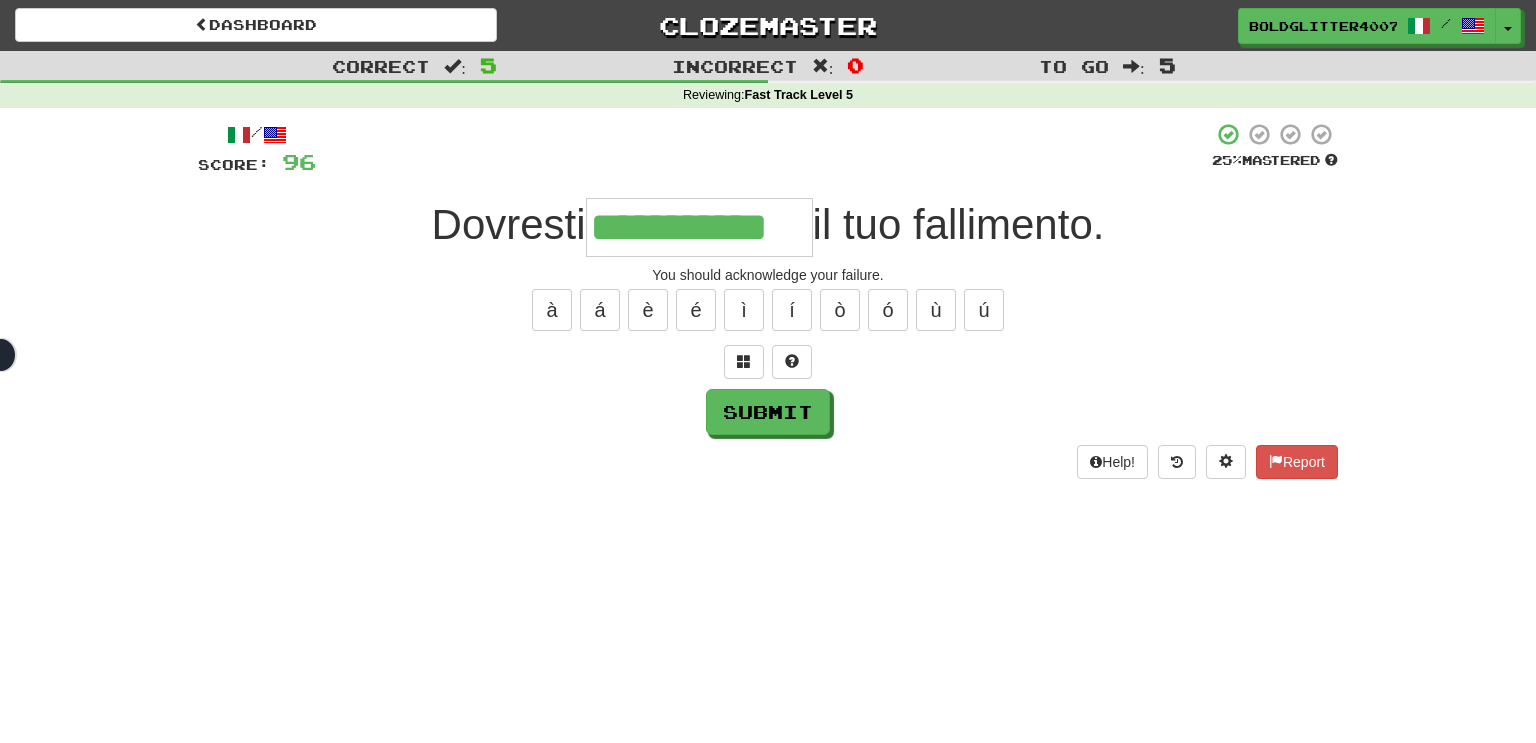 type on "**********" 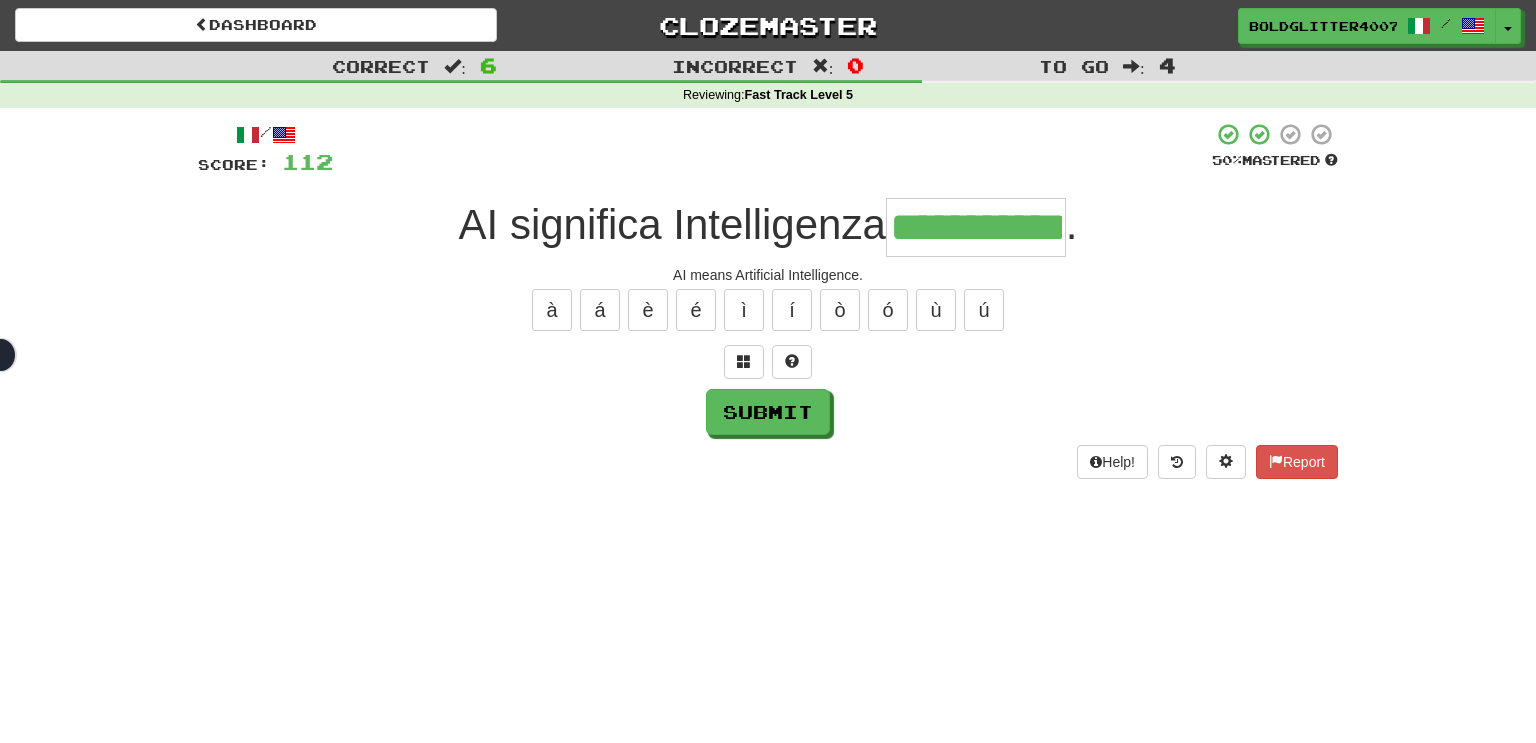 type on "**********" 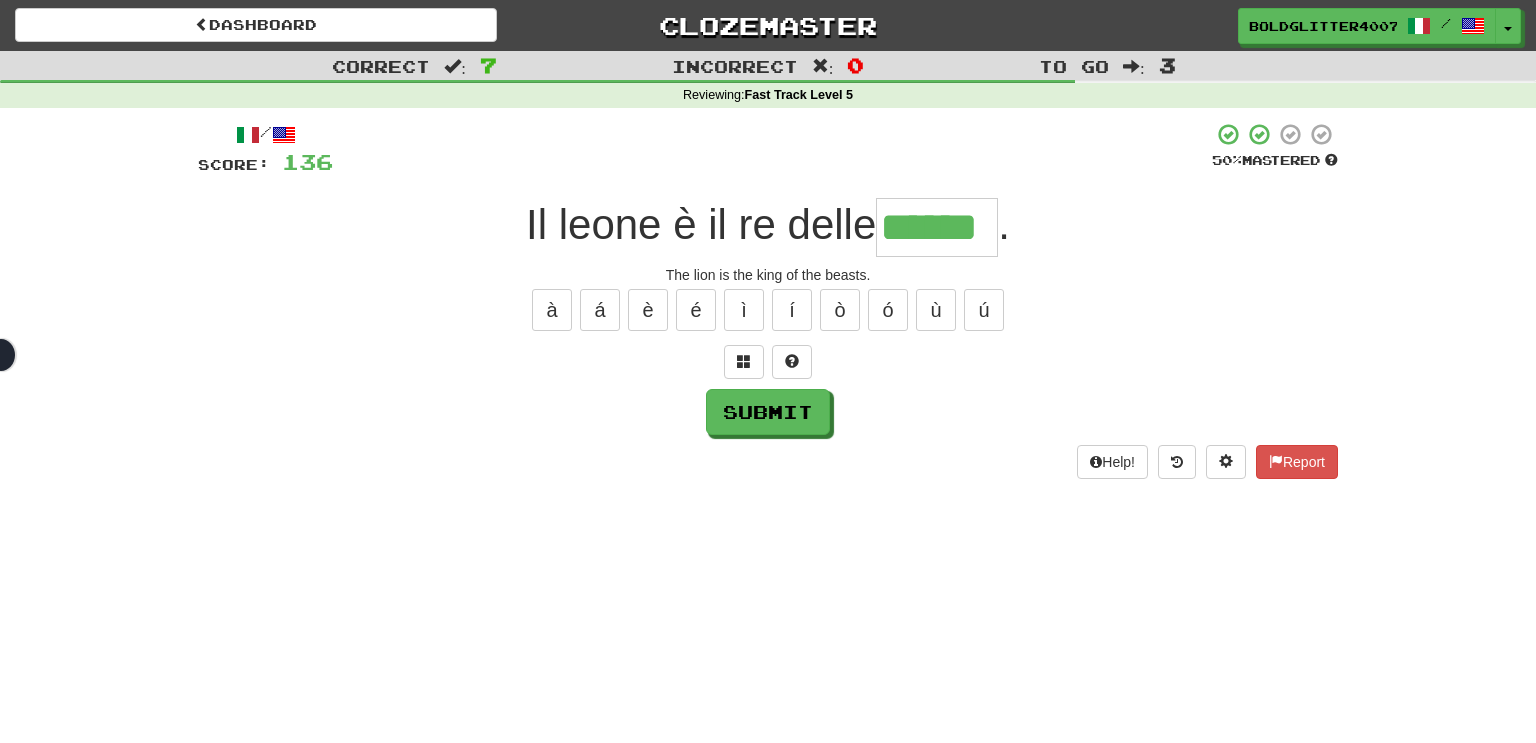 type on "******" 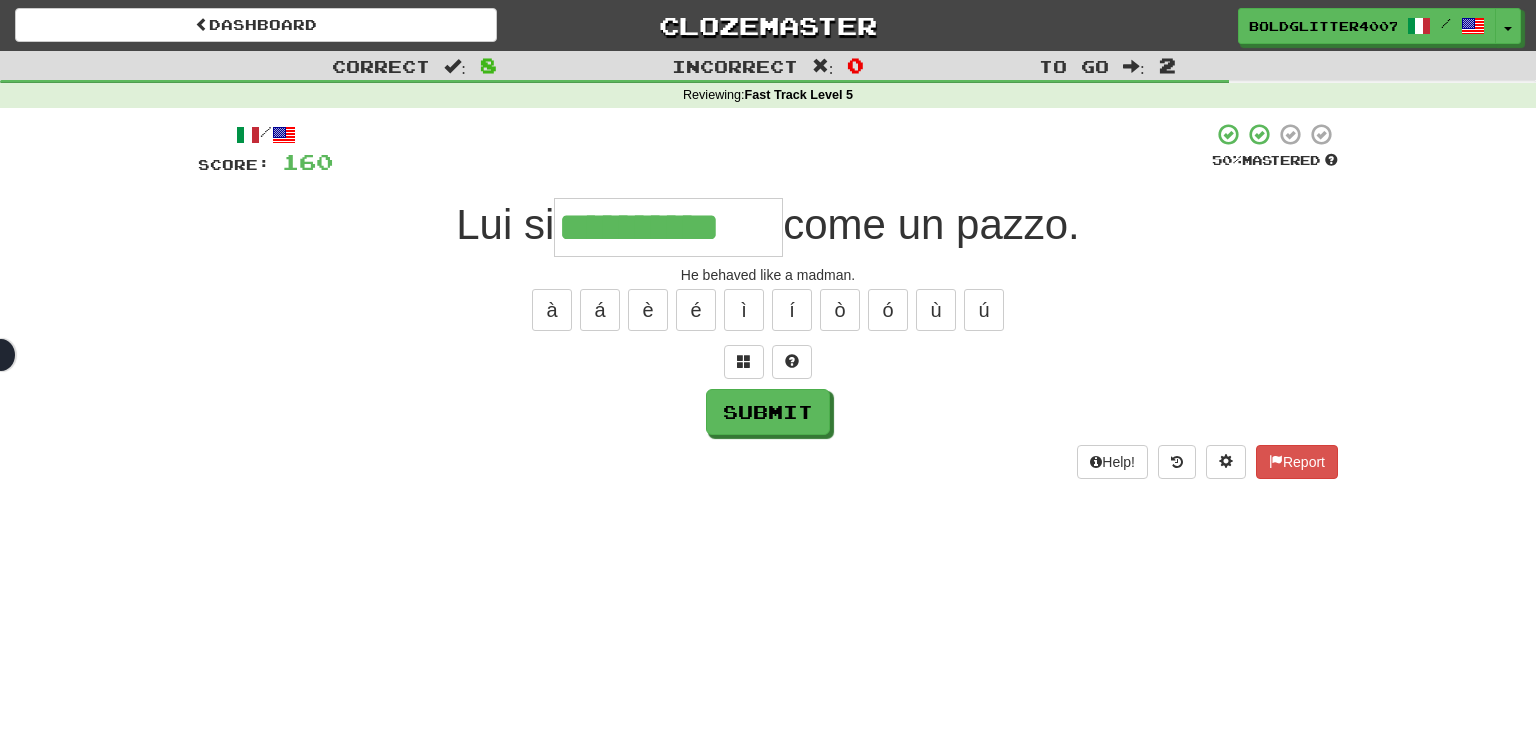 type on "**********" 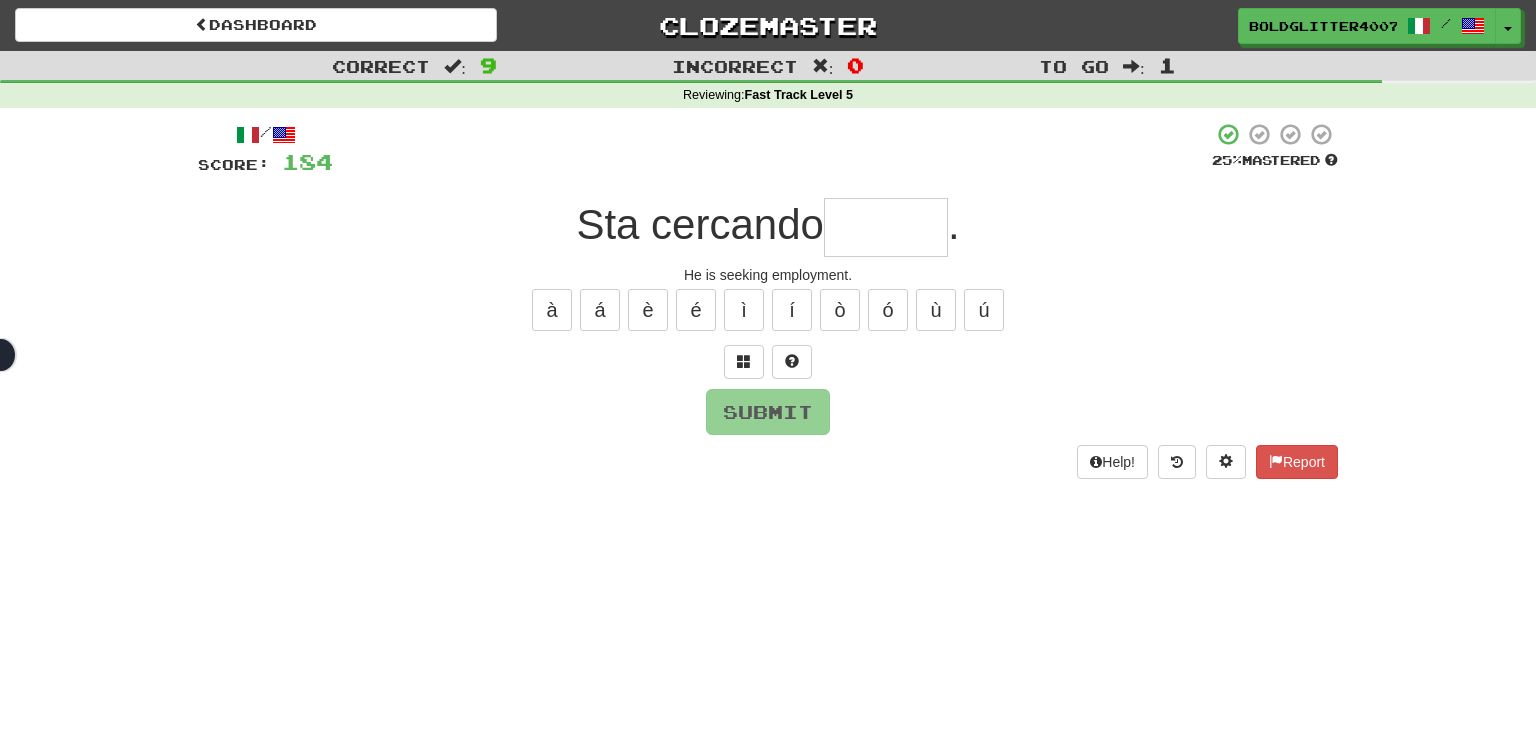 type on "*" 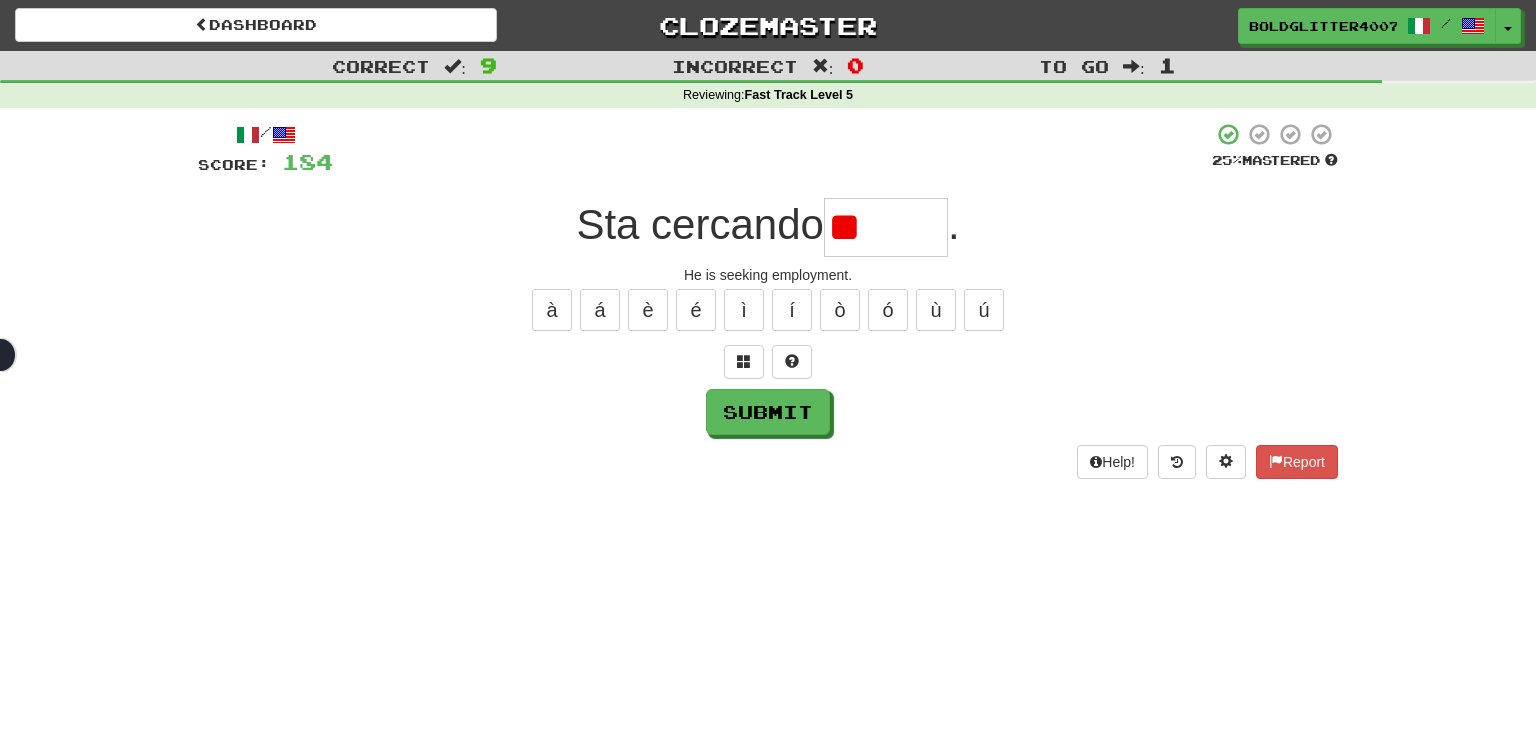 type on "*" 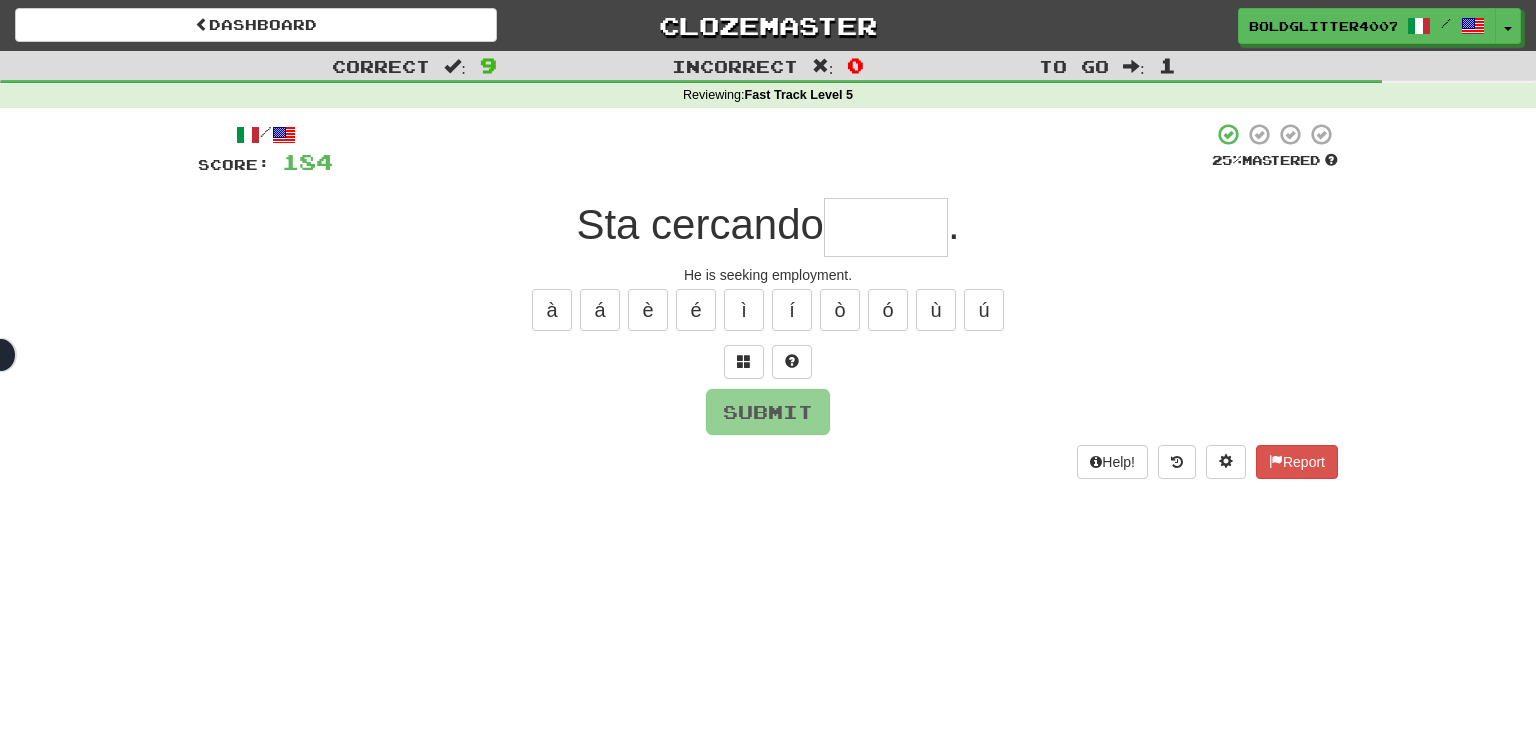 type on "*" 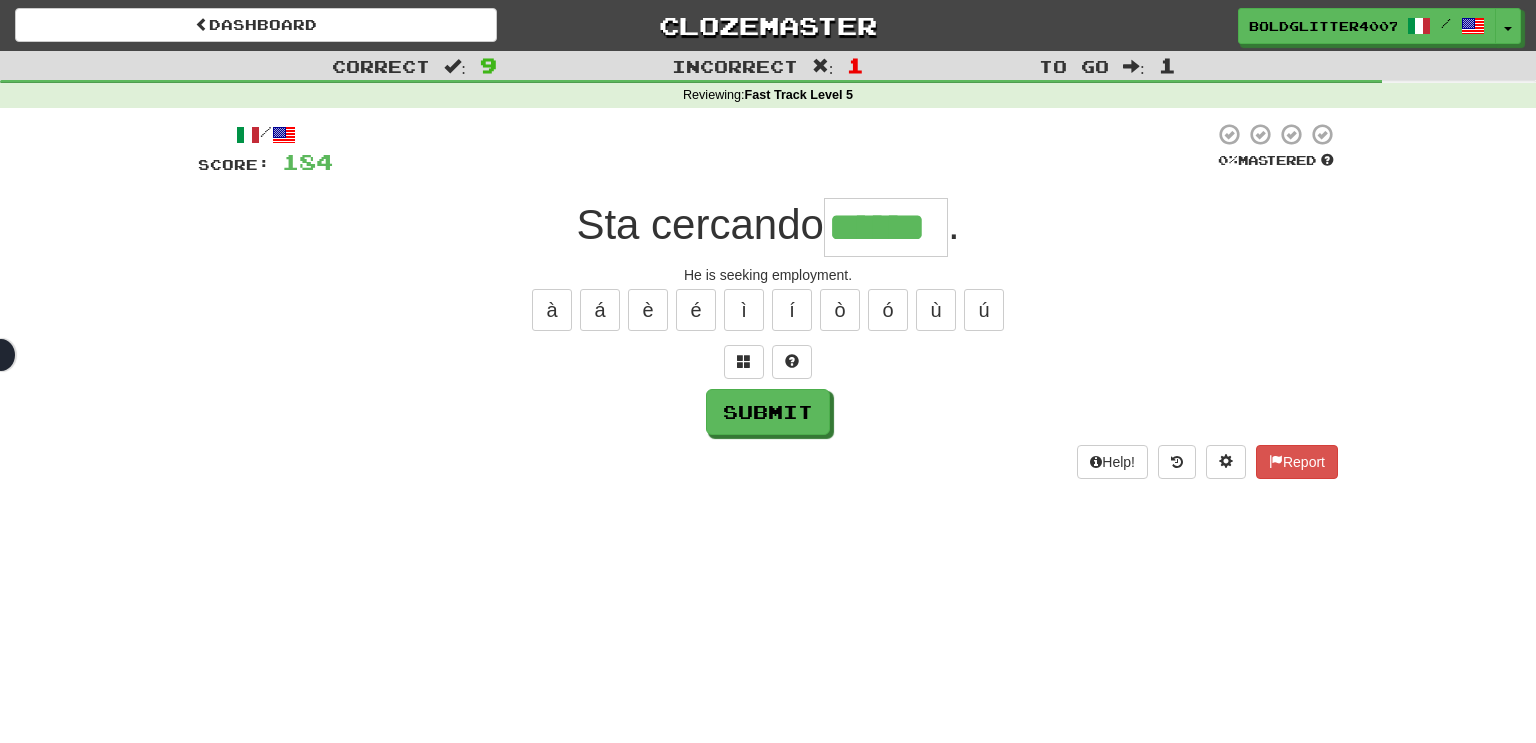 type on "******" 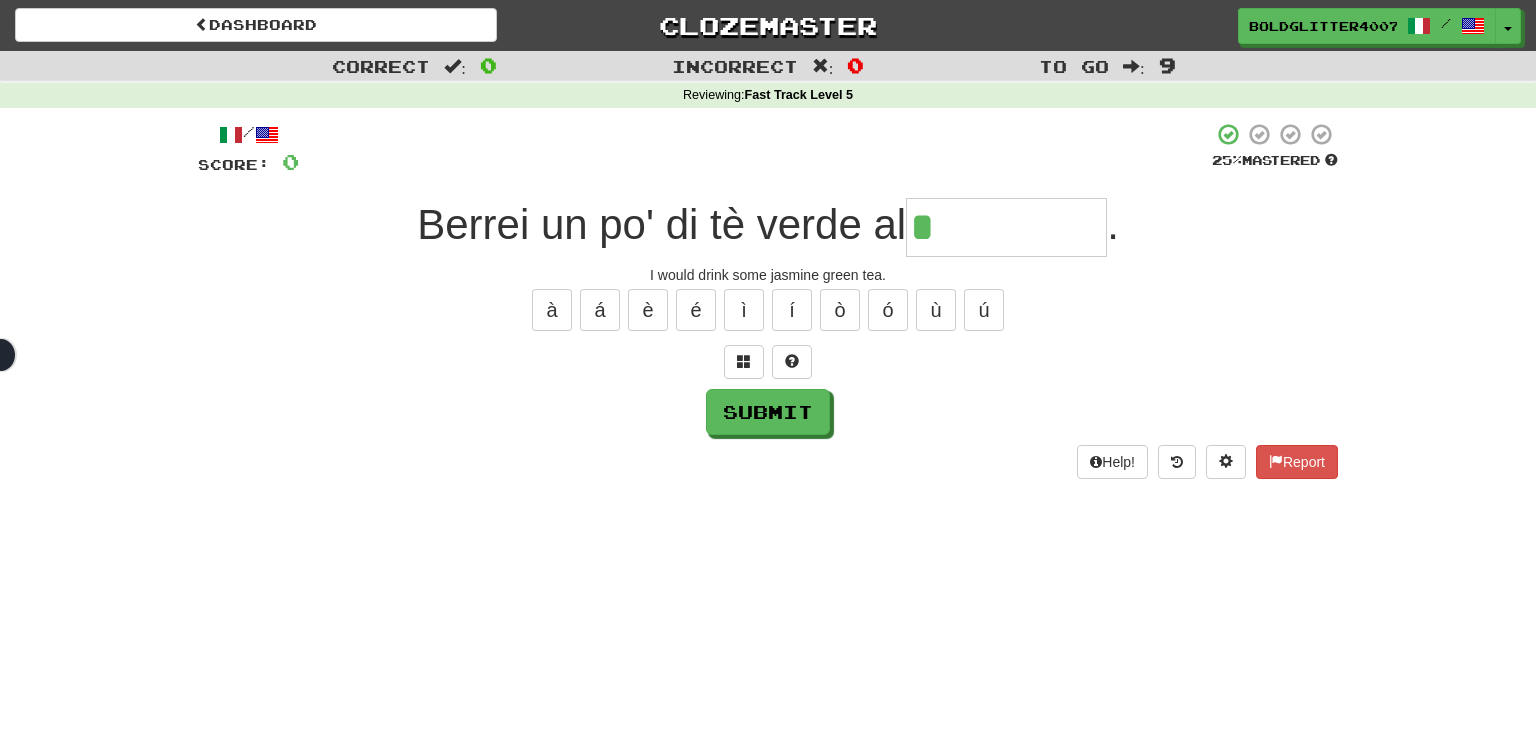 type on "*********" 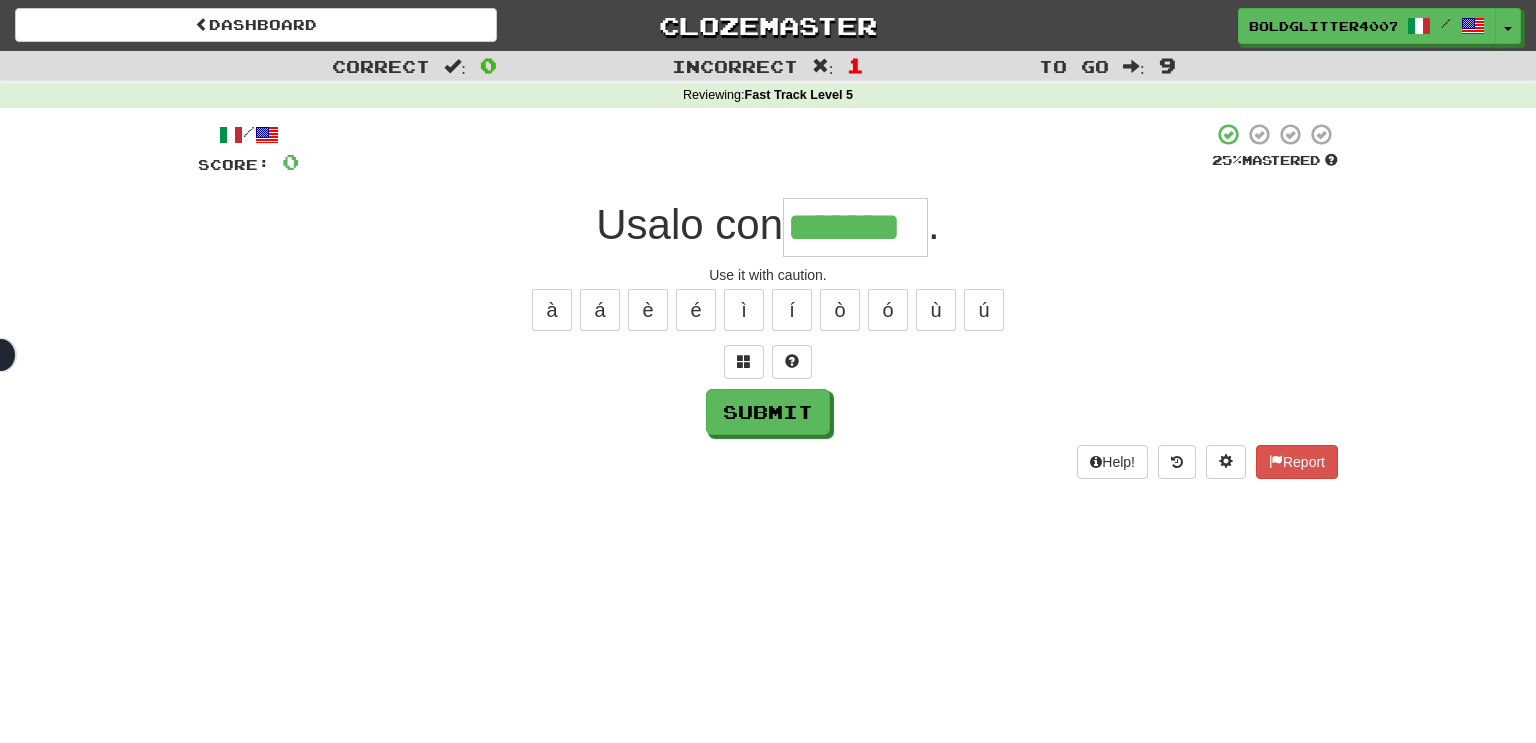 type on "*******" 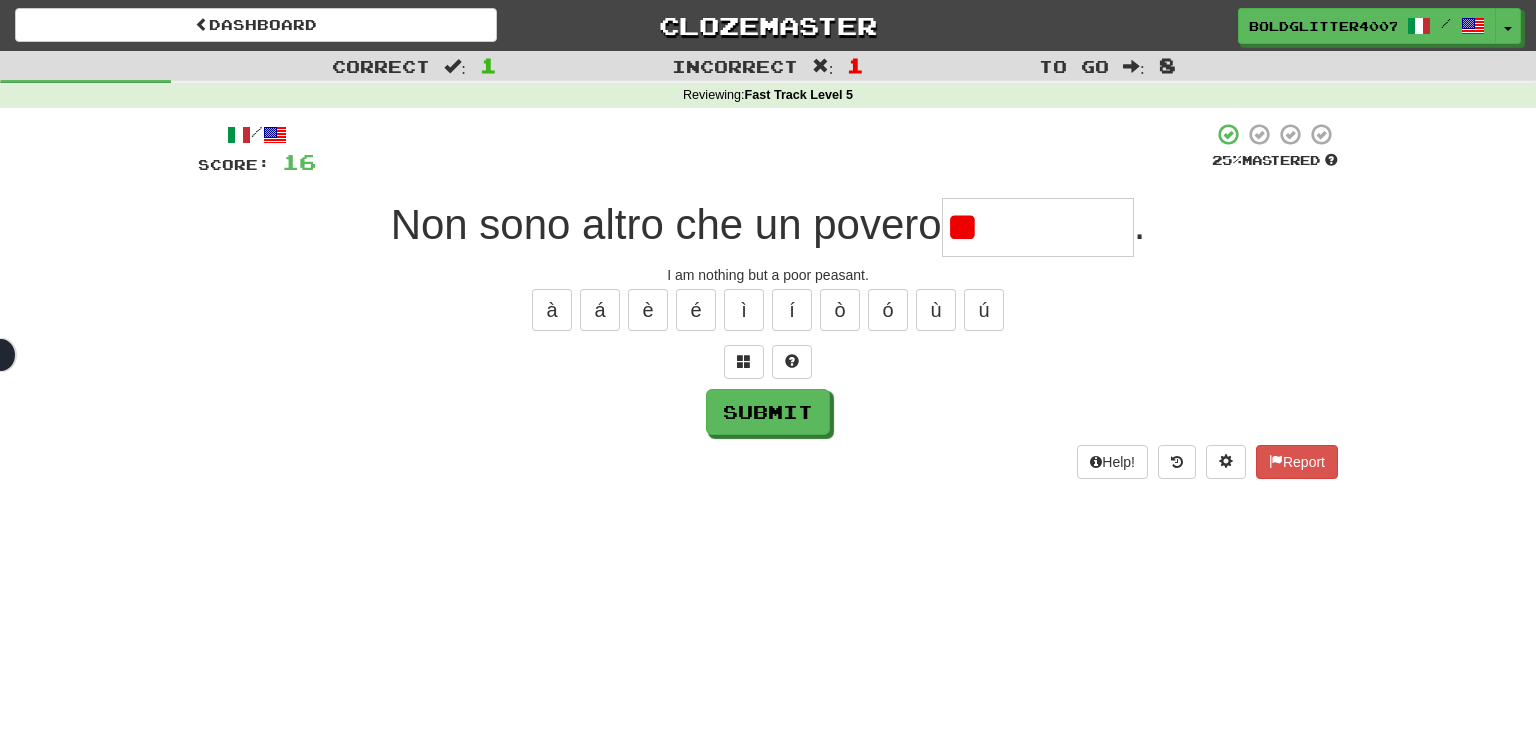 type on "*" 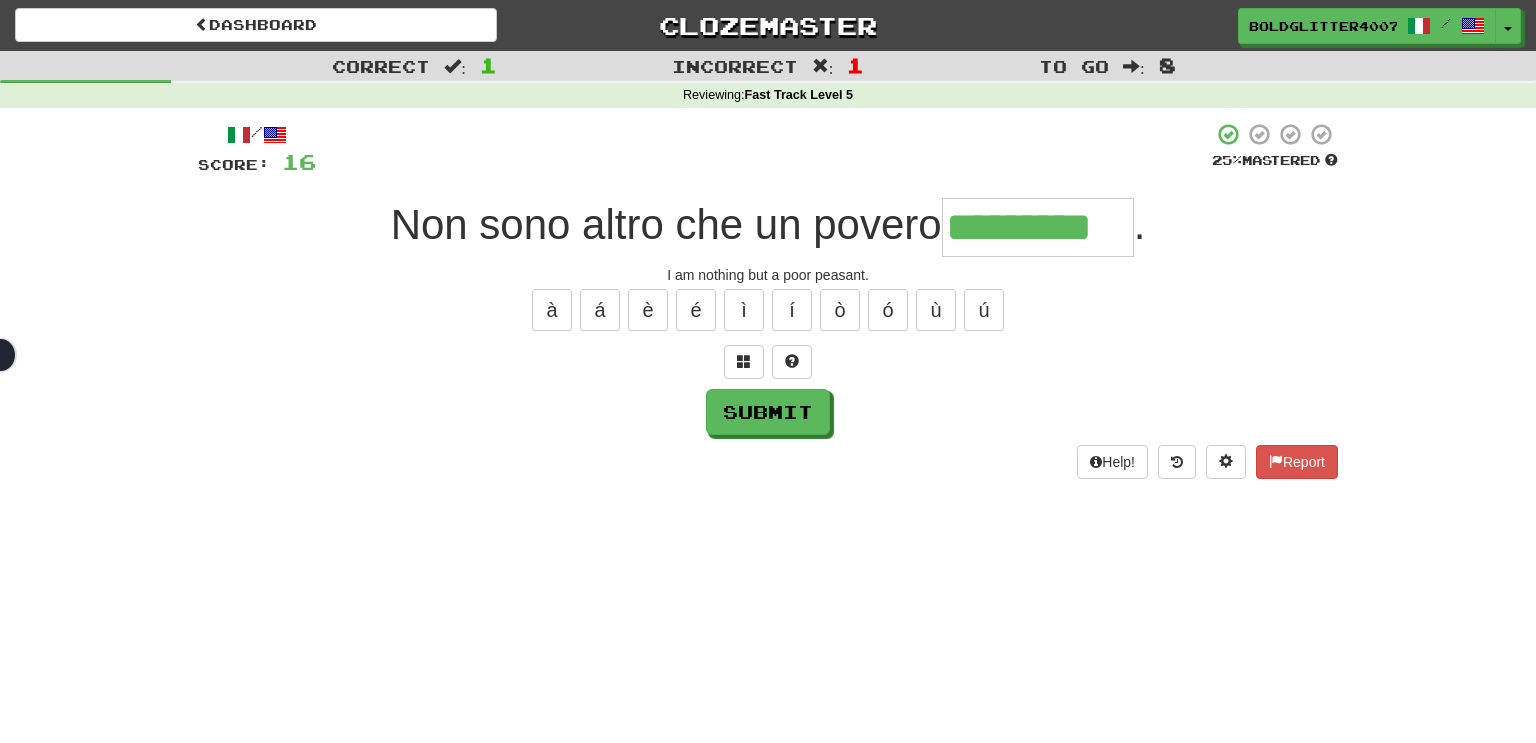 type on "*********" 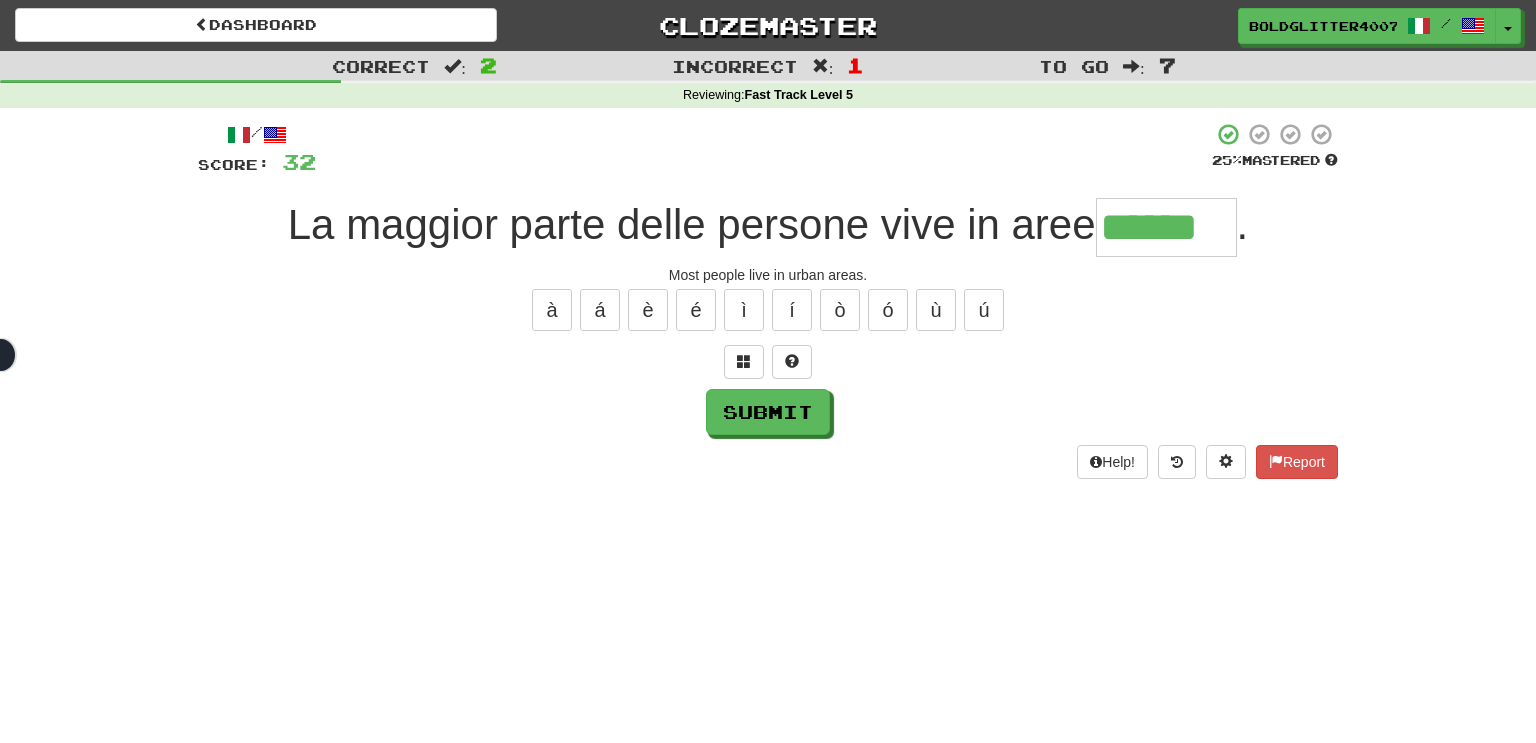 type on "******" 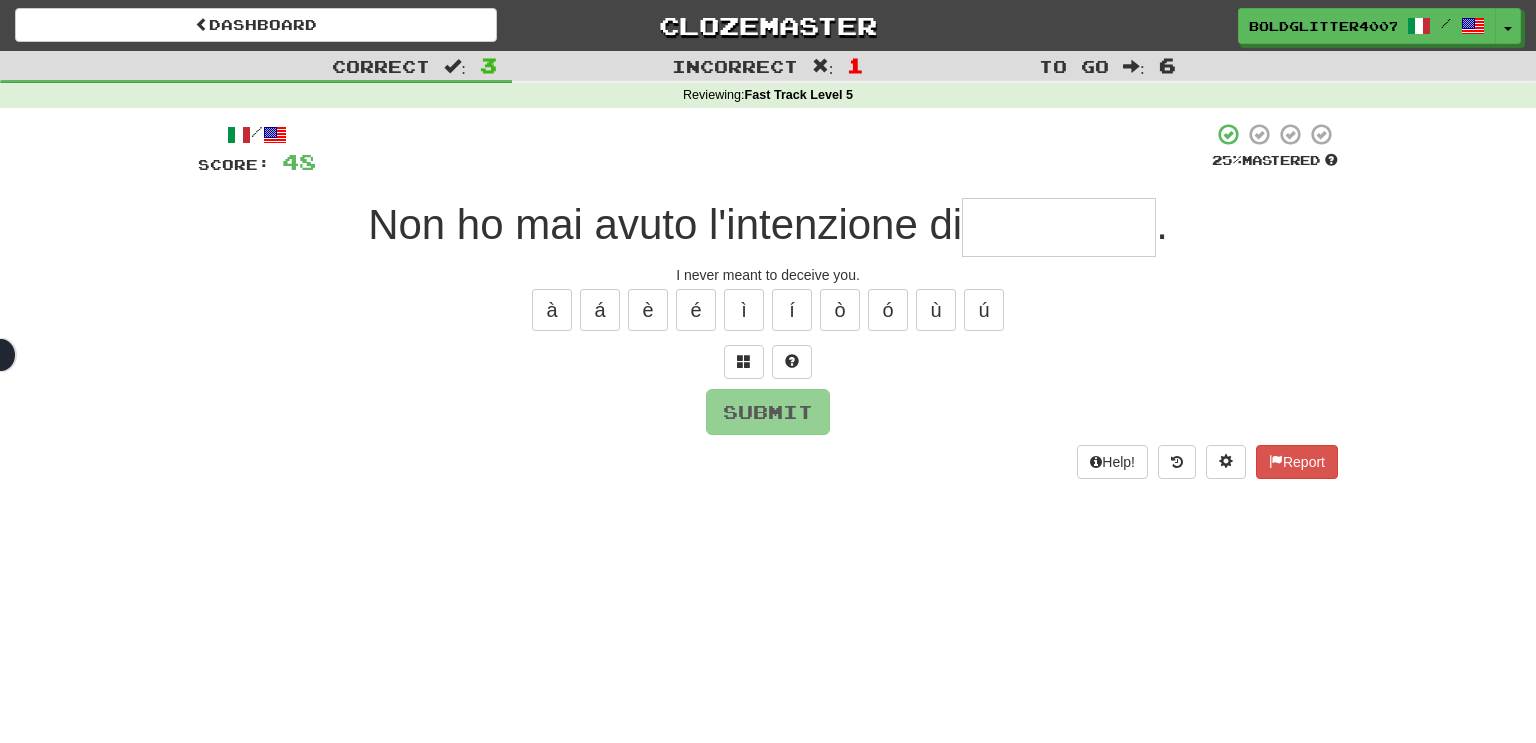 type on "*" 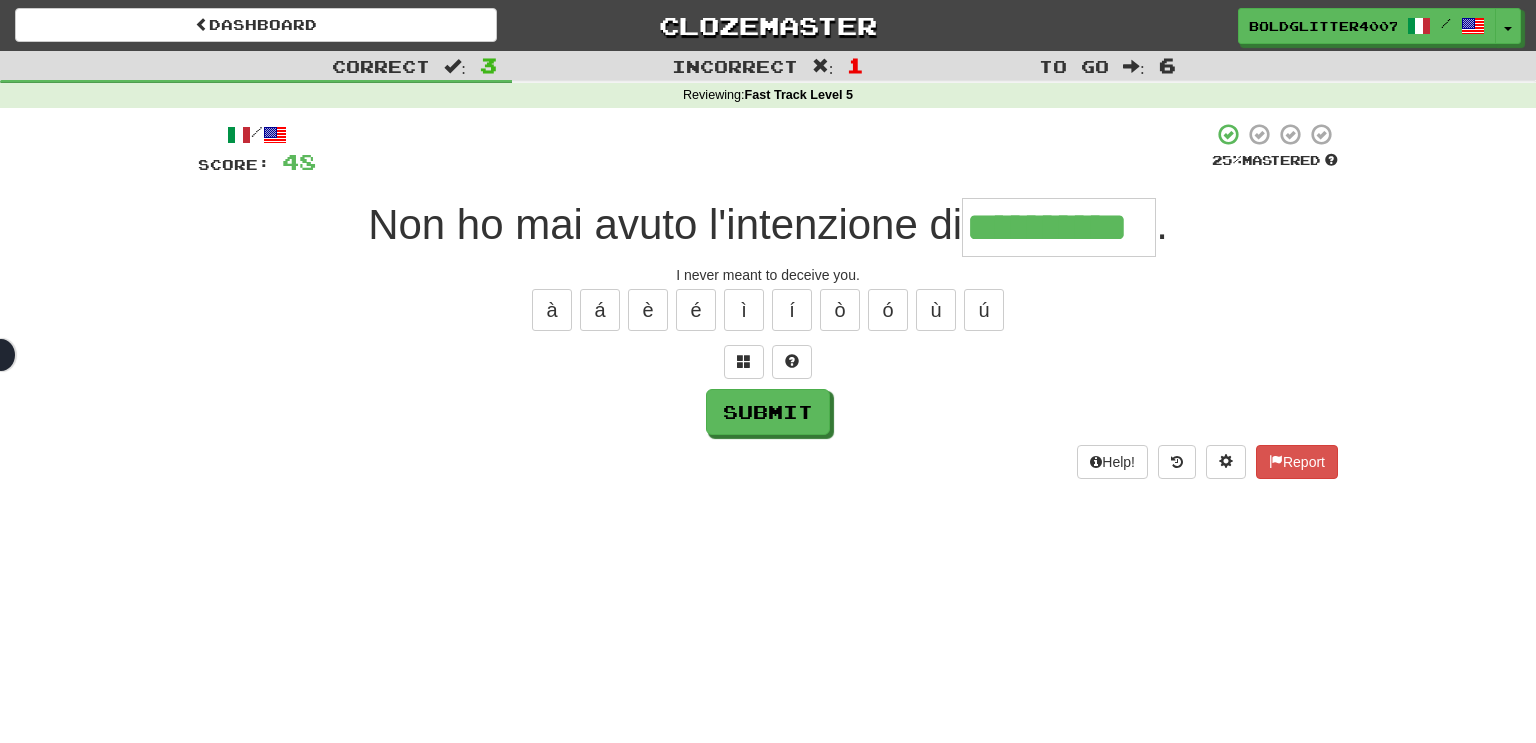 type on "**********" 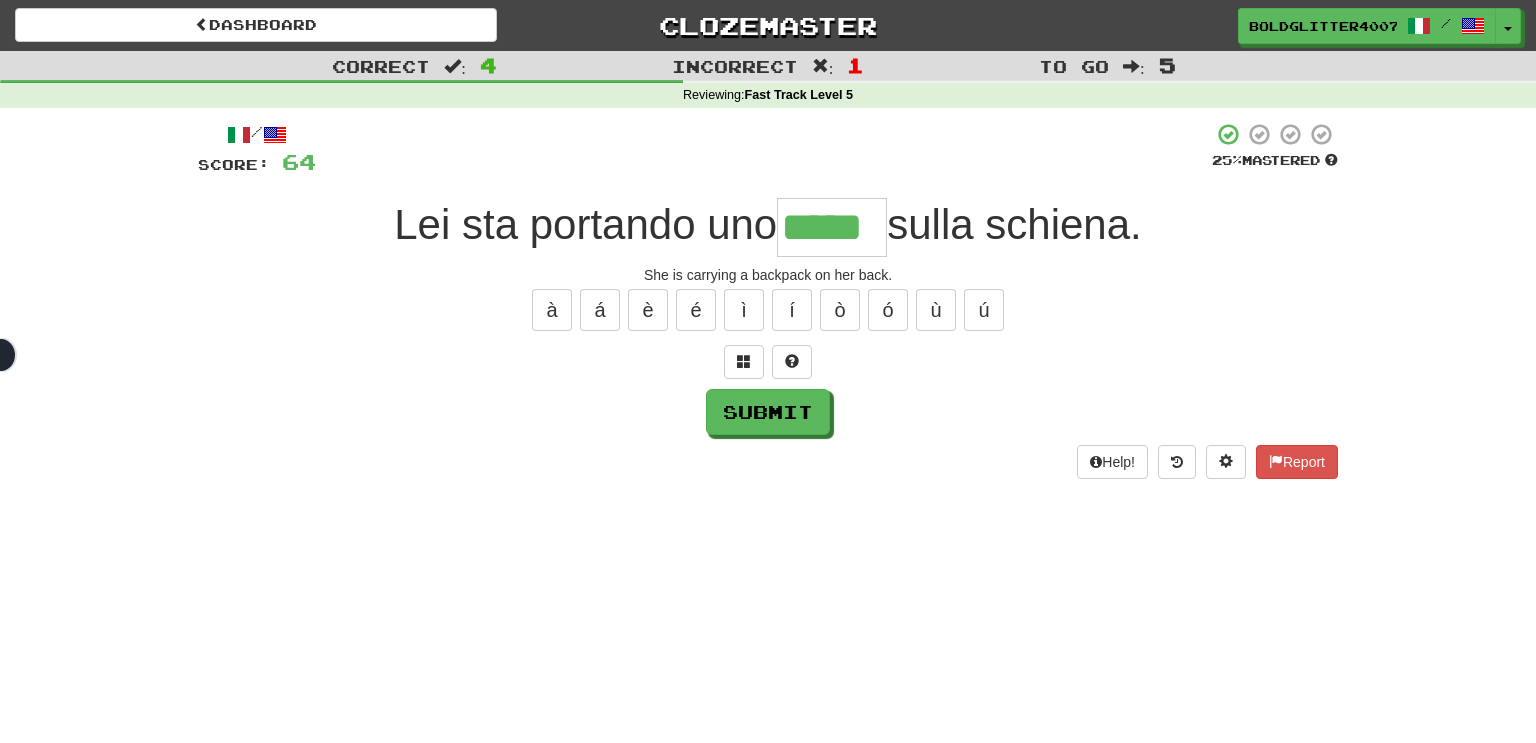 type on "*****" 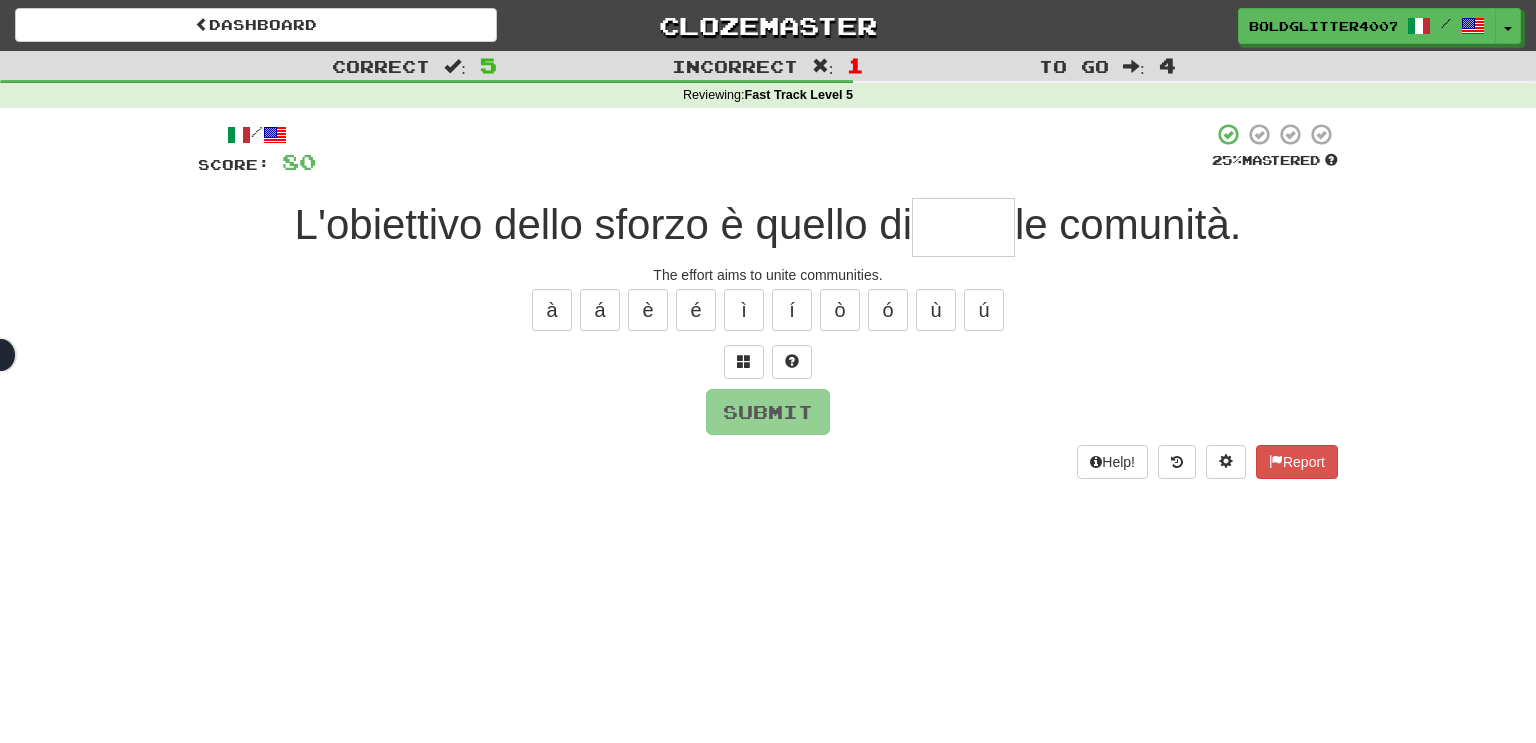 type on "*" 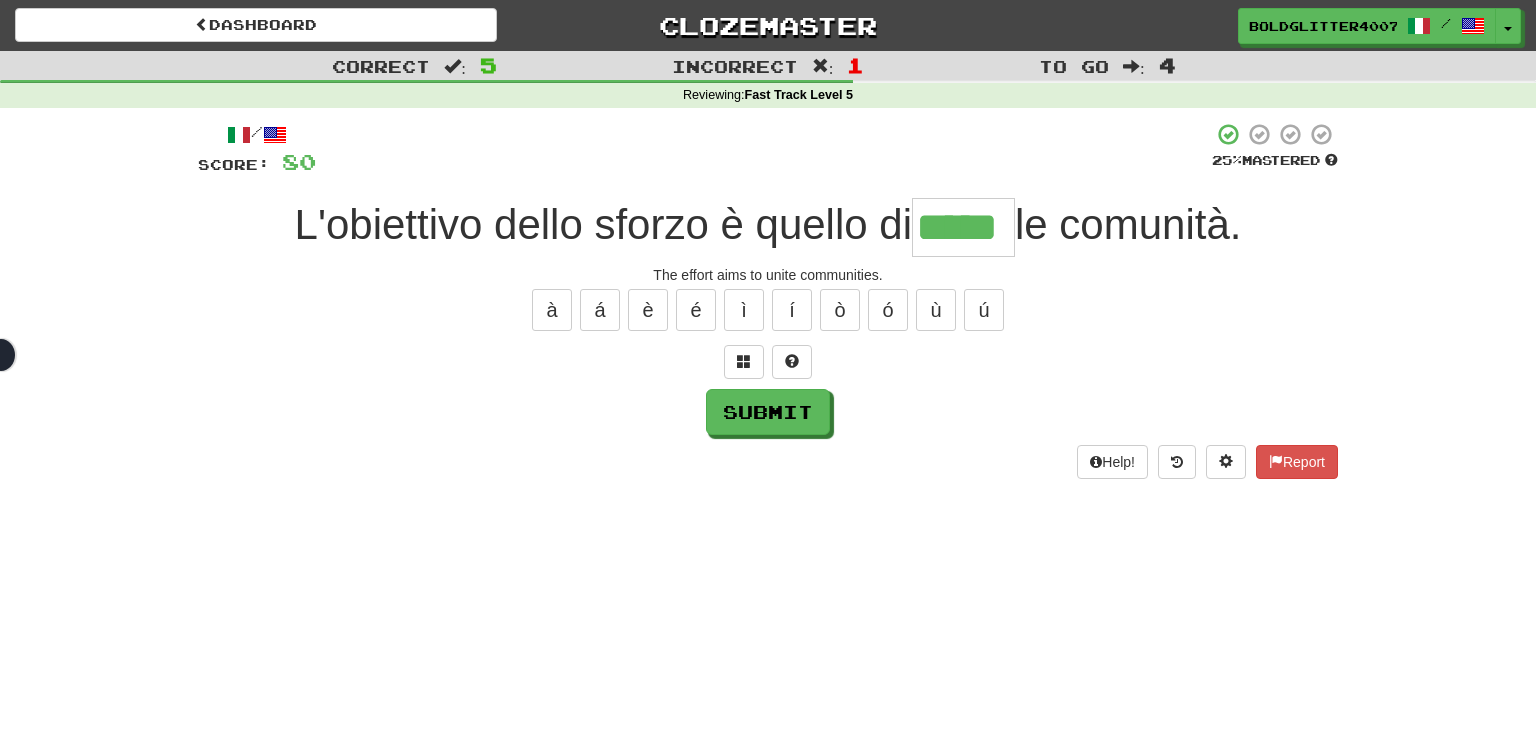 type on "*****" 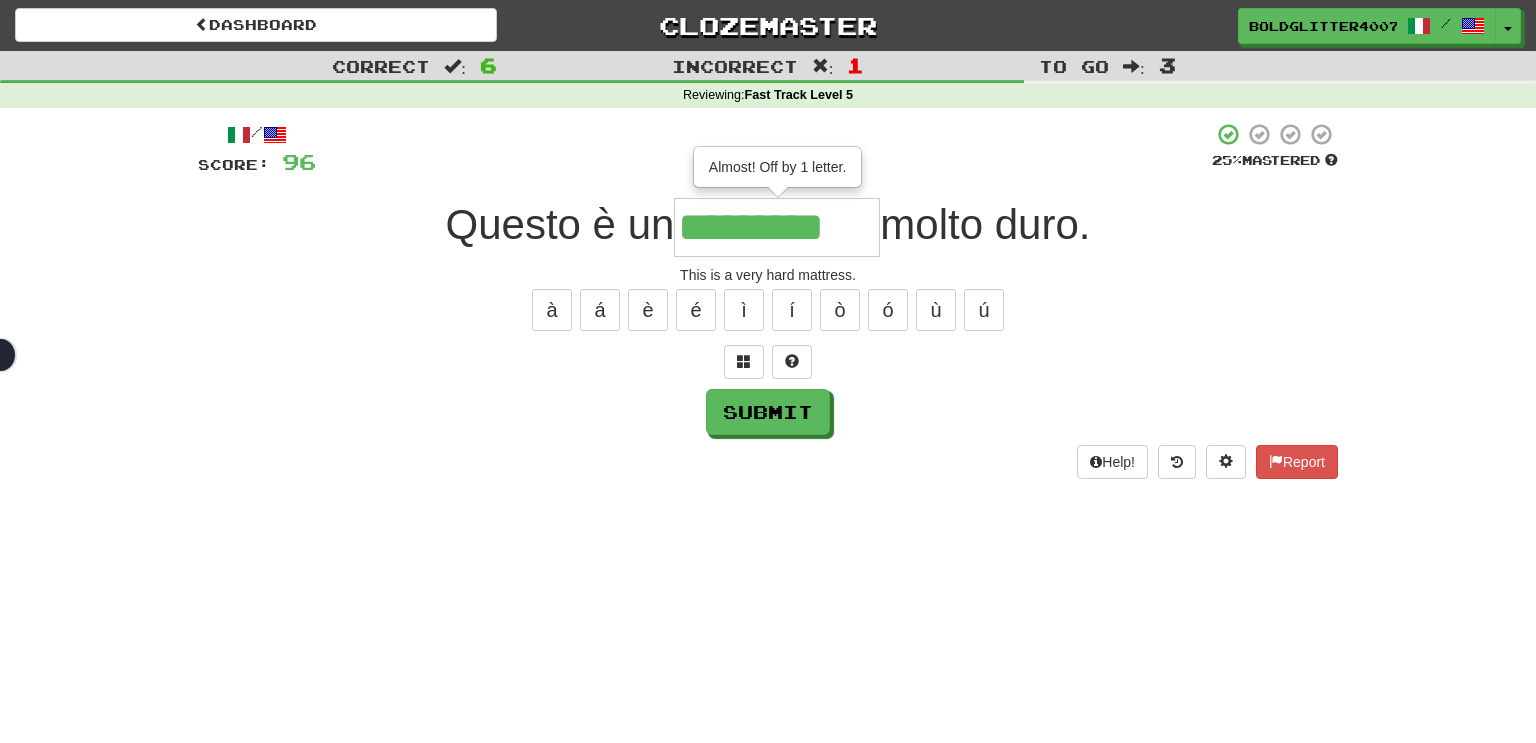type on "*********" 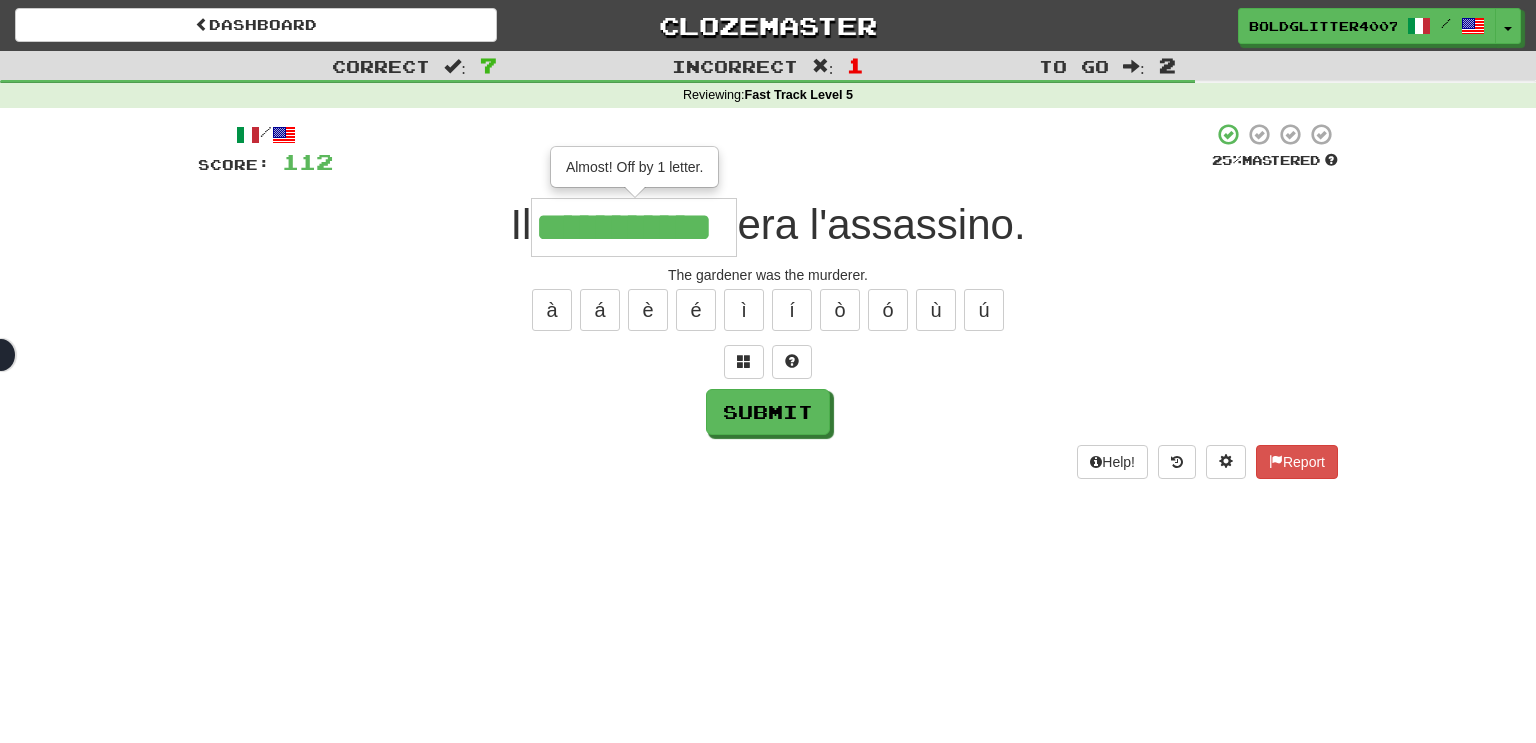 type on "**********" 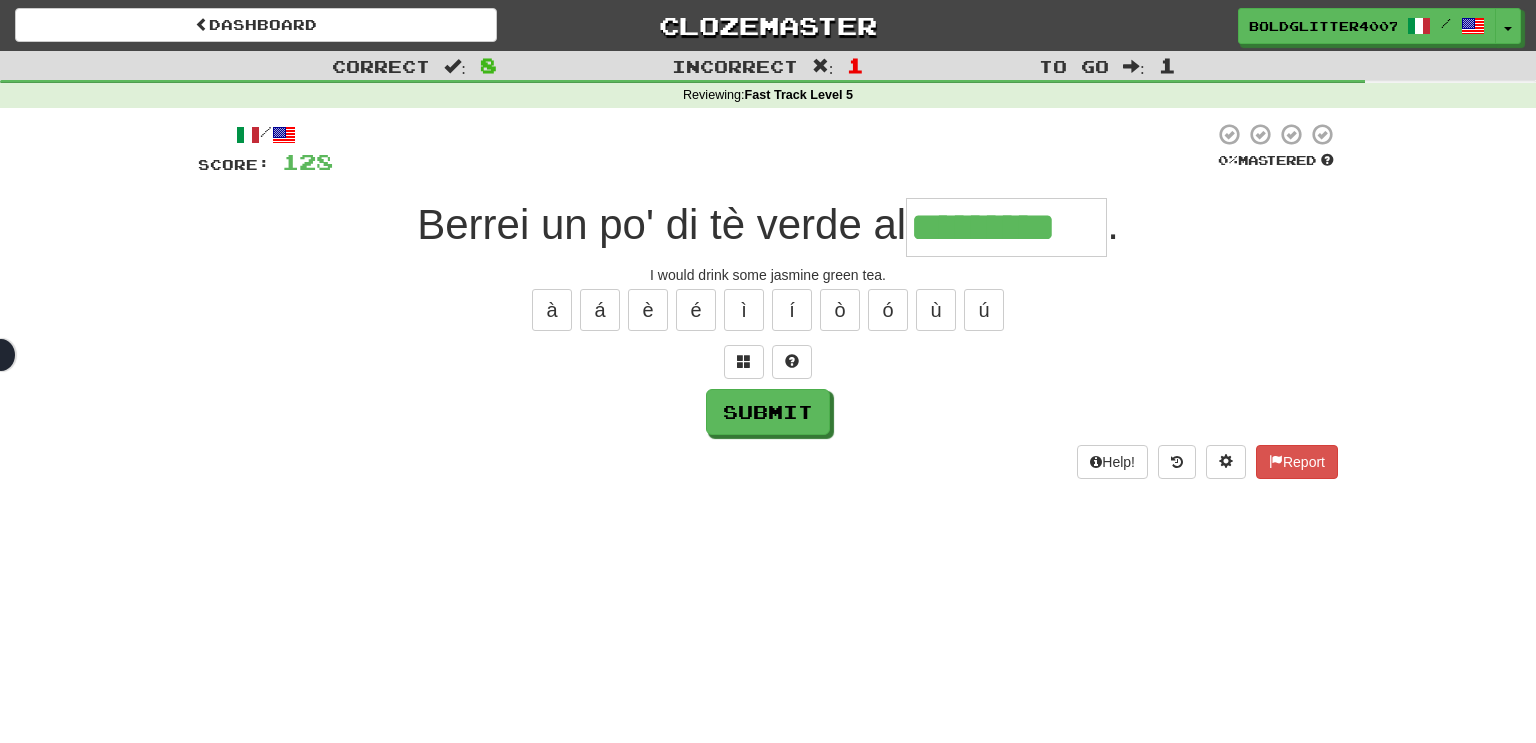 type on "*********" 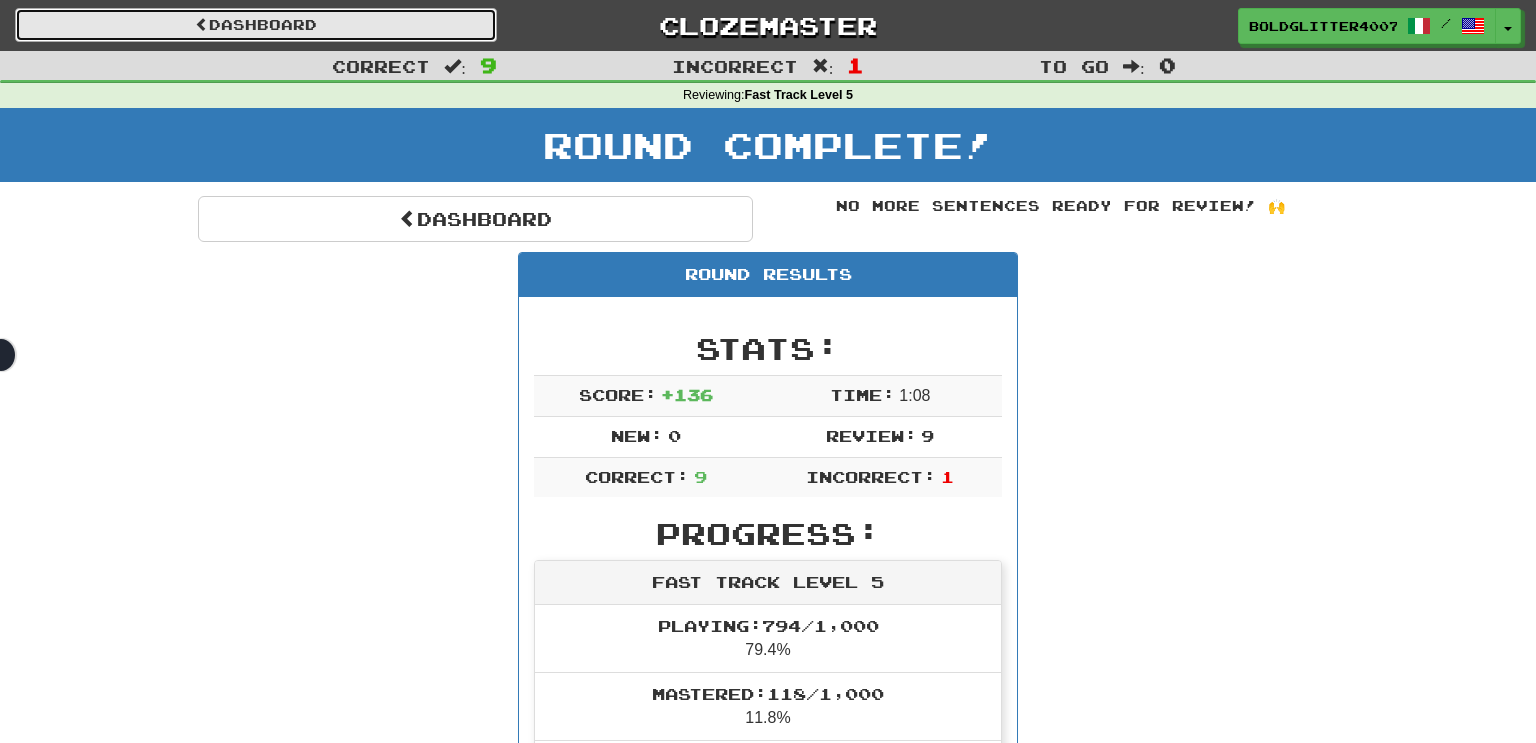 click on "Dashboard" at bounding box center [256, 25] 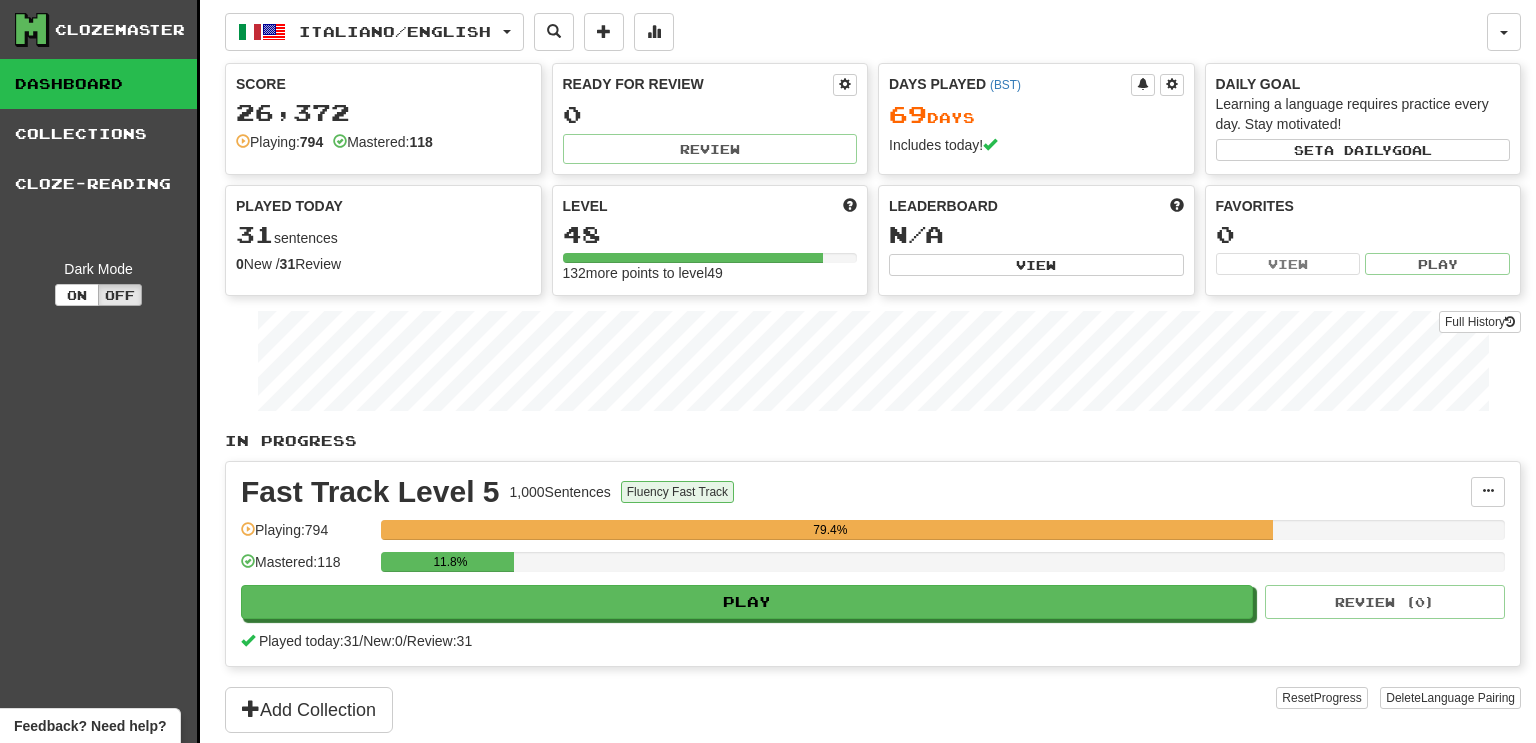scroll, scrollTop: 0, scrollLeft: 0, axis: both 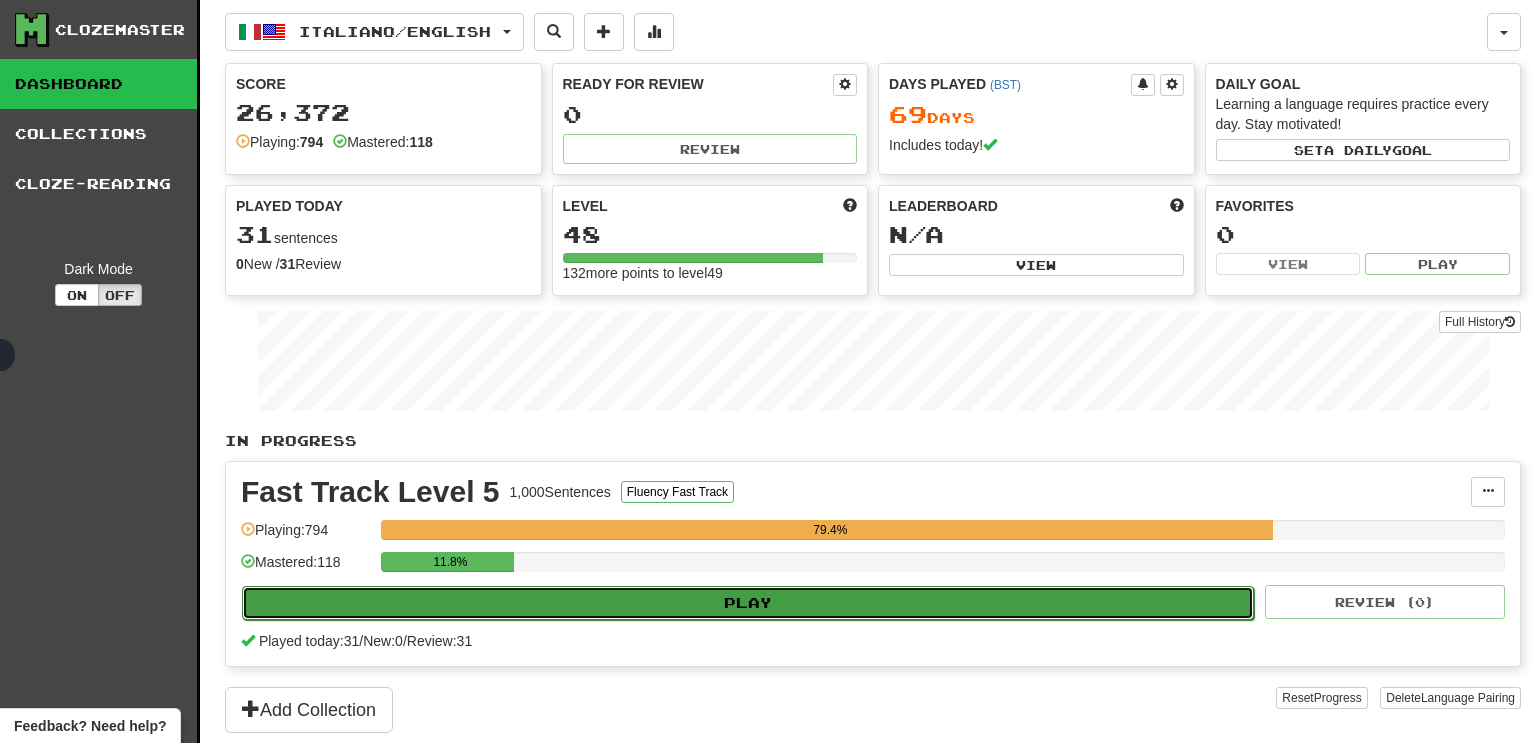 click on "Play" at bounding box center [748, 603] 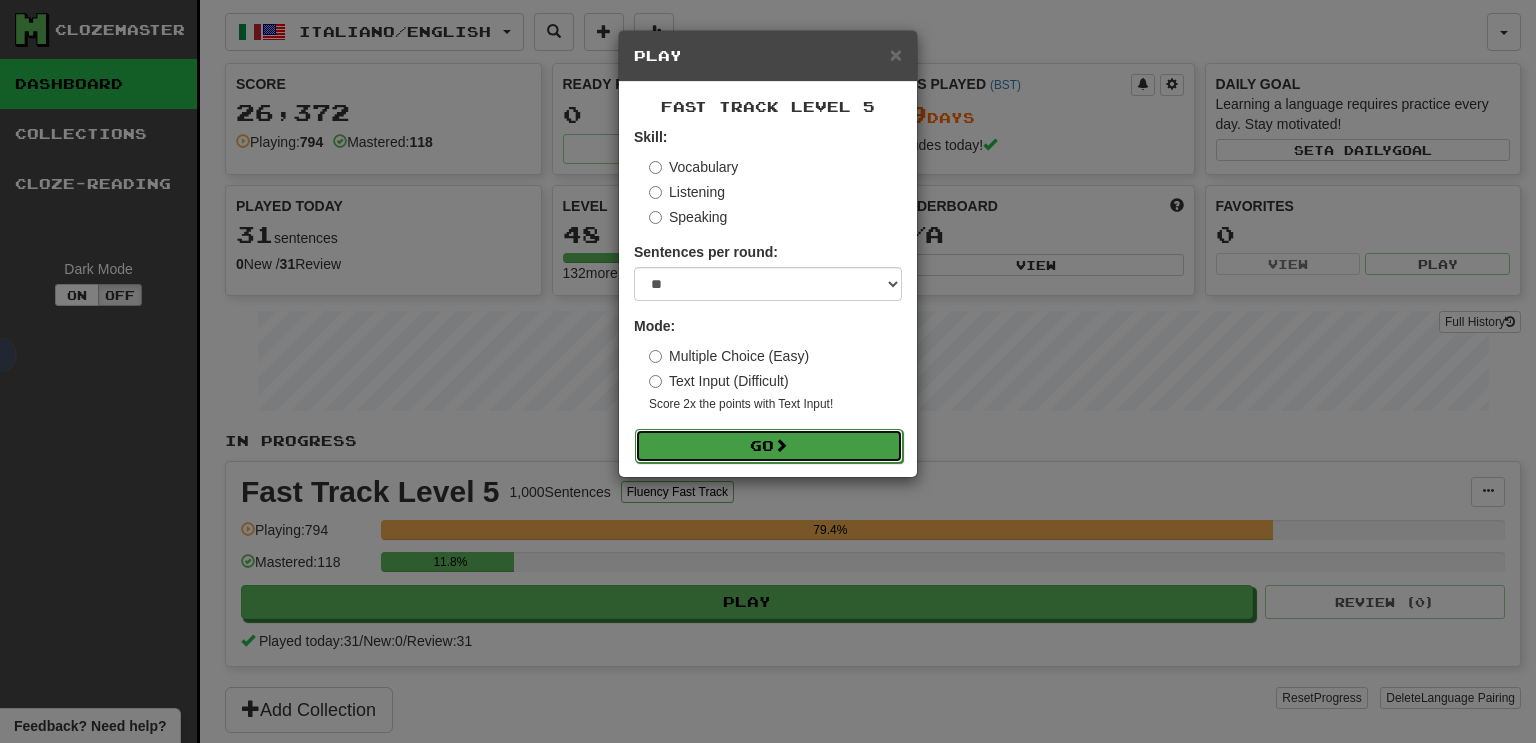click on "Go" at bounding box center [769, 446] 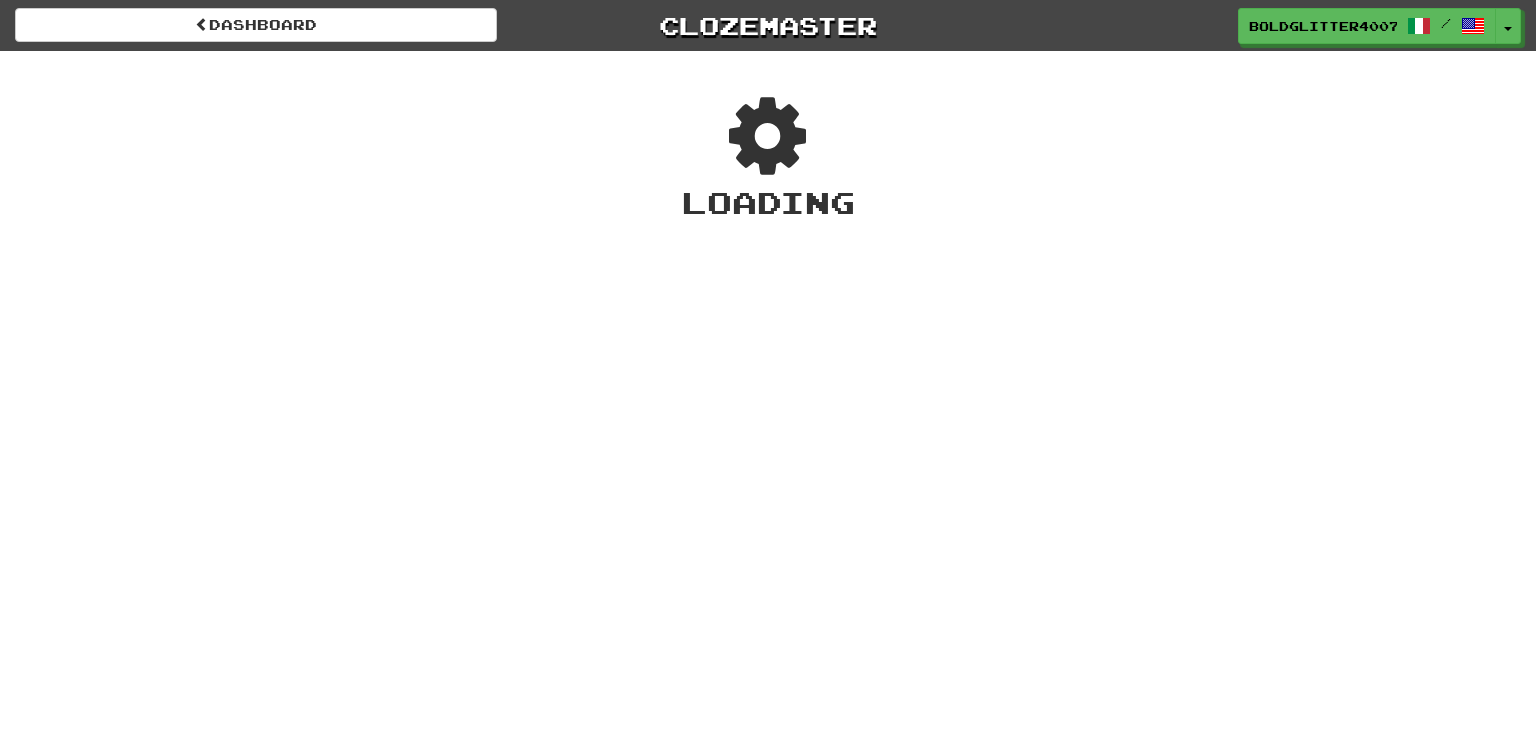 scroll, scrollTop: 0, scrollLeft: 0, axis: both 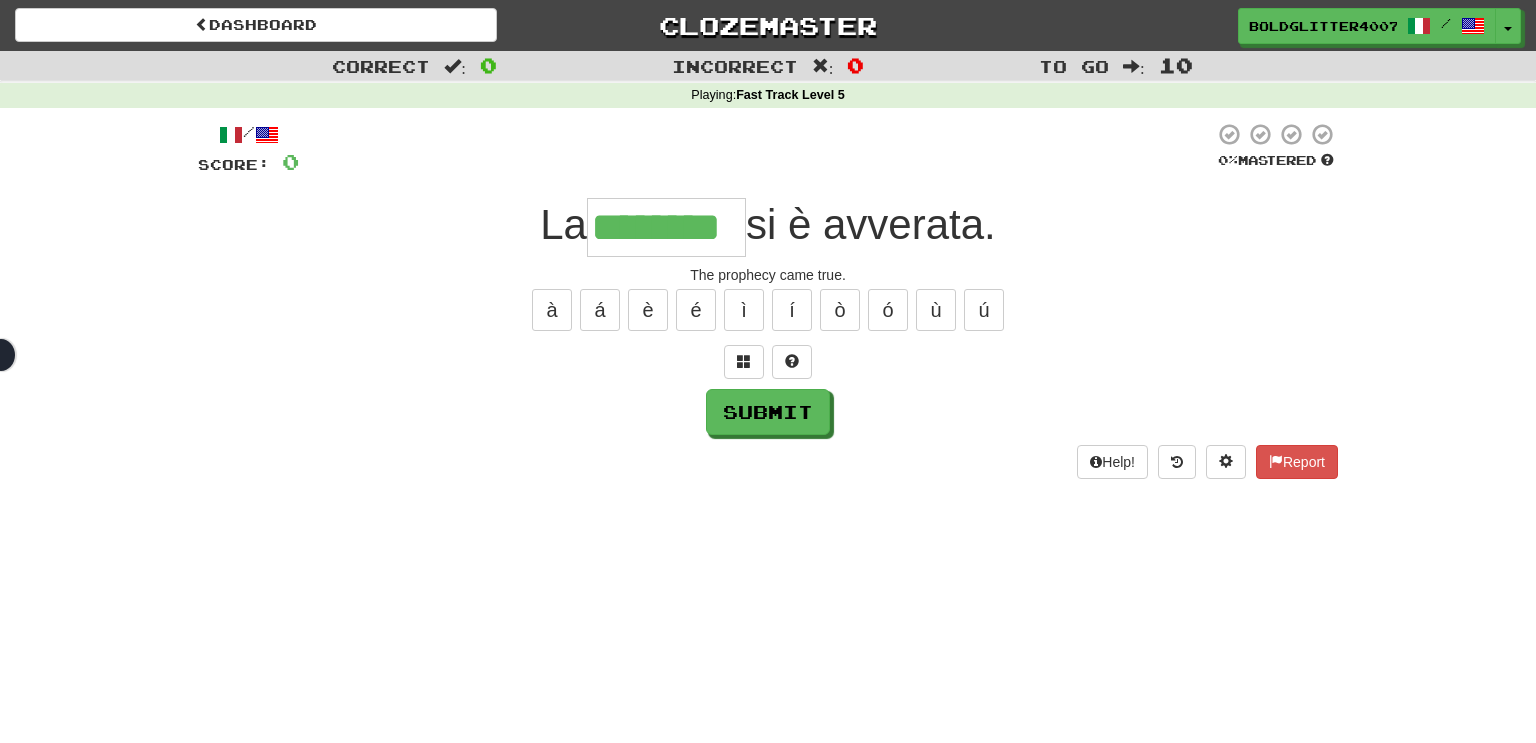 type on "********" 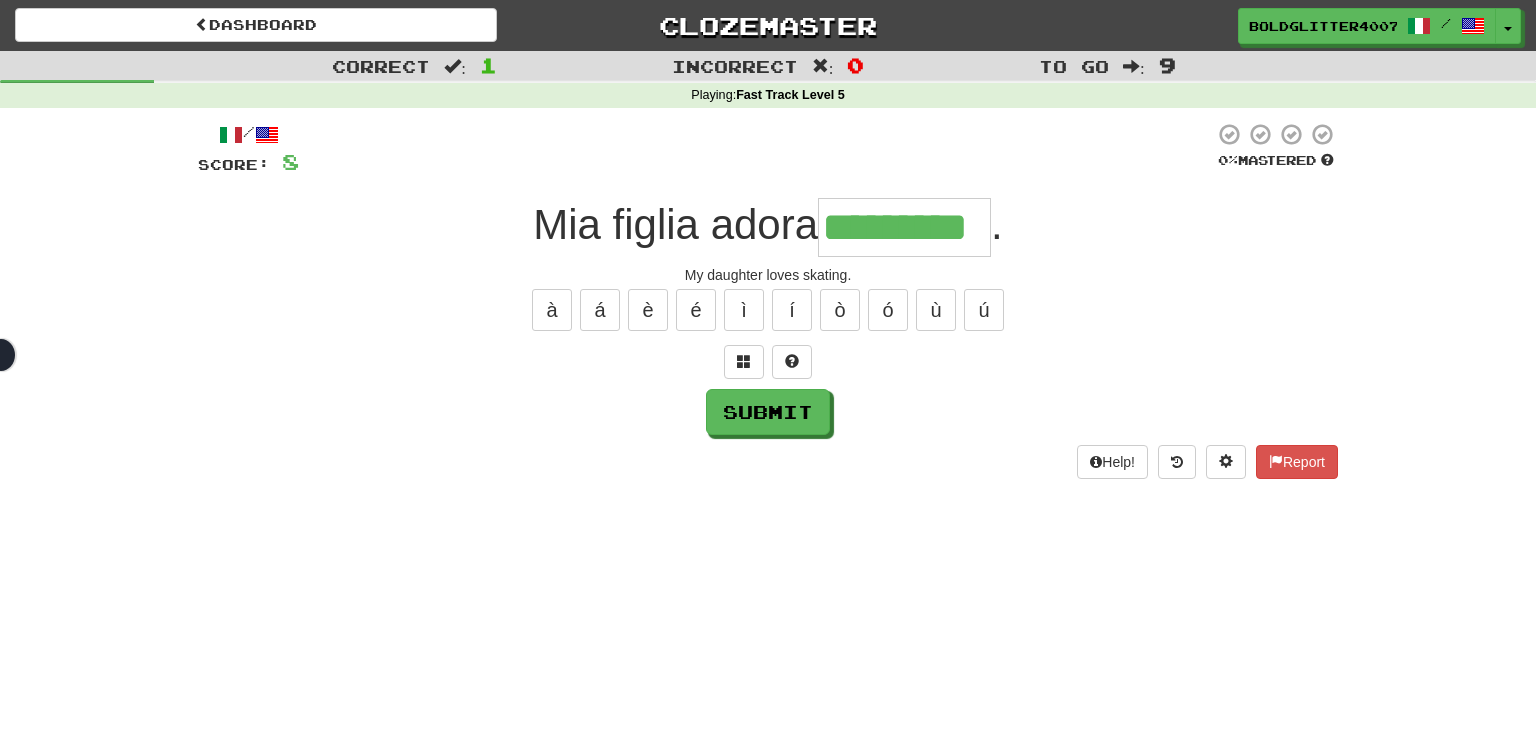 type on "*********" 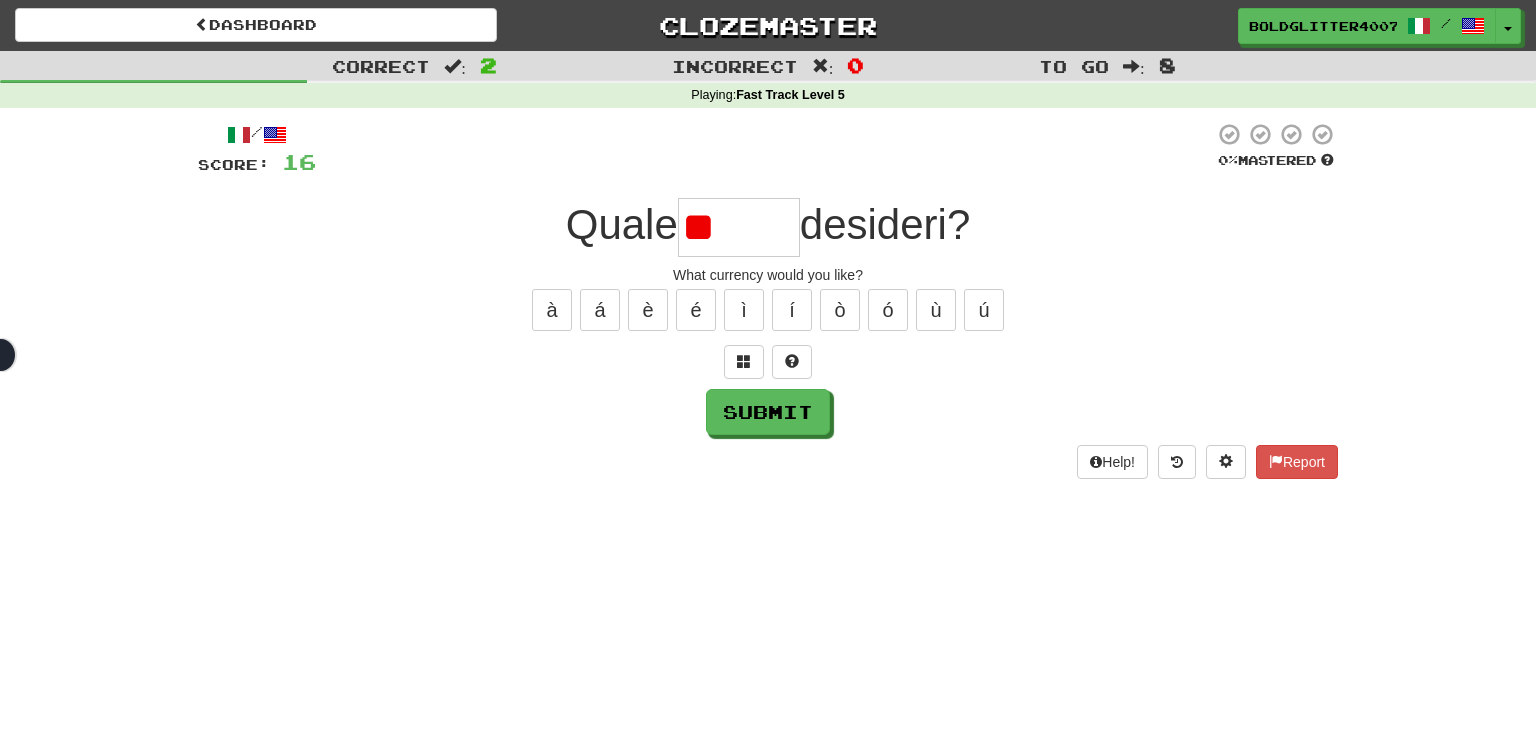 type on "*" 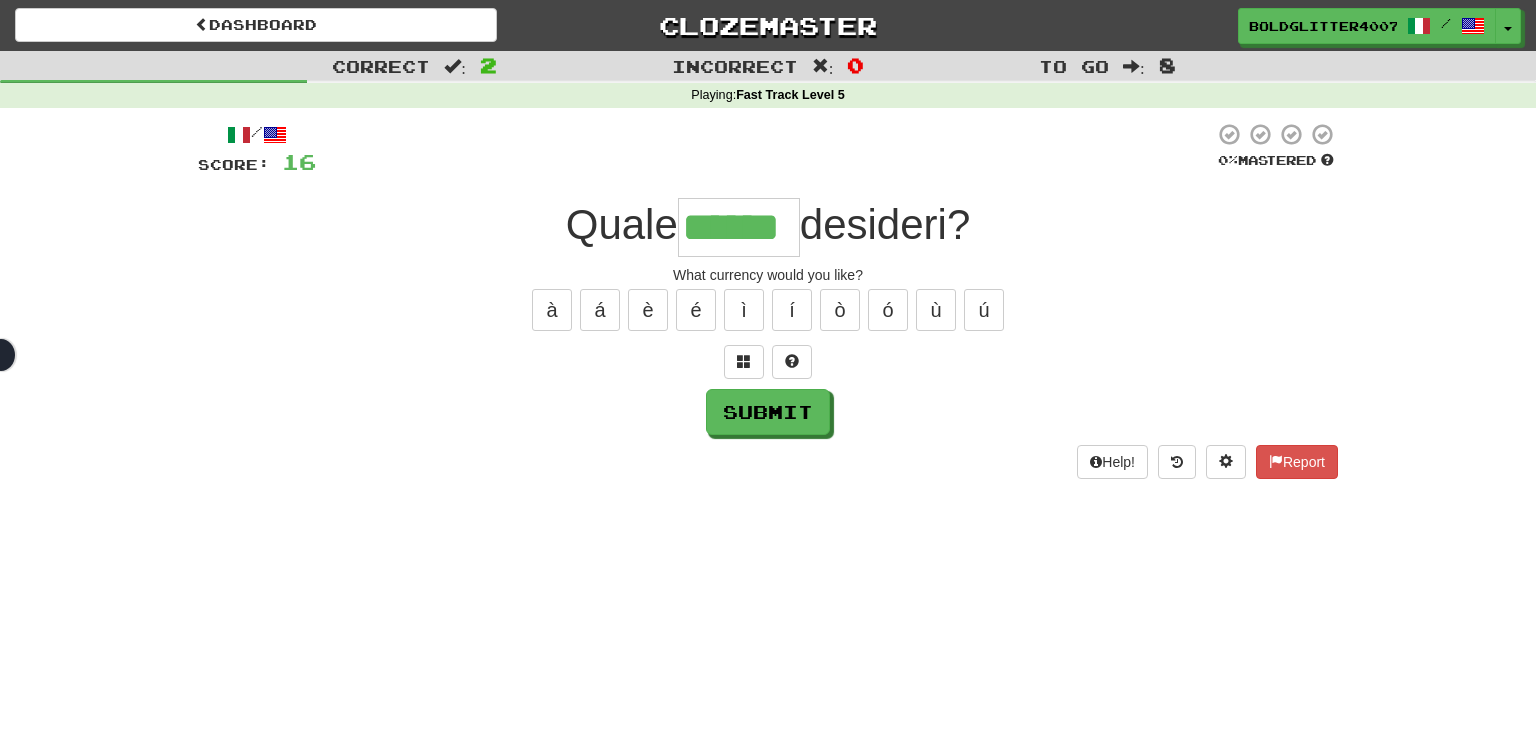 type on "******" 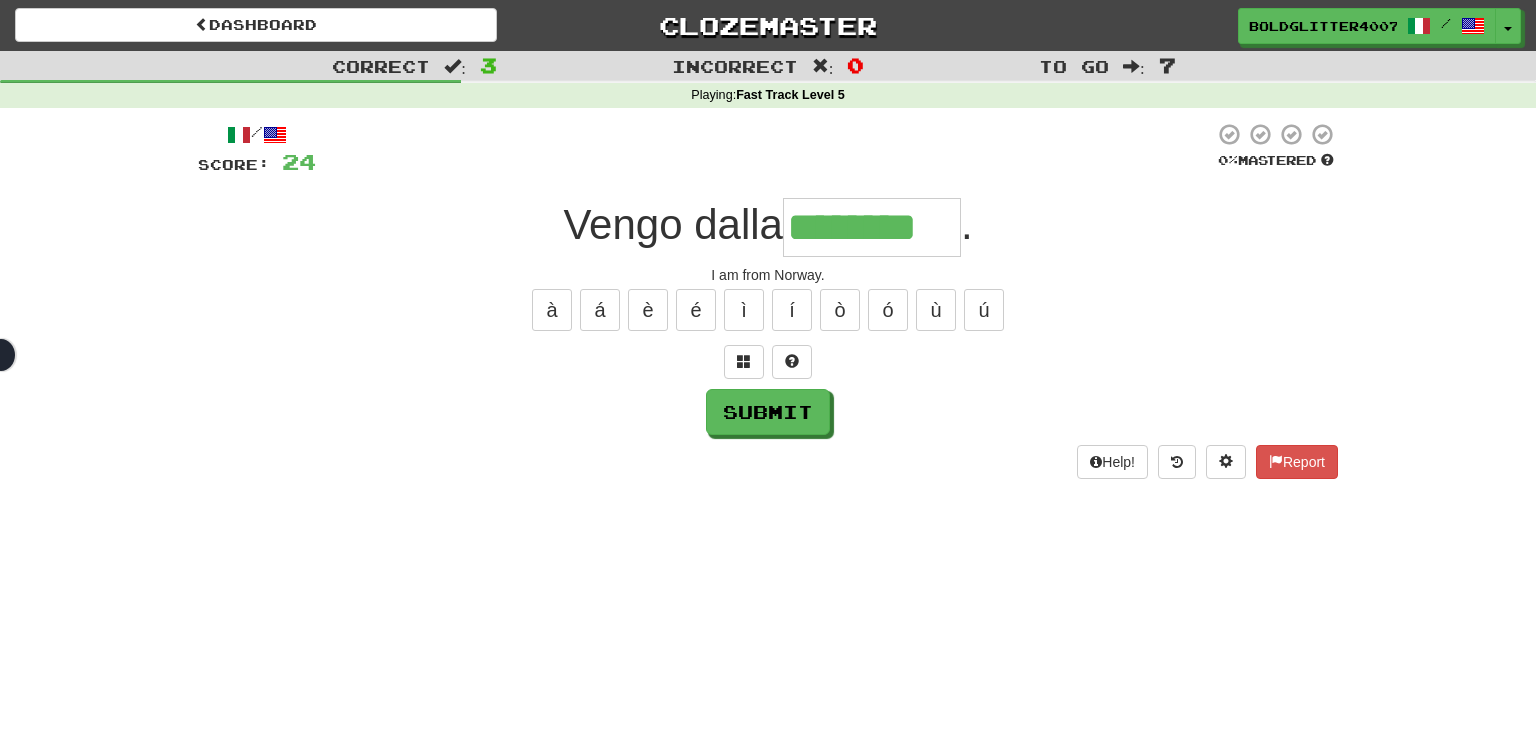 type on "********" 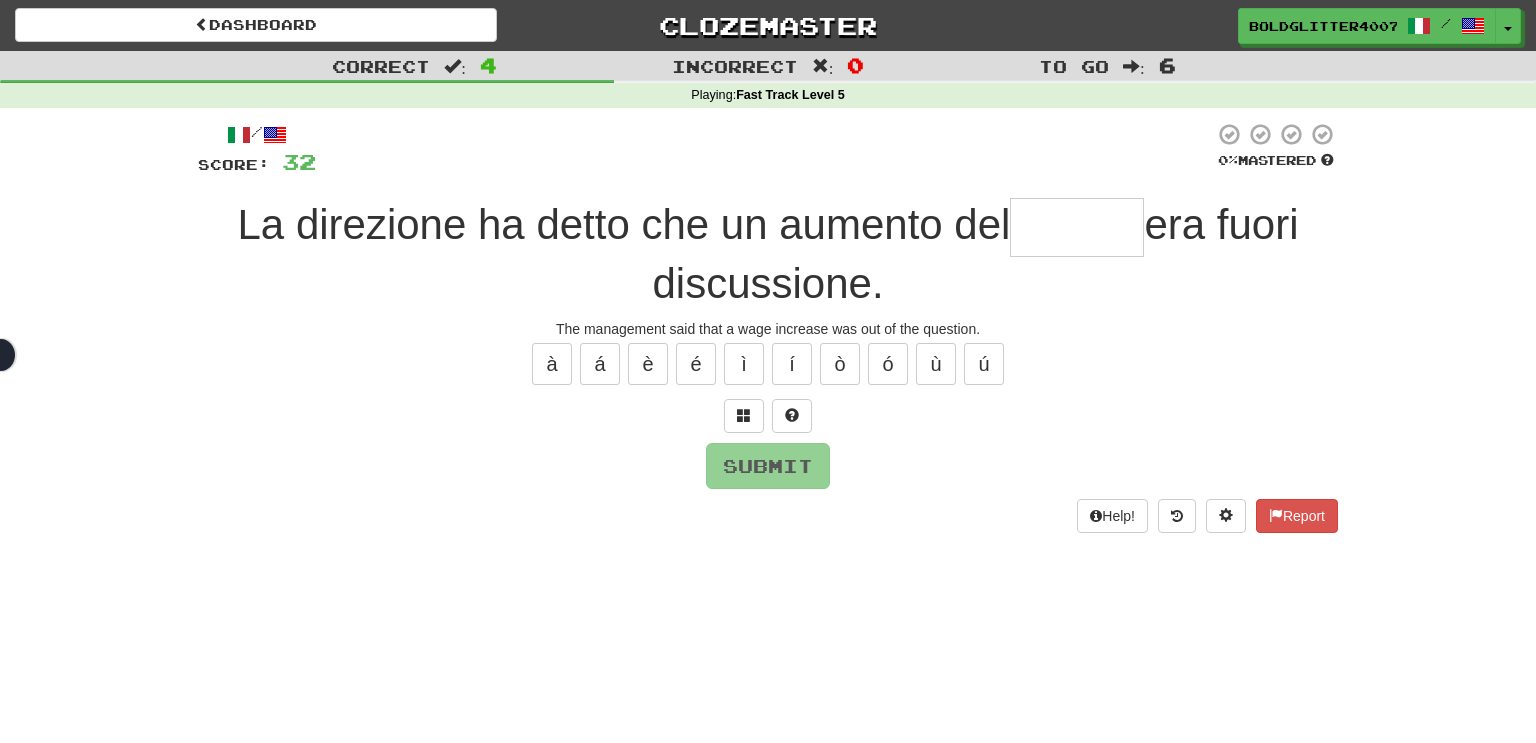 type on "*" 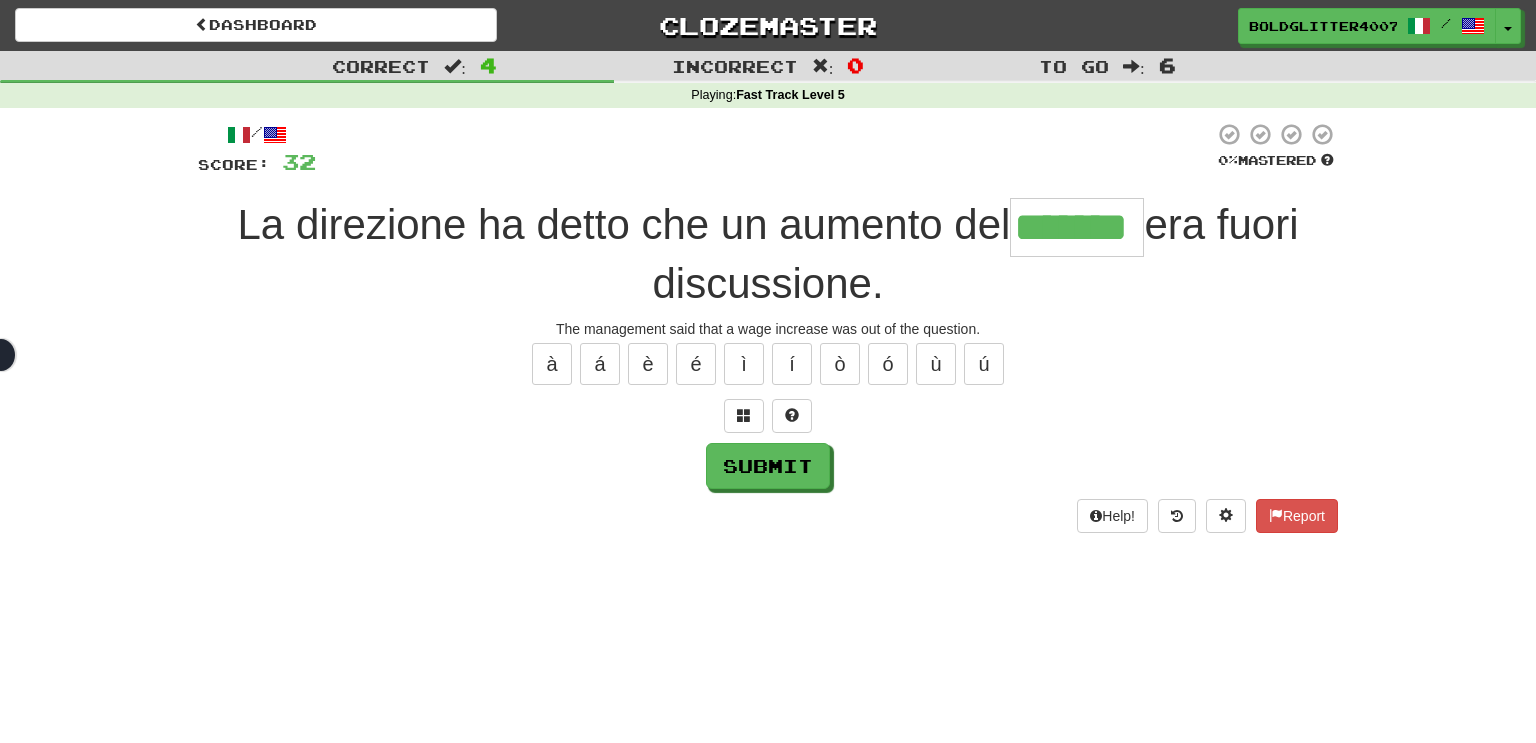 type on "*******" 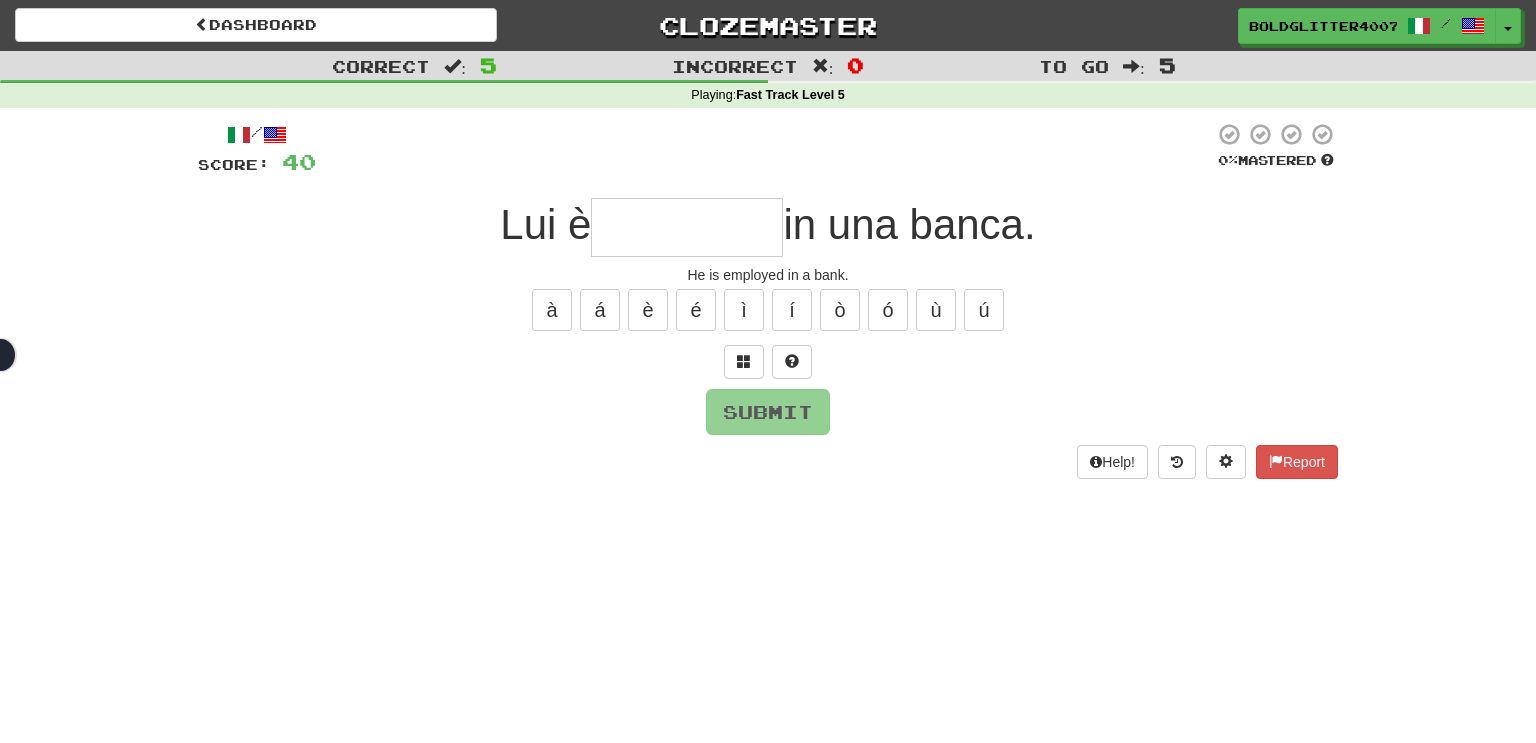 type on "*" 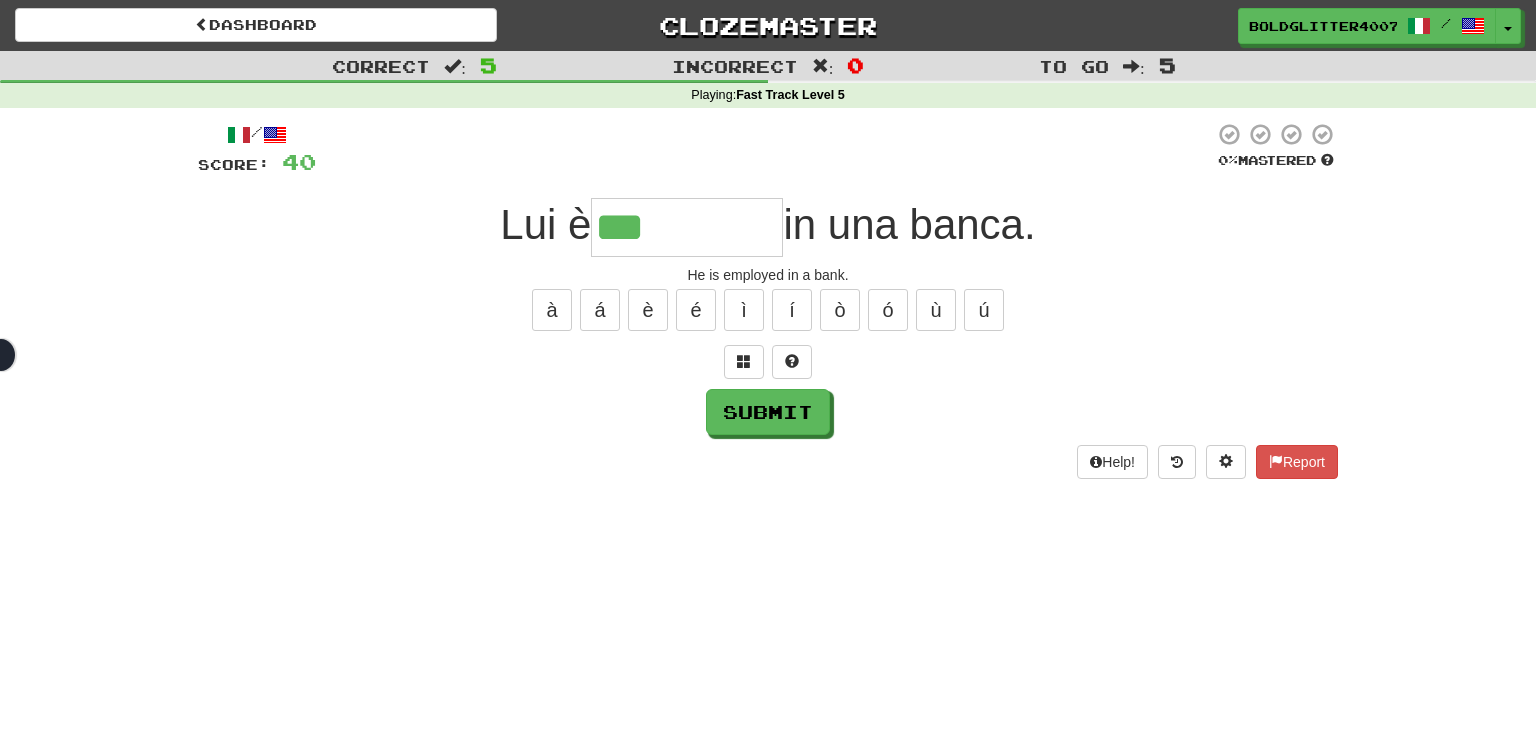 type on "*********" 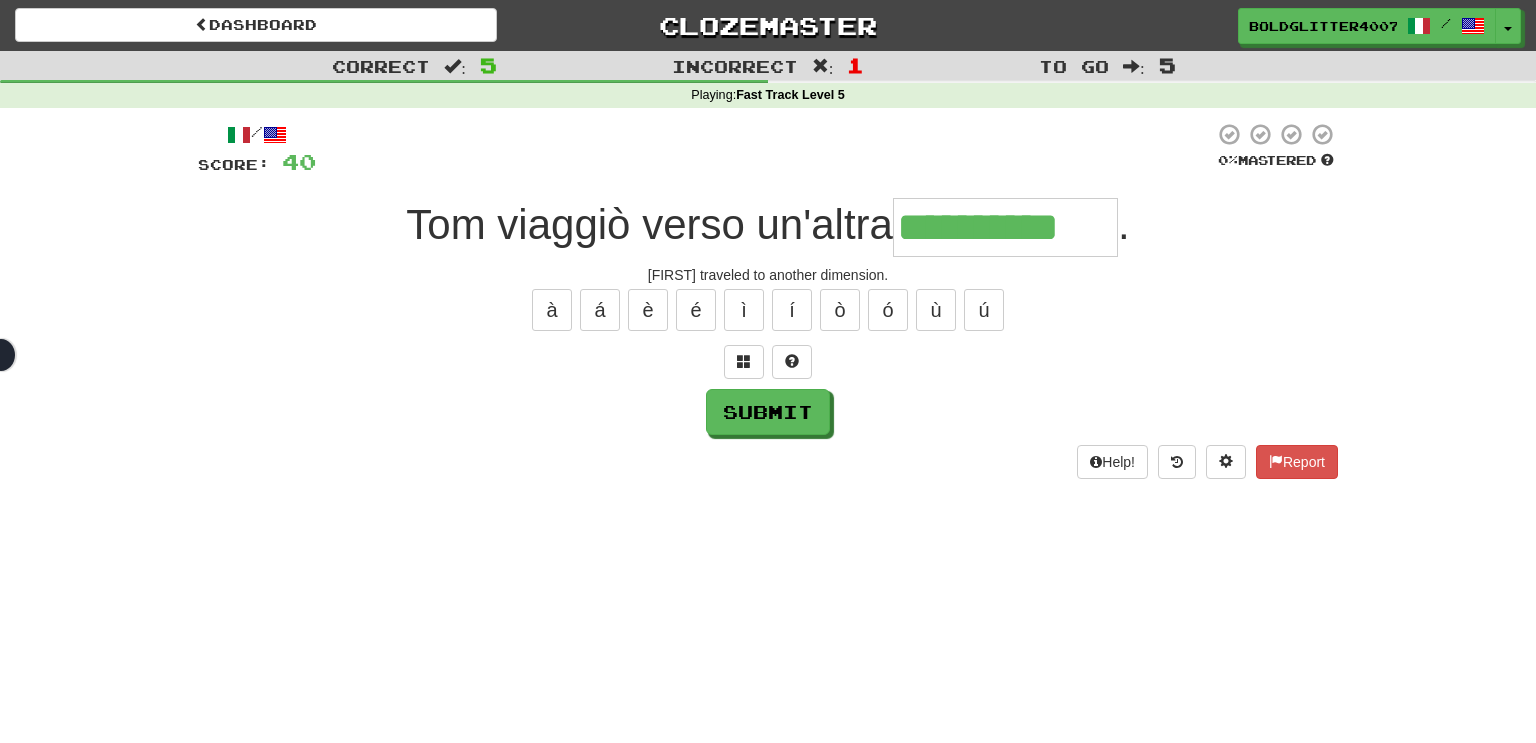 type on "**********" 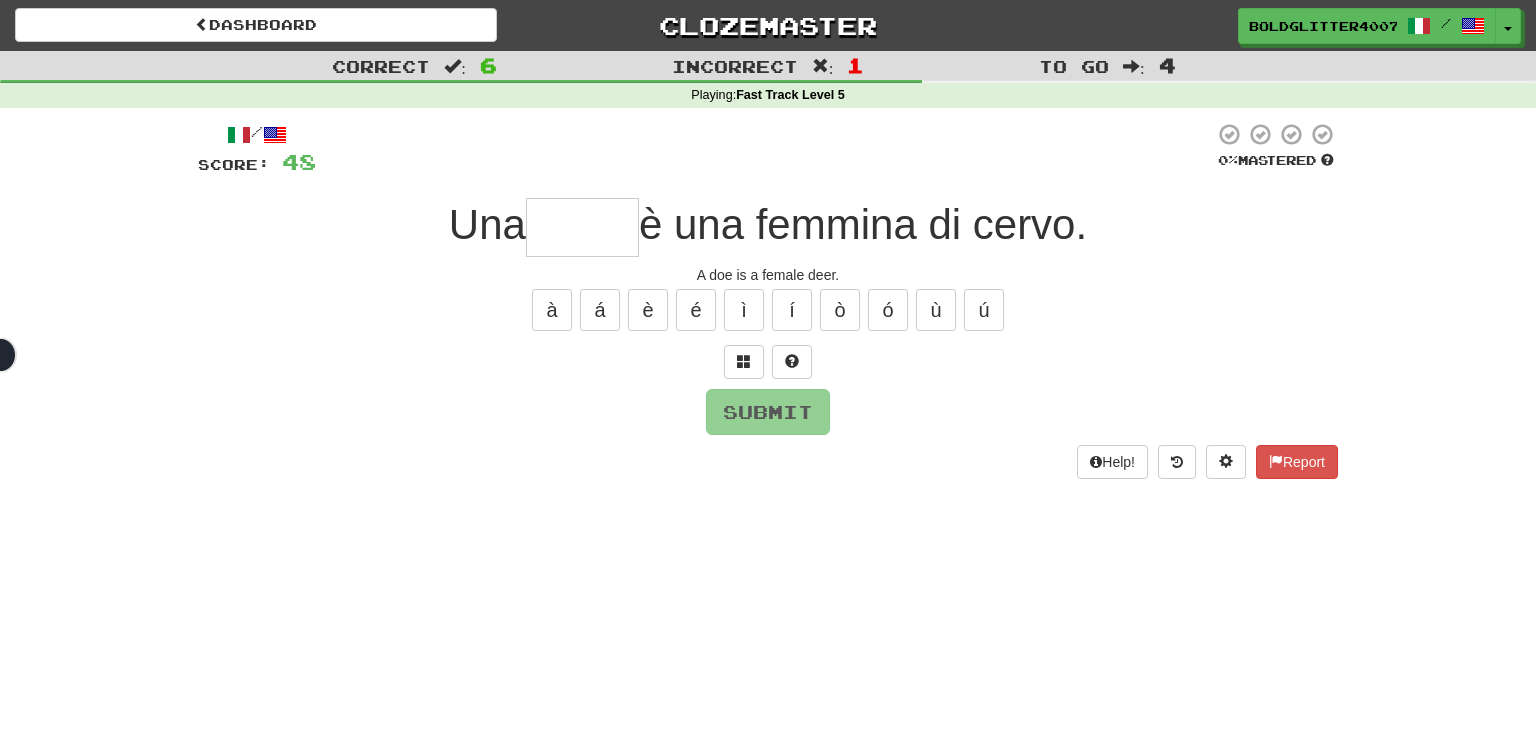 type on "*" 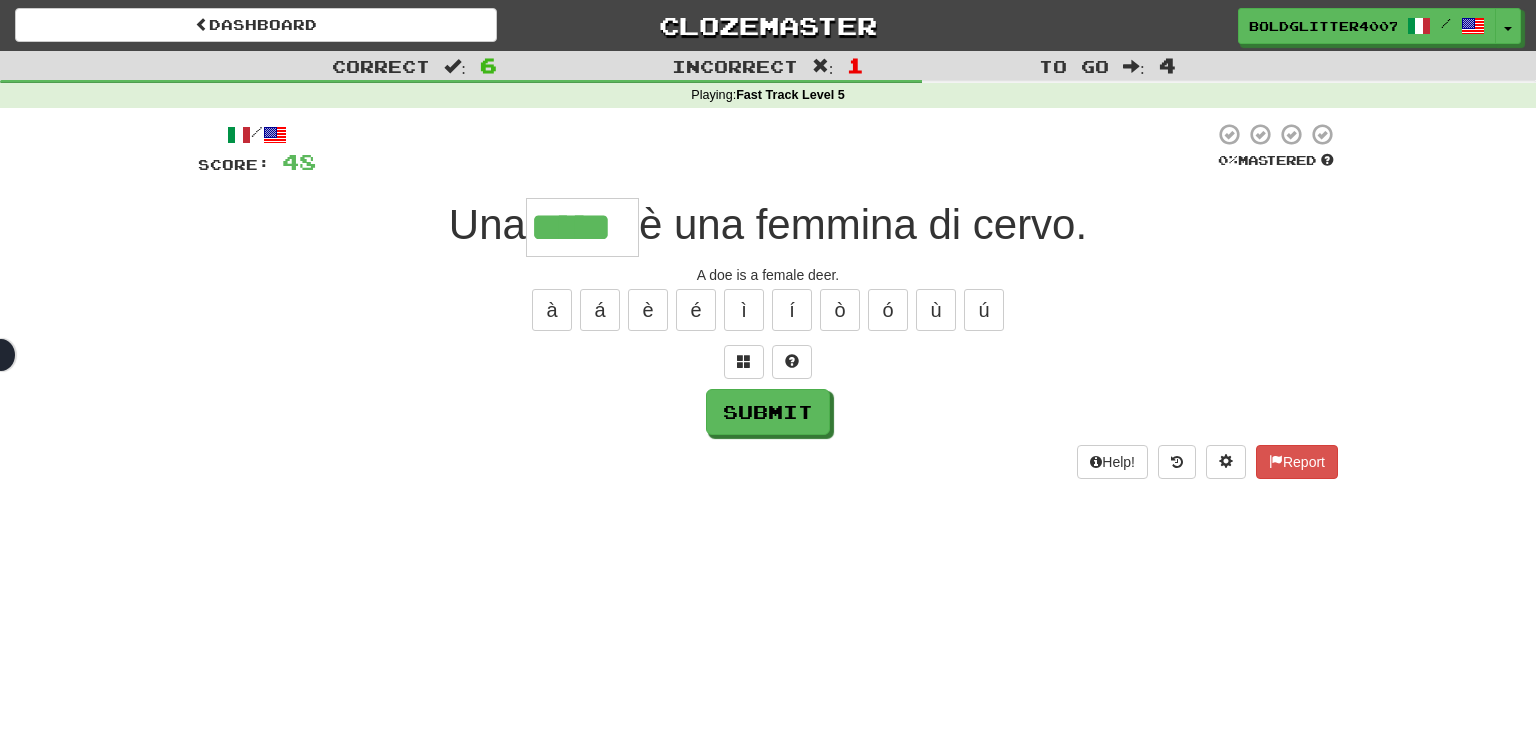 type on "*****" 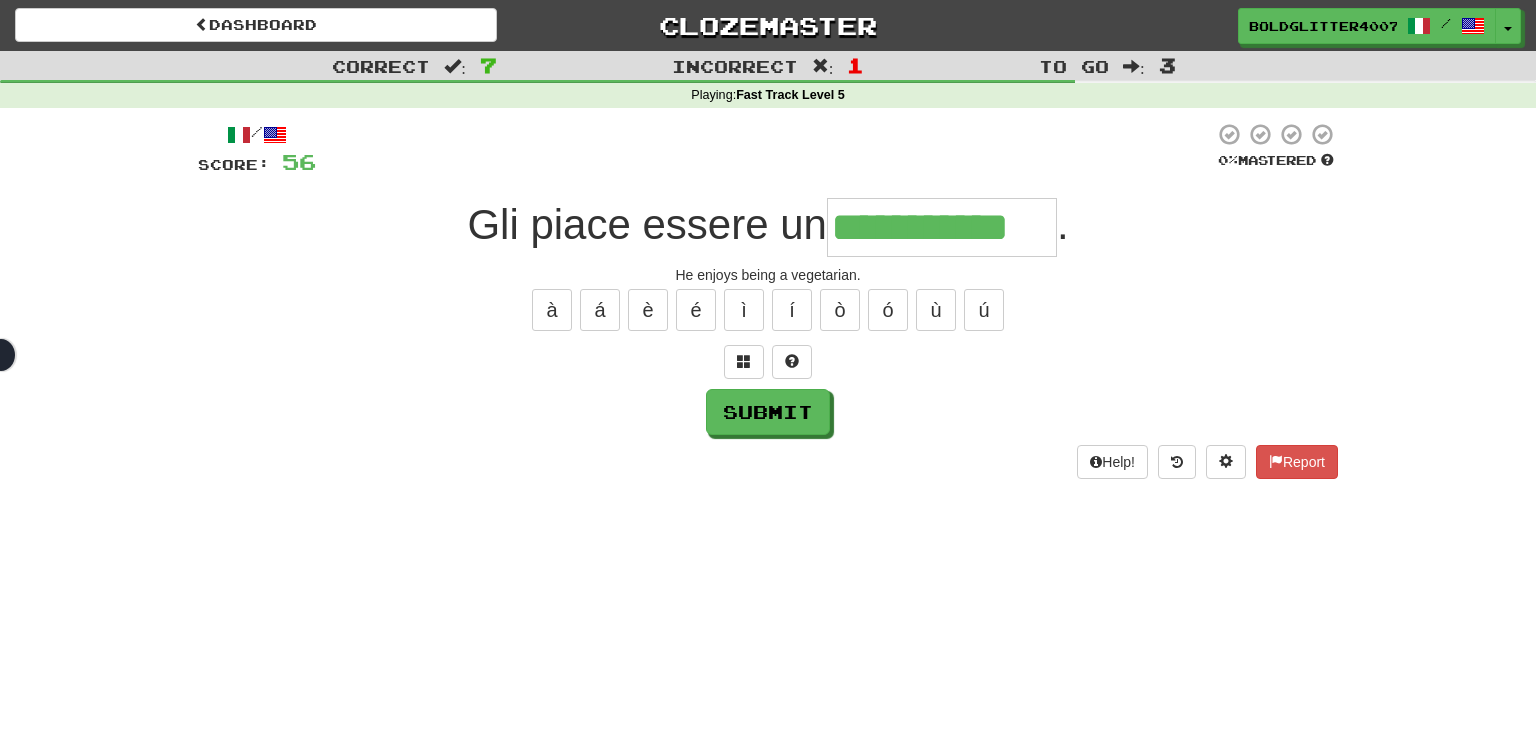 type on "**********" 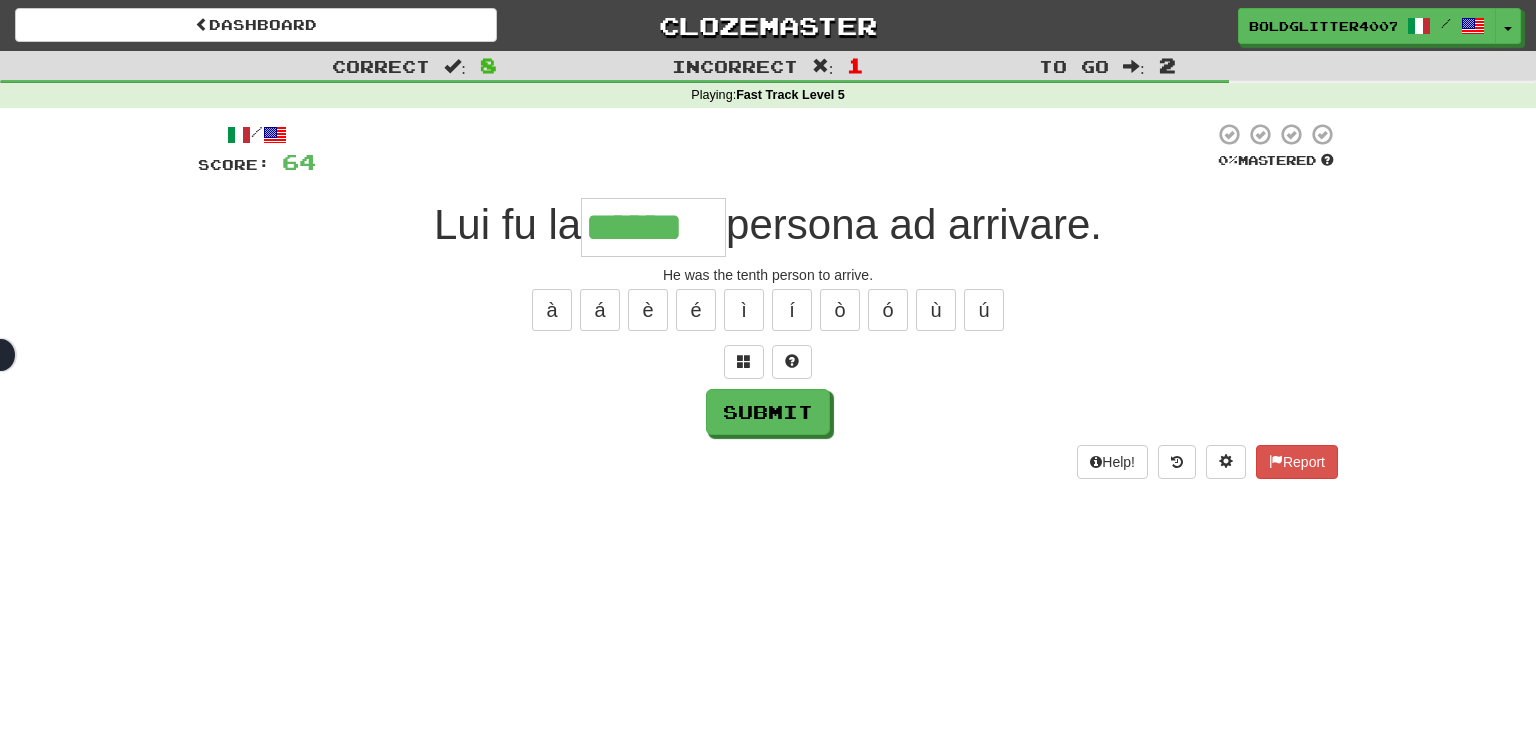 type on "******" 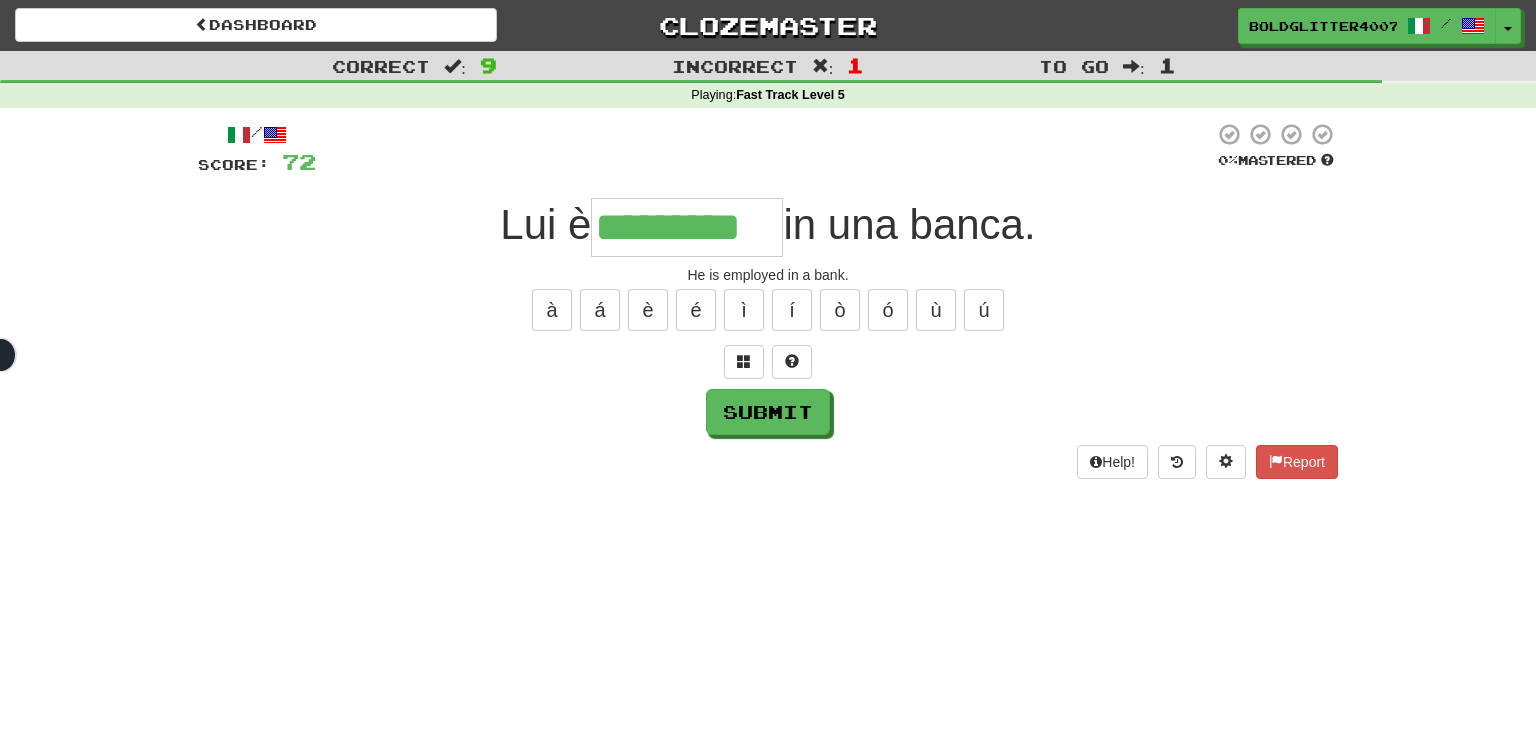 type on "*********" 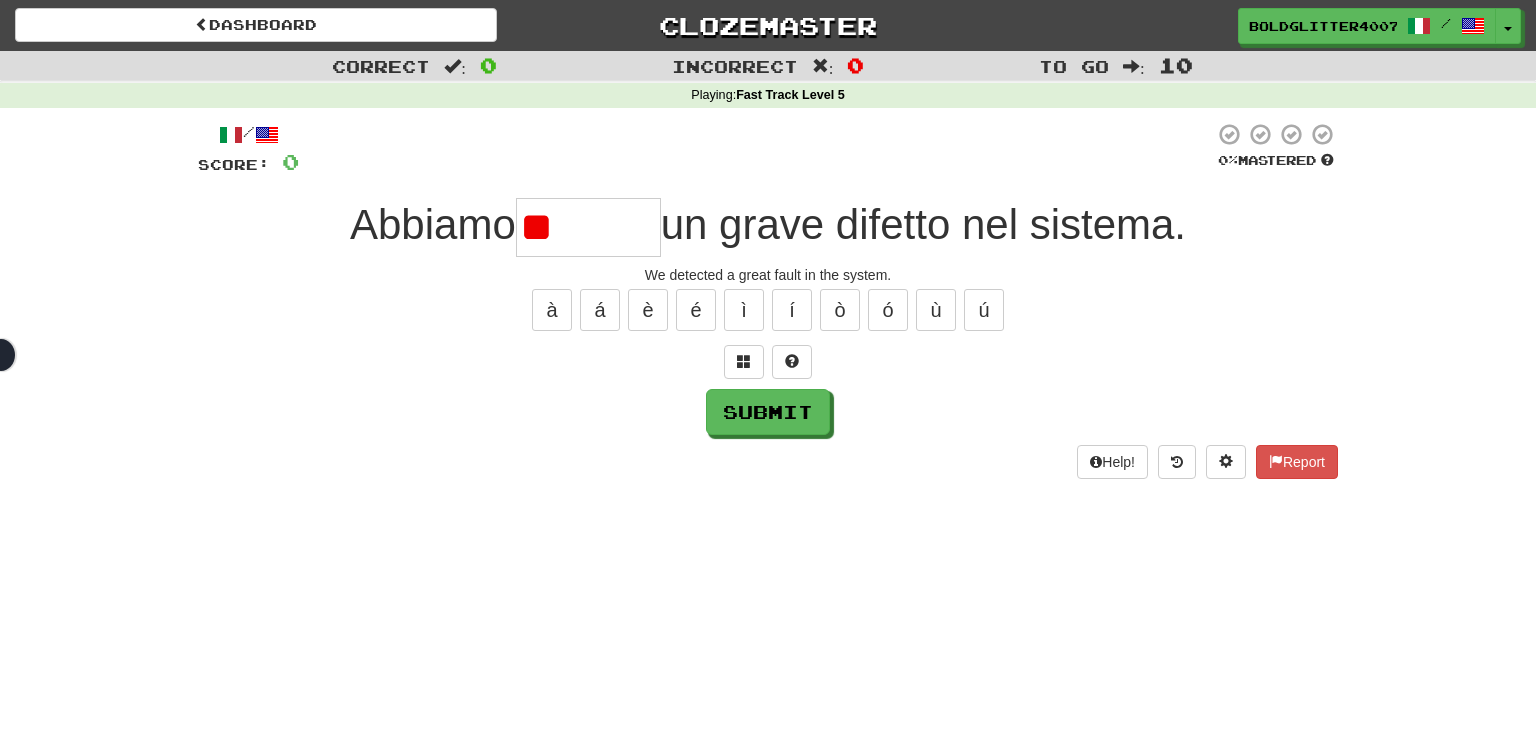 type on "*" 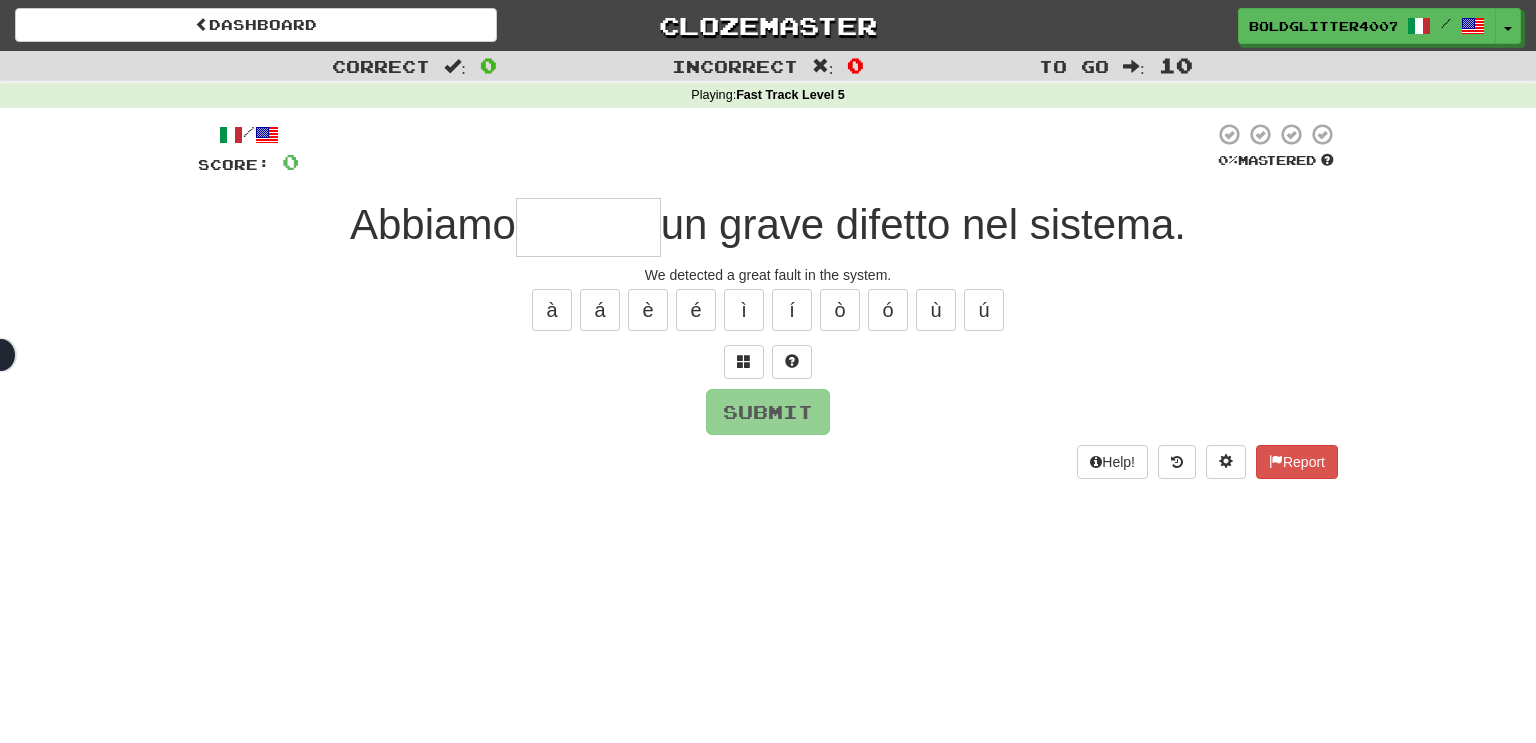 type on "*" 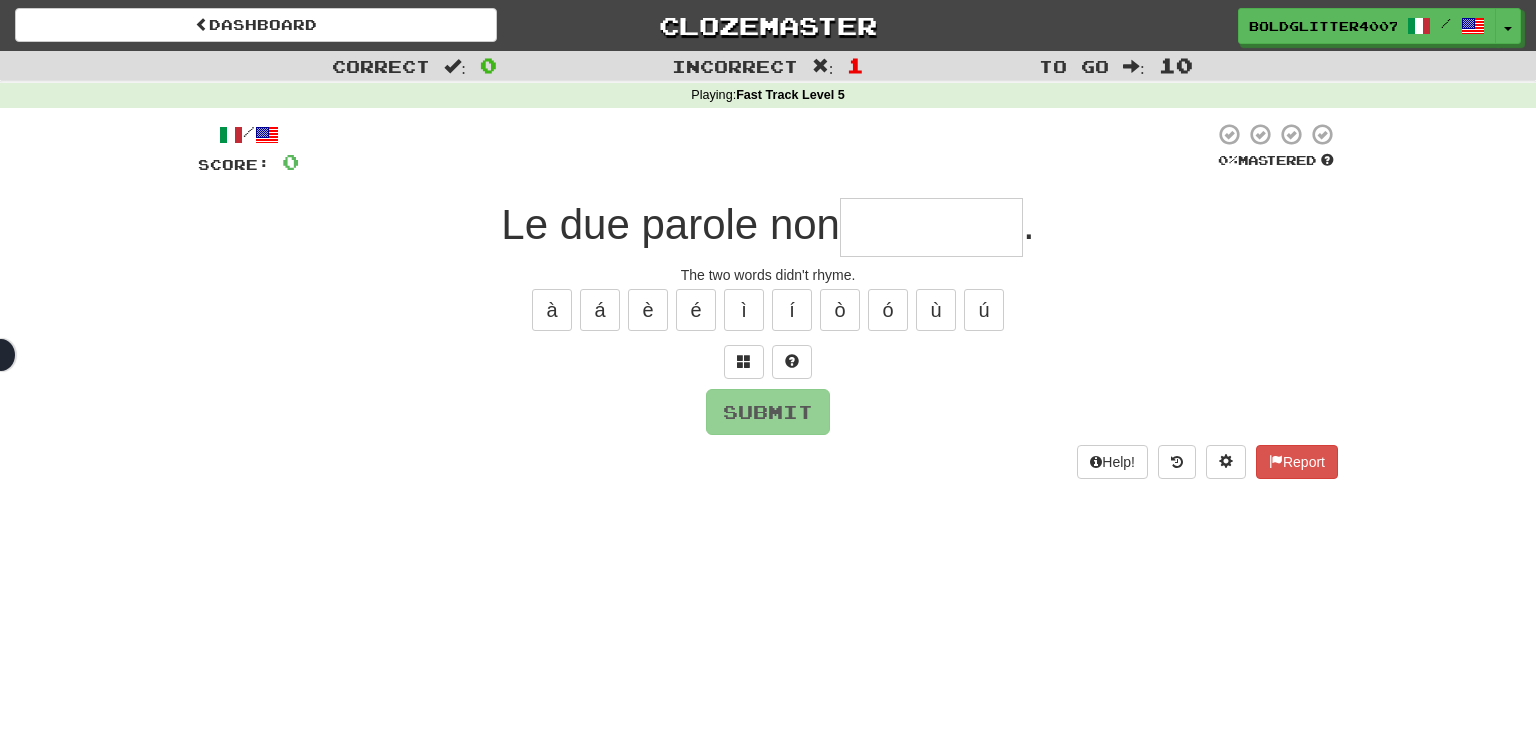 type on "*" 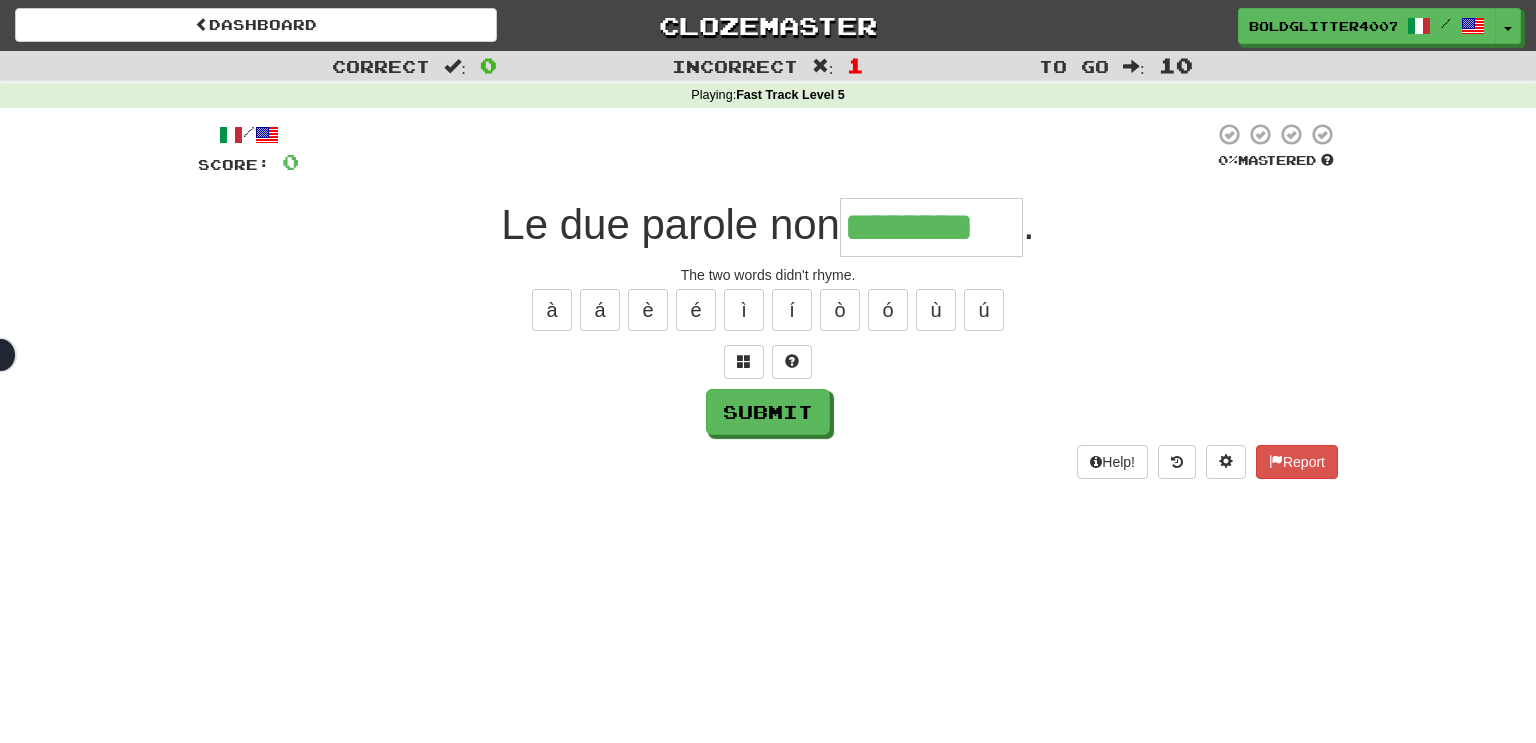 type on "********" 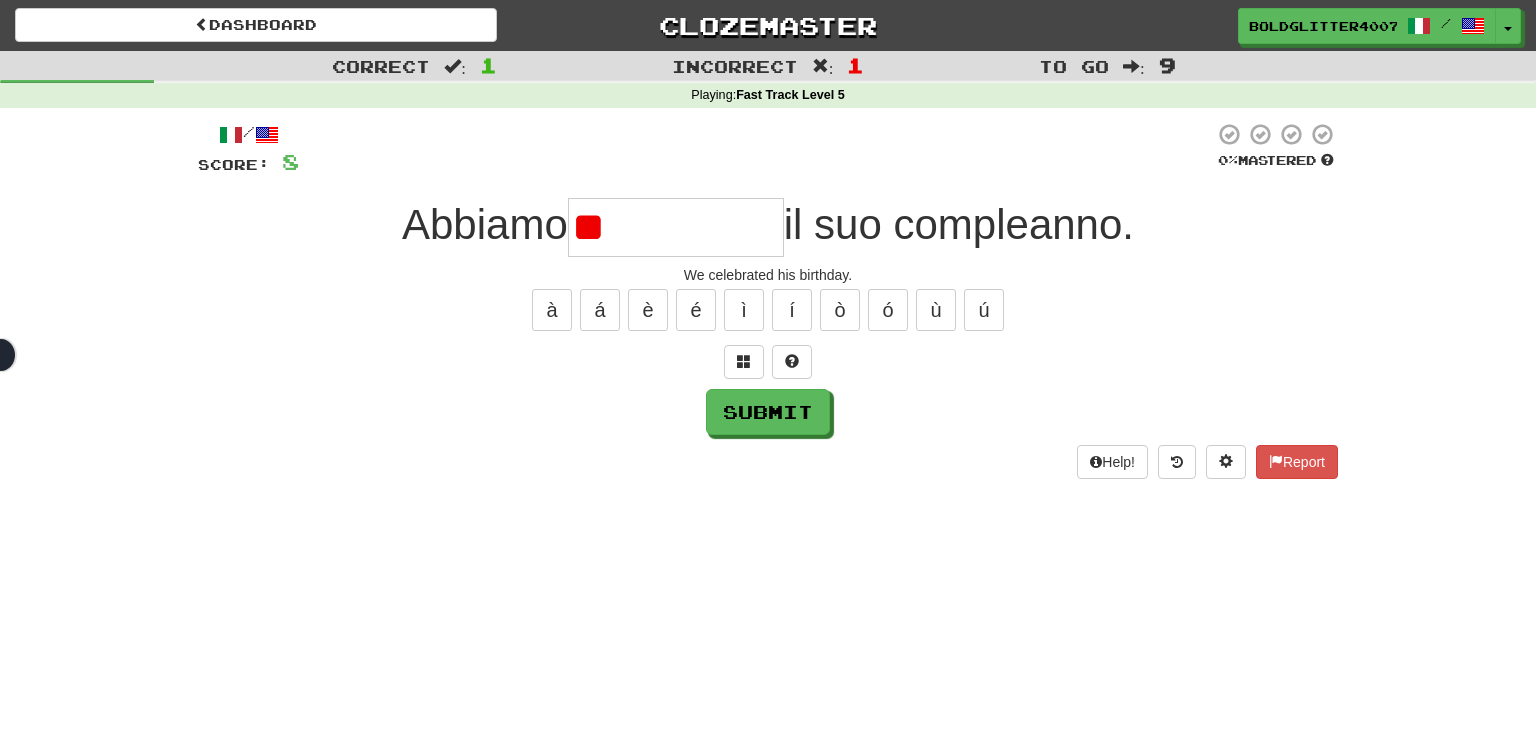 type on "*" 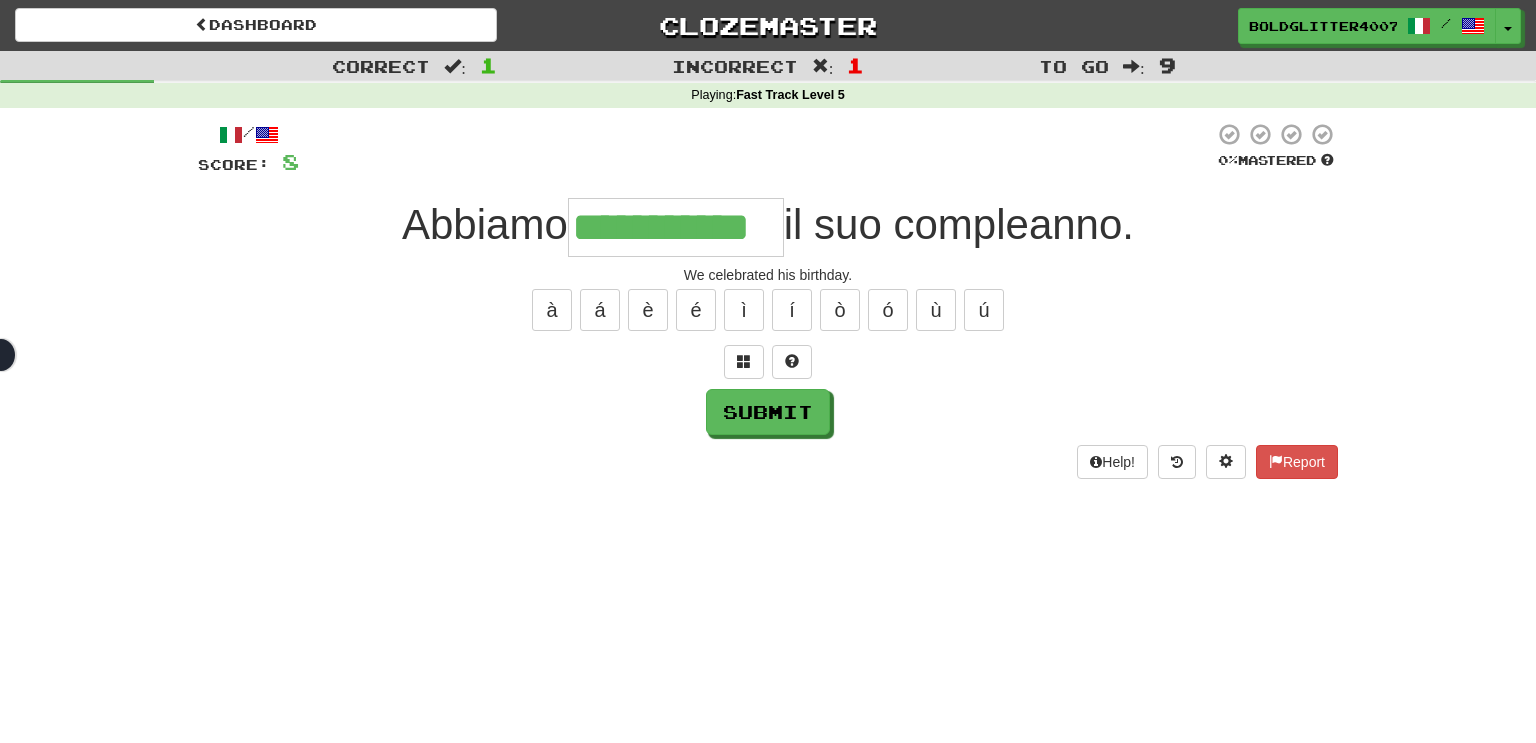 type on "**********" 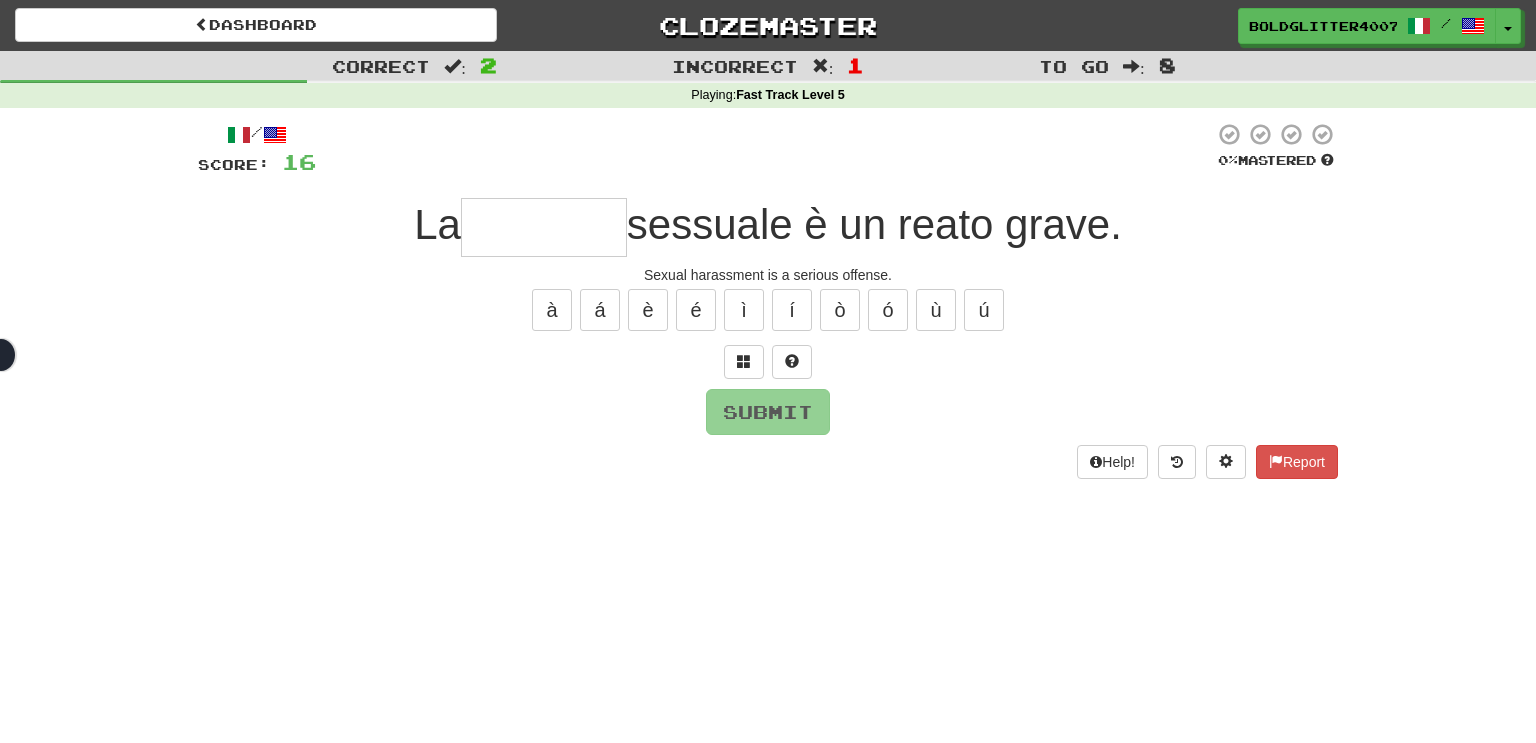 type on "*" 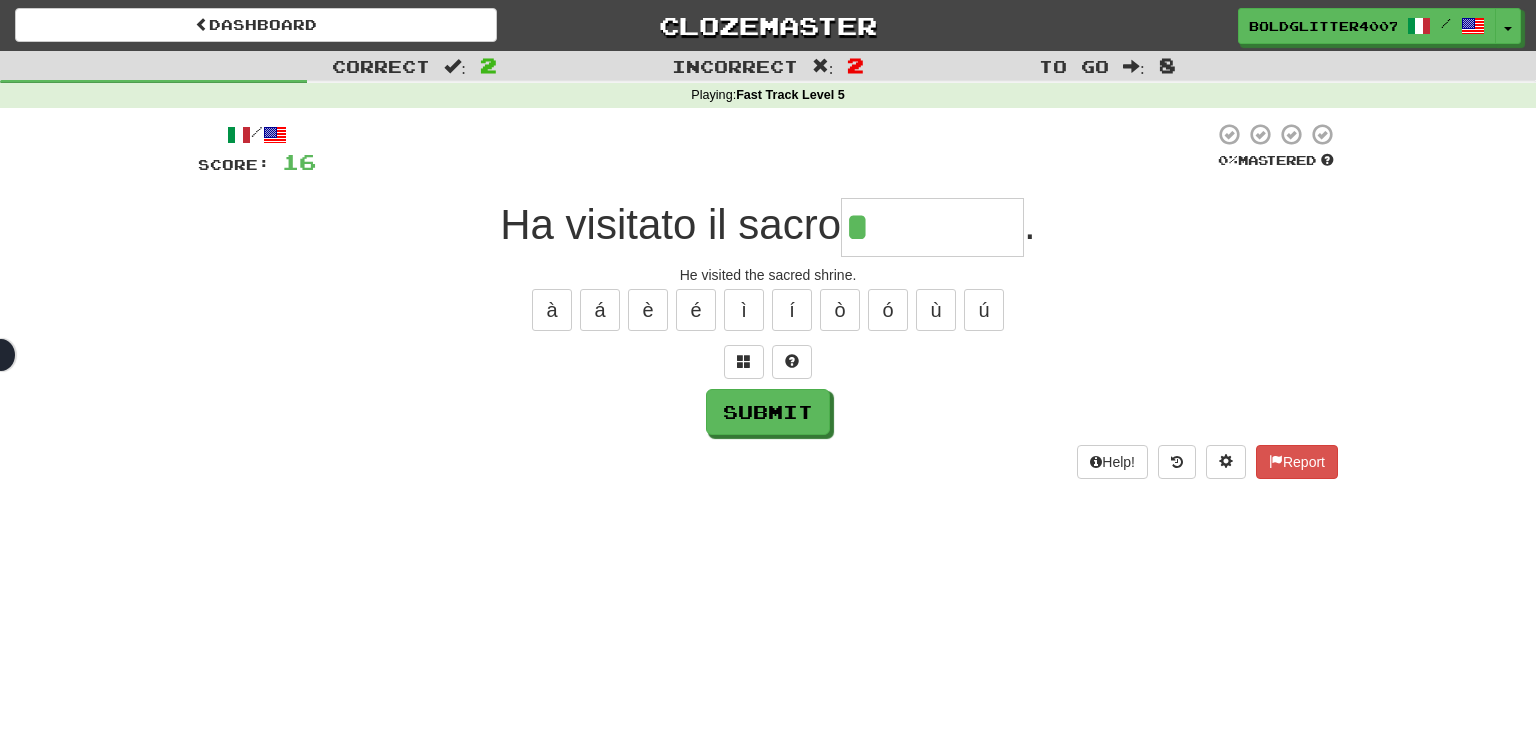 type on "*********" 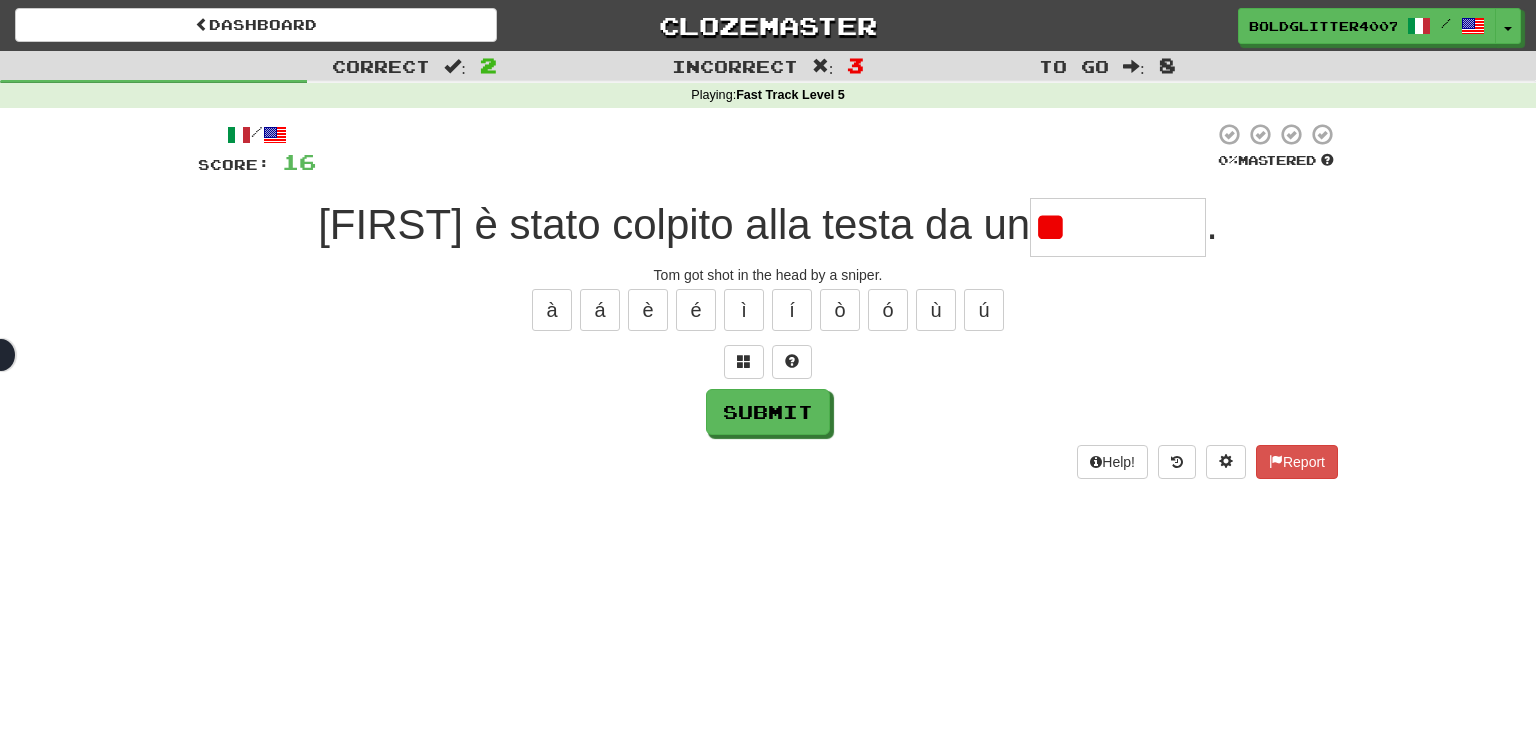 type on "*" 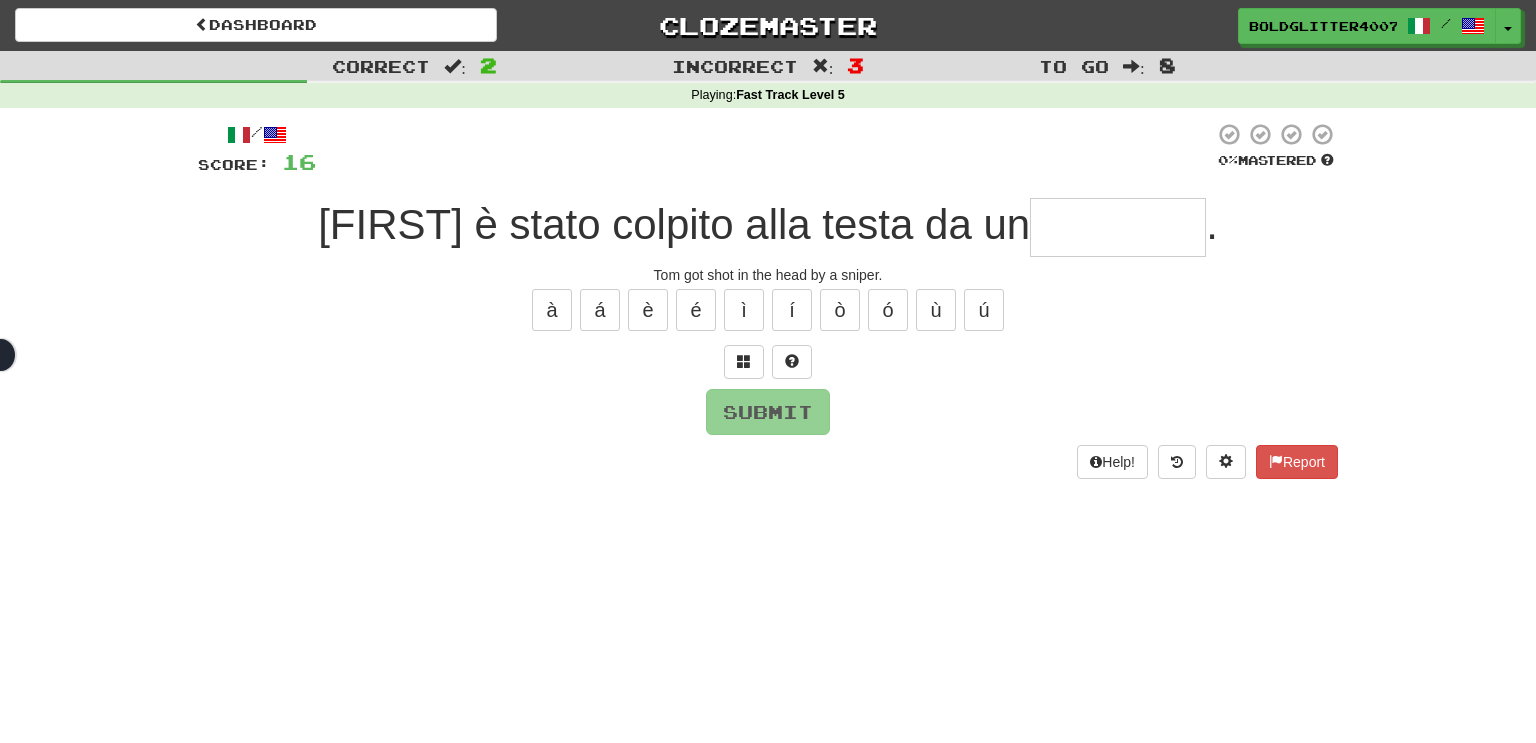 type on "********" 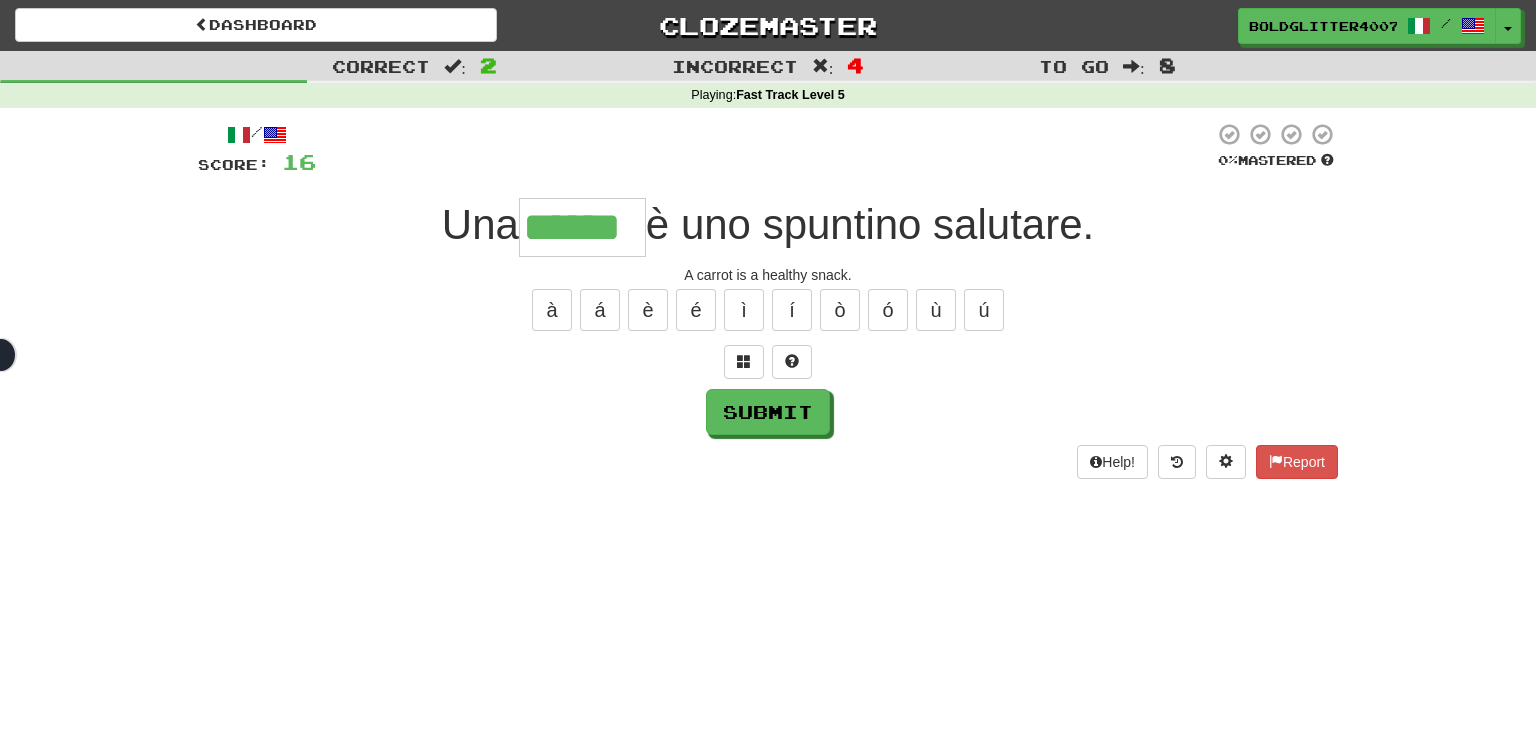 type on "******" 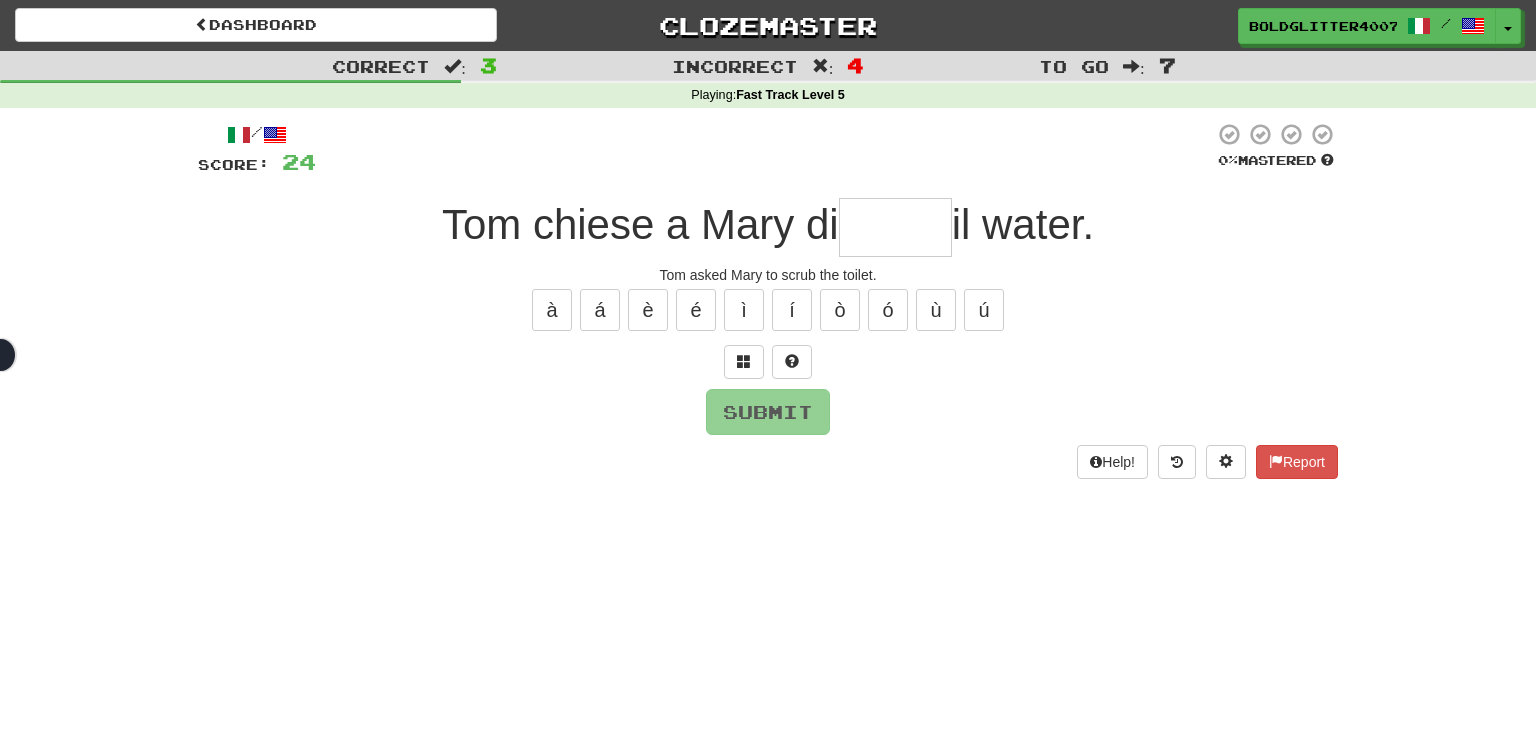type on "******" 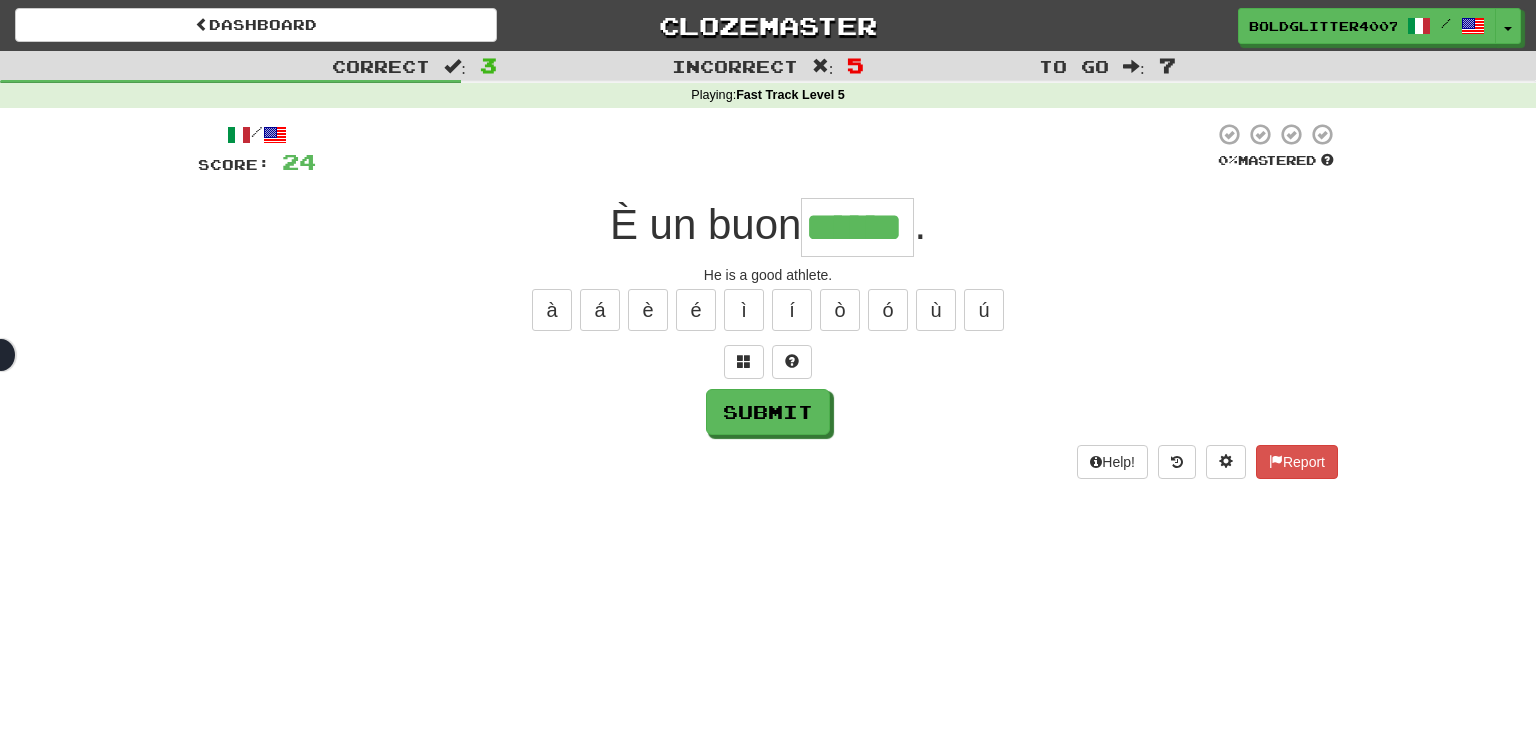 type on "******" 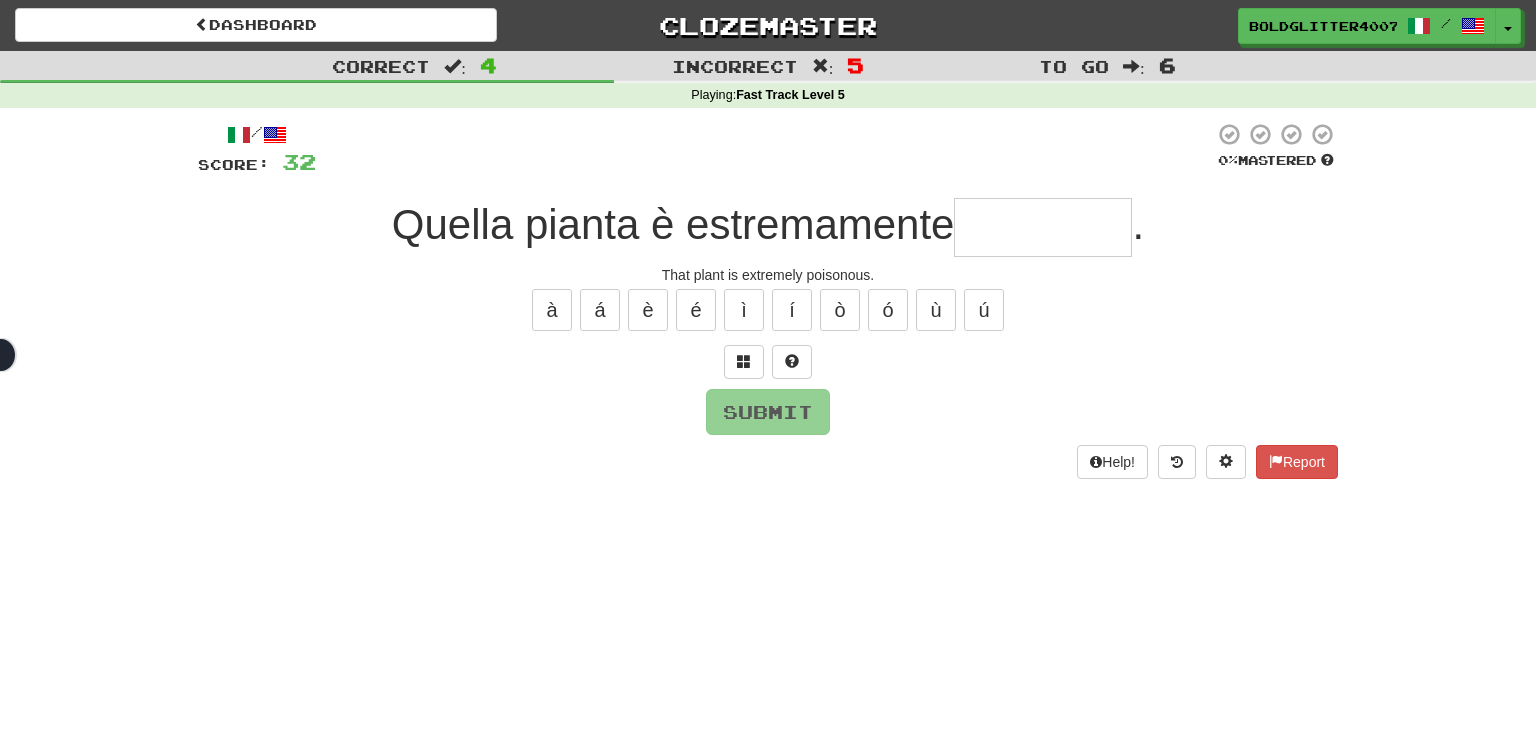 type on "*" 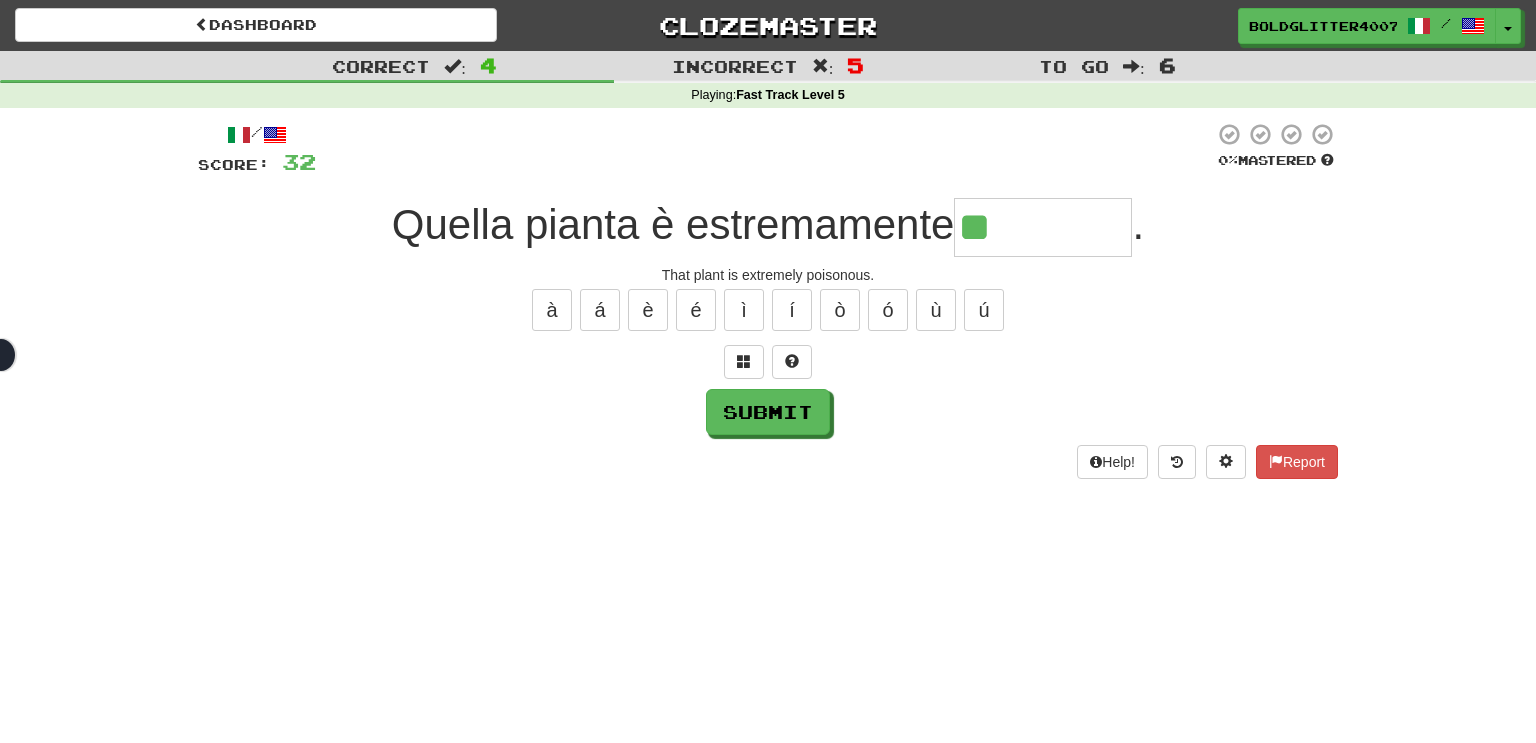 type on "********" 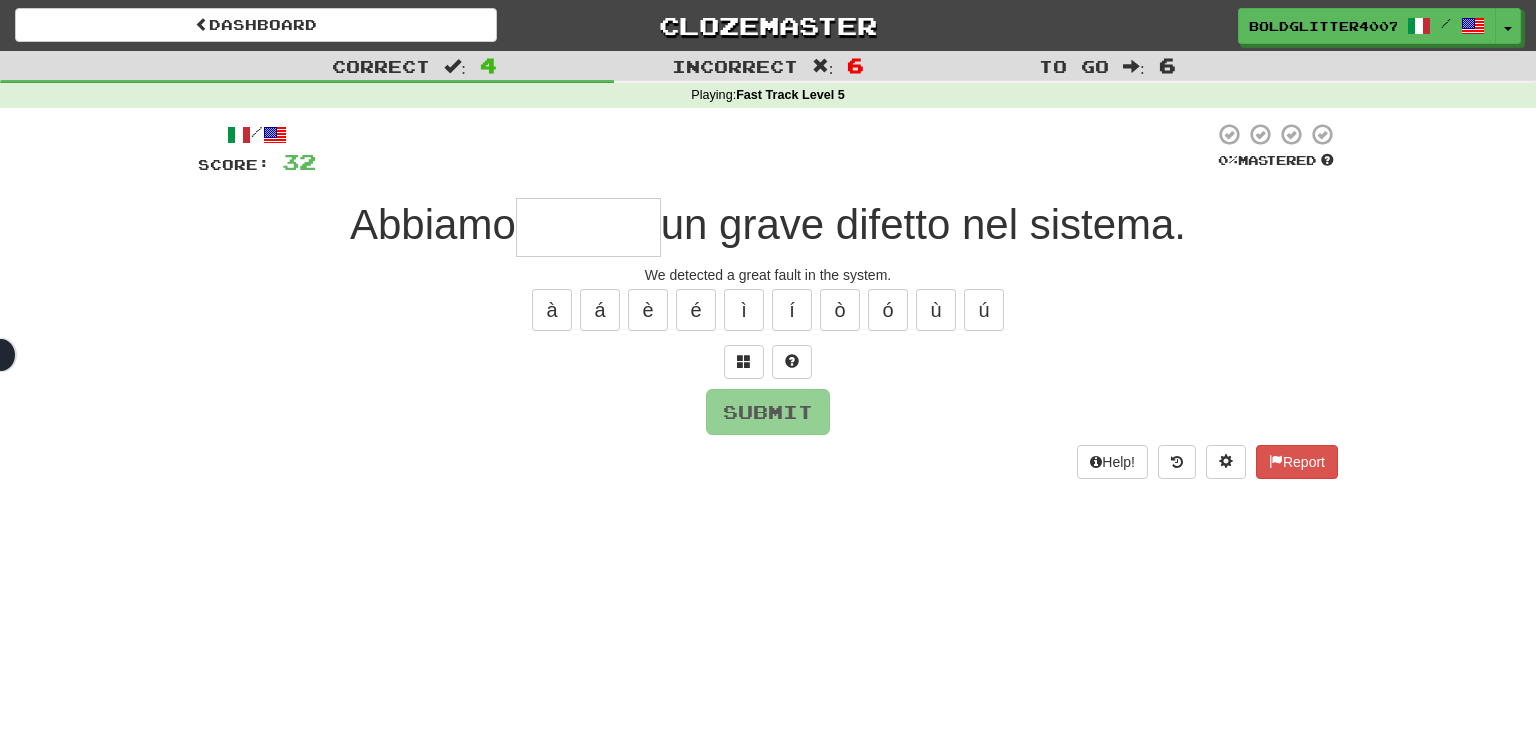 type on "*" 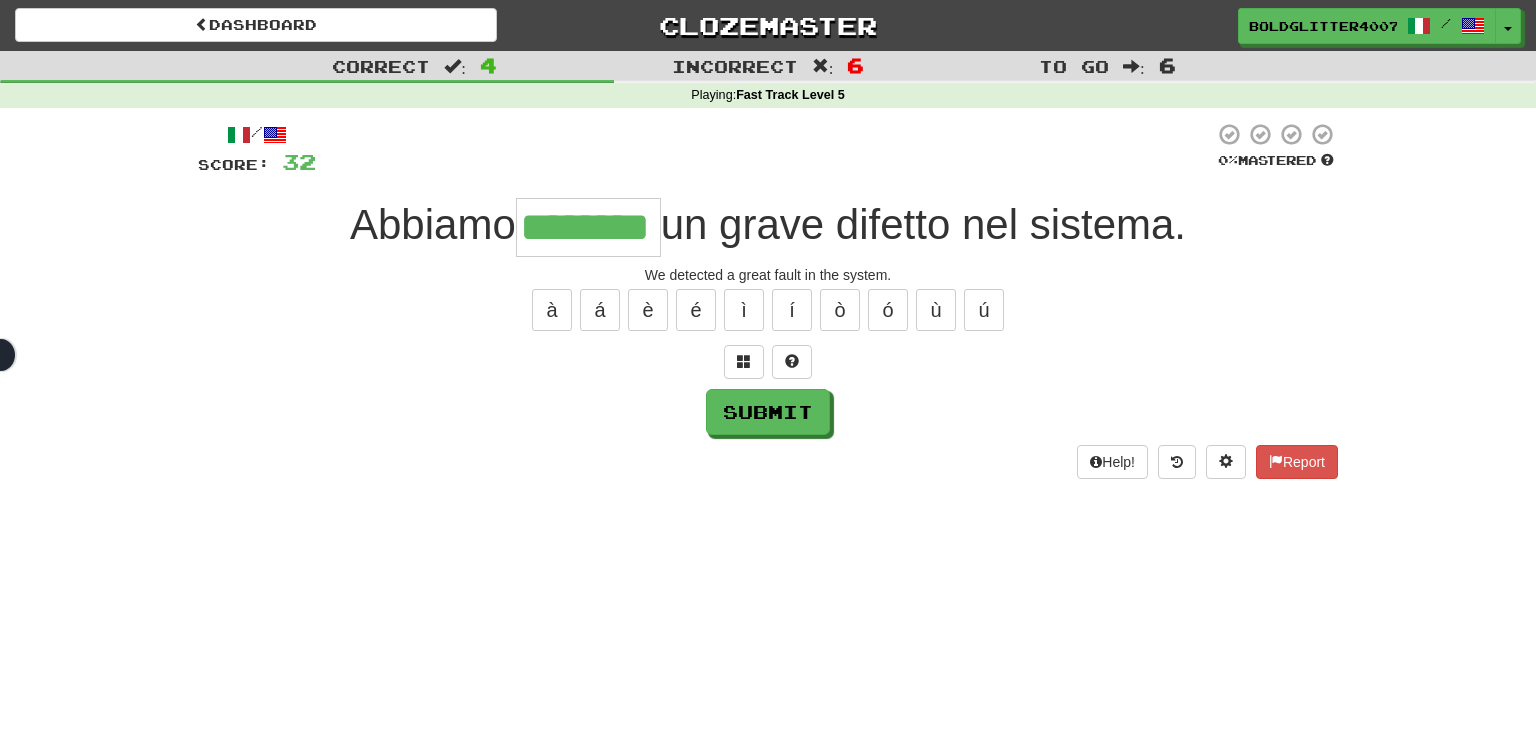 type on "********" 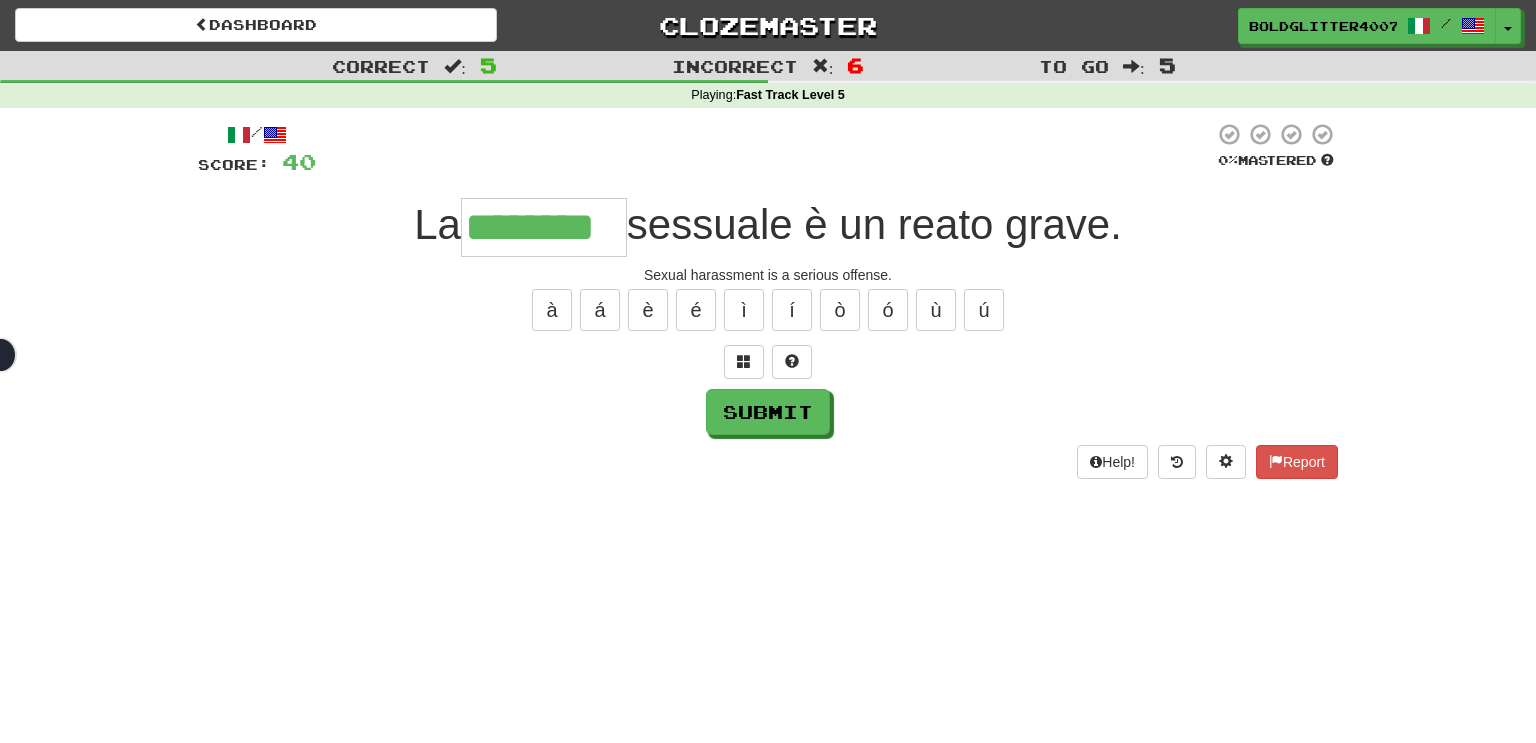 type on "********" 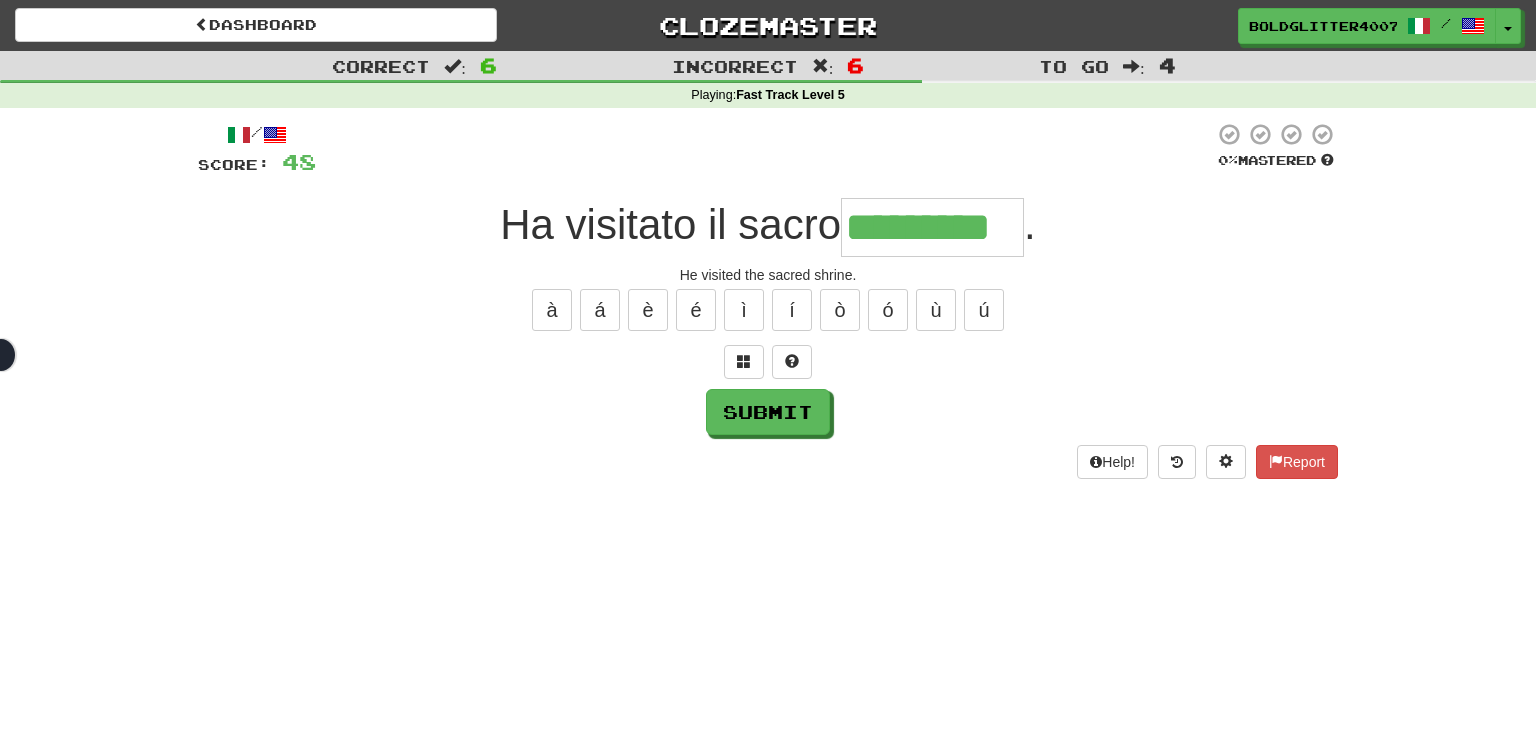 type on "*********" 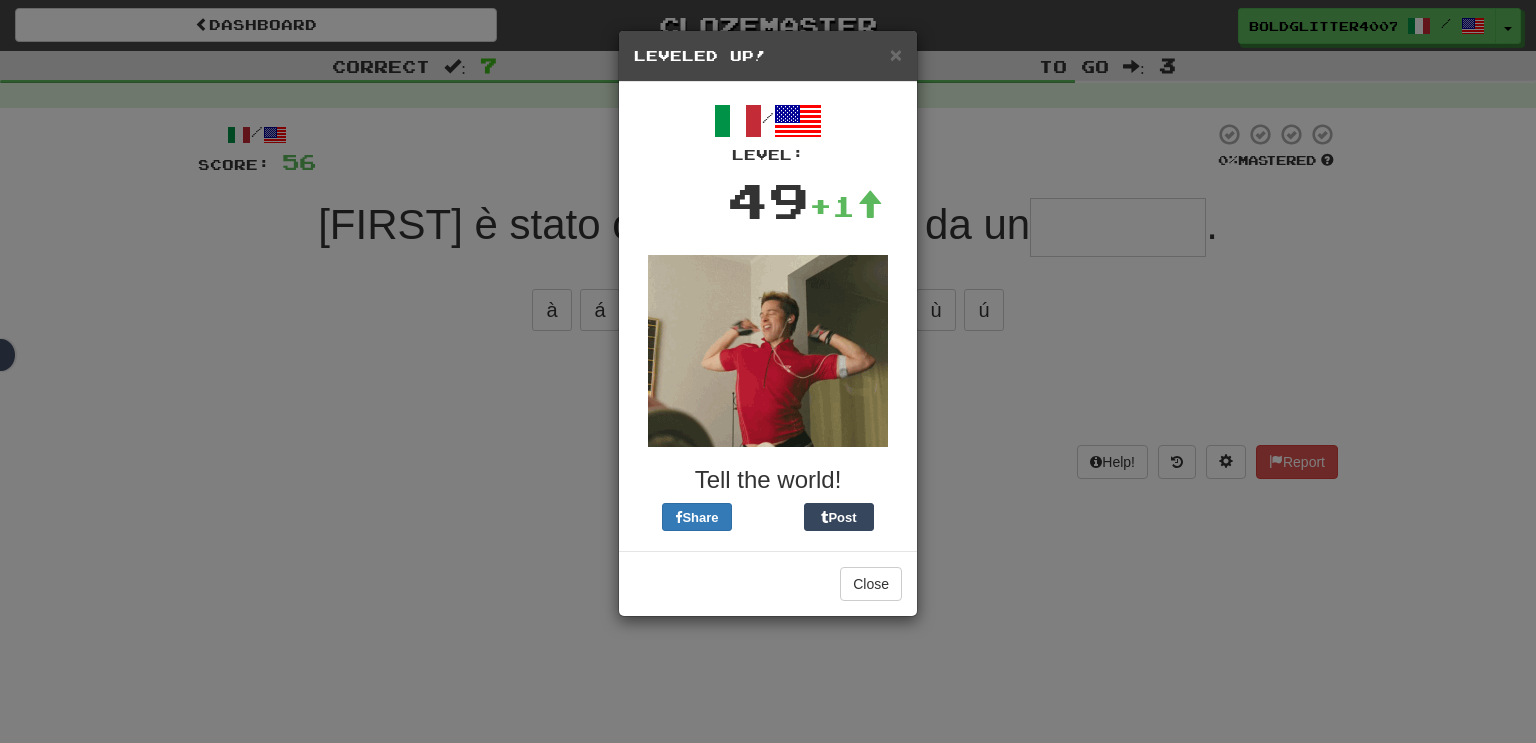 click on "× Leveled Up!  /  Level: 49 +1 Tell the world!  Share  Post Close" at bounding box center (768, 371) 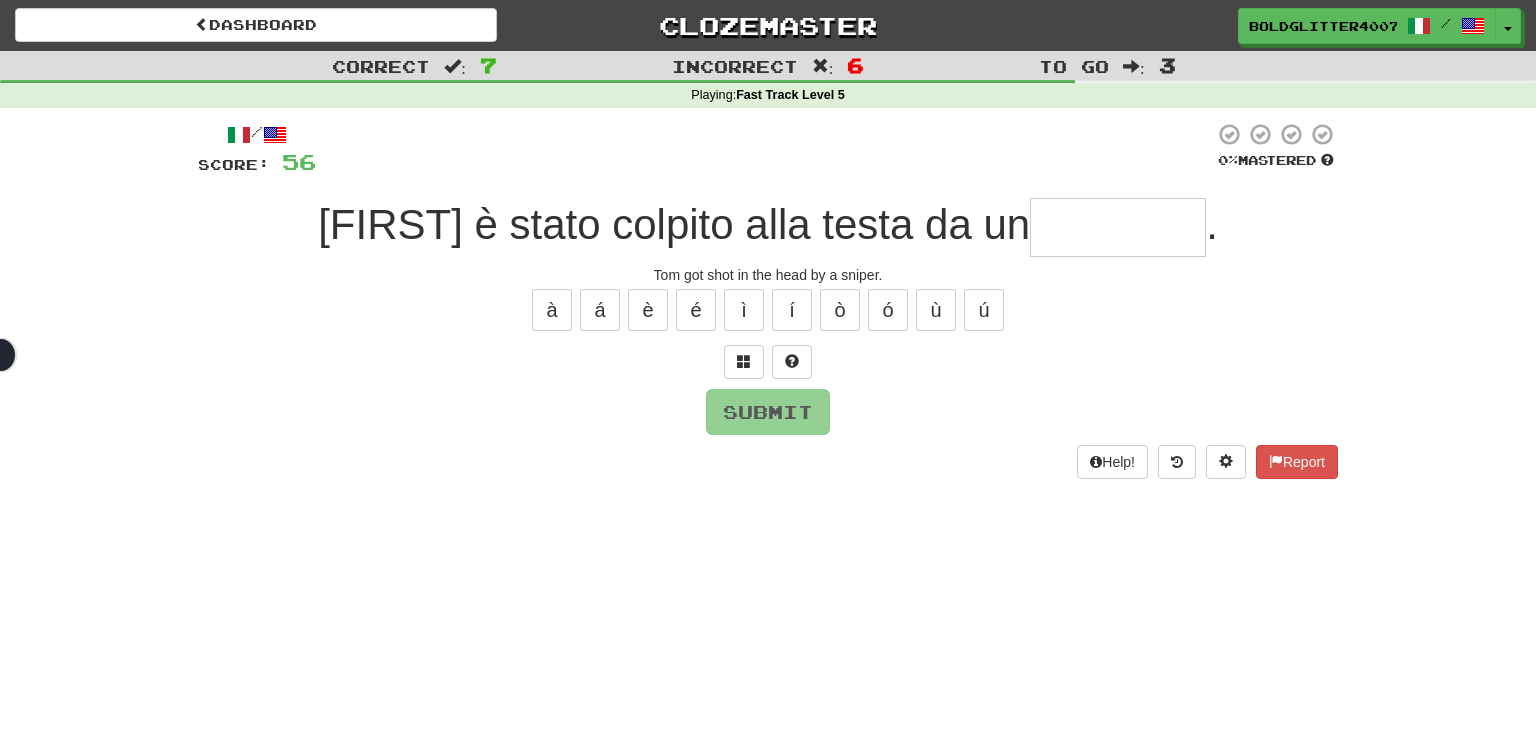 click at bounding box center [1118, 227] 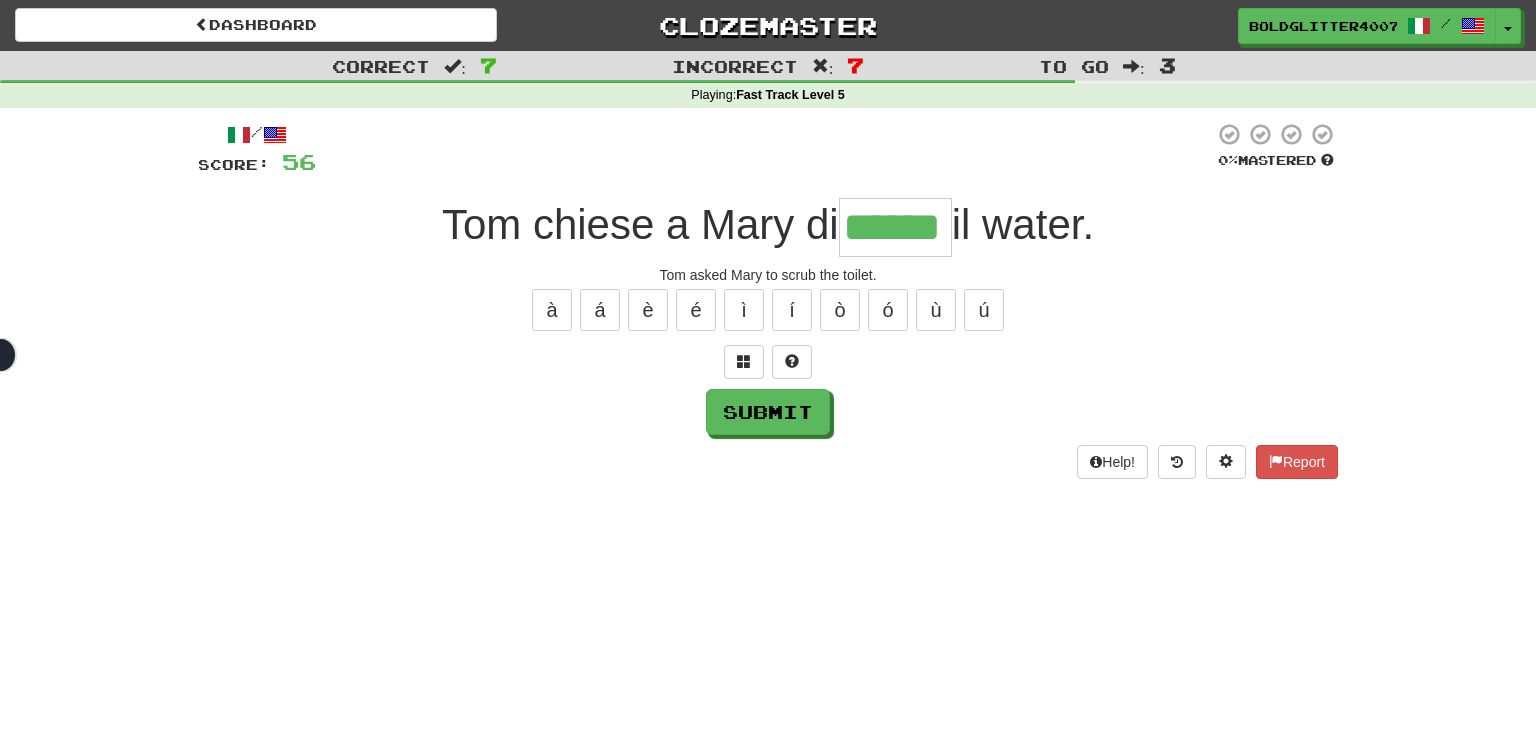 type on "******" 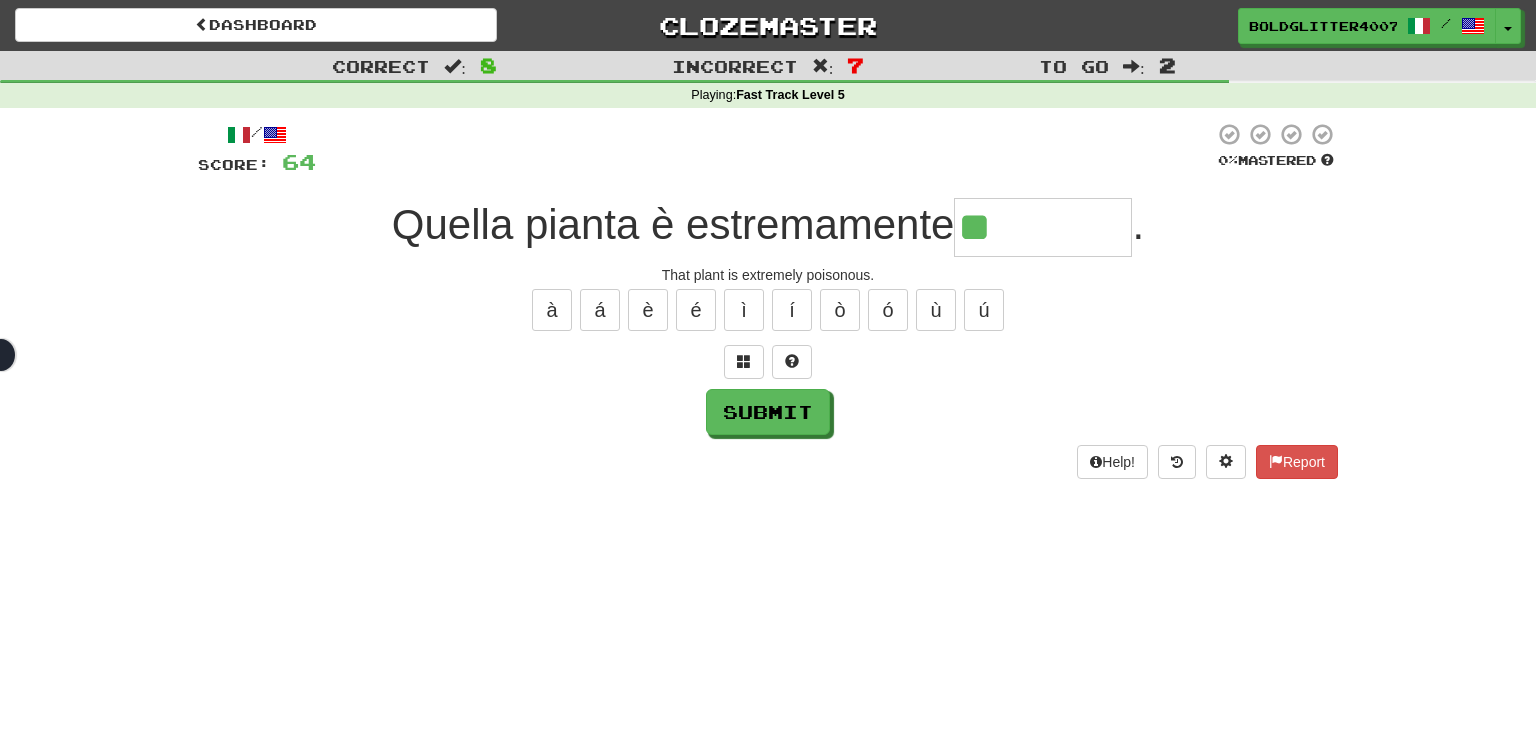 type on "********" 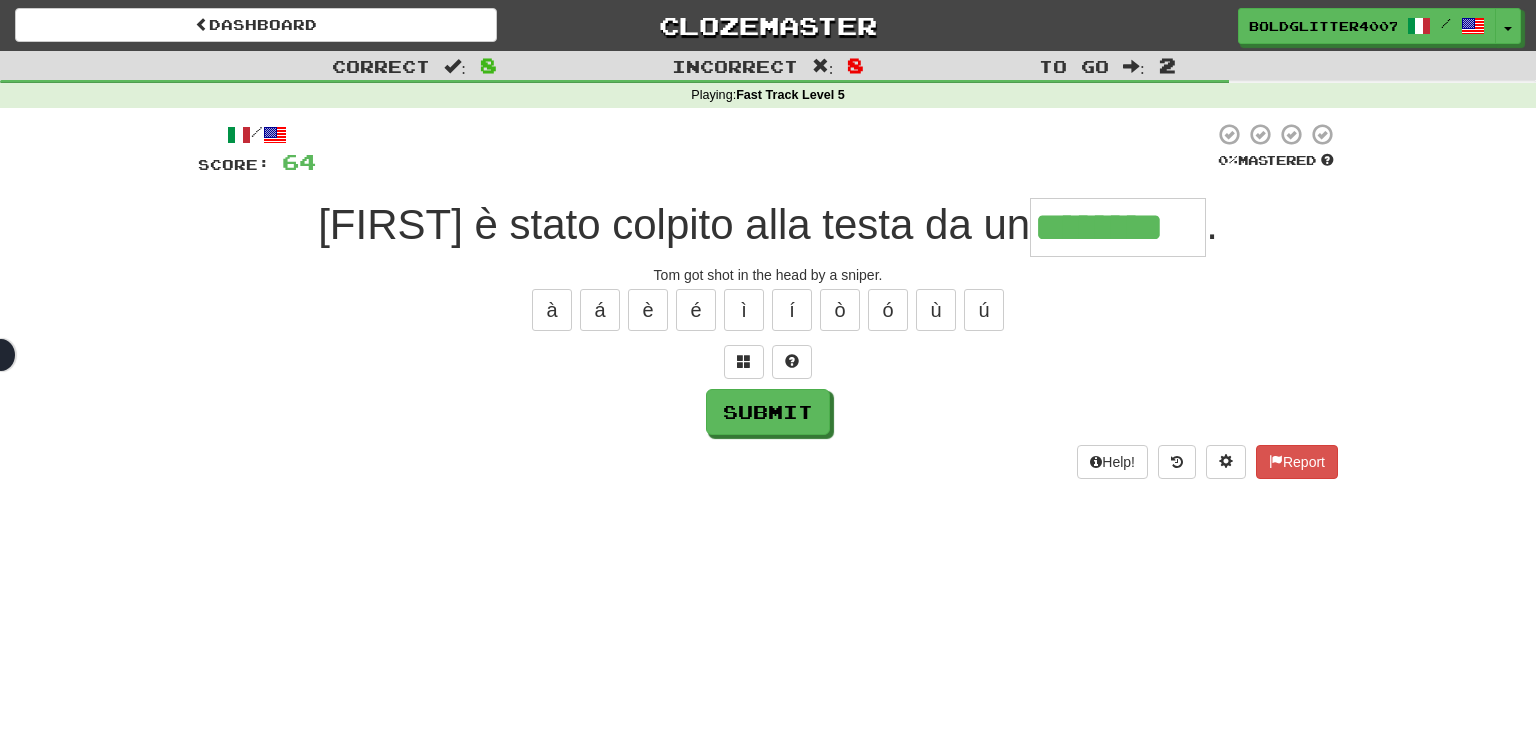type on "********" 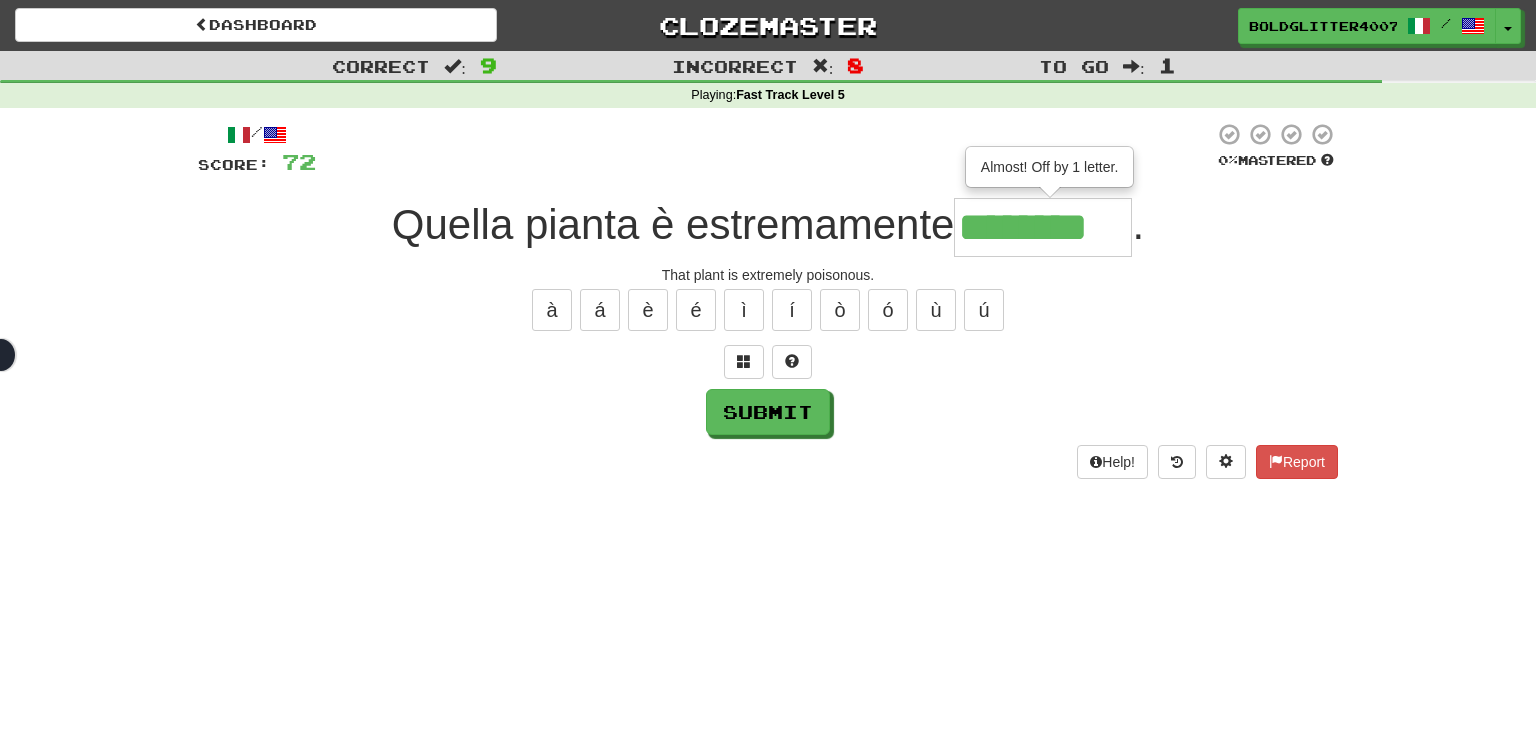 type on "********" 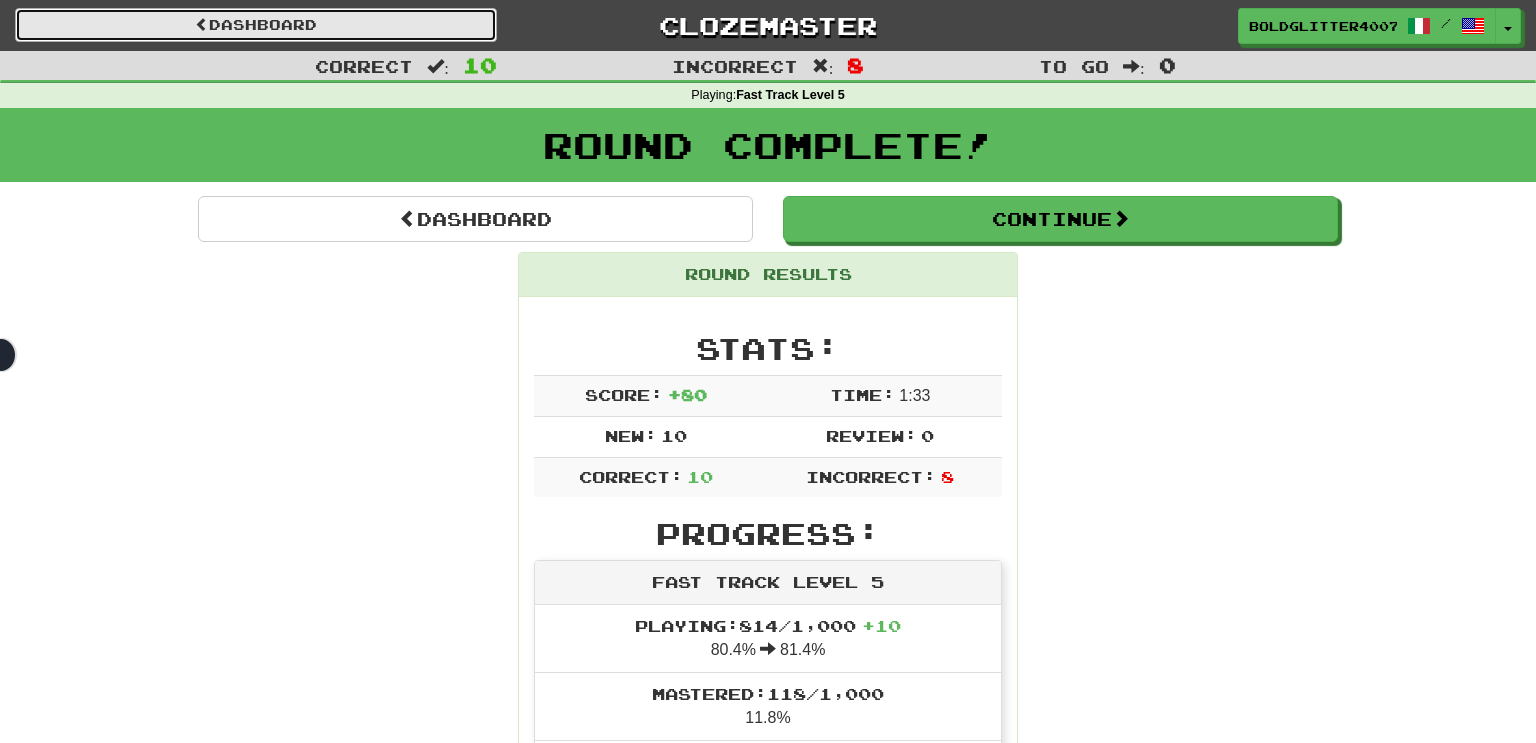 click on "Dashboard" at bounding box center [256, 25] 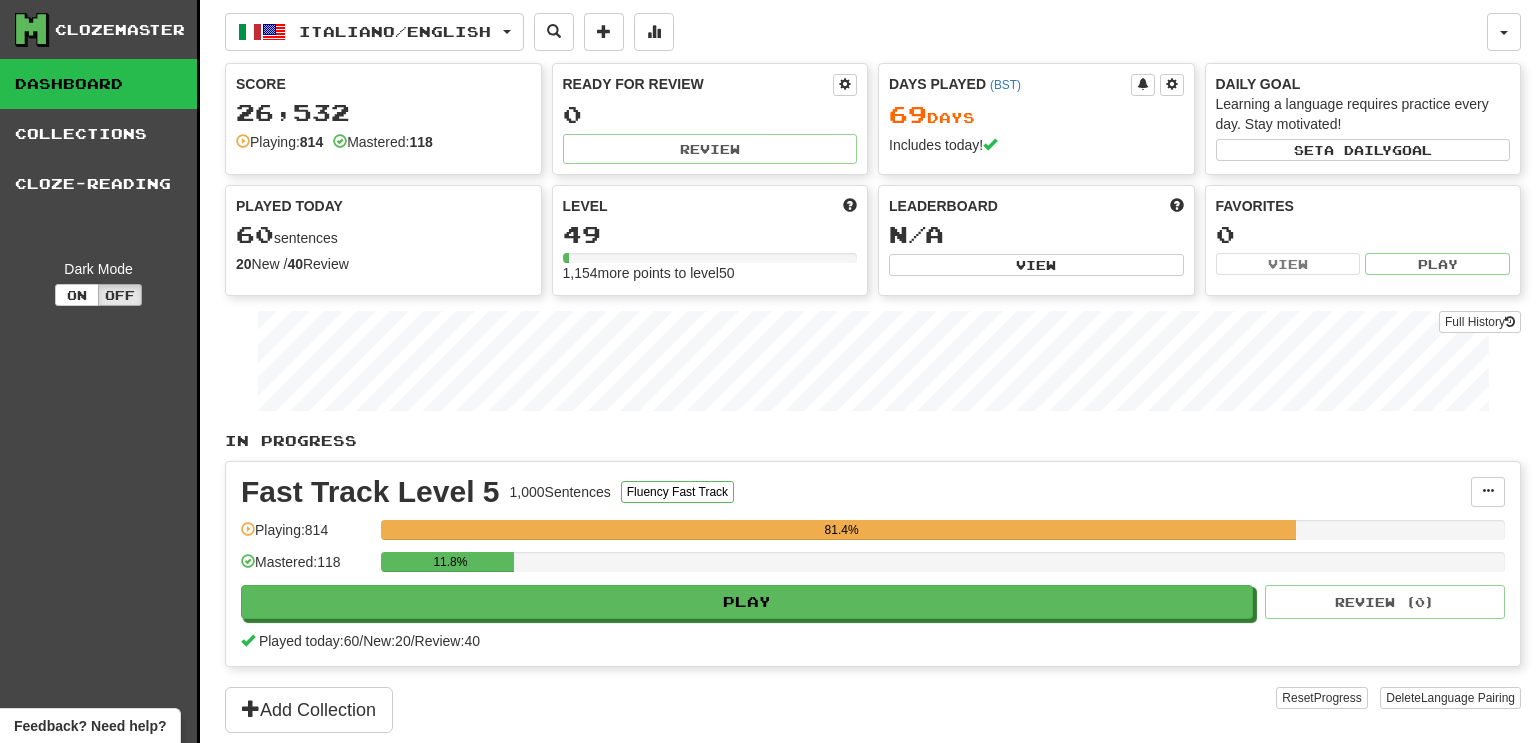 scroll, scrollTop: 0, scrollLeft: 0, axis: both 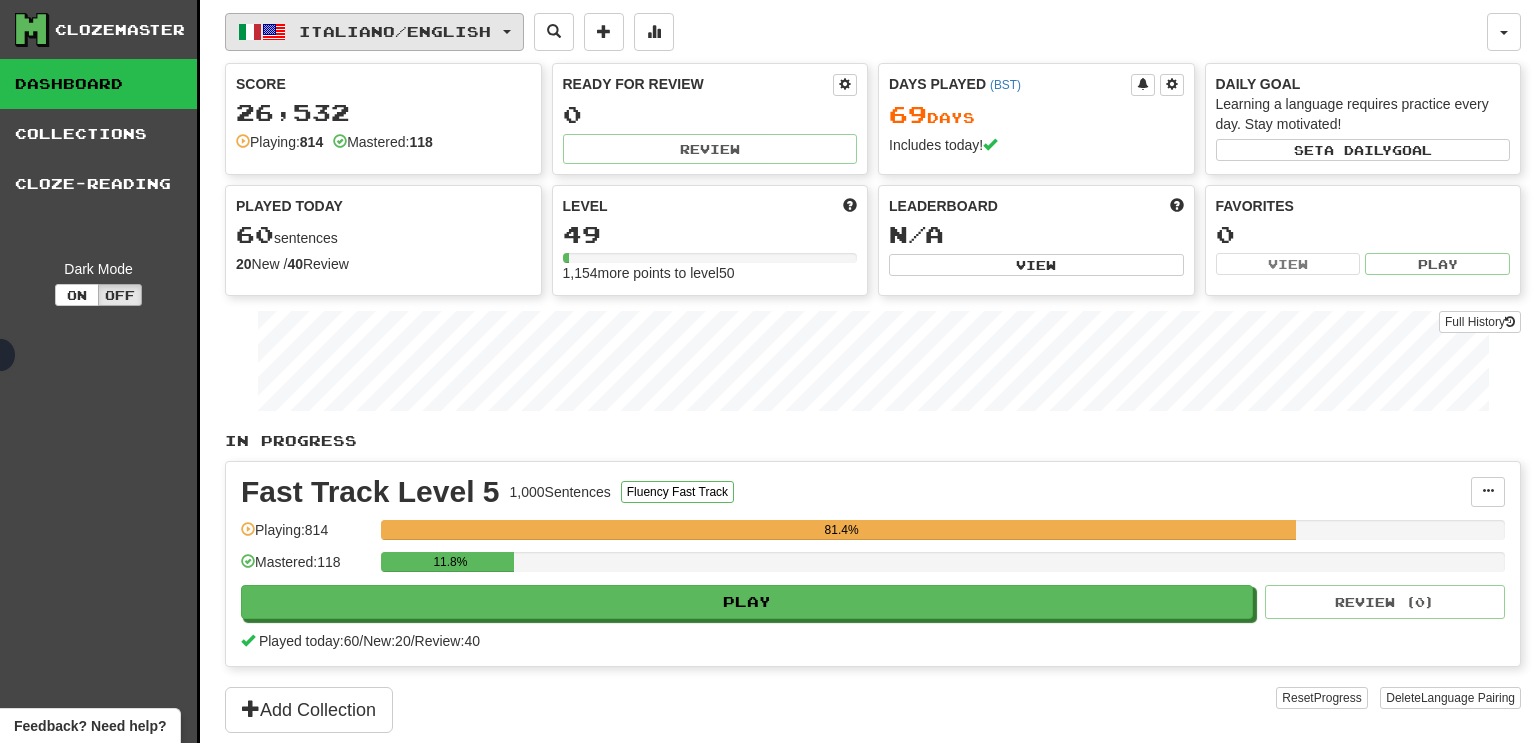 click on "Italiano  /  English" at bounding box center (395, 31) 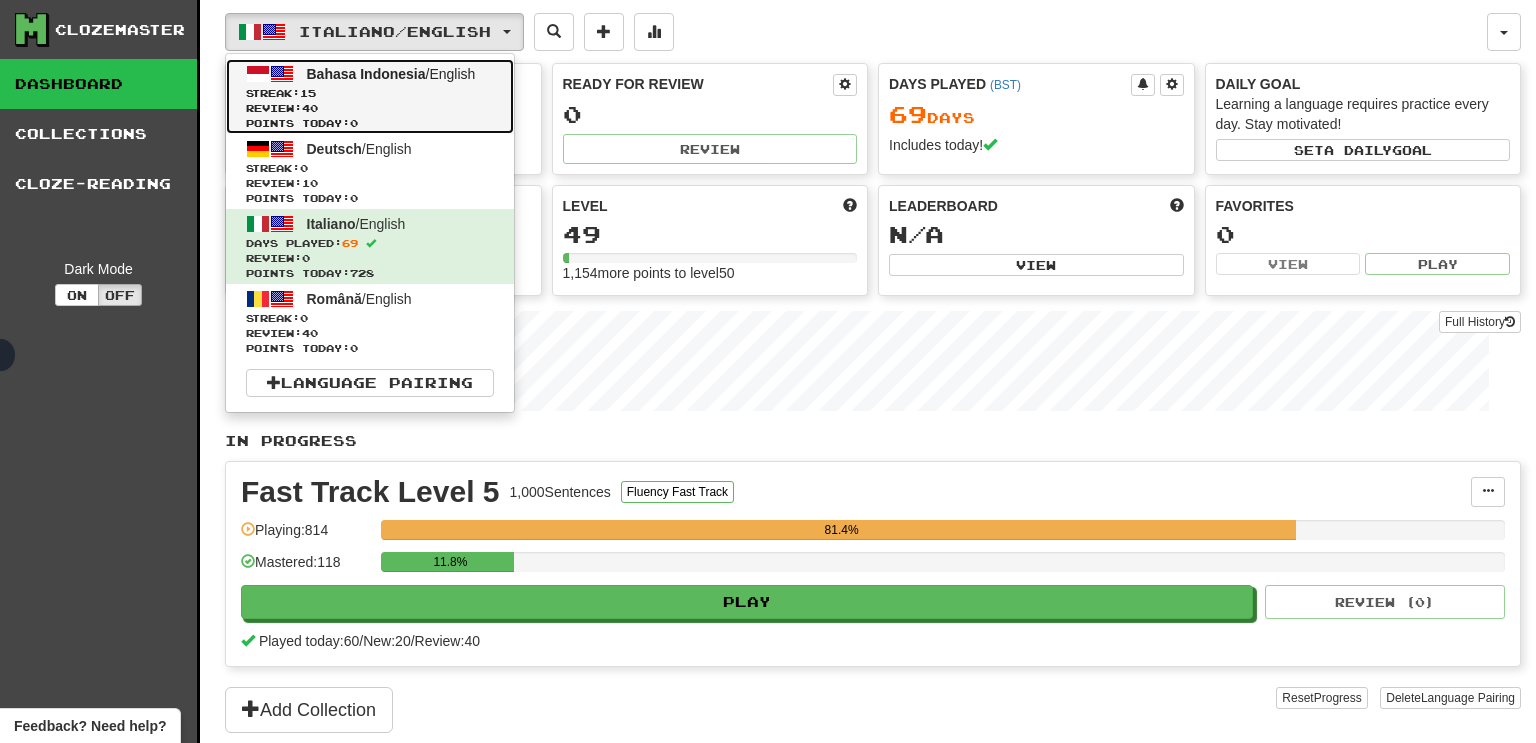 click on "Bahasa Indonesia" at bounding box center (366, 74) 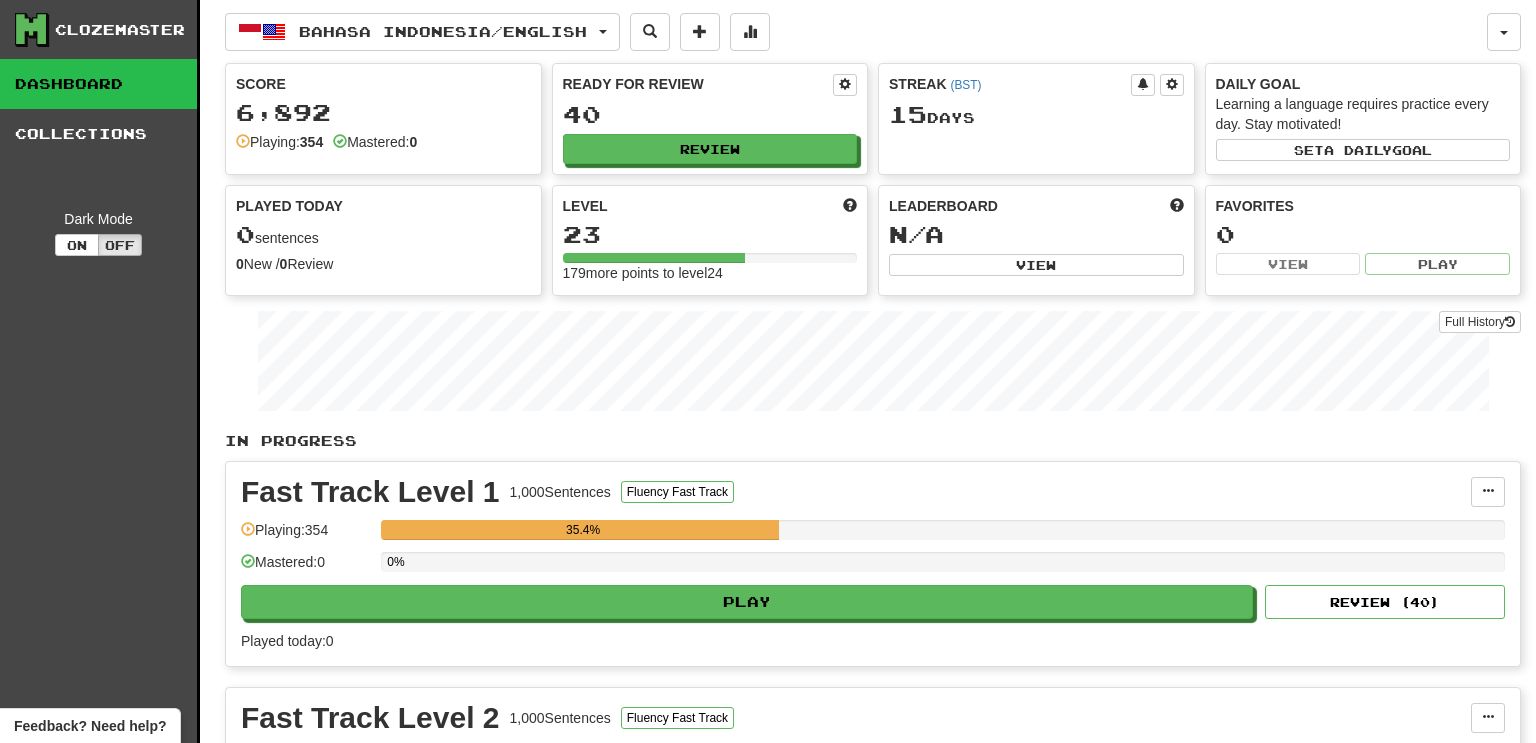 scroll, scrollTop: 0, scrollLeft: 0, axis: both 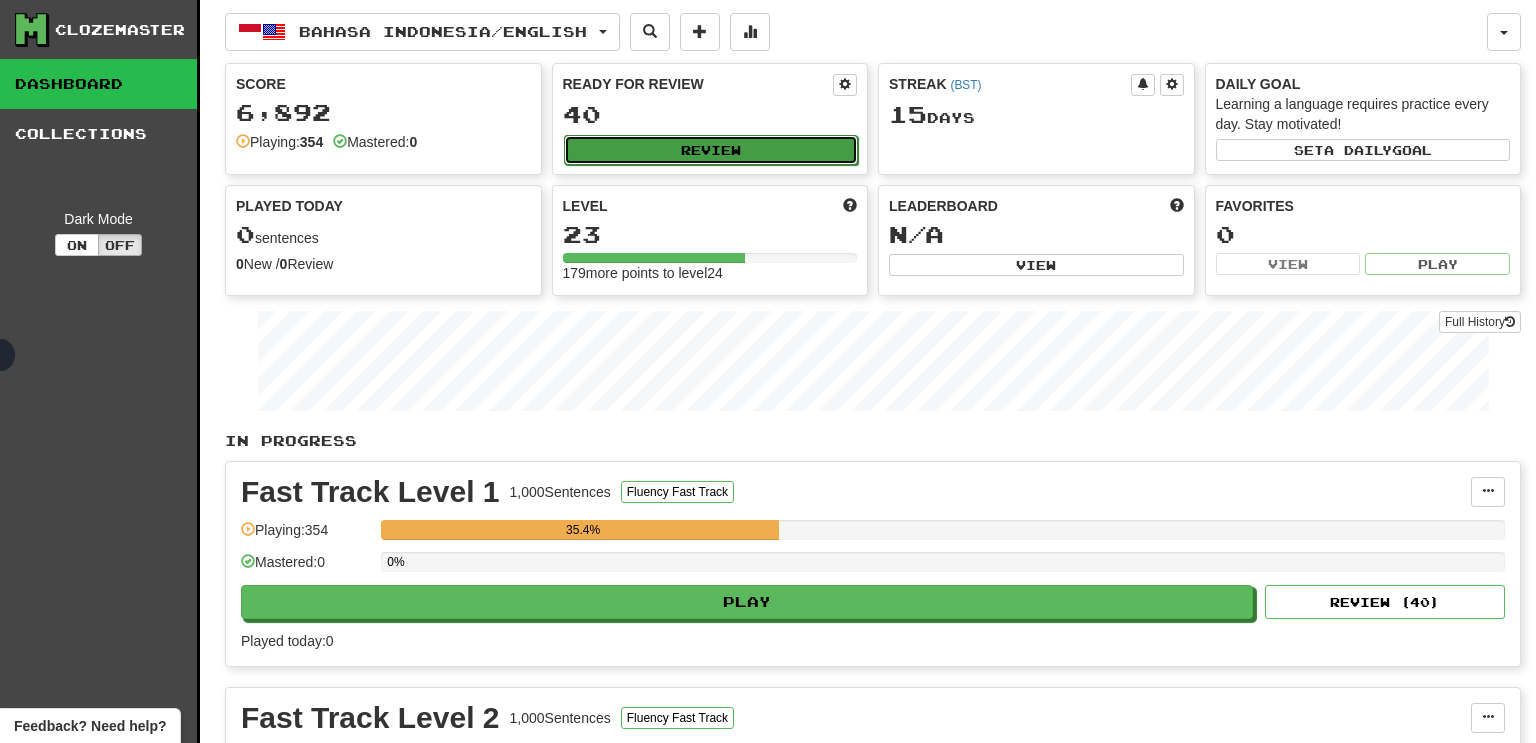 click on "Review" at bounding box center (711, 150) 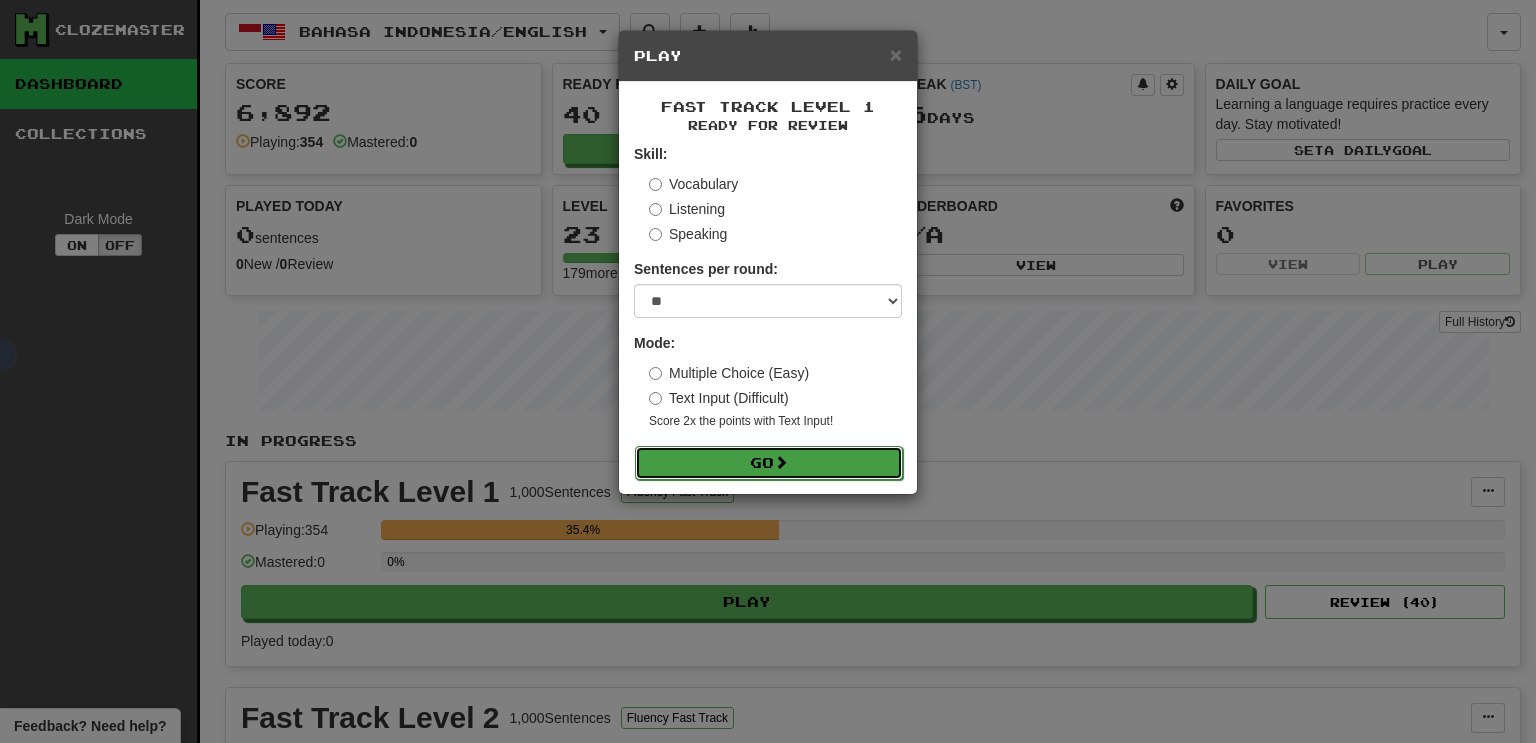 click on "Go" at bounding box center [769, 463] 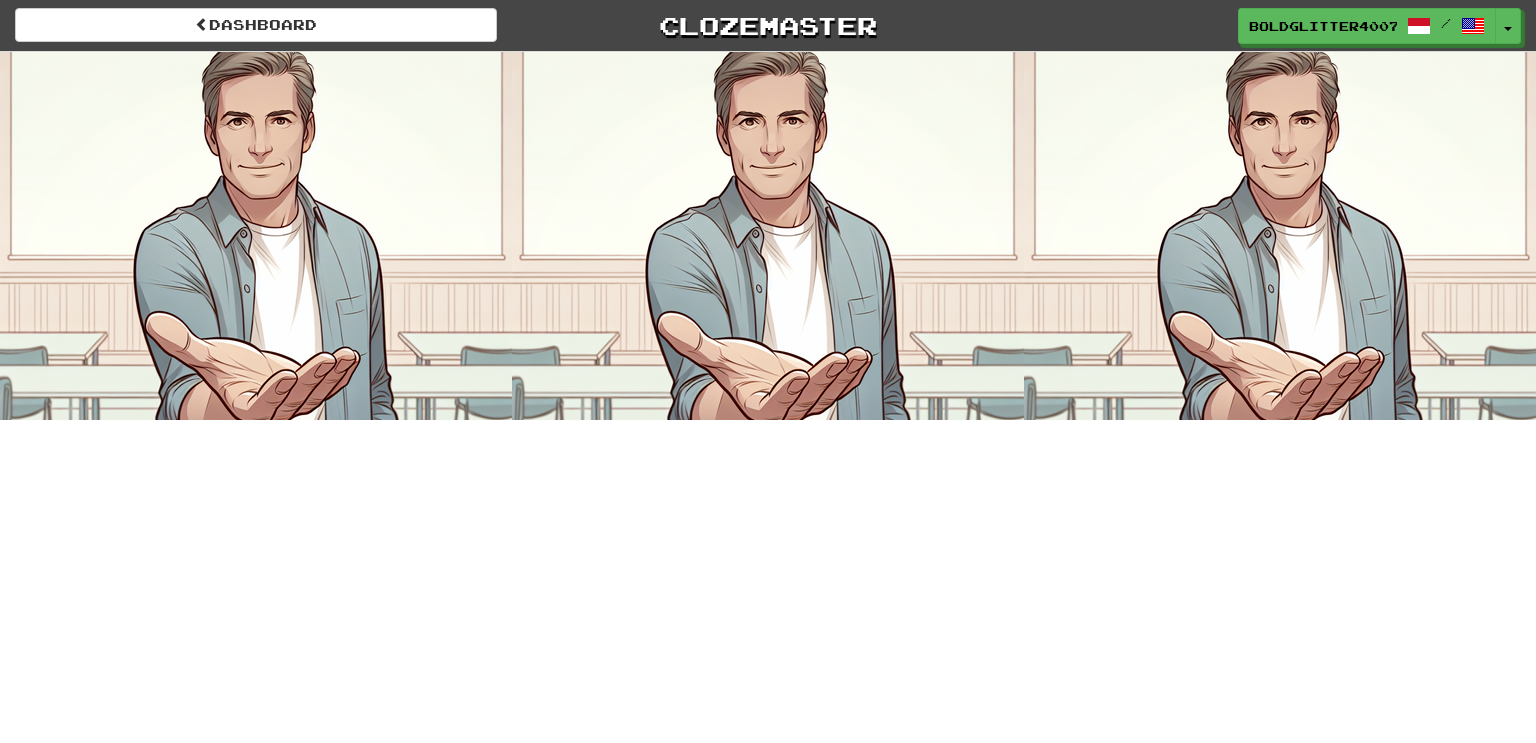 scroll, scrollTop: 0, scrollLeft: 0, axis: both 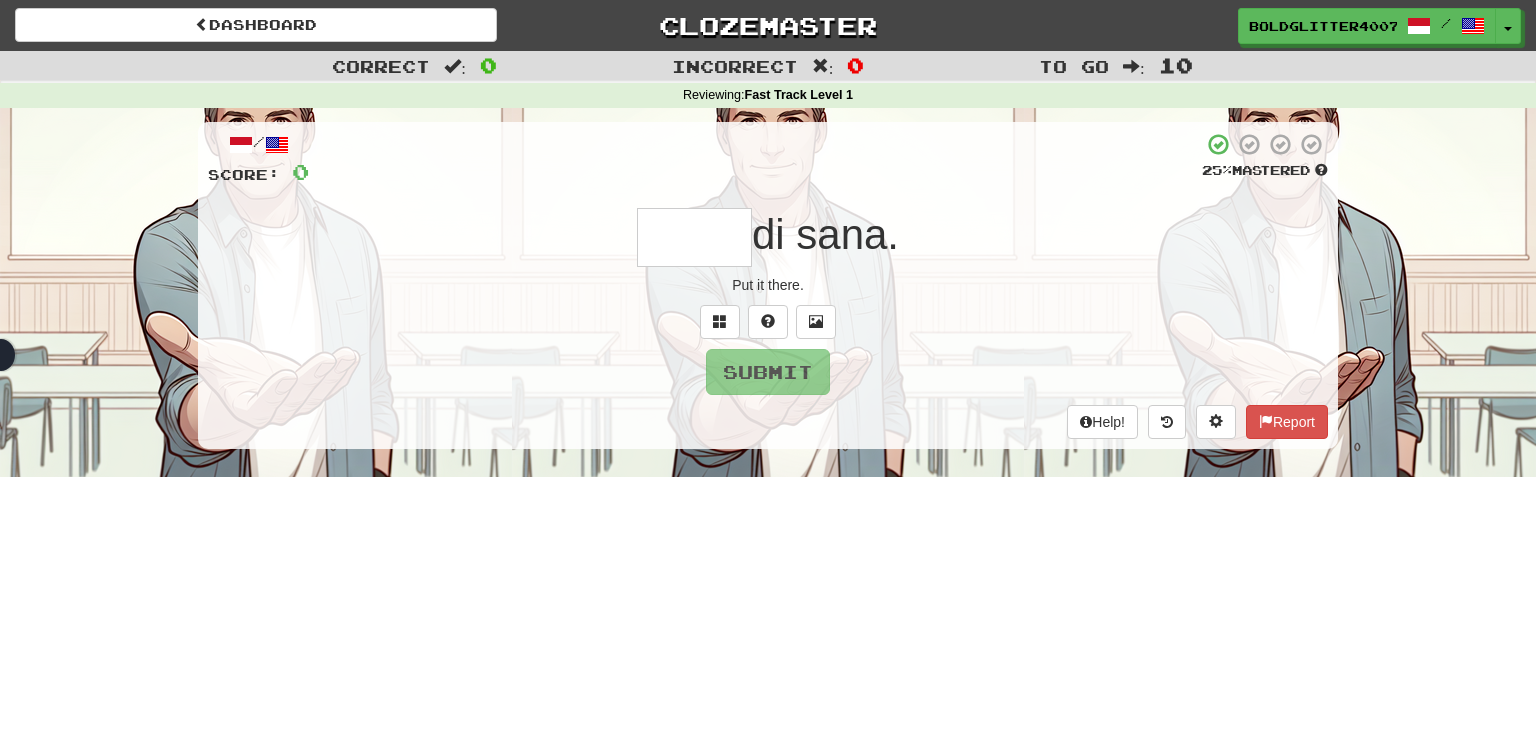 type on "*" 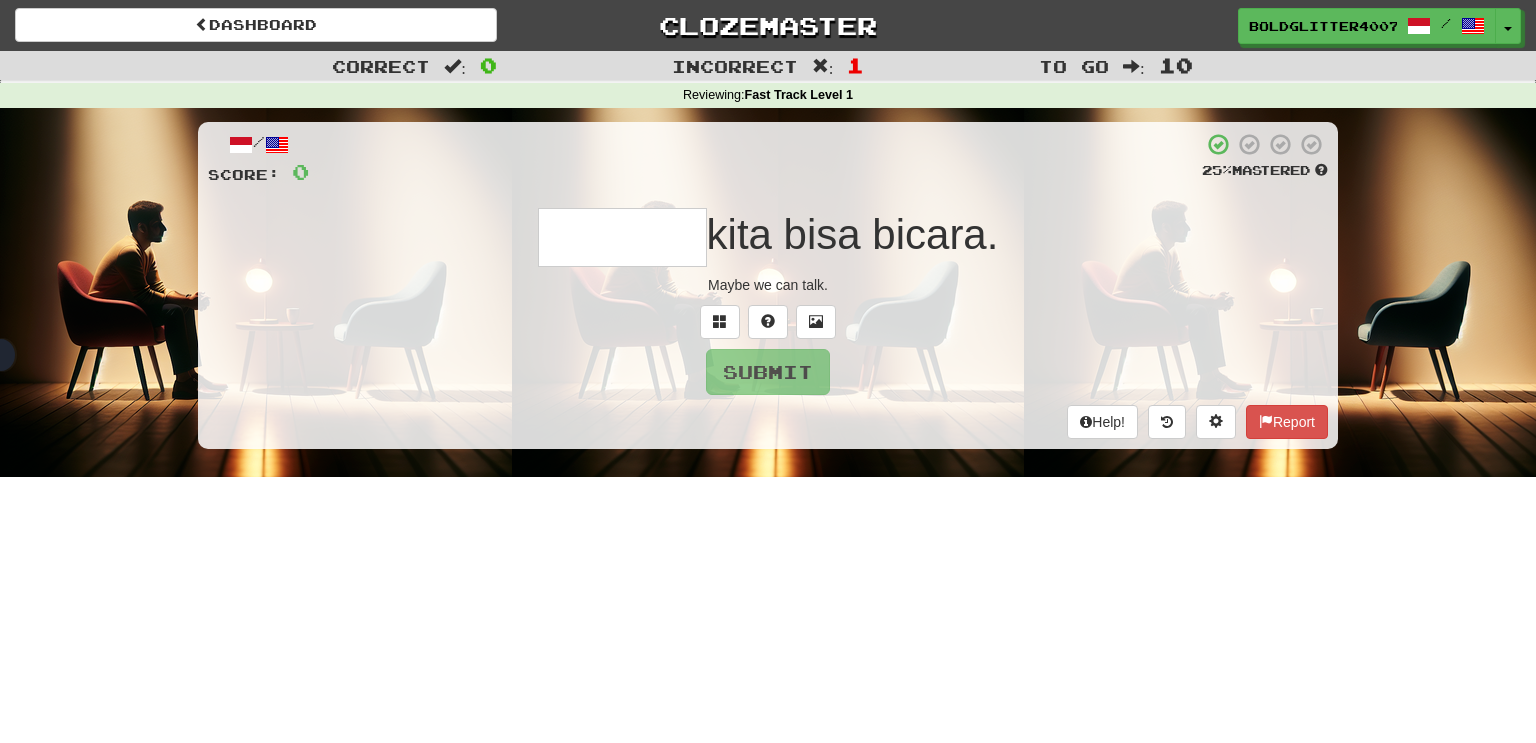 type on "*" 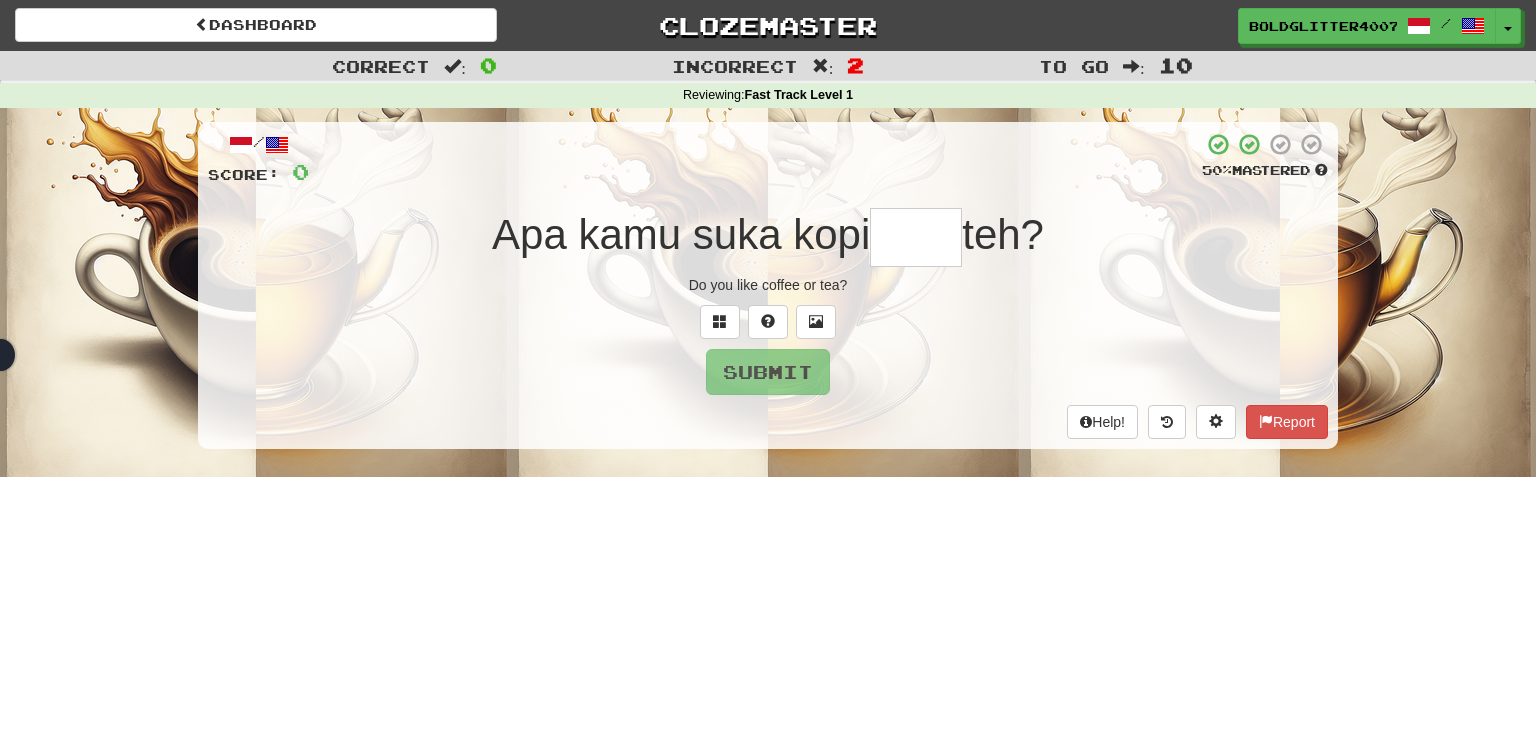 type on "*" 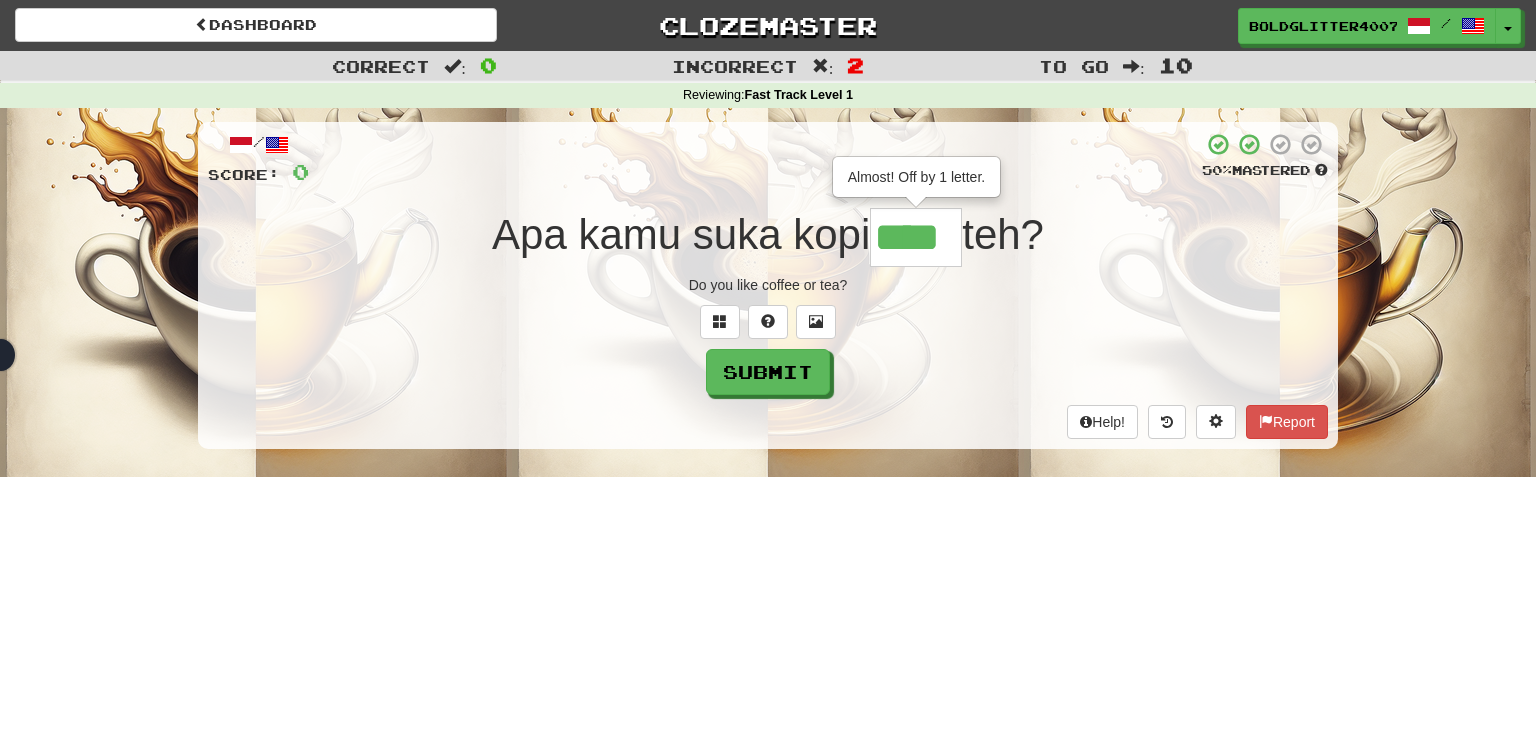 type on "****" 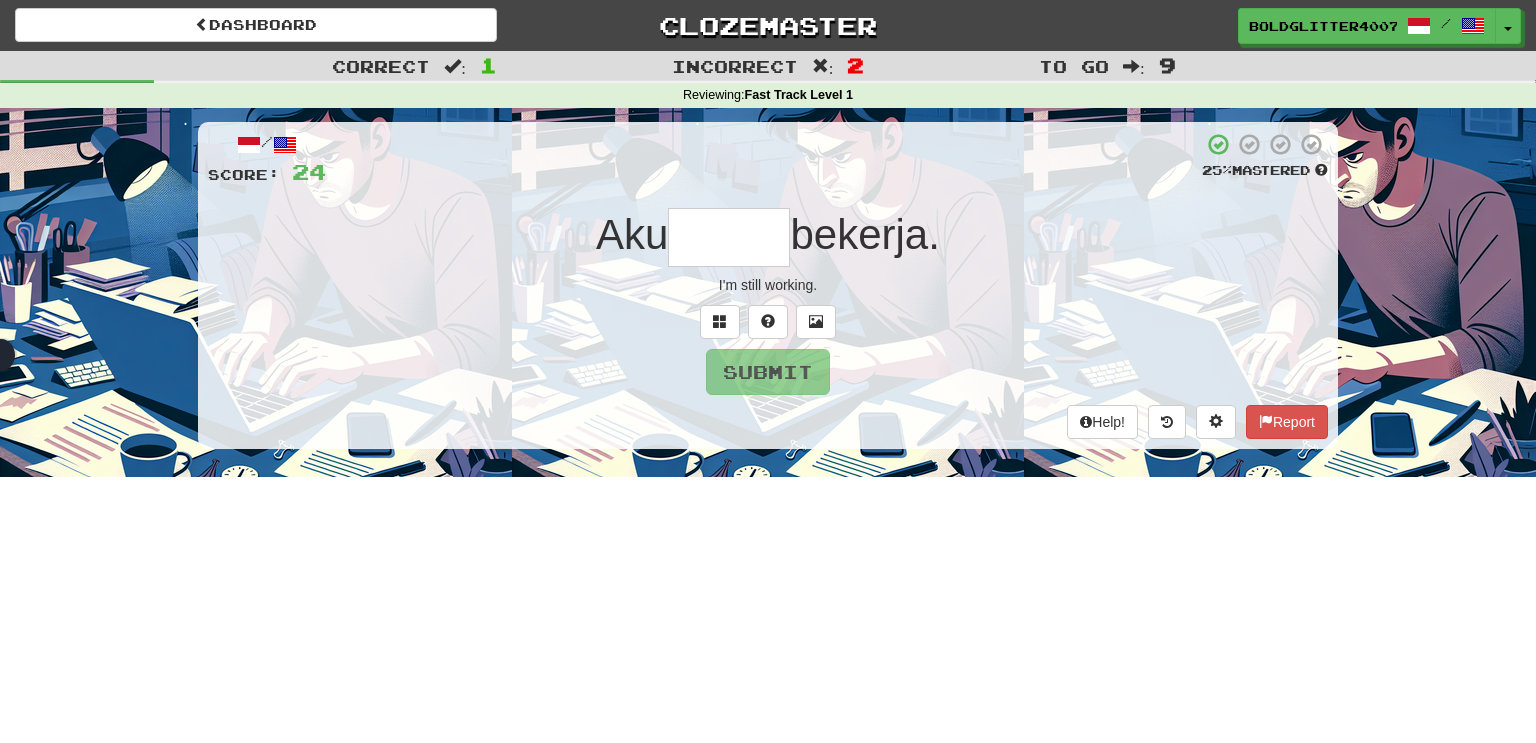 type on "*" 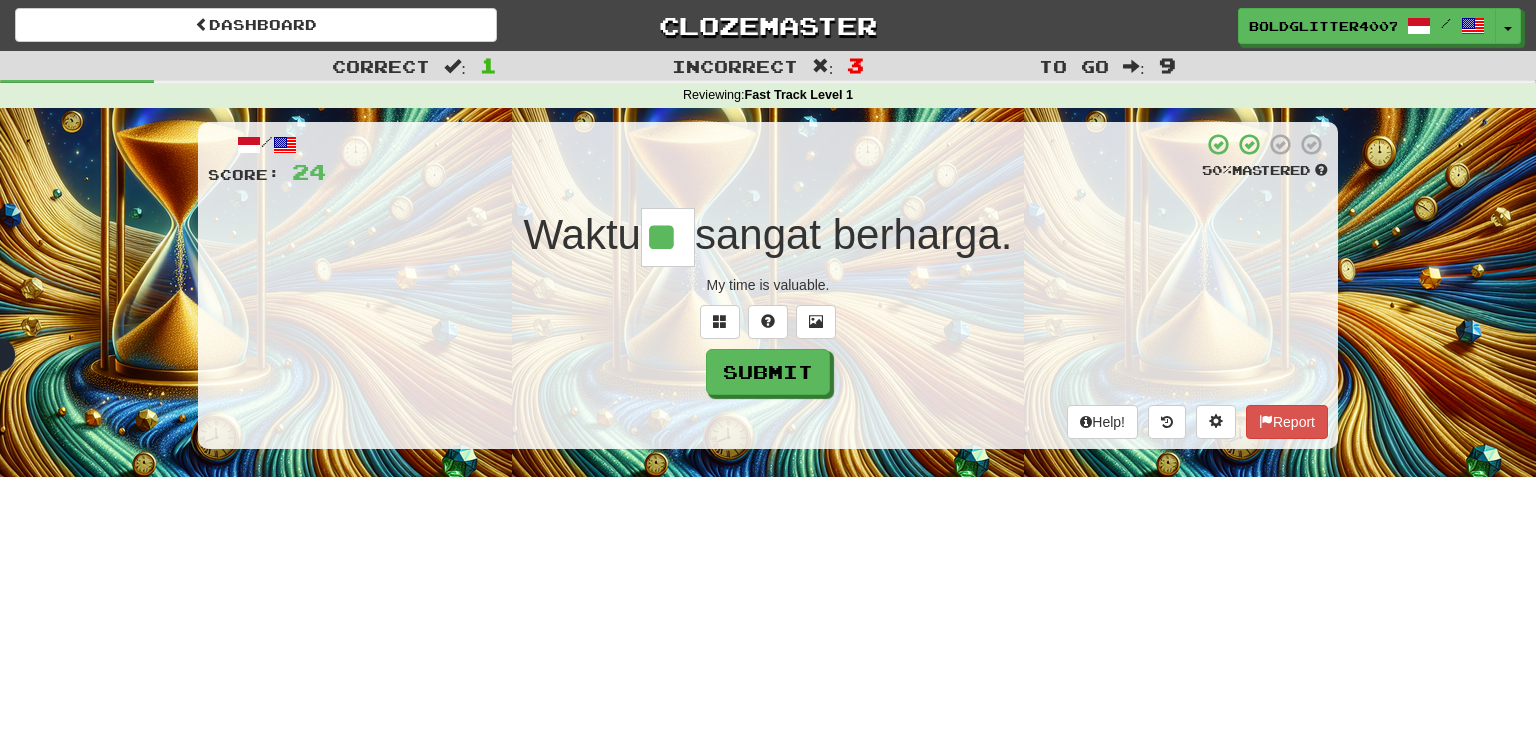 type on "**" 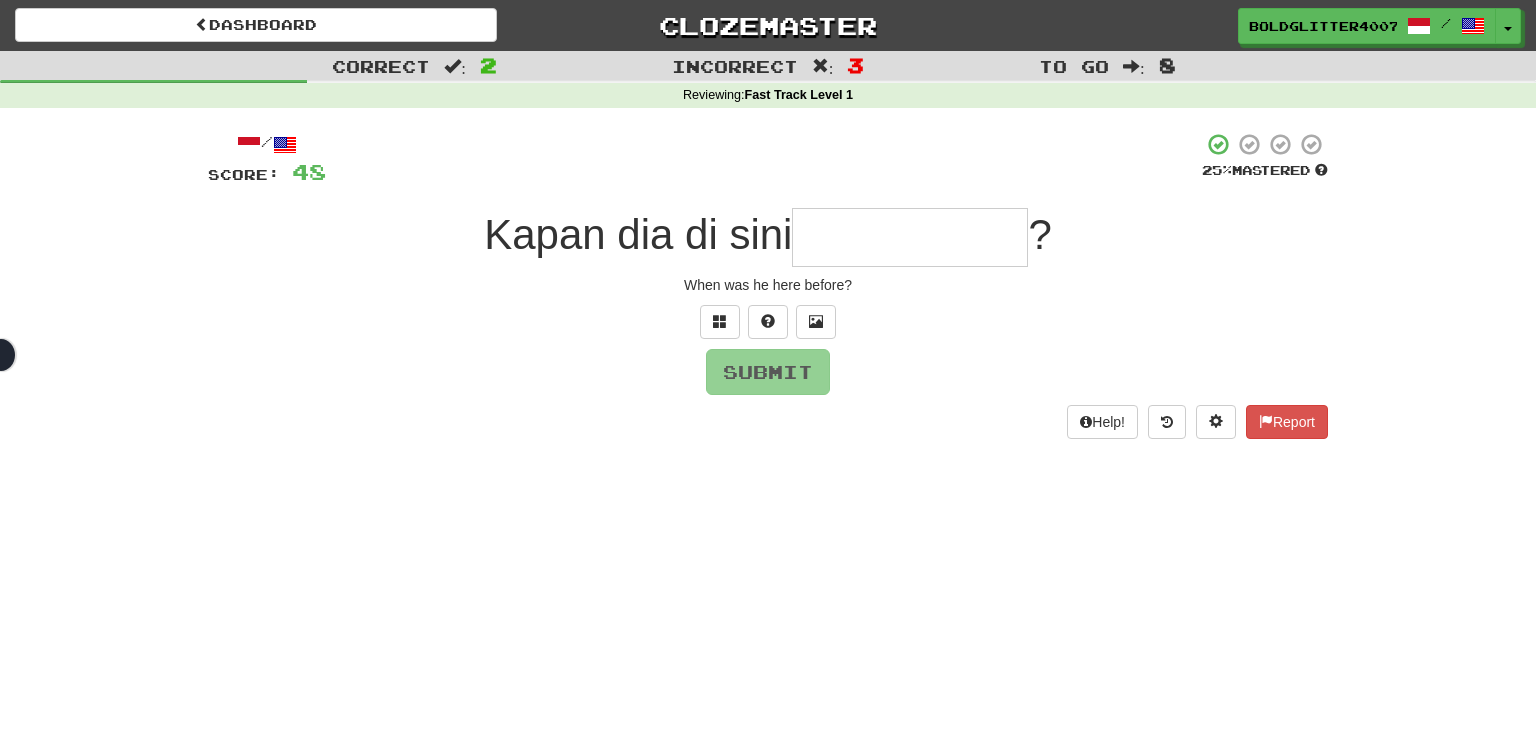 type on "**********" 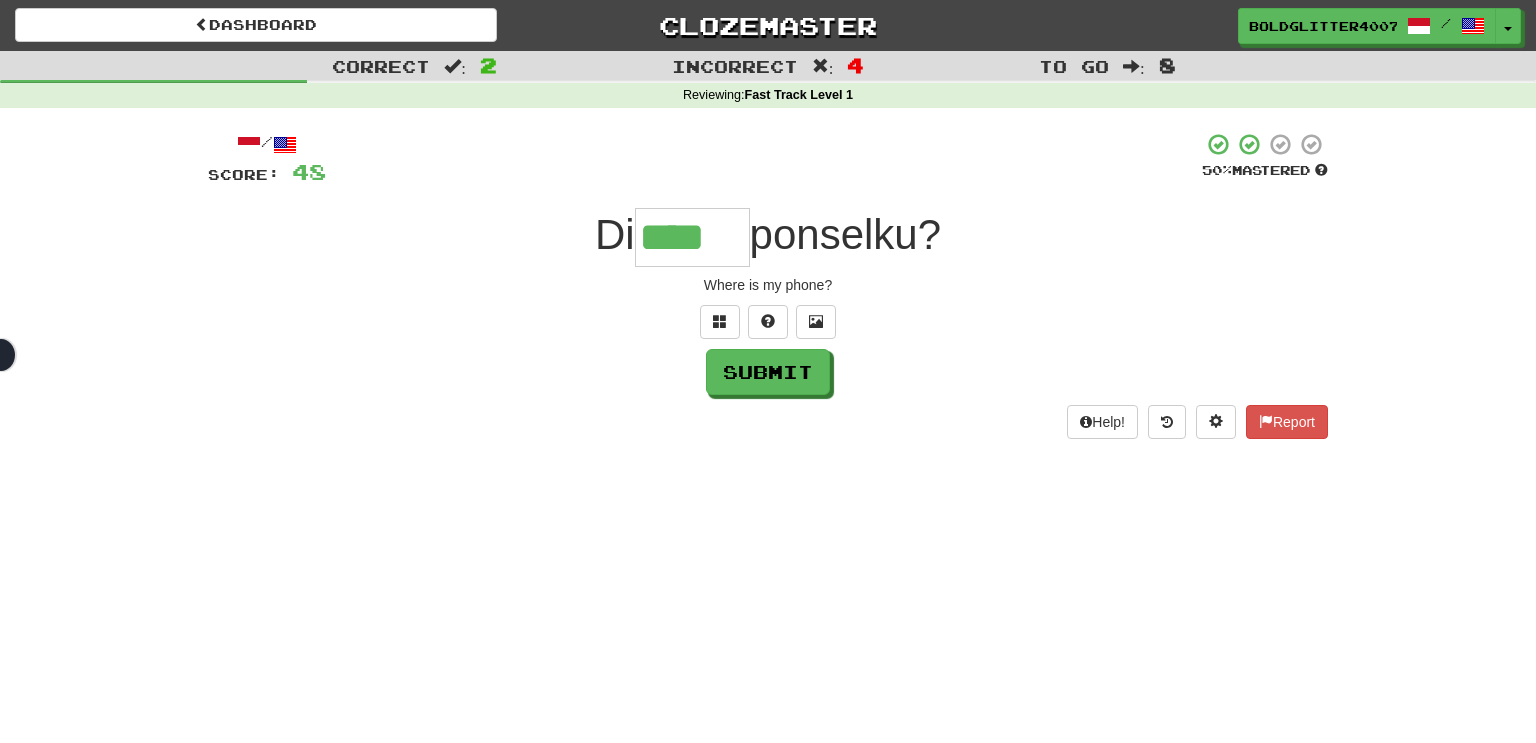 type on "****" 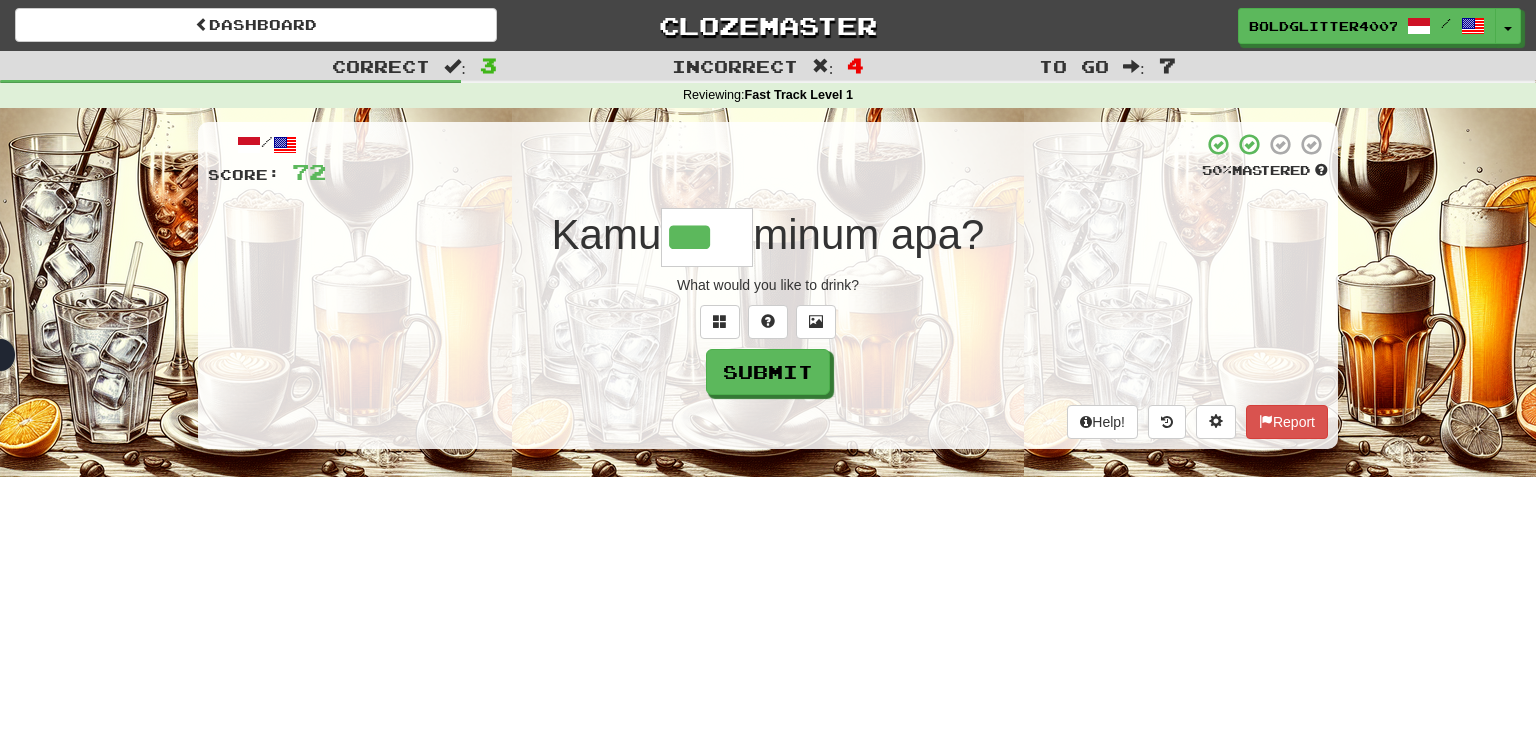 type on "***" 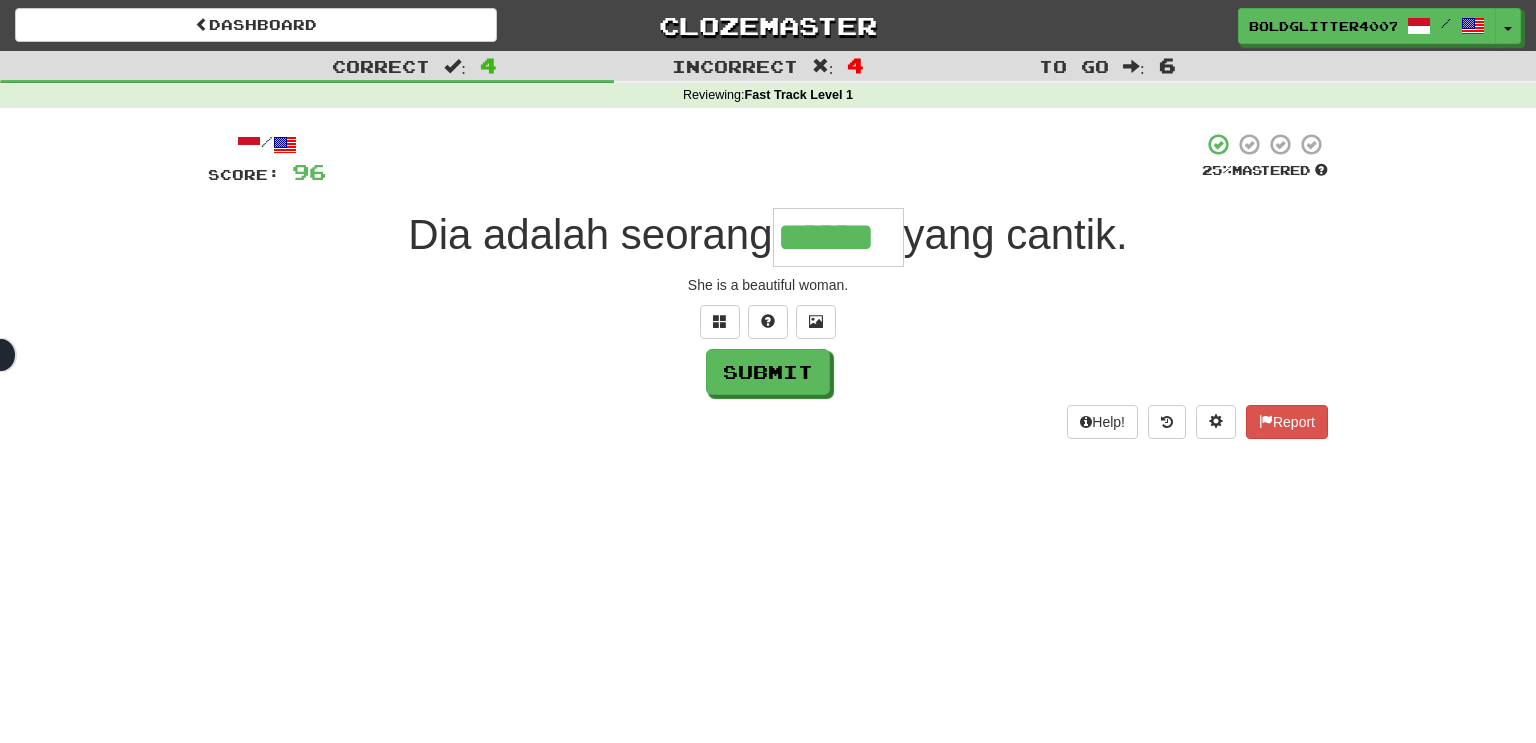 type on "******" 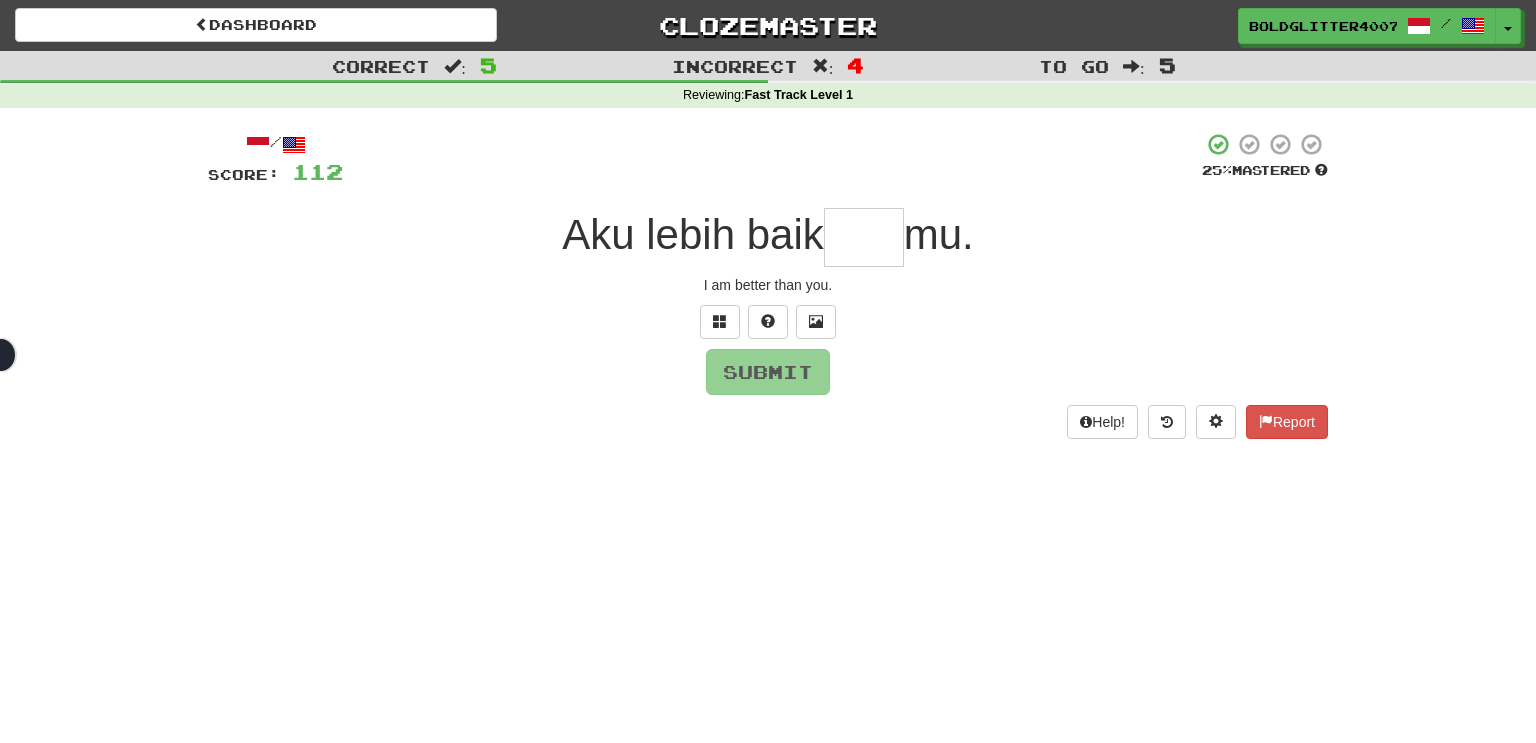 type on "*" 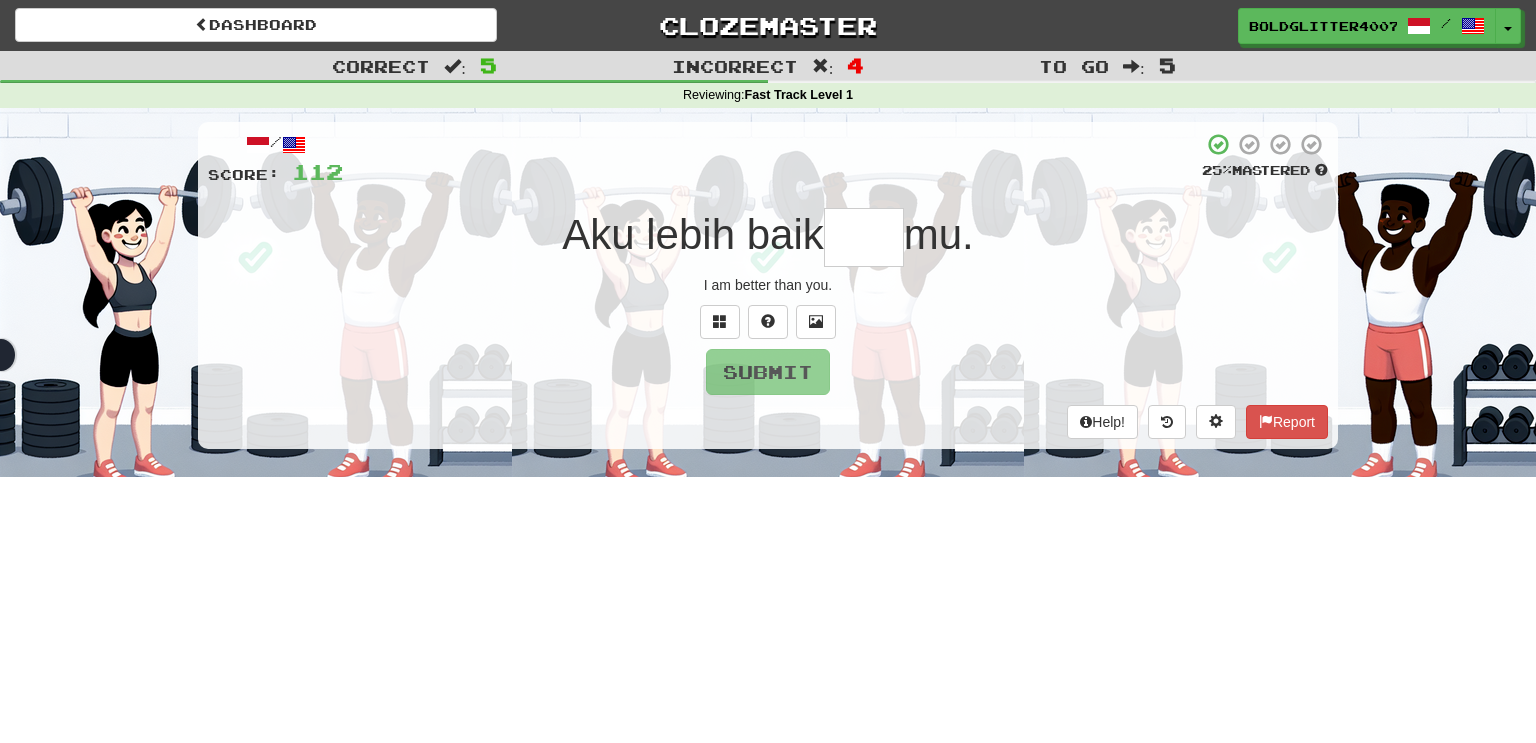 type on "*" 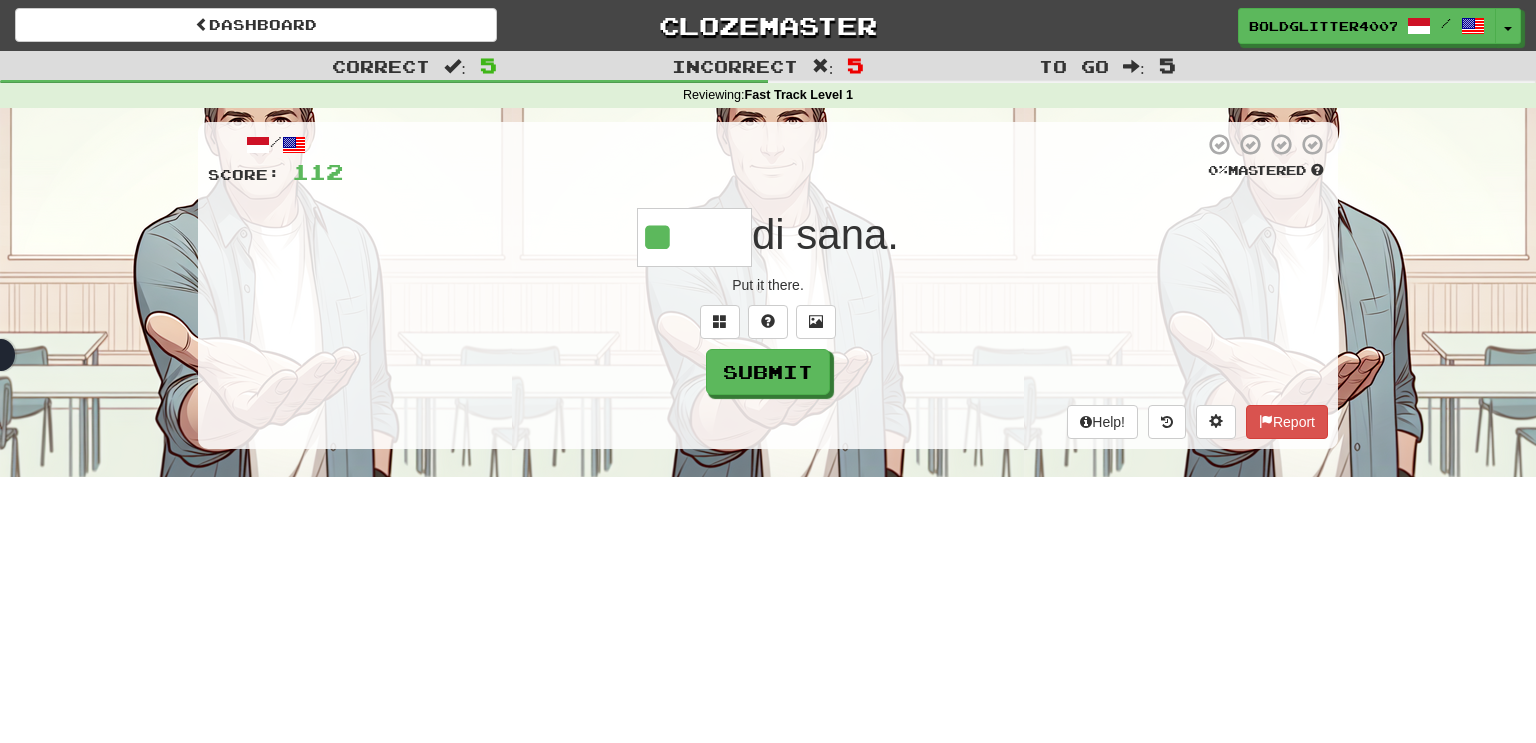 type on "*****" 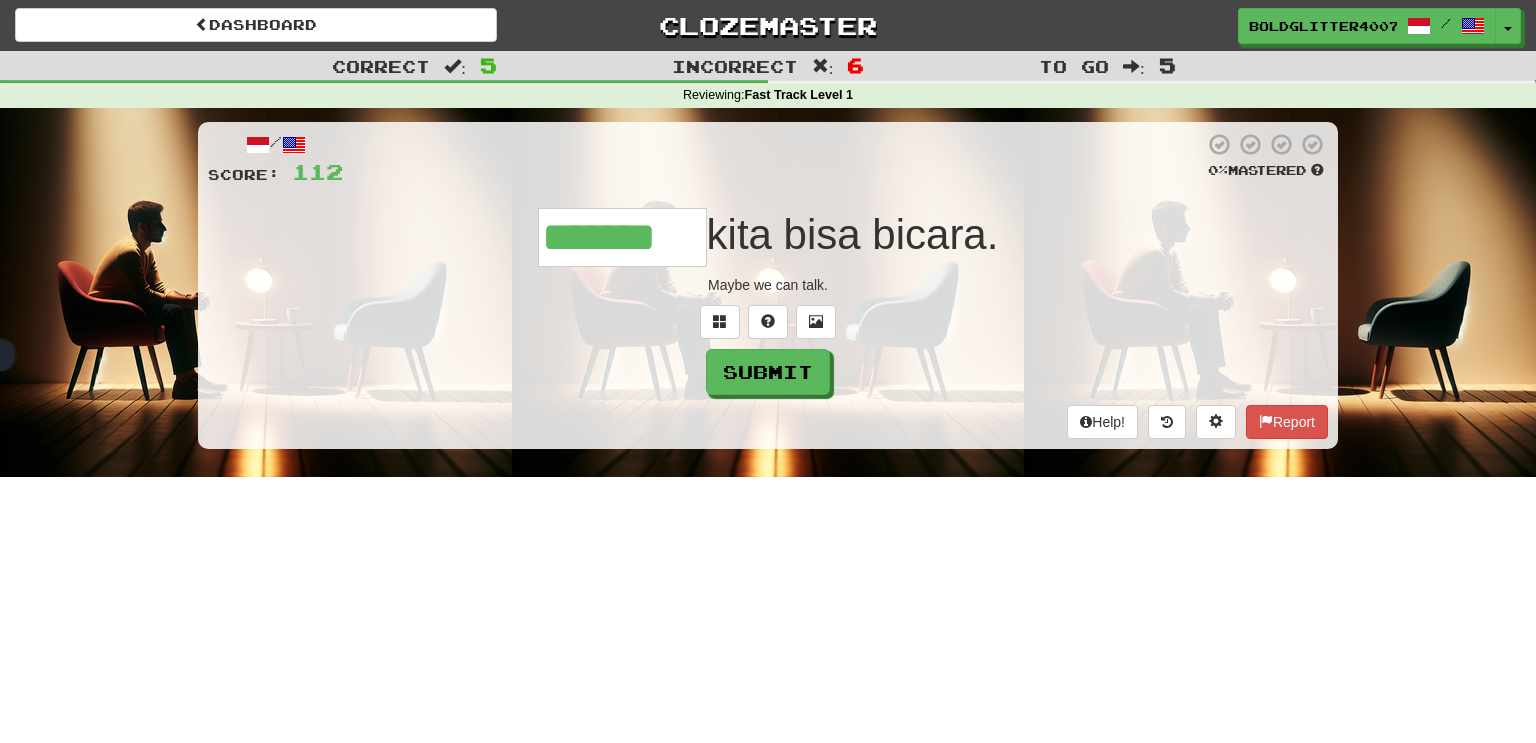 type on "*******" 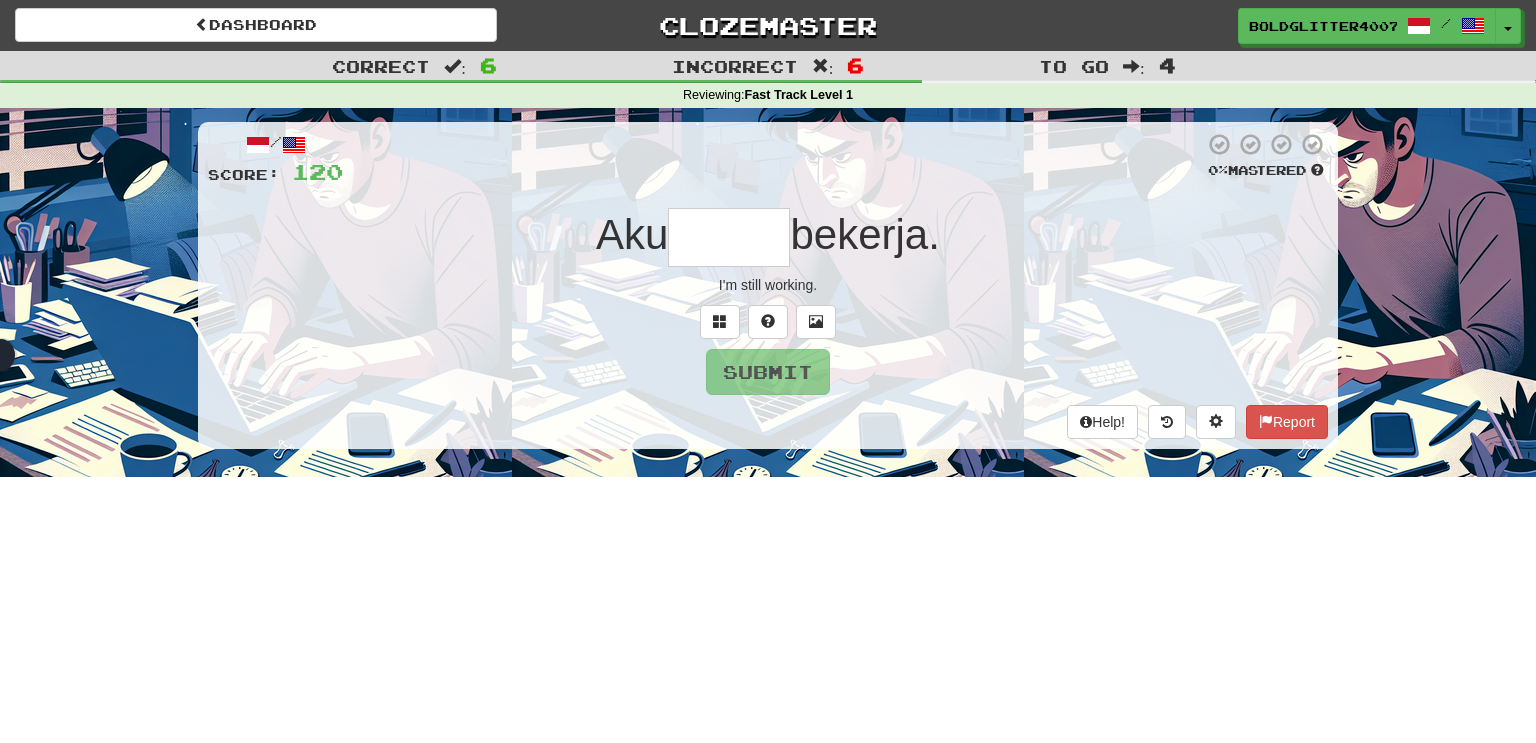 type on "*" 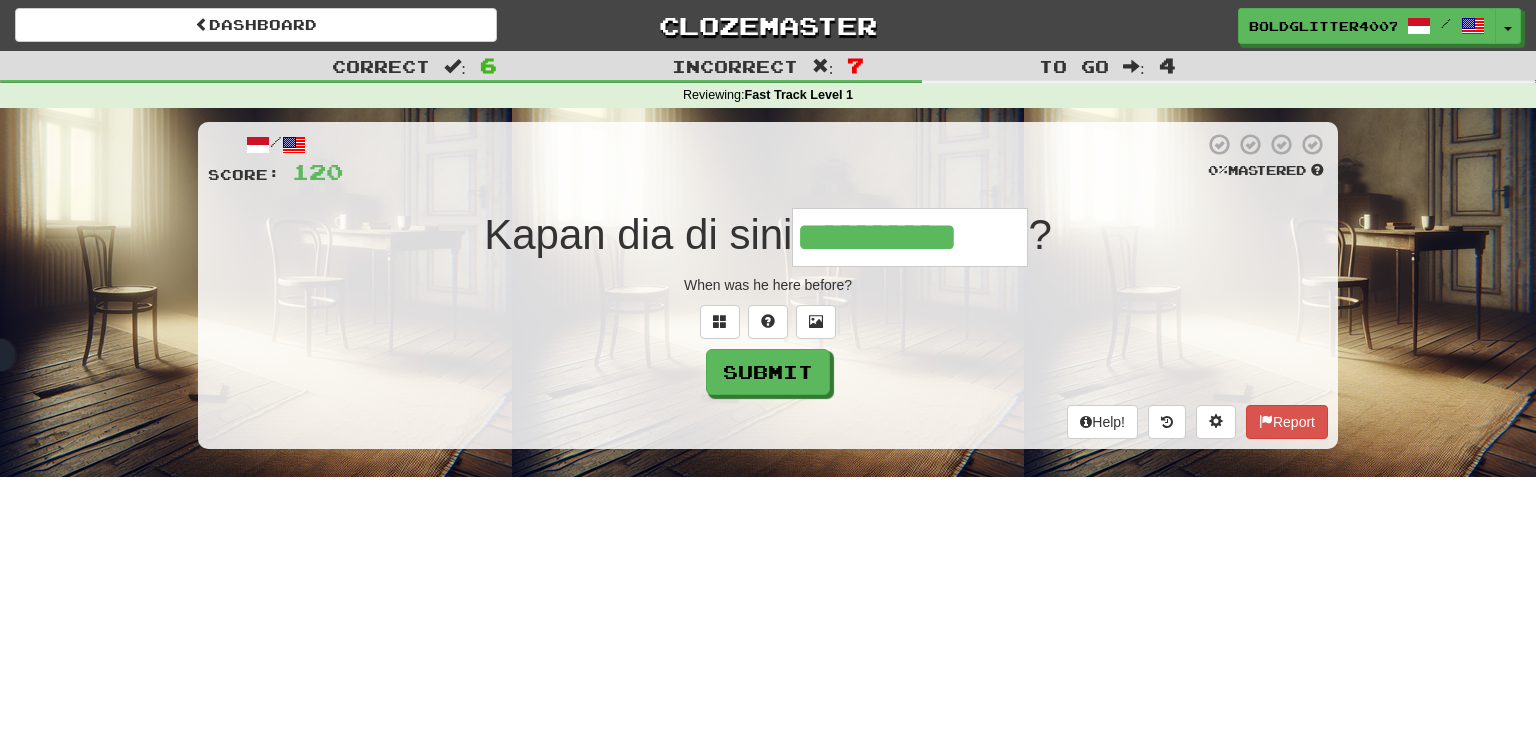 type on "**********" 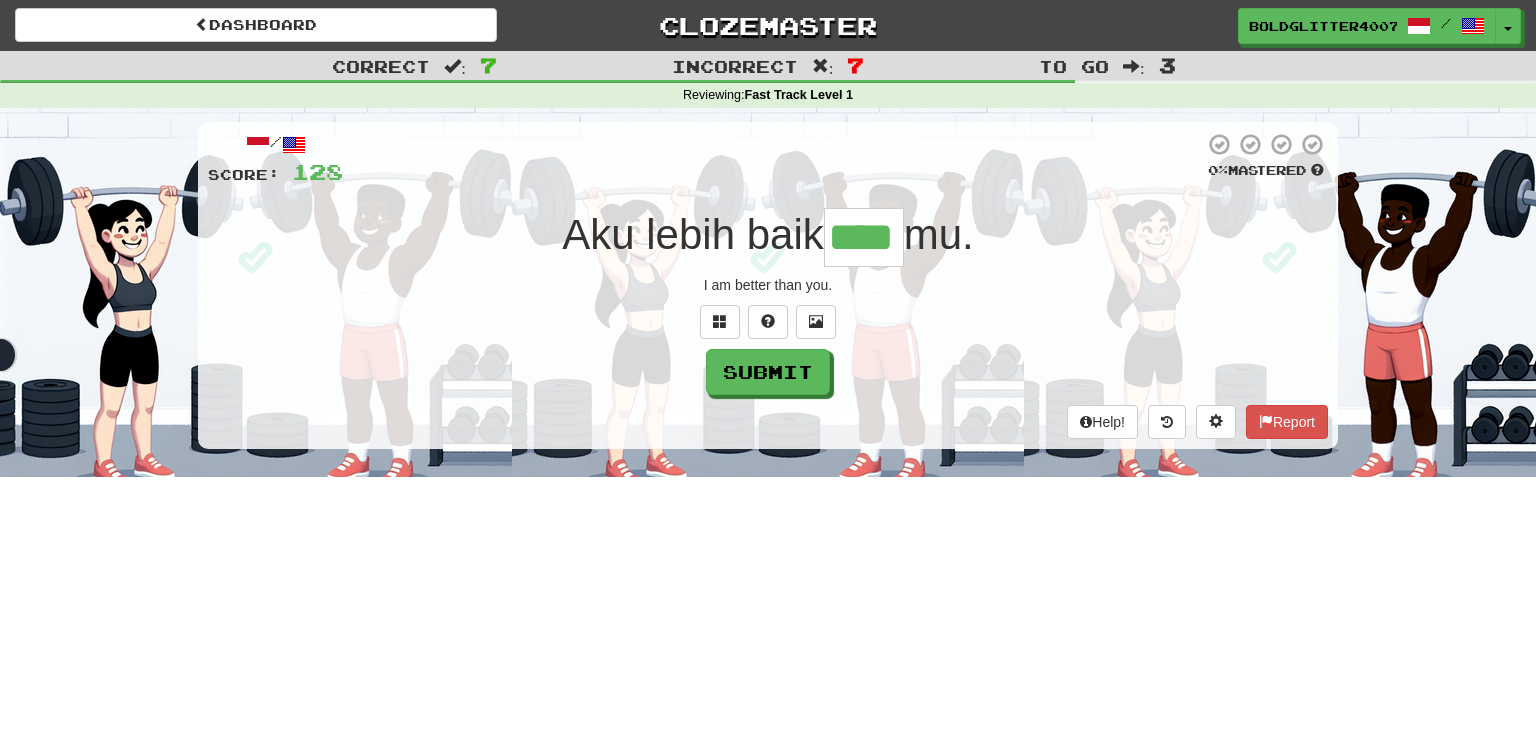 type on "****" 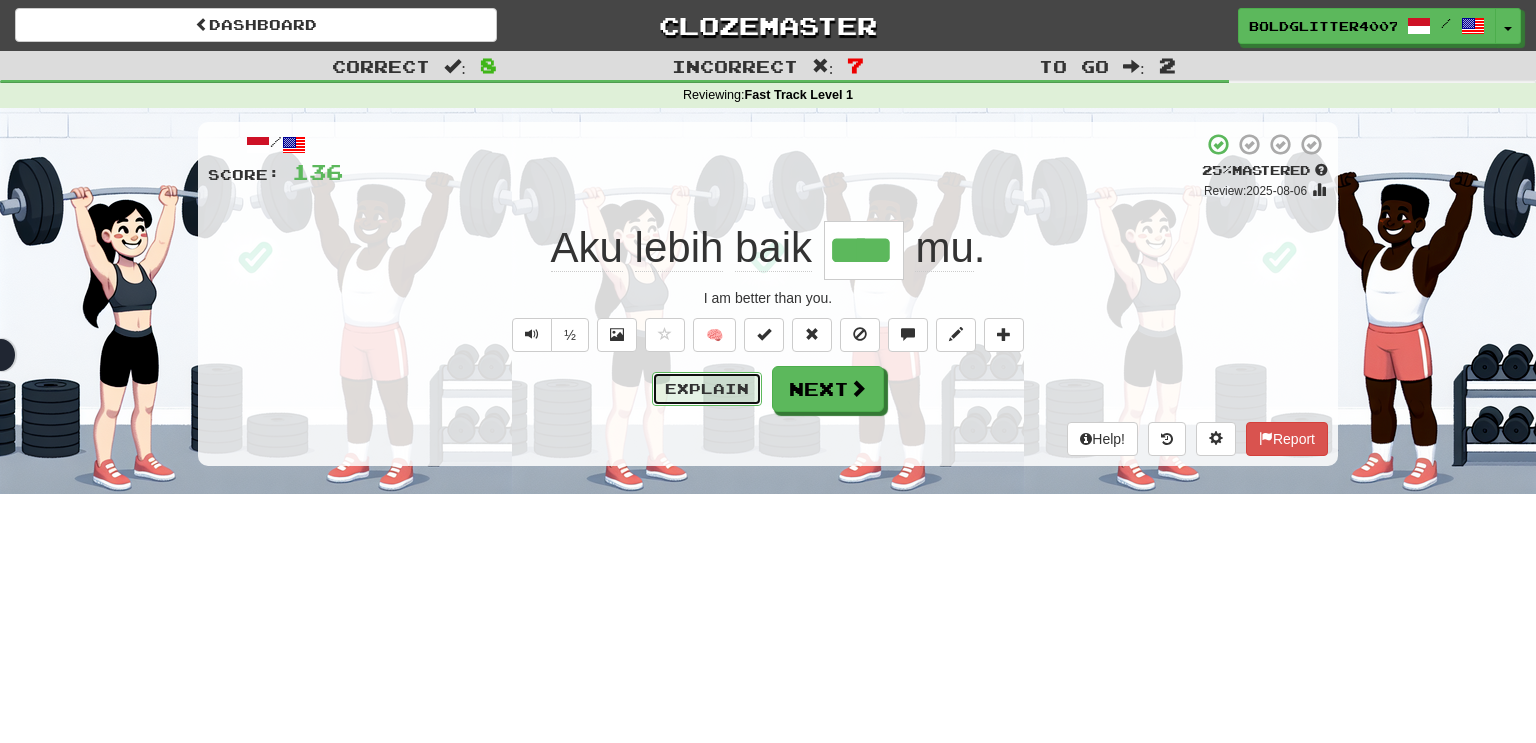 click on "Explain" at bounding box center (707, 389) 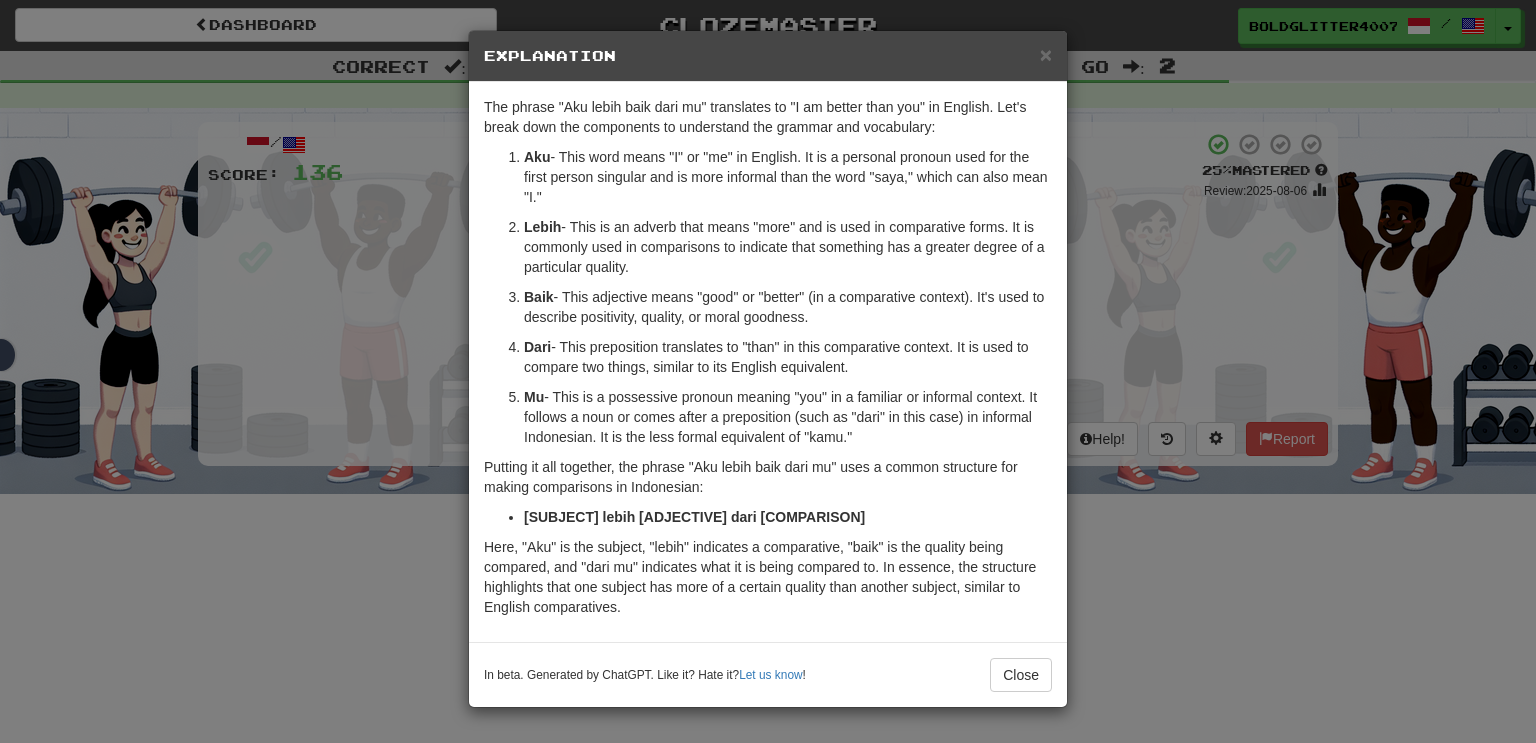 click on "× Explanation The phrase "Aku lebih baik dari mu" translates to "I am better than you" in English. Let's break down the components to understand the grammar and vocabulary:
Aku  - This word means "I" or "me" in English. It is a personal pronoun used for the first person singular and is more informal than the word "saya," which can also mean "I."
Lebih  - This is an adverb that means "more" and is used in comparative forms. It is commonly used in comparisons to indicate that something has a greater degree of a particular quality.
Baik  - This adjective means "good" or "better" (in a comparative context). It's used to describe positivity, quality, or moral goodness.
Dari  - This preposition translates to "than" in this comparative context. It is used to compare two things, similar to its English equivalent.
Mu
Putting it all together, the phrase "Aku lebih baik dari mu" uses a common structure for making comparisons in Indonesian:
Let us know ! Close" at bounding box center [768, 371] 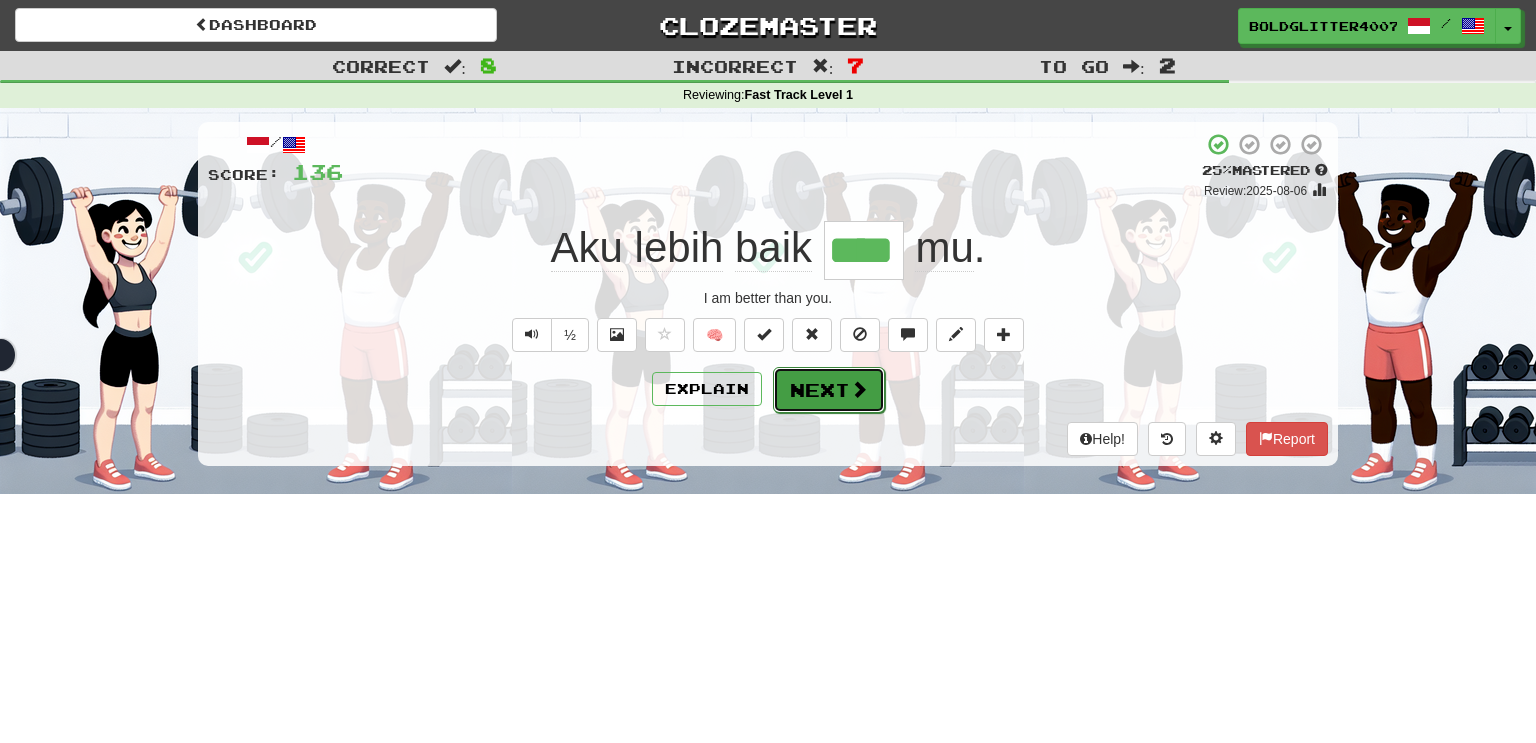 click on "Next" at bounding box center (829, 390) 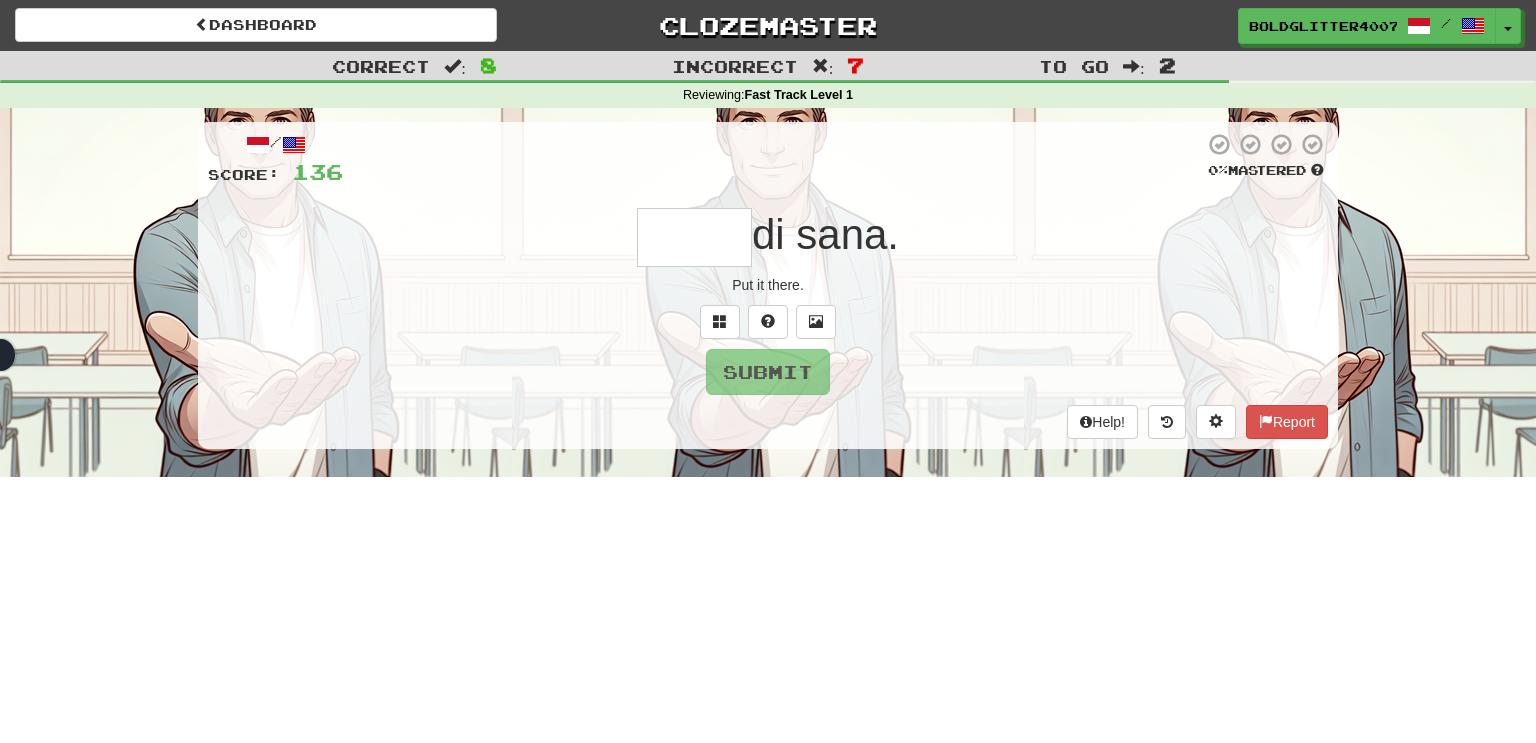 type on "*" 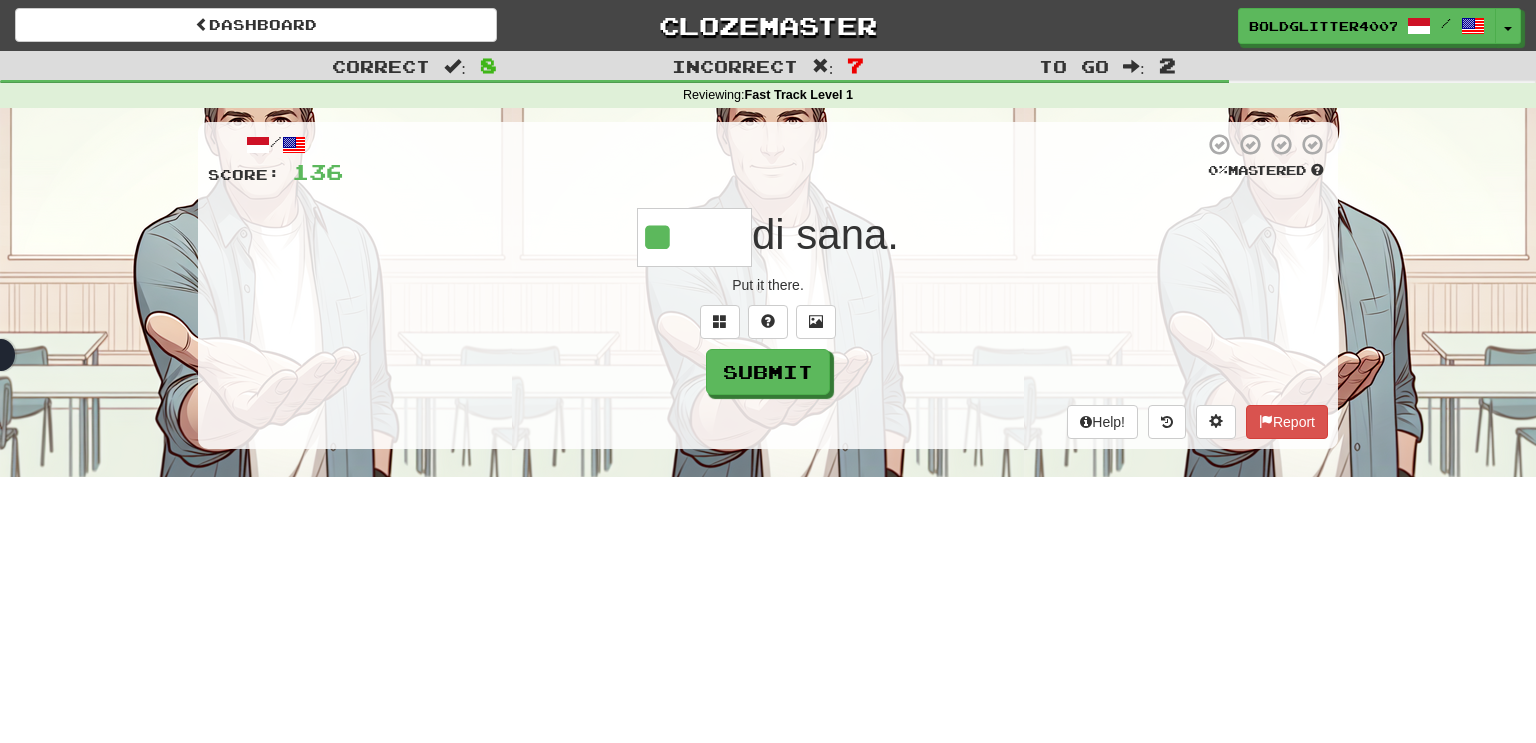 type on "*****" 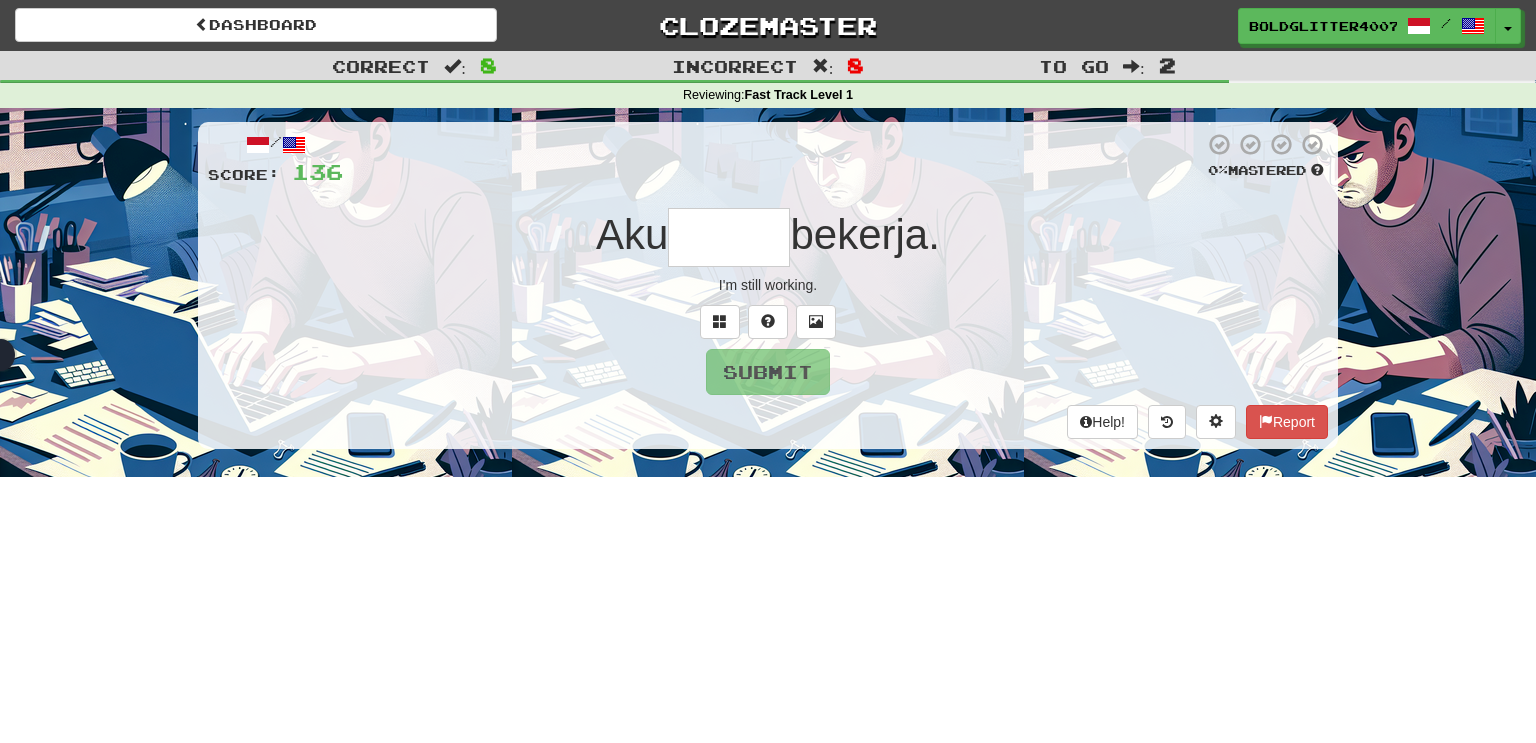 type on "*" 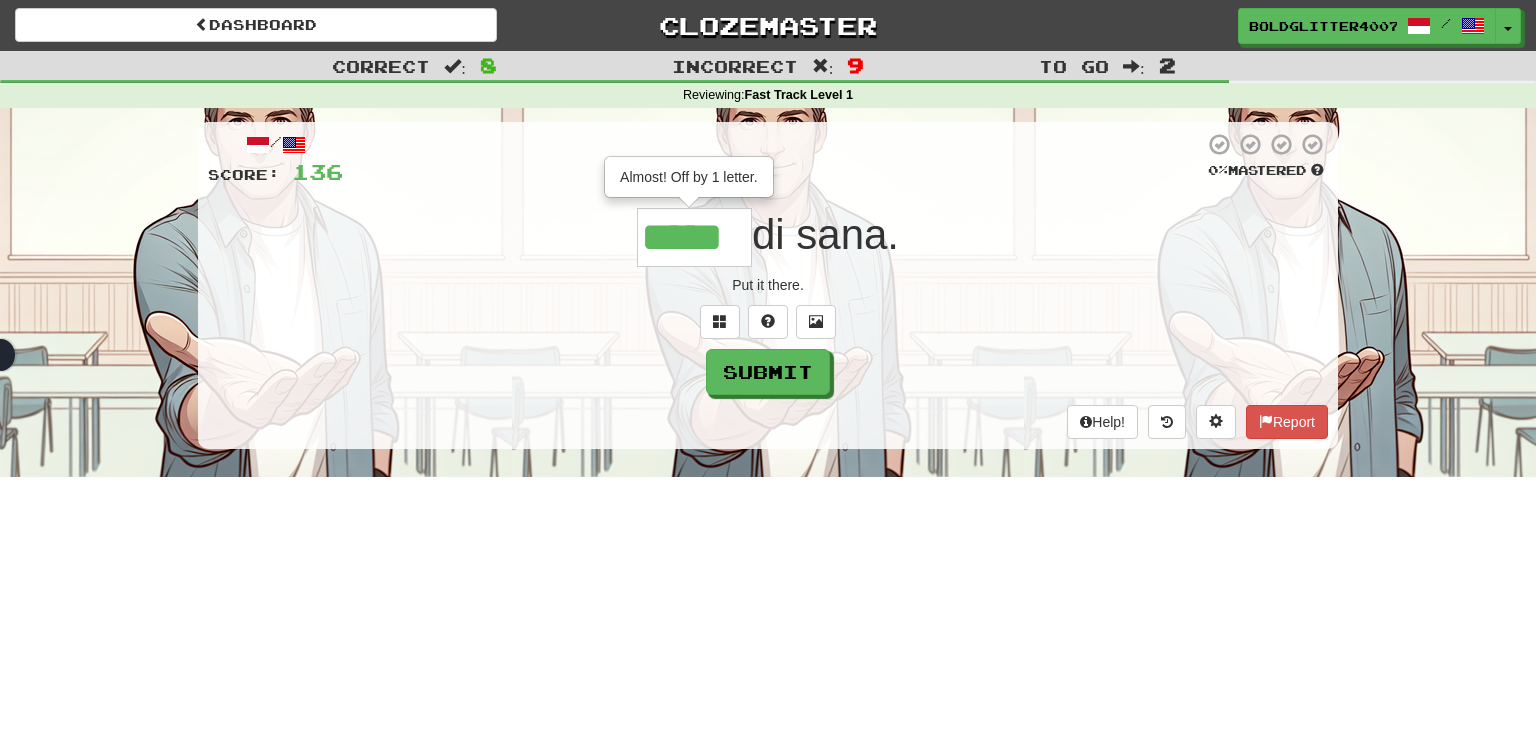 type on "*****" 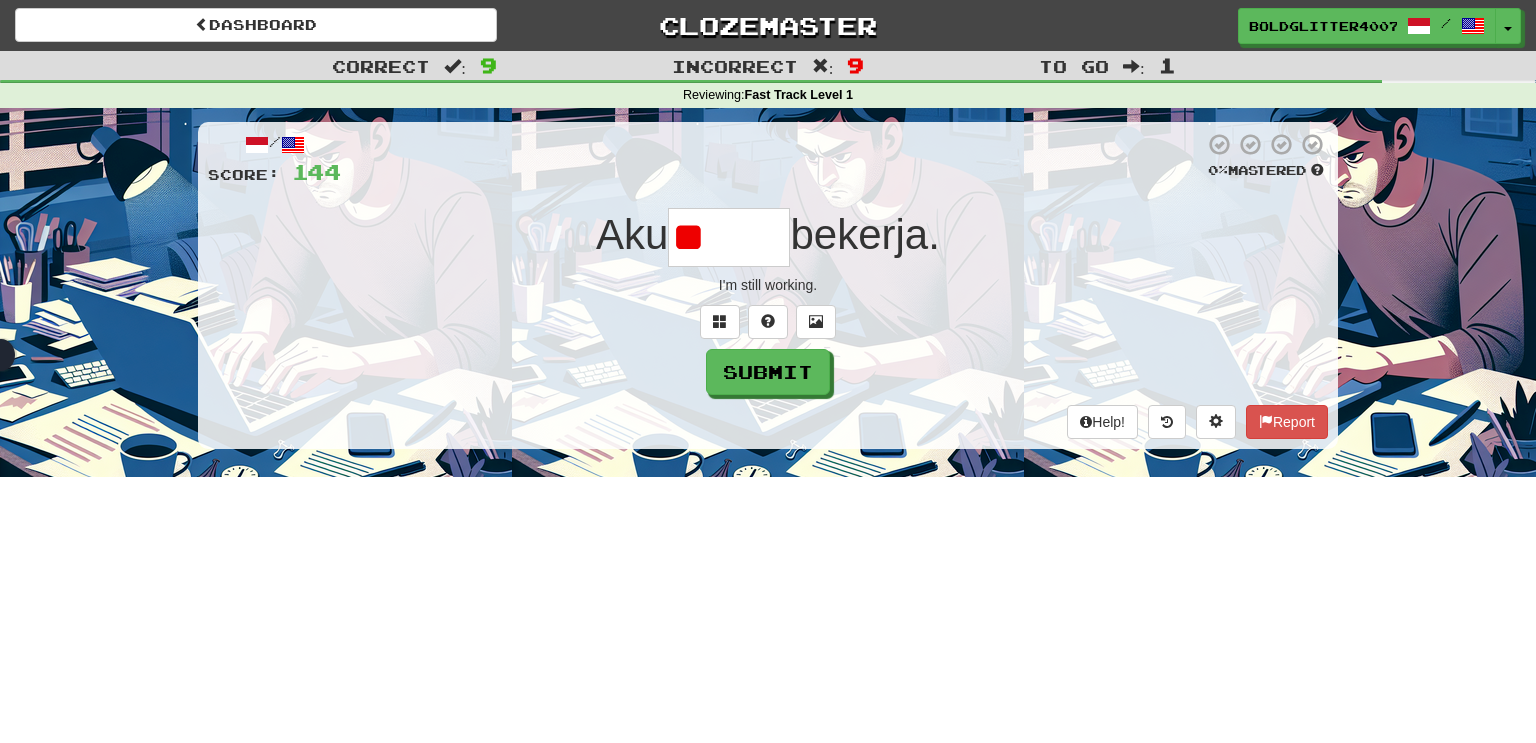 type on "*" 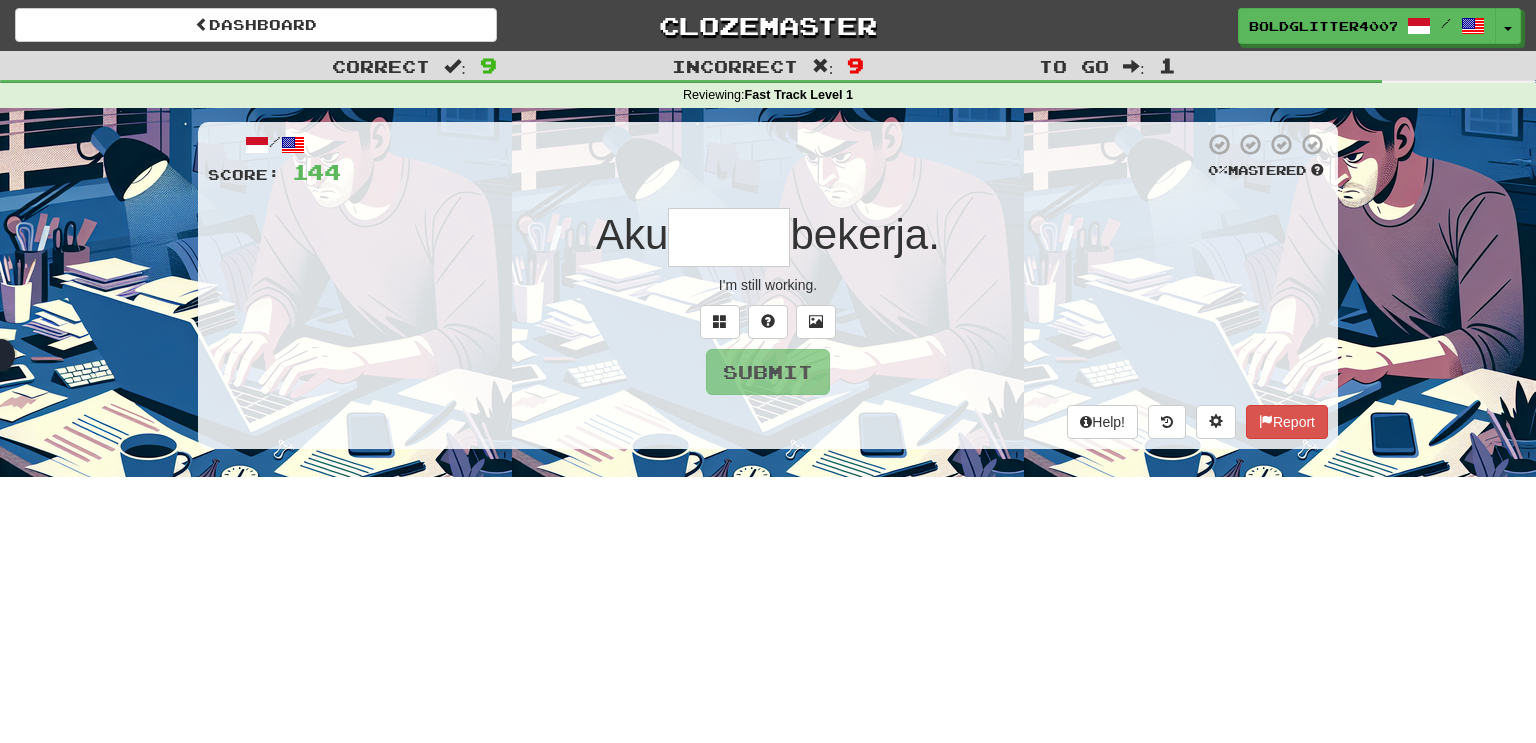 type on "*" 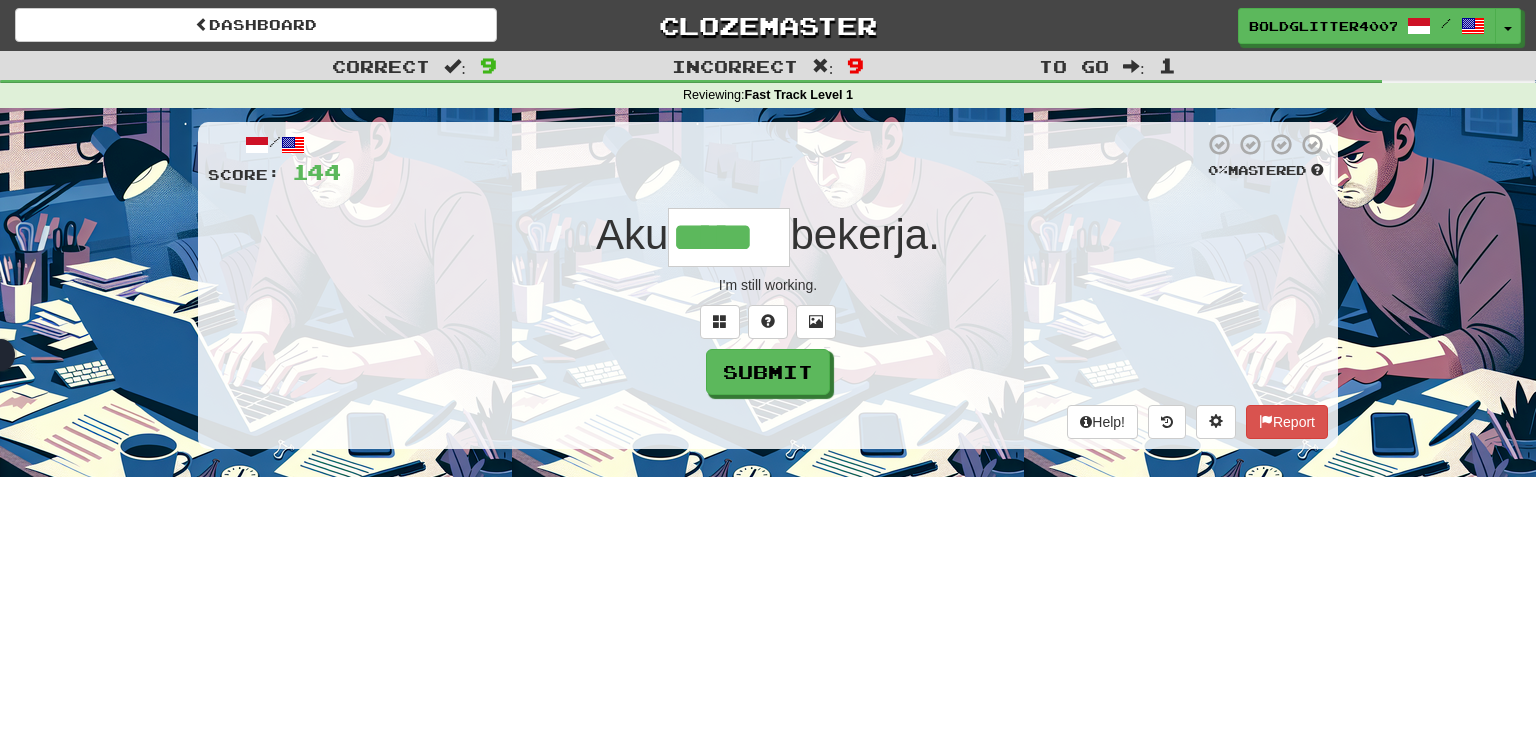 type on "*****" 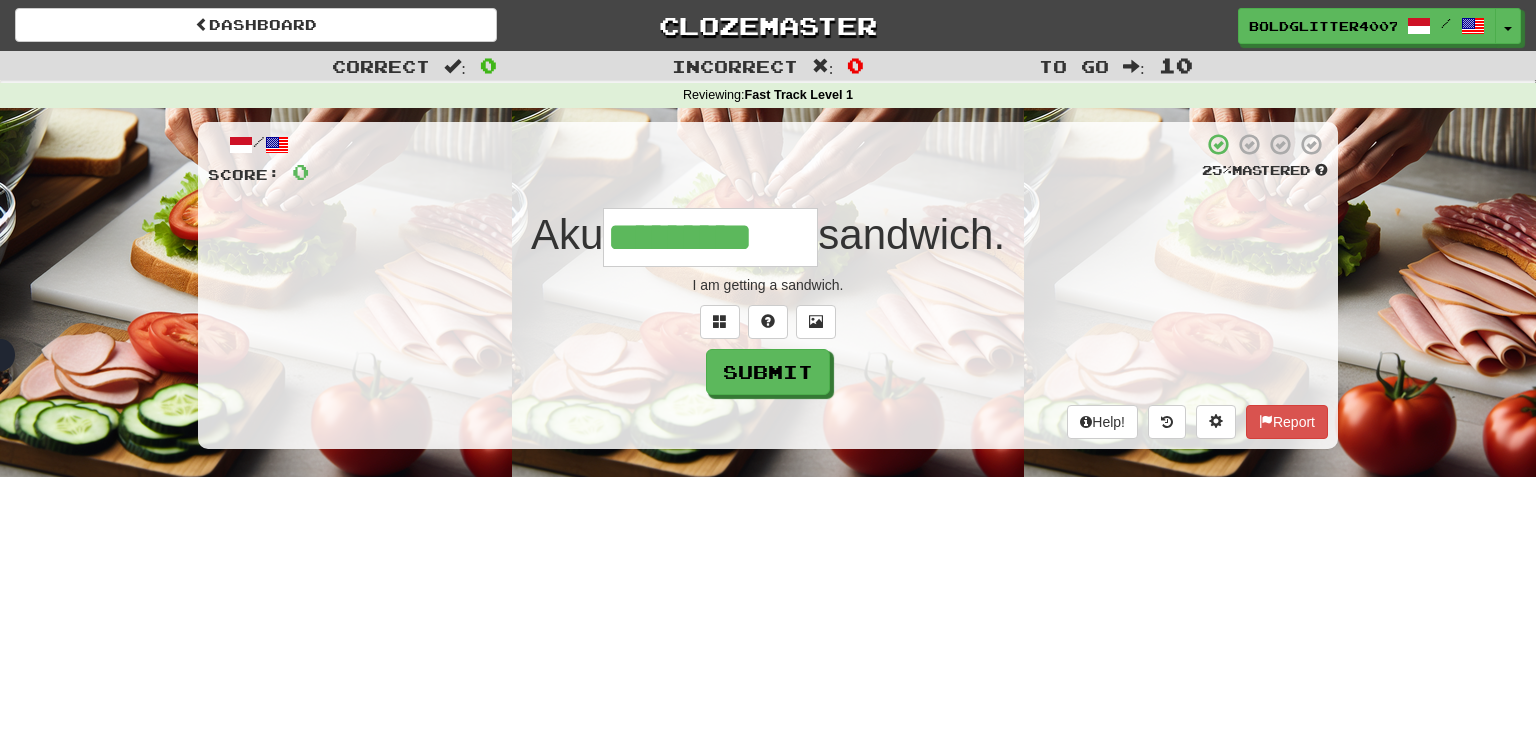 type on "*********" 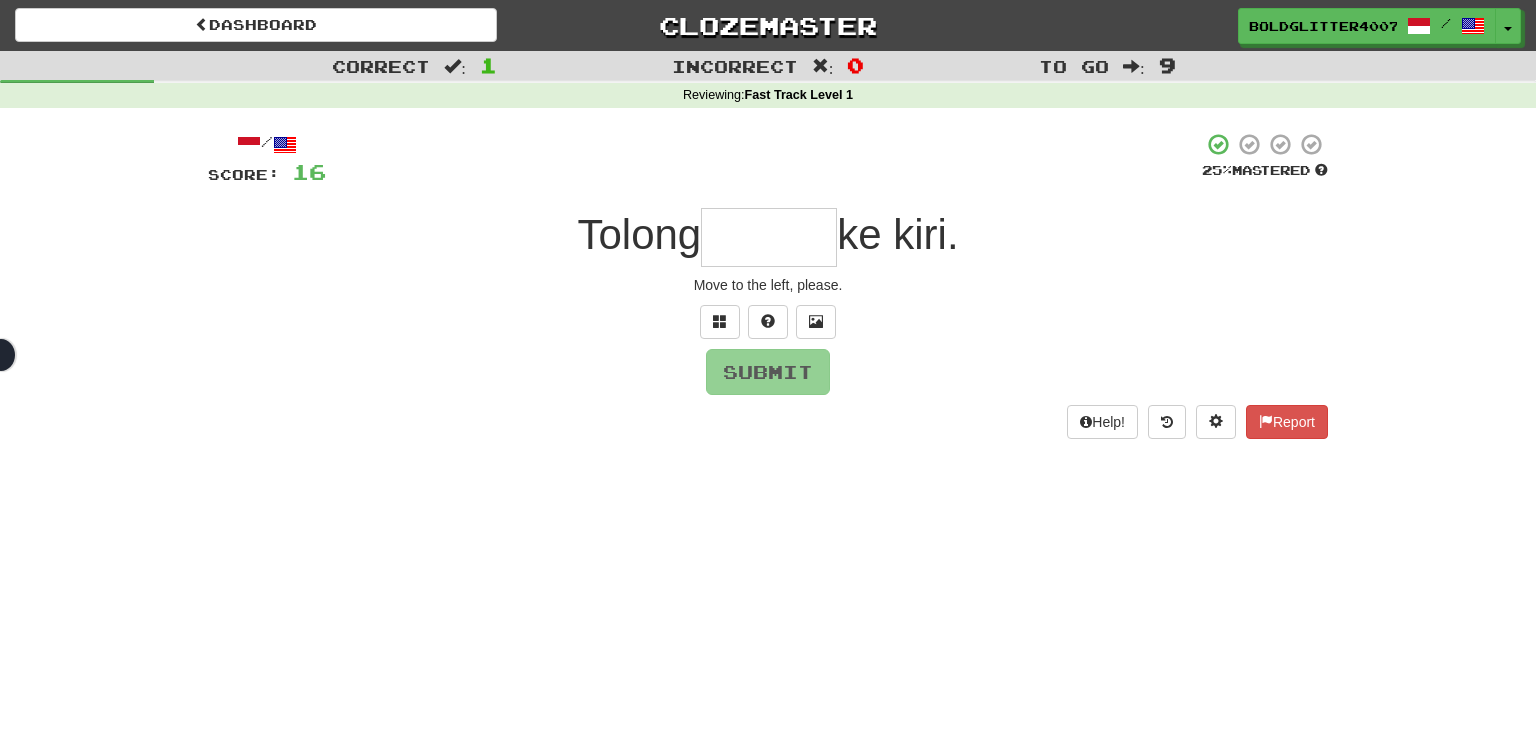 type on "******" 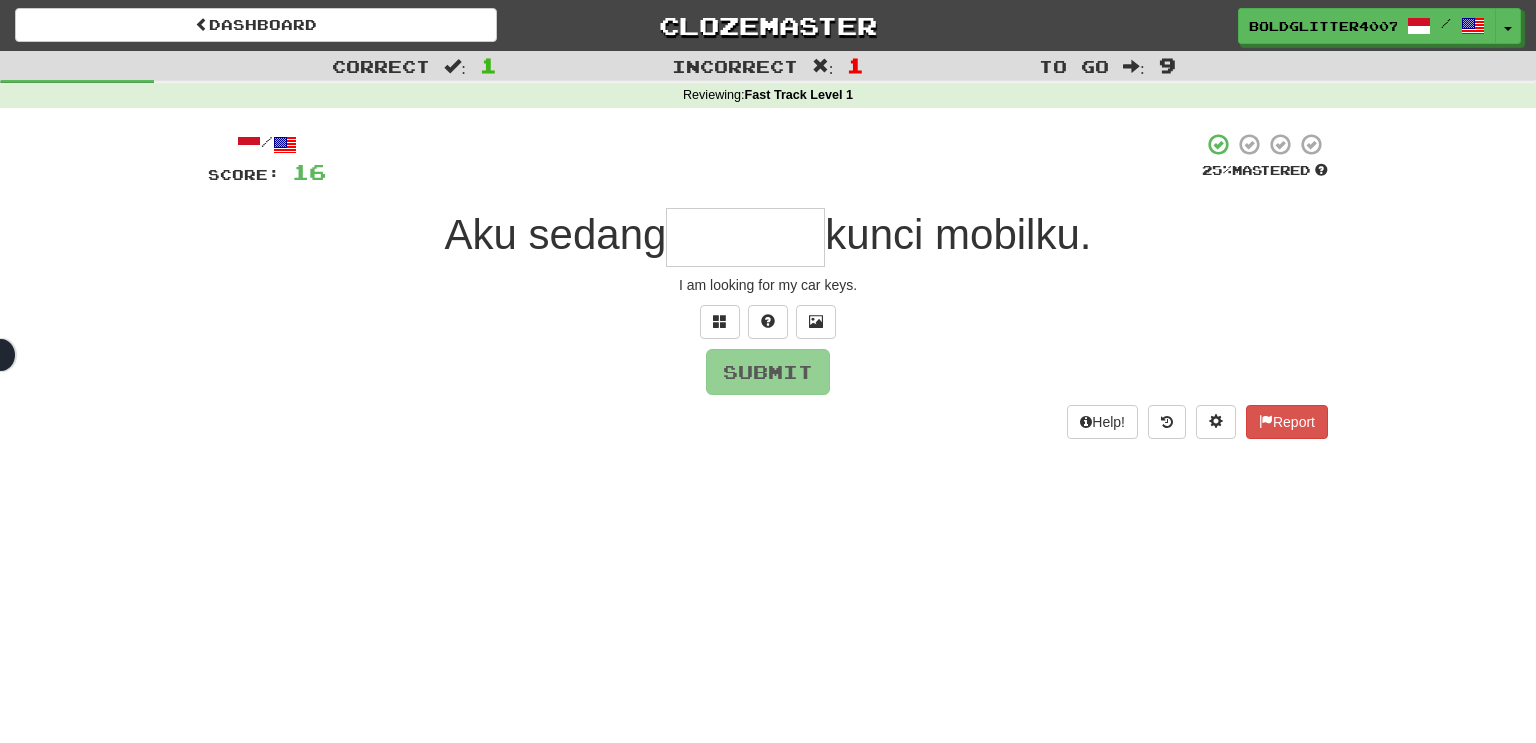 type on "*" 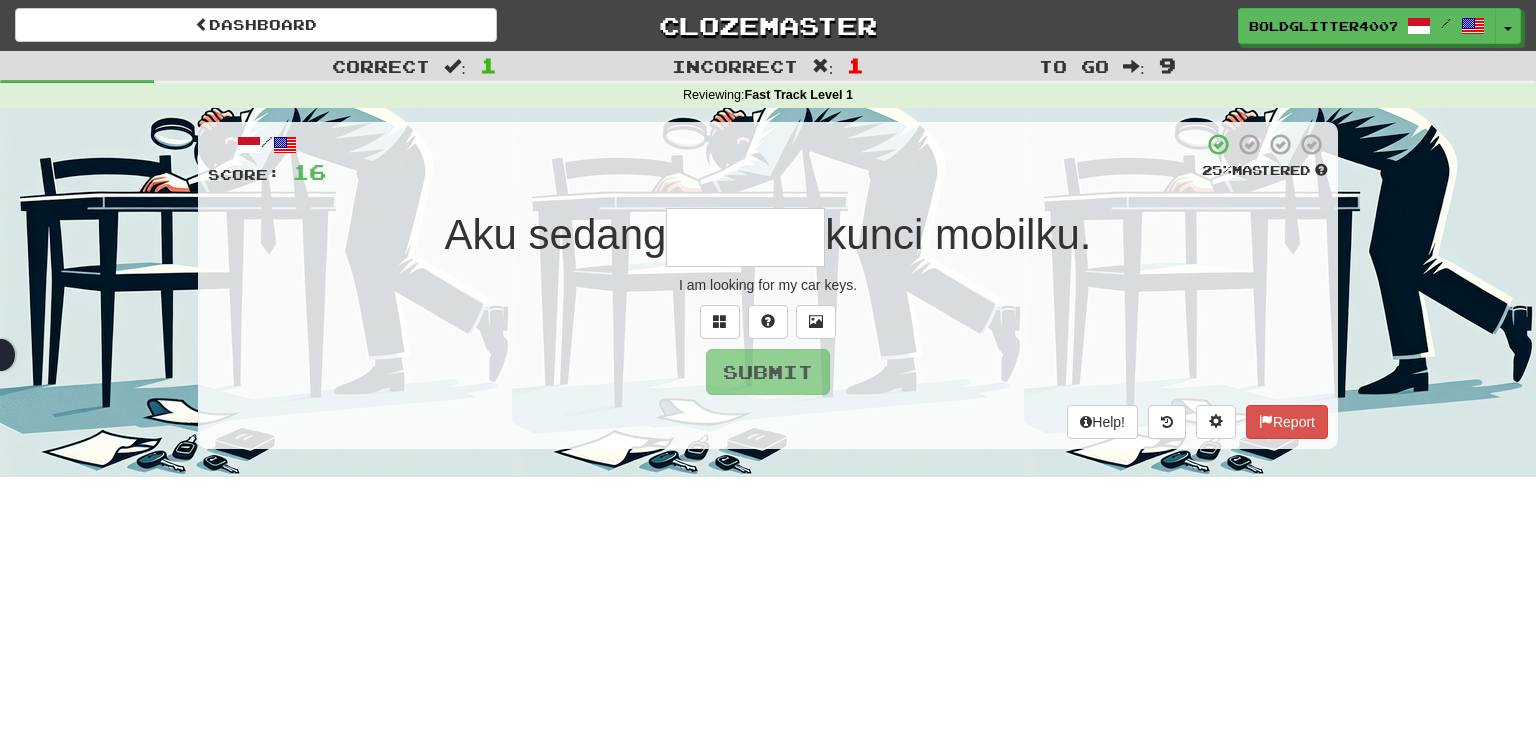 type on "*" 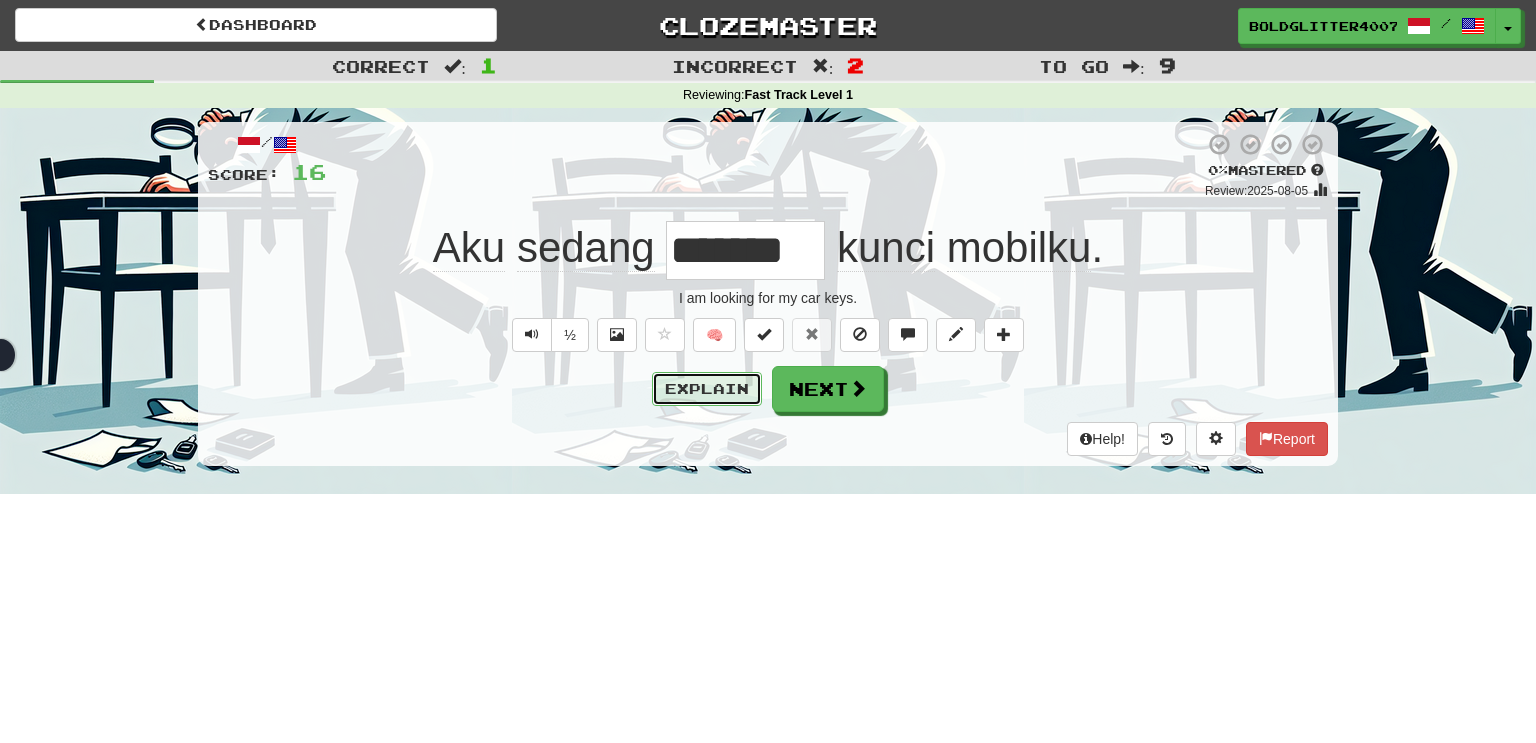 click on "Explain" at bounding box center [707, 389] 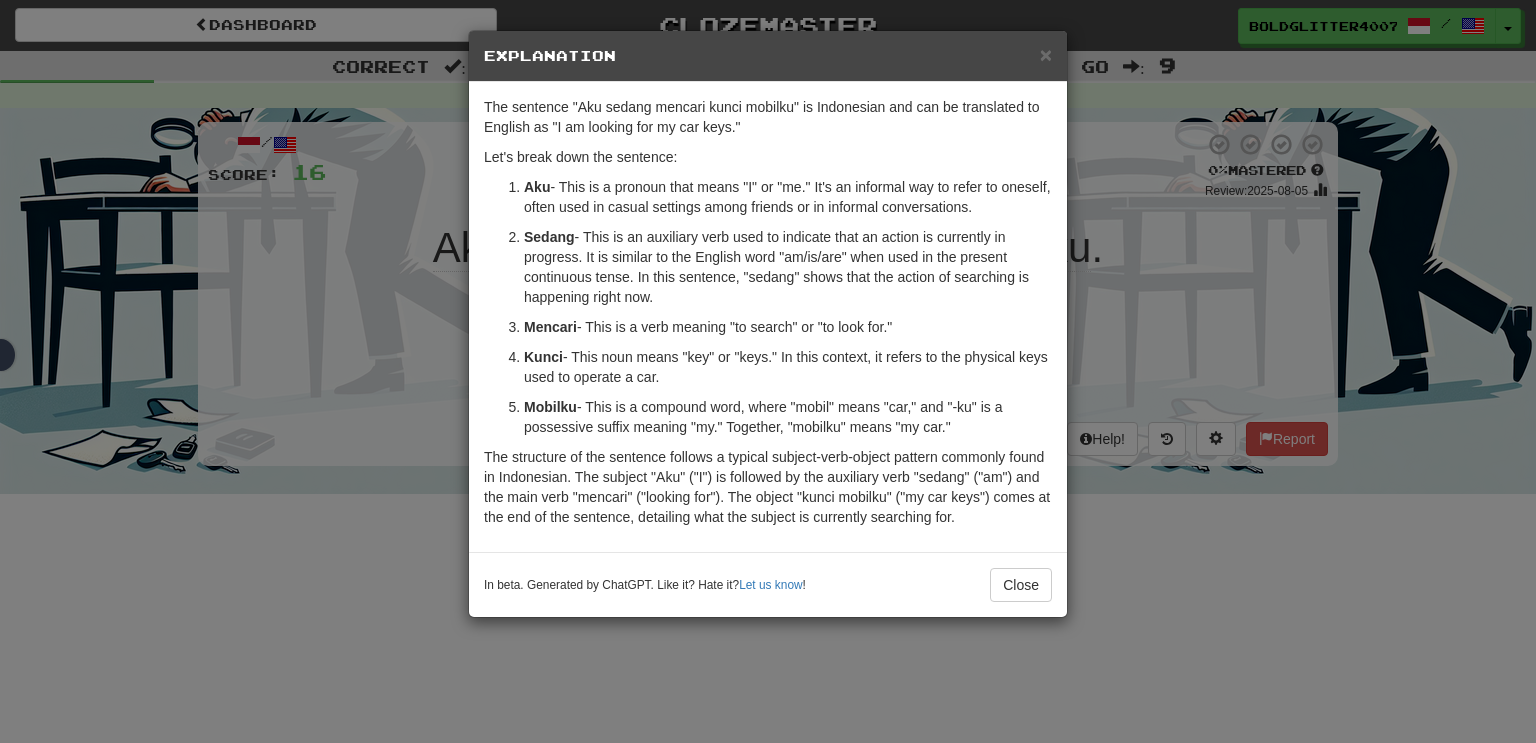 click on "× Explanation The sentence "Aku sedang mencari kunci mobilku" is Indonesian and can be translated to English as "I am looking for my car keys."
Let's break down the sentence:
Aku  - This is a pronoun that means "I" or "me." It's an informal way to refer to oneself, often used in casual settings among friends or in informal conversations.
Sedang  - This is an auxiliary verb used to indicate that an action is currently in progress. It is similar to the English word "am/is/are" when used in the present continuous tense. In this sentence, "sedang" shows that the action of searching is happening right now.
Mencari  - This is a verb meaning "to search" or "to look for."
Kunci  - This noun means "key" or "keys." In this context, it refers to the physical keys used to operate a car.
Mobilku  - This is a compound word, where "mobil" means "car," and "-ku" is a possessive suffix meaning "my." Together, "mobilku" means "my car."
In beta. Generated by ChatGPT. Like it? Hate it?  !" at bounding box center [768, 371] 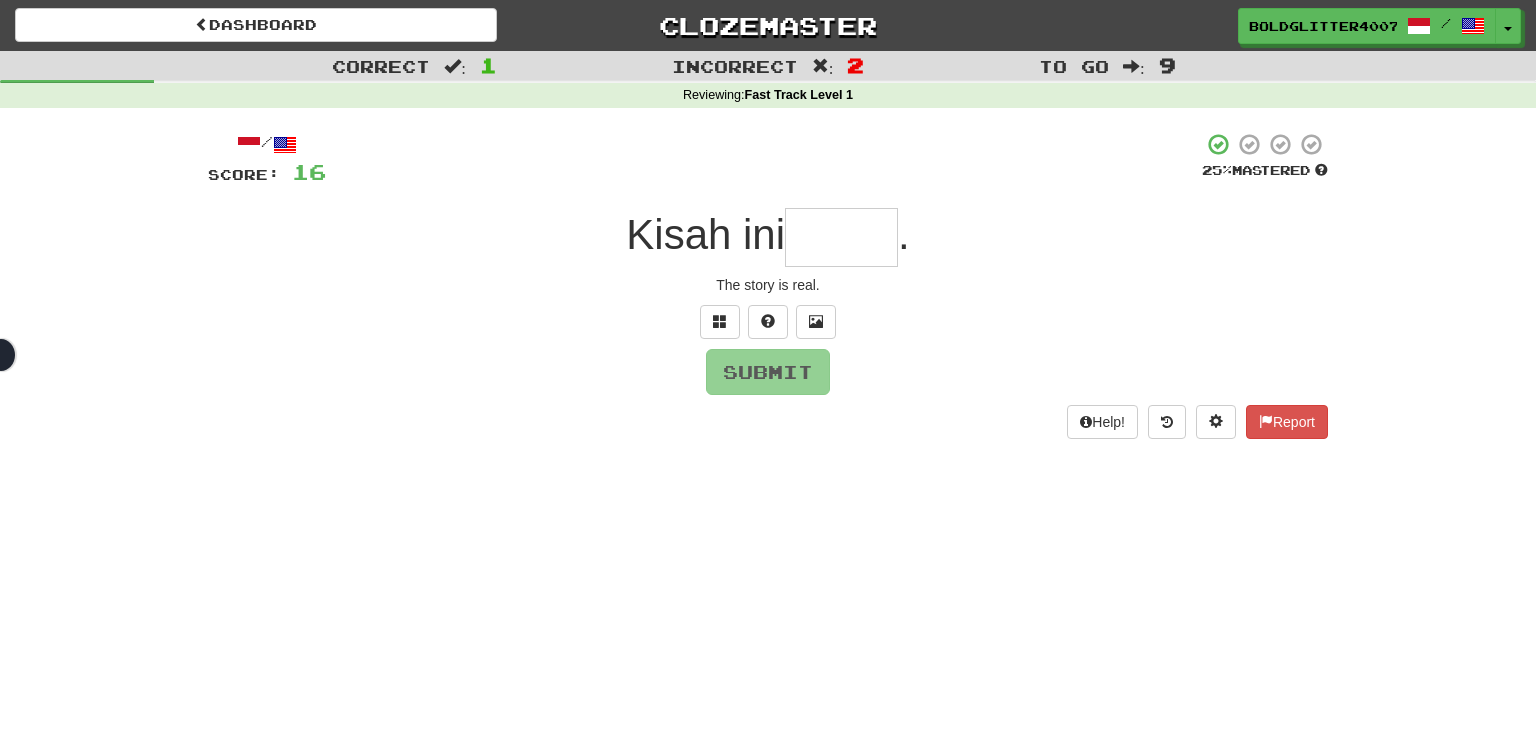 type on "*****" 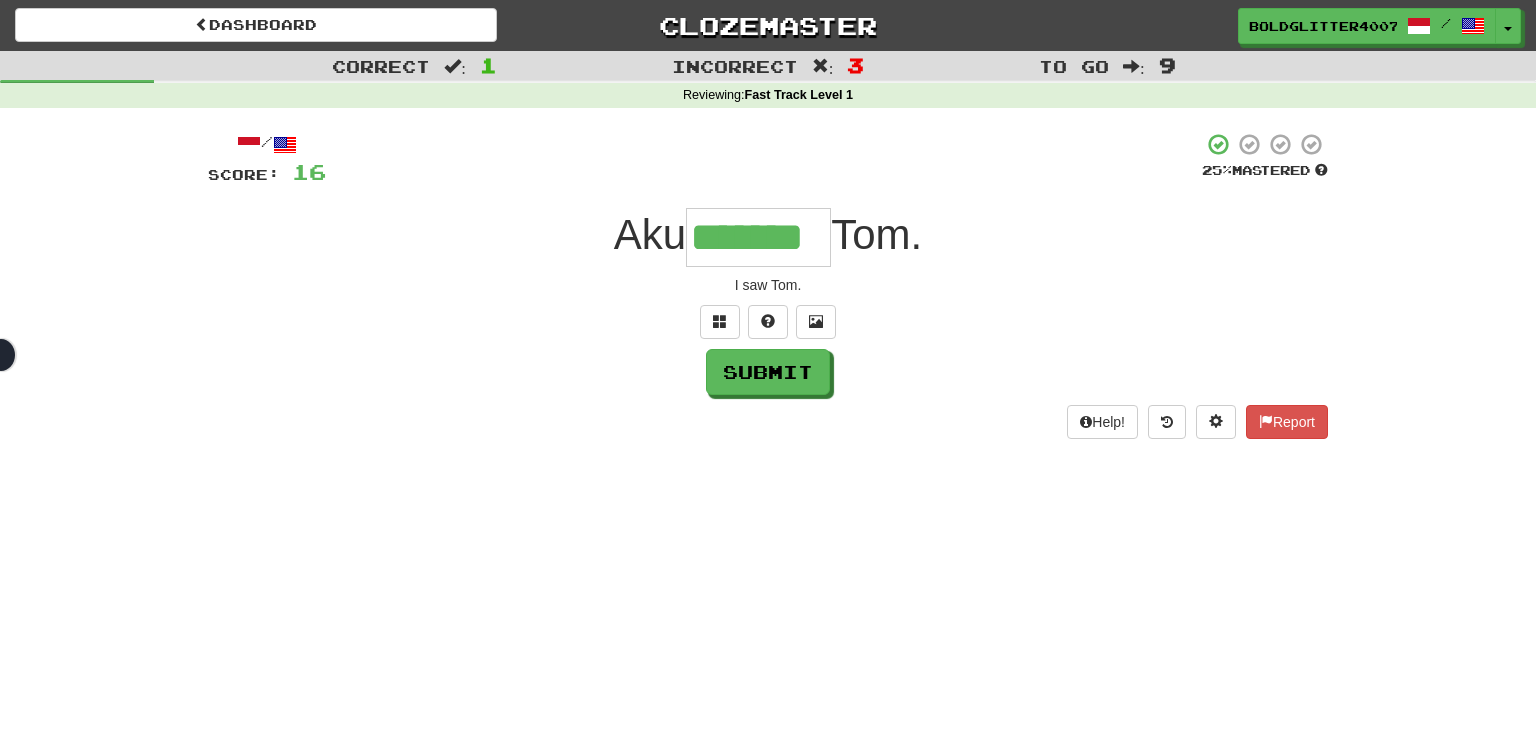 type on "*******" 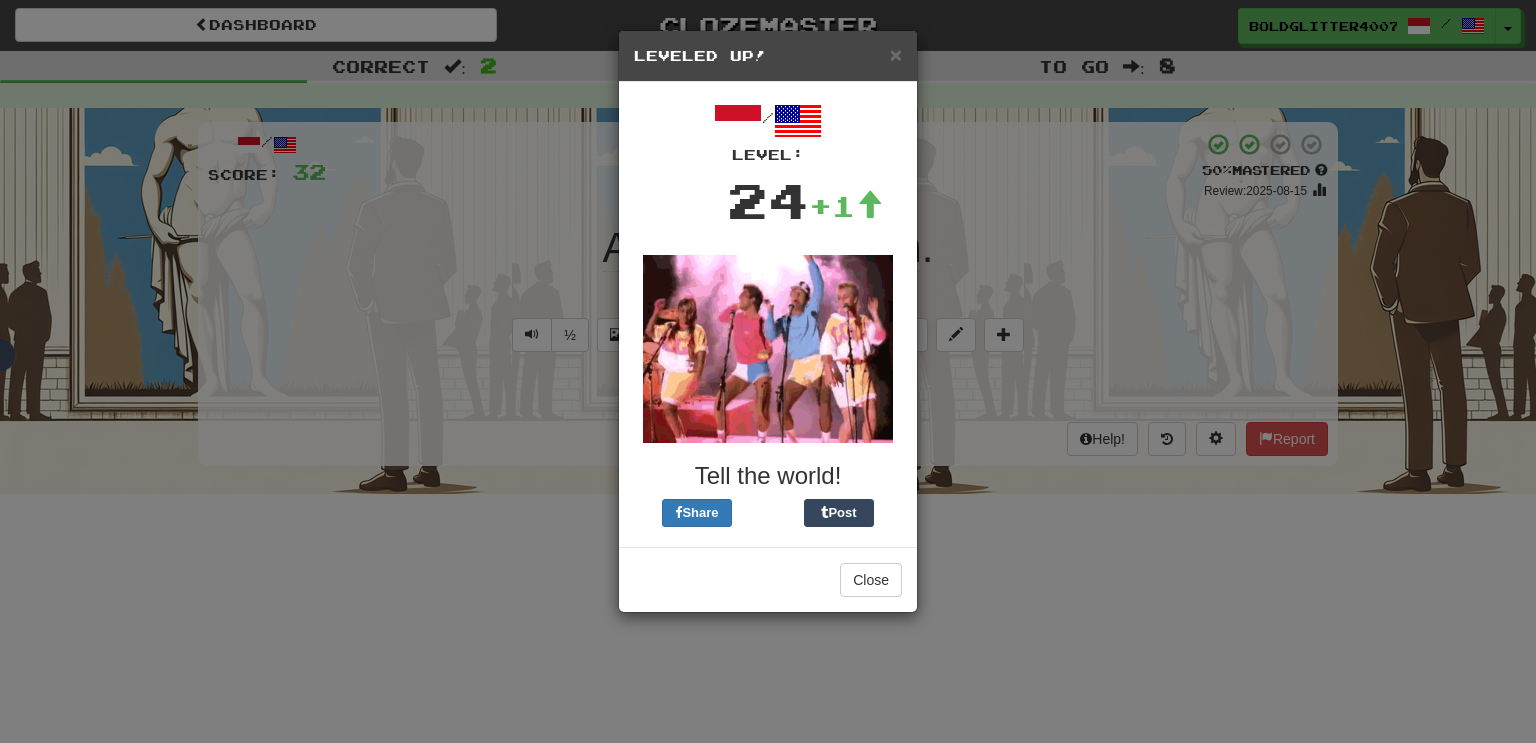 click on "× Leveled Up!  /  Level: 24 +1 Tell the world!  Share  Post Close" at bounding box center (768, 371) 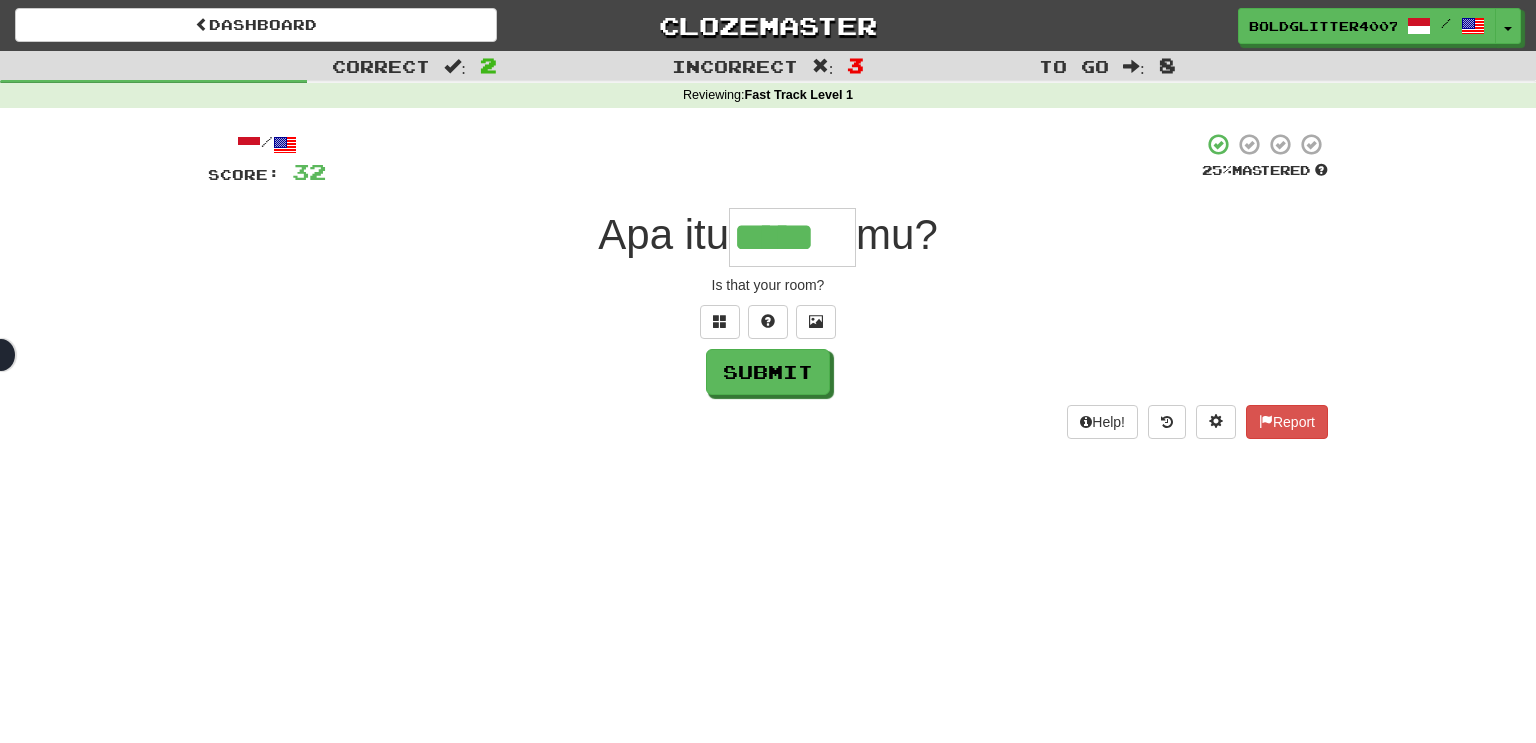 type on "*****" 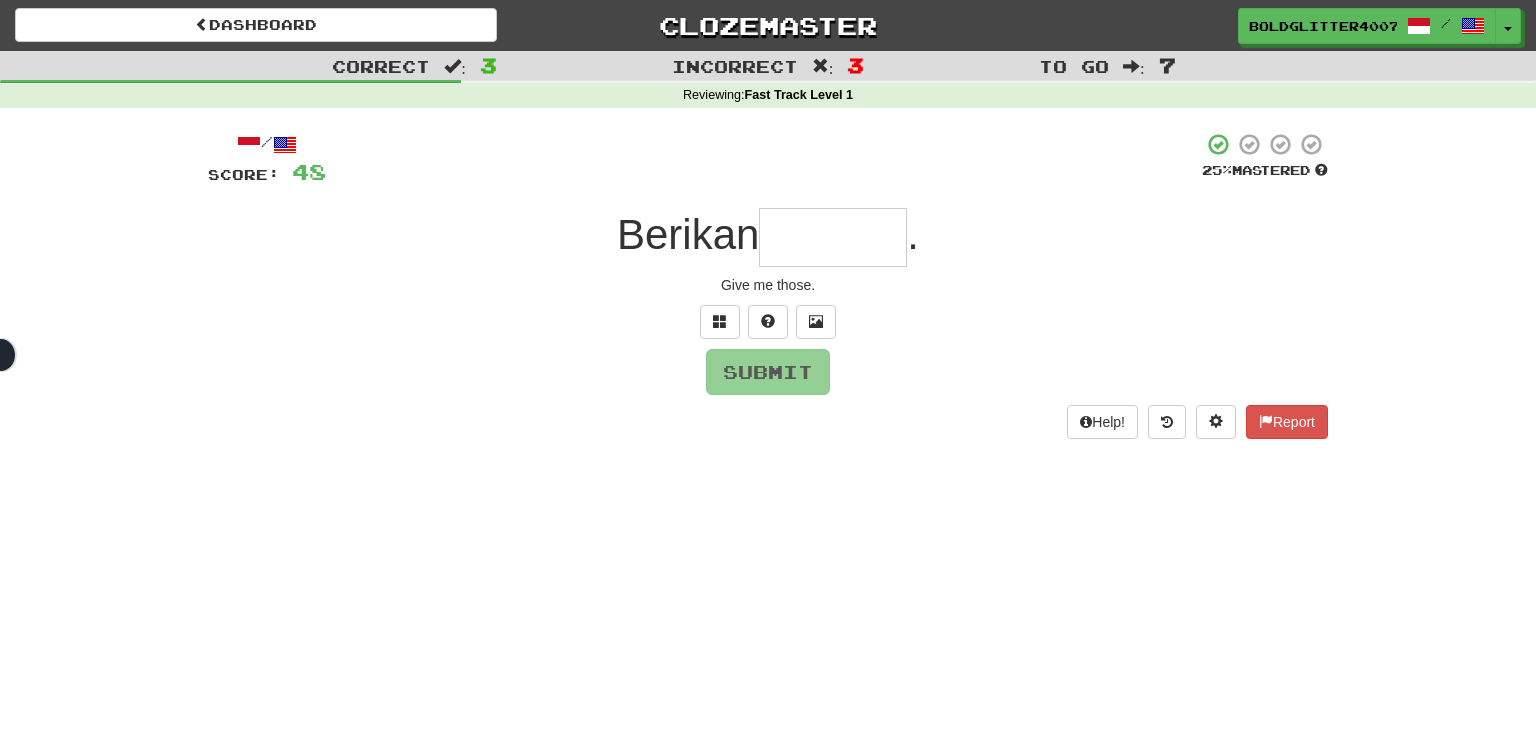 type on "*" 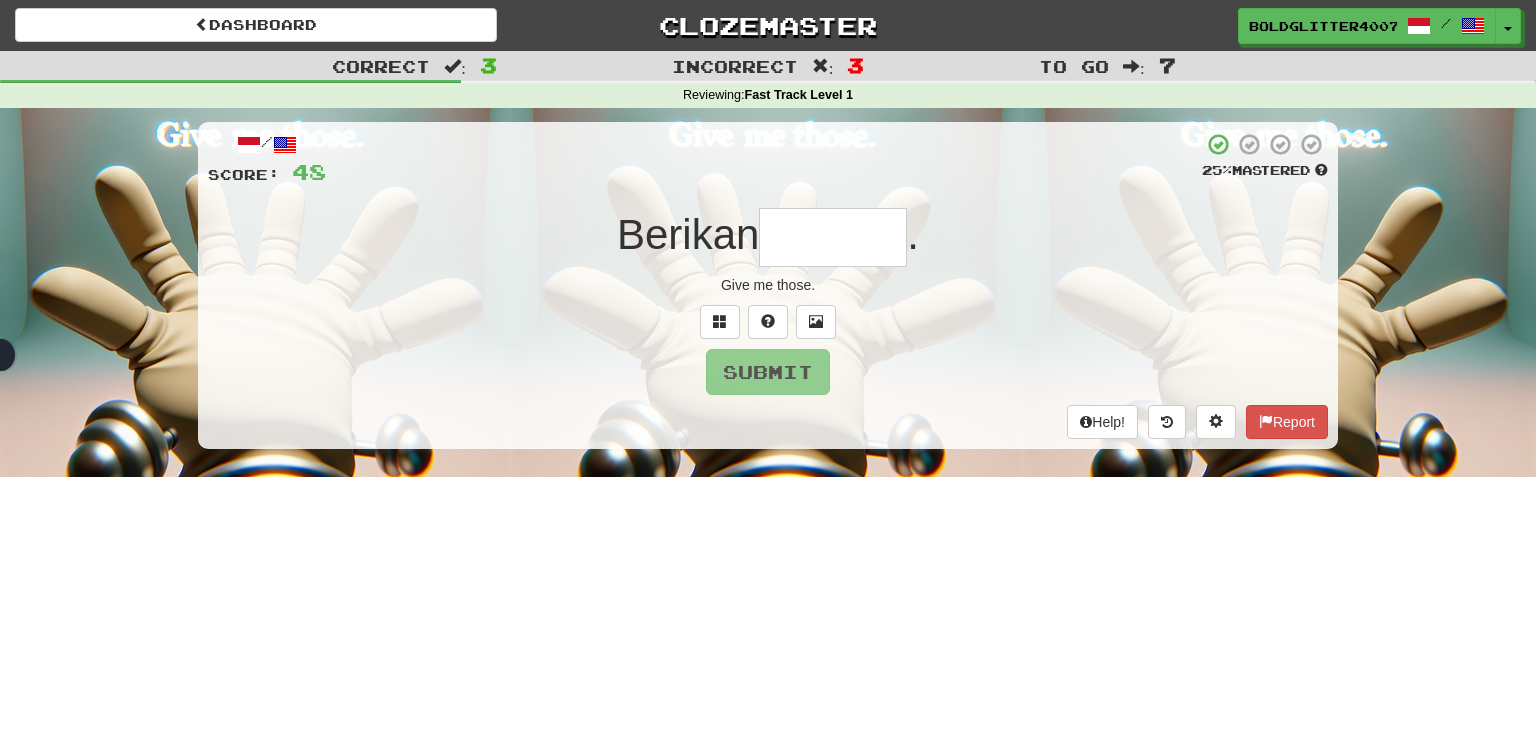 type on "*" 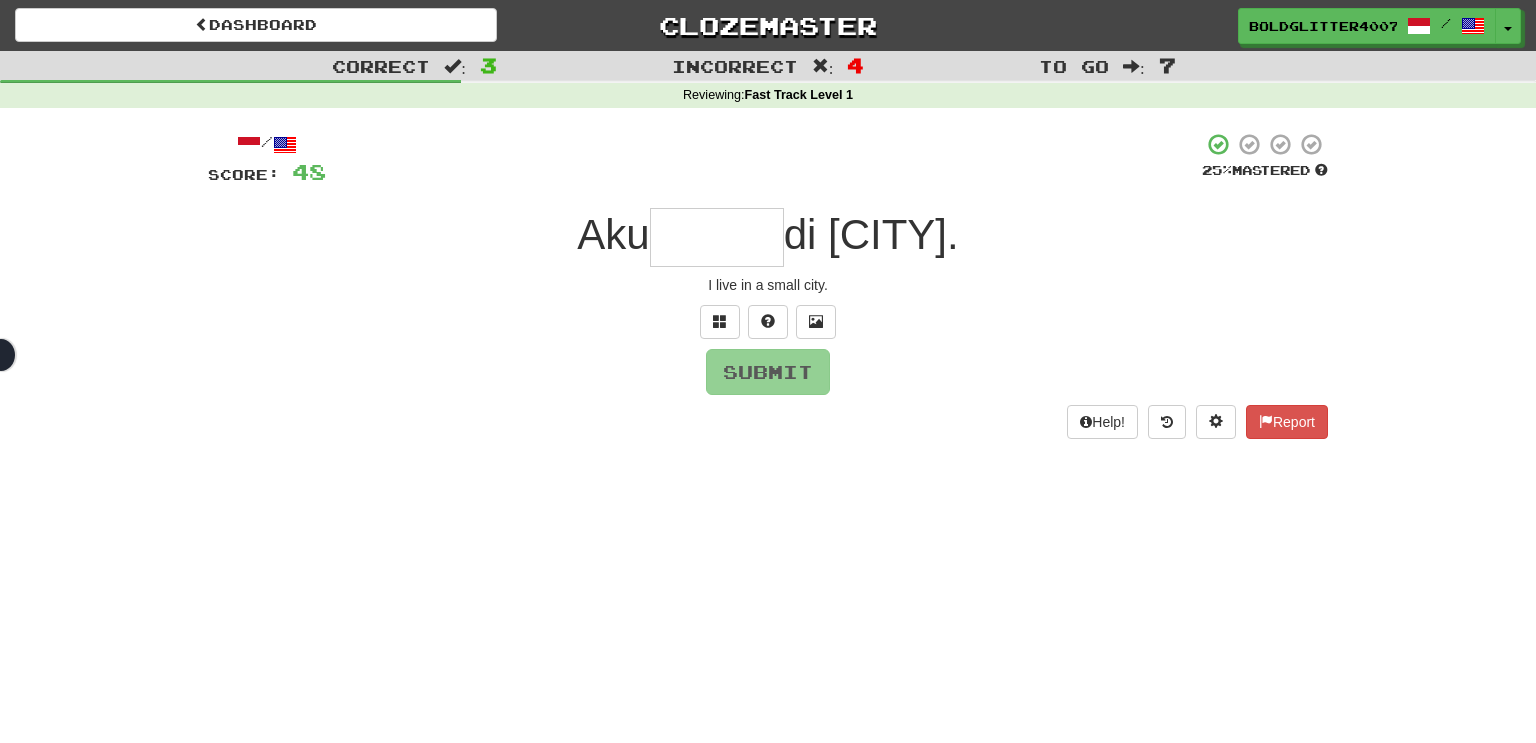 type on "*******" 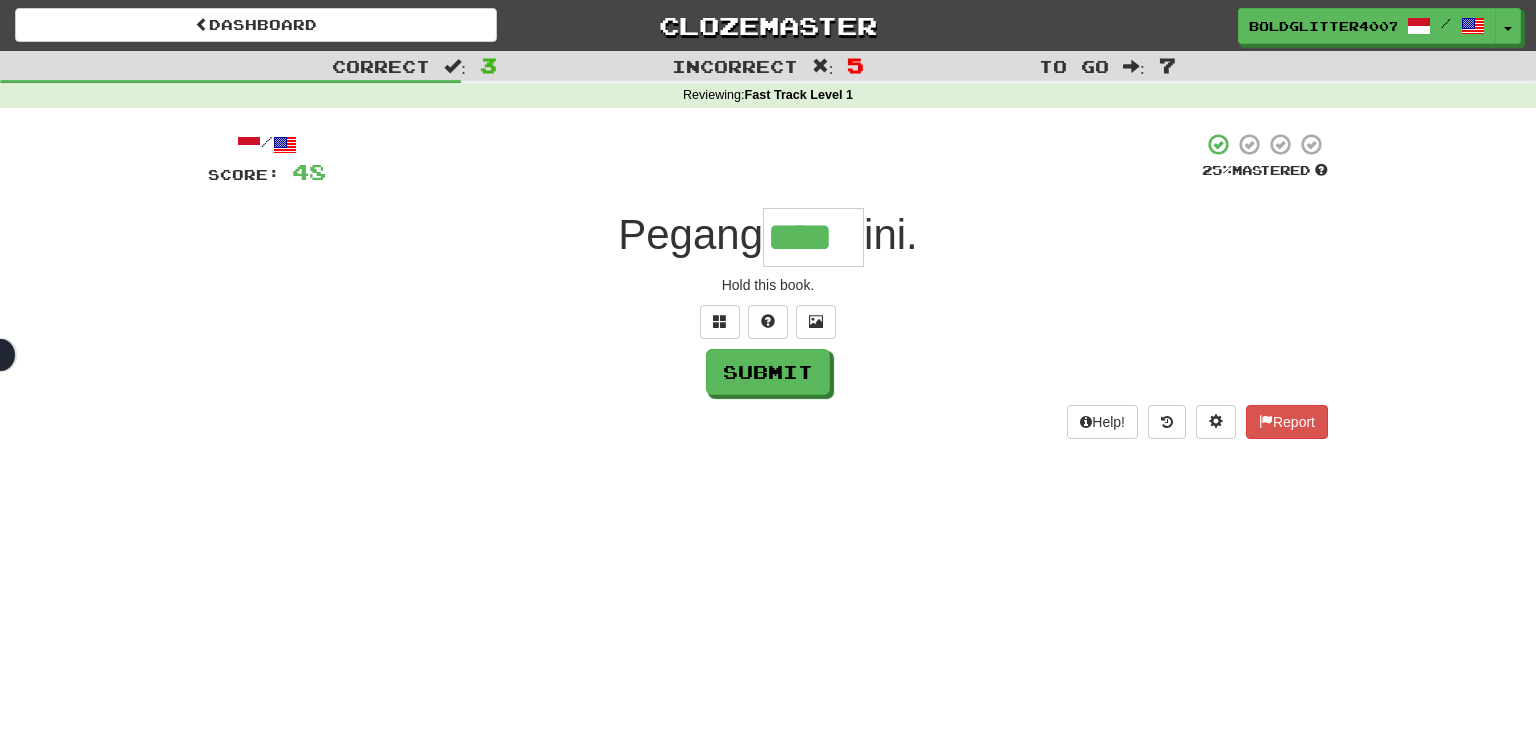 type on "****" 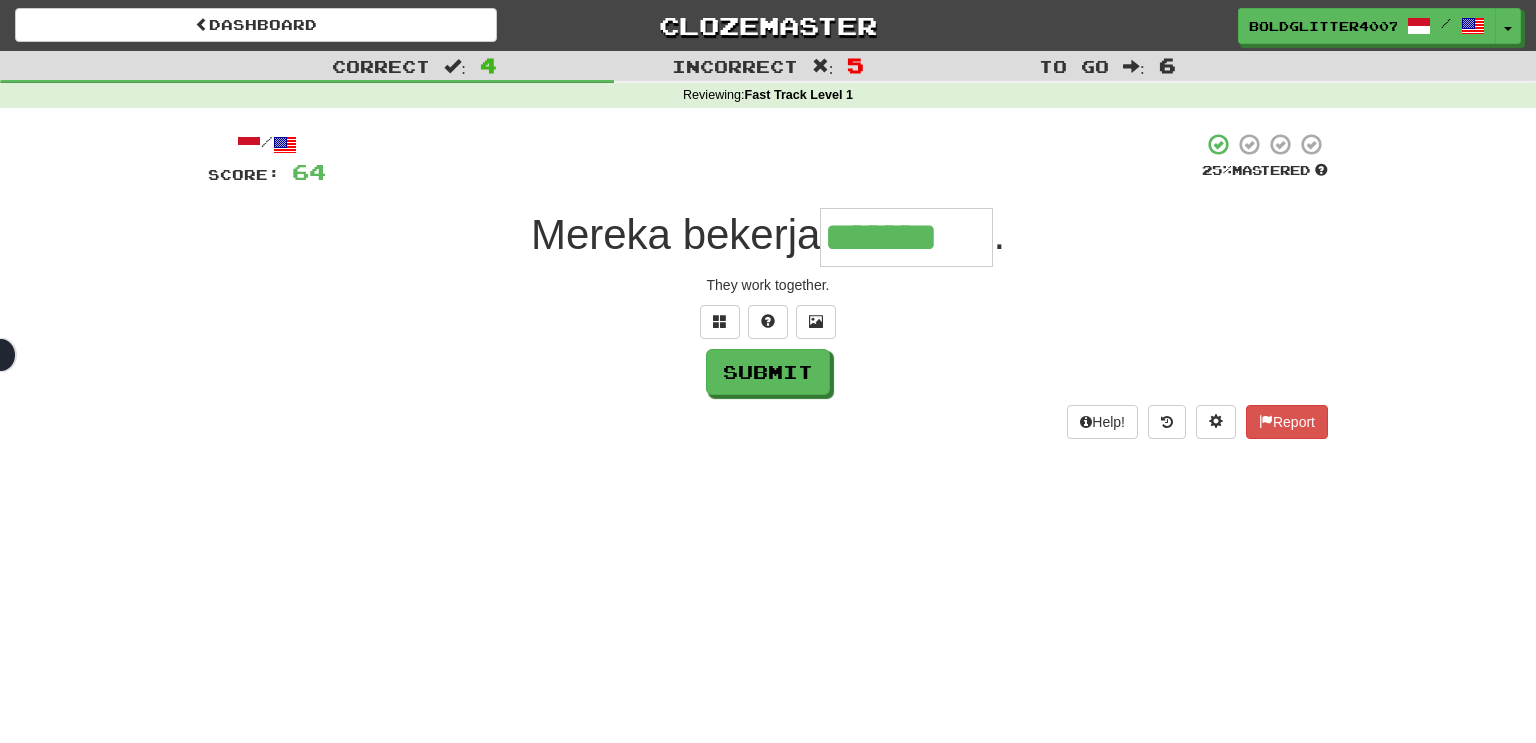 type on "*******" 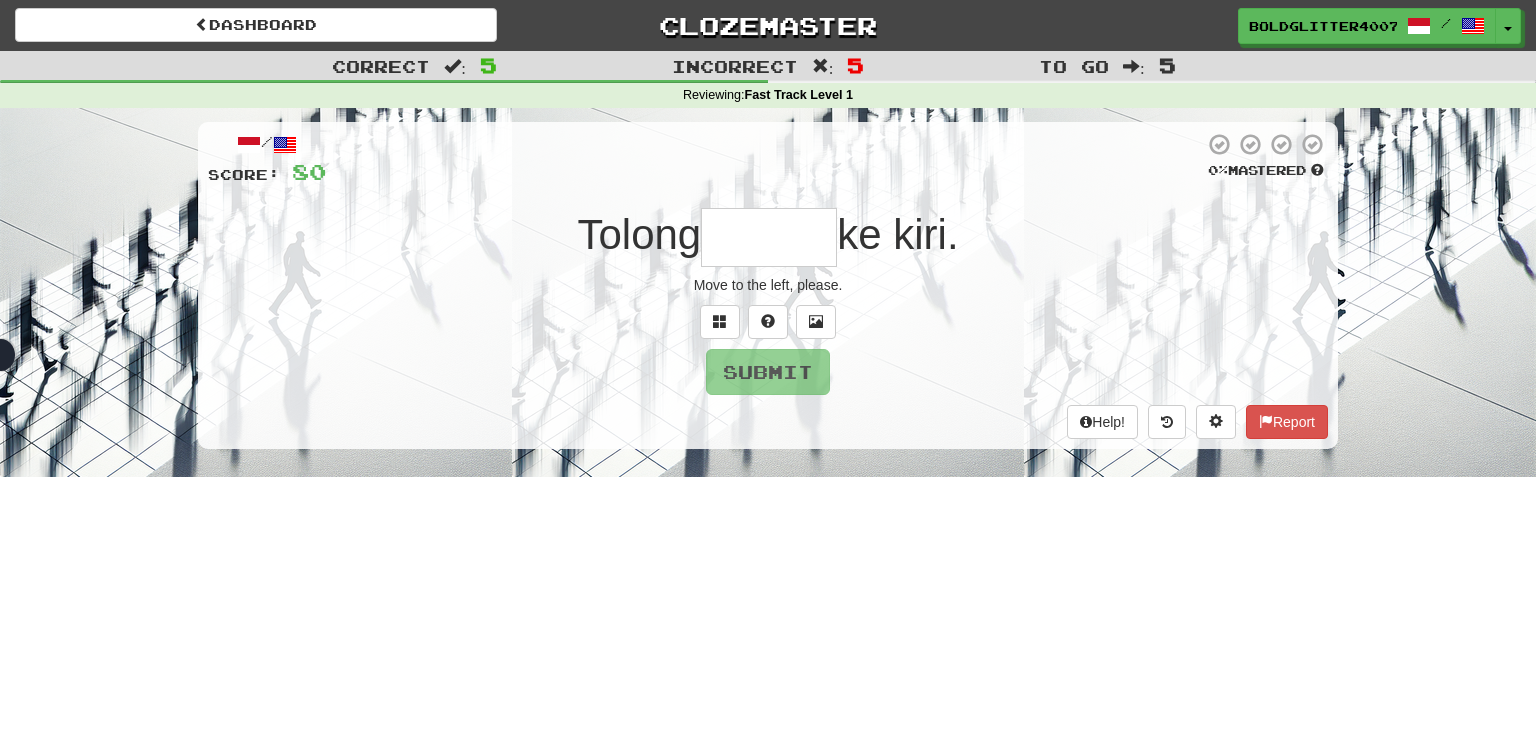 type on "*" 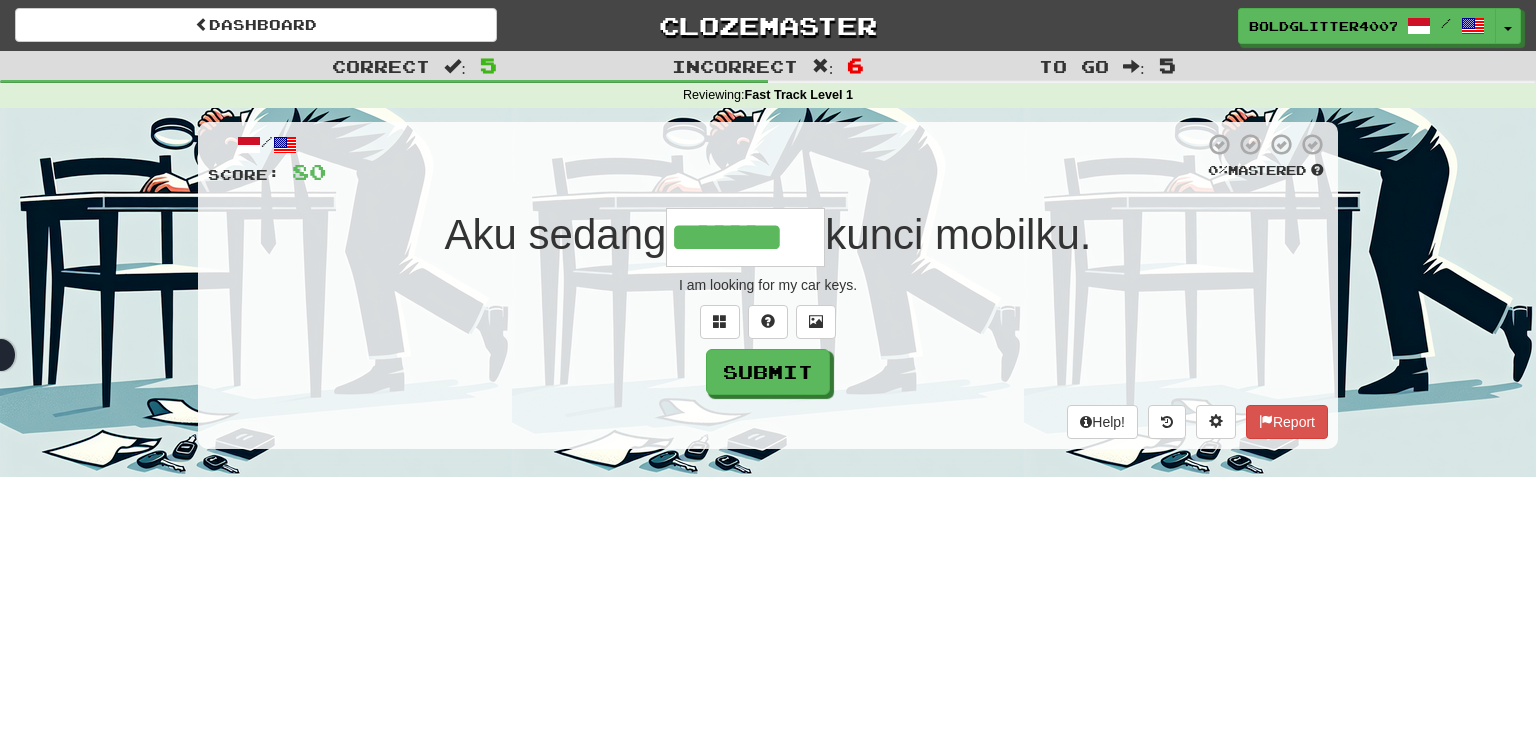 type on "*******" 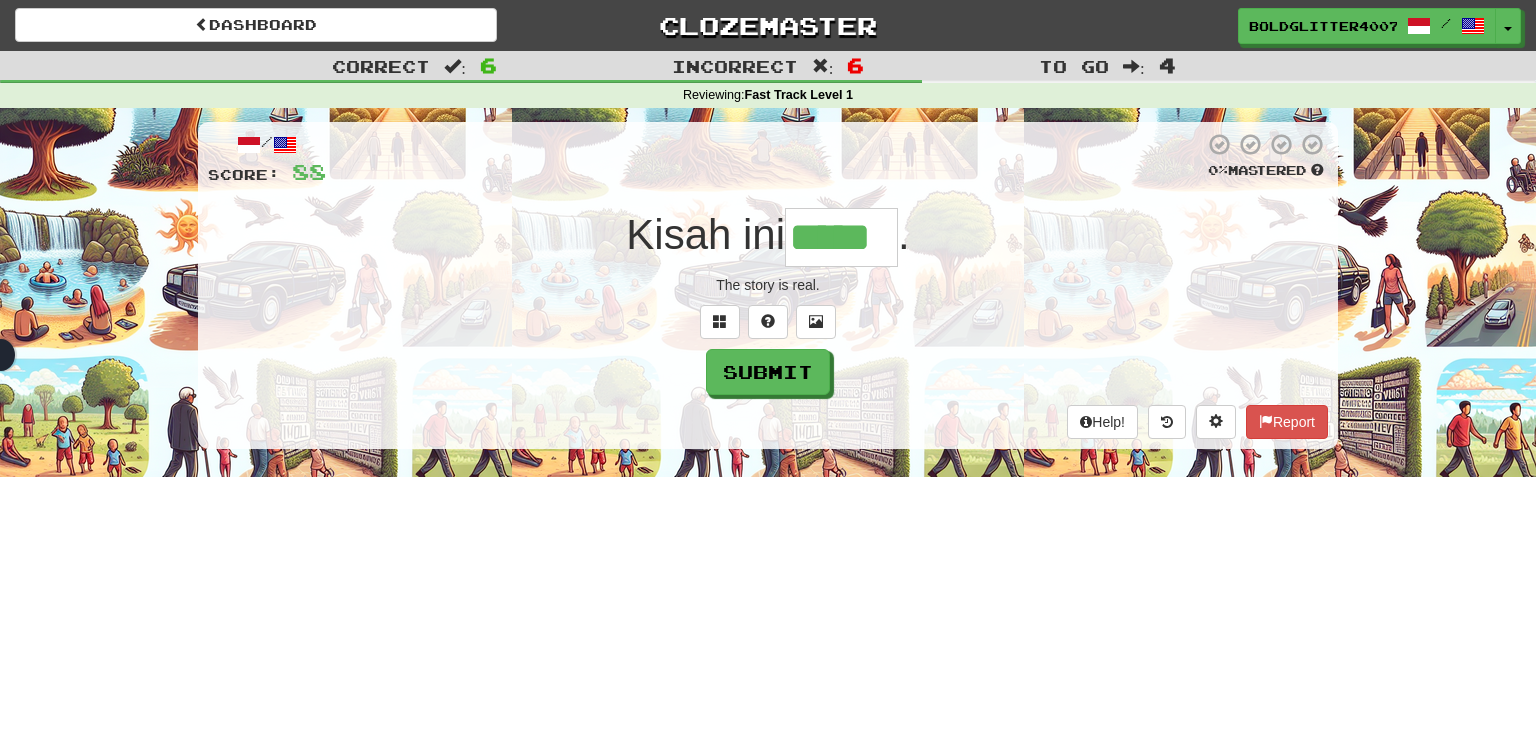 type on "*****" 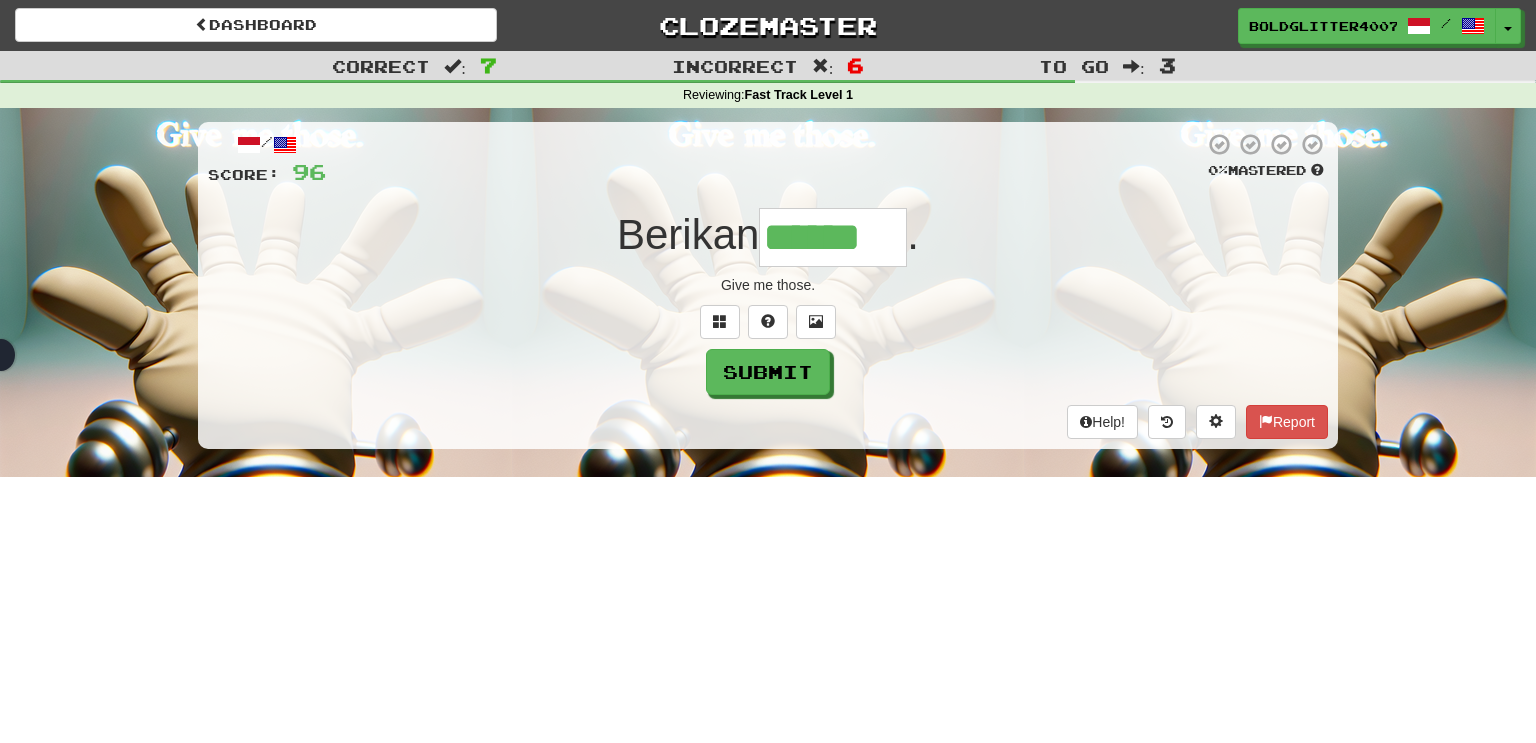 type on "******" 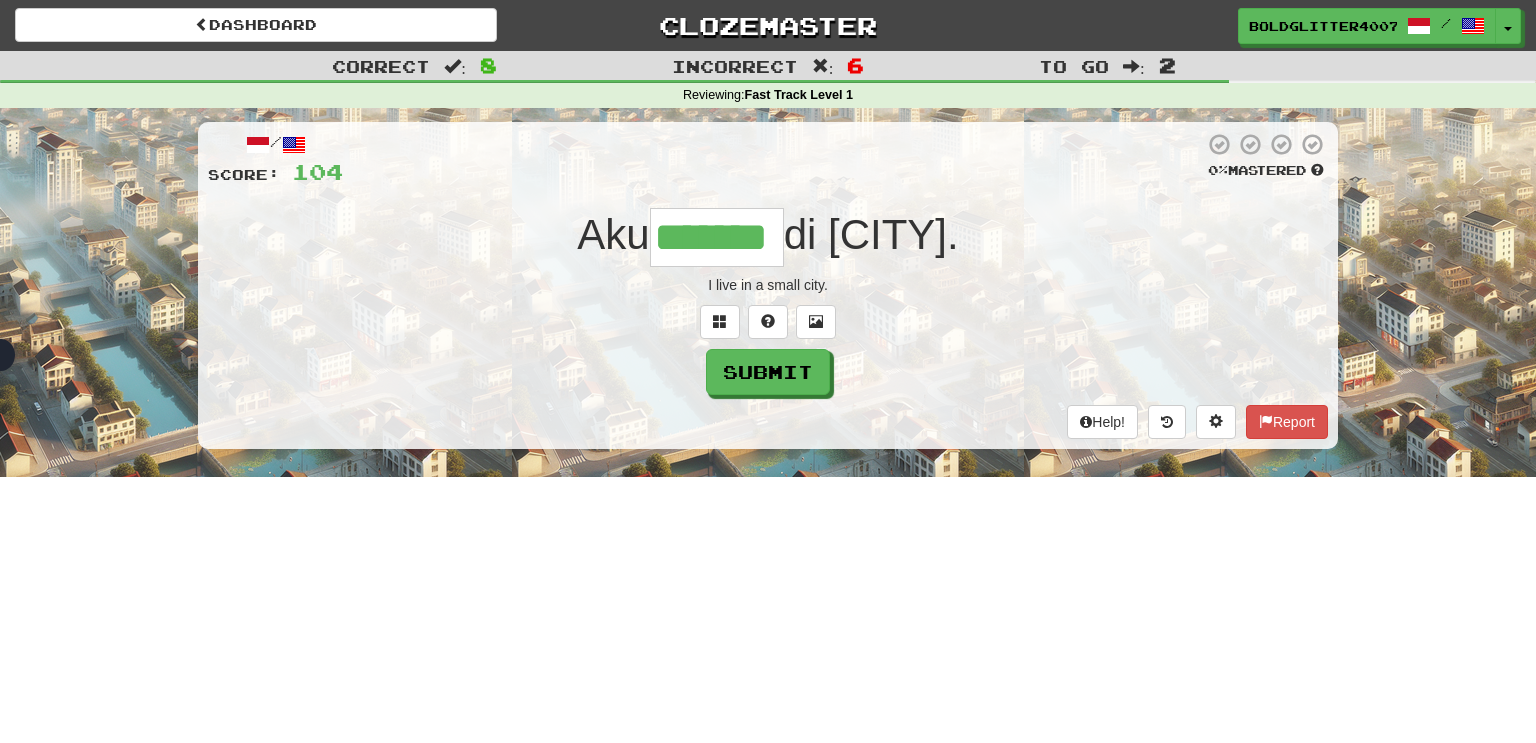 type on "*******" 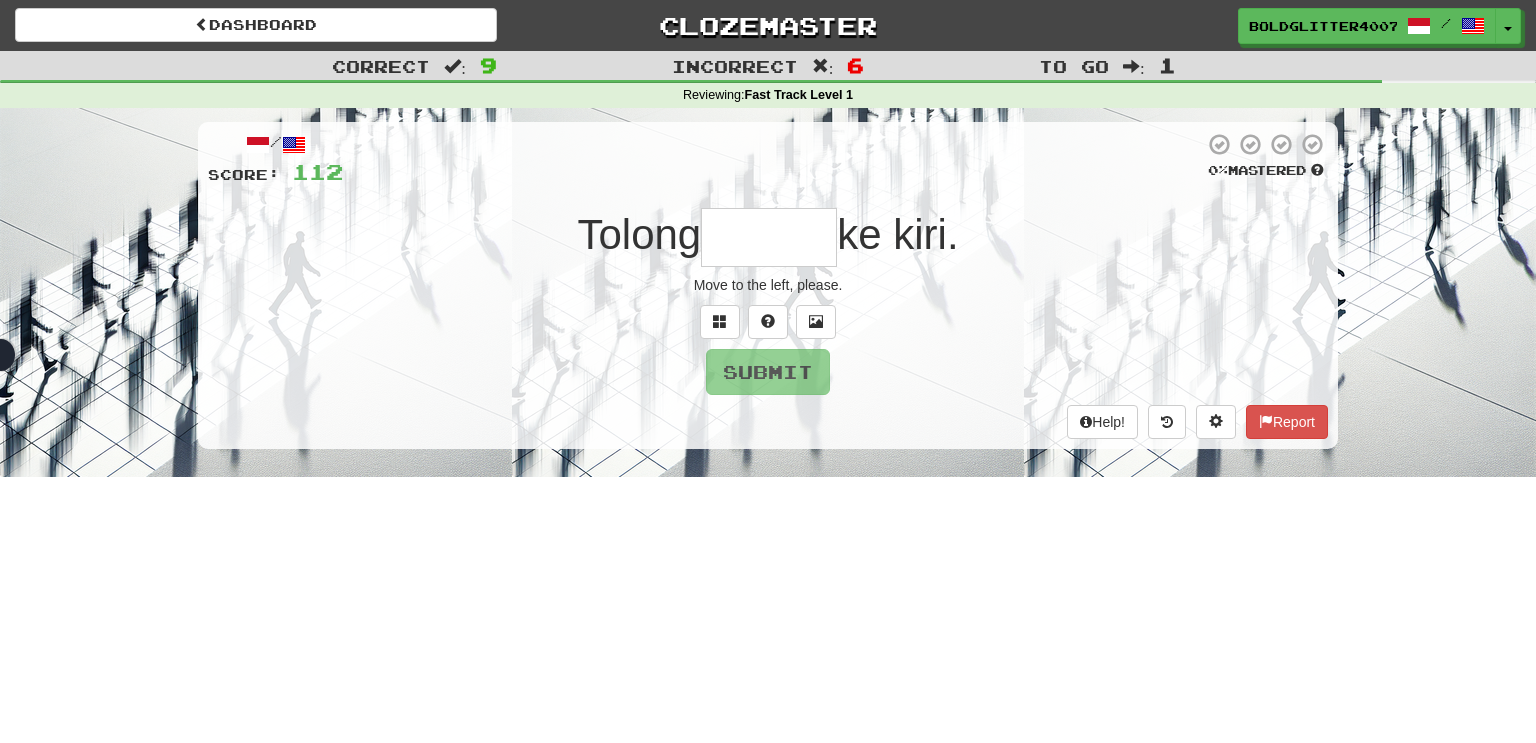 type on "******" 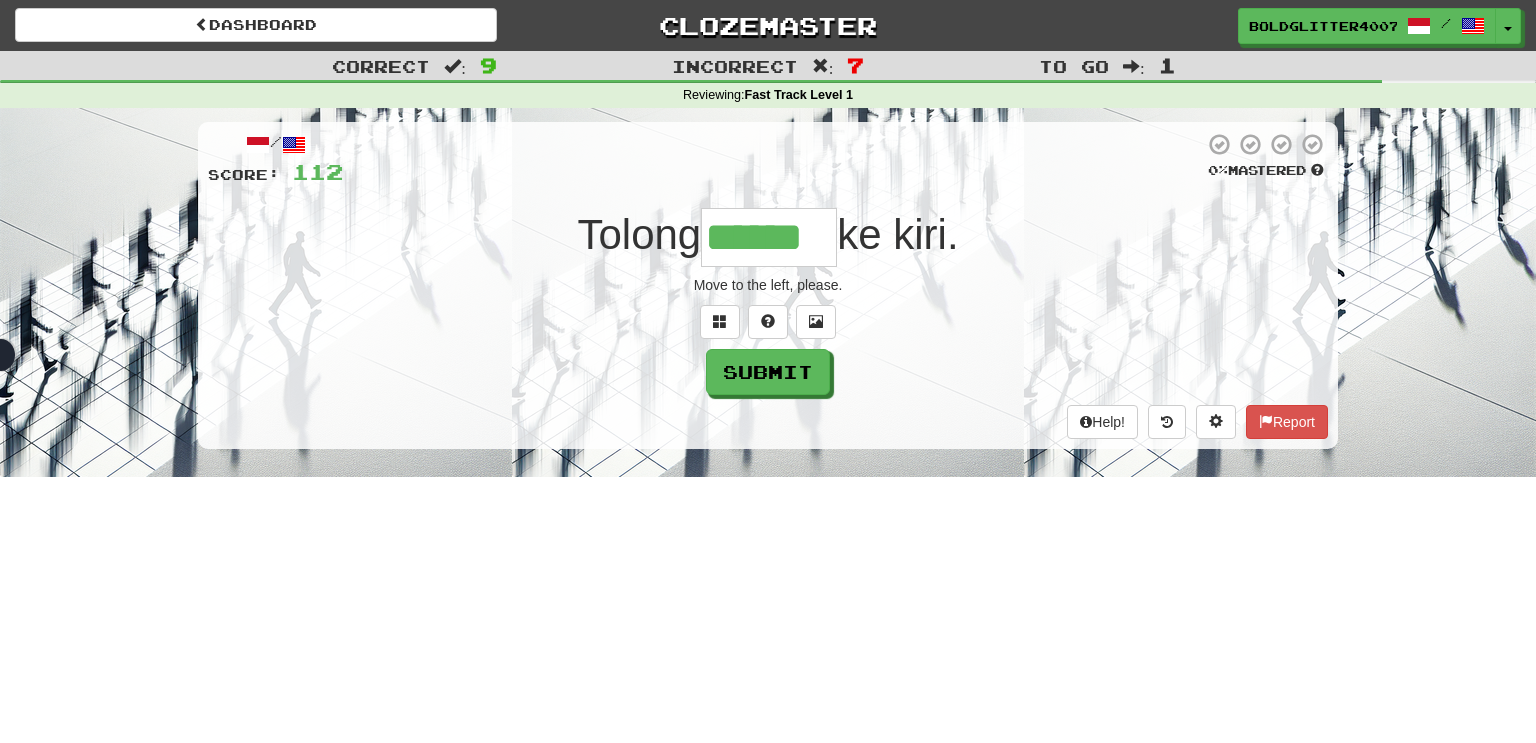 type on "******" 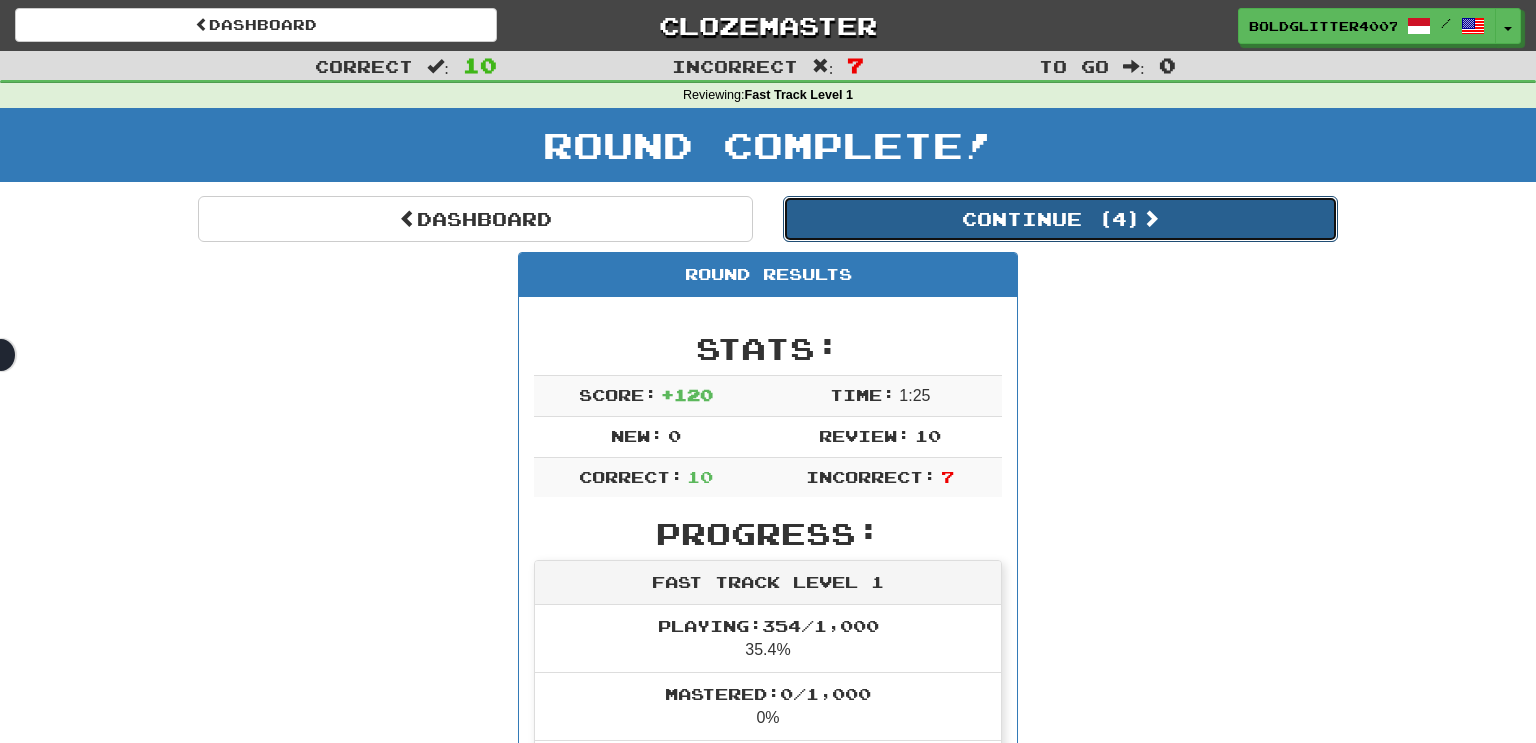 click on "Continue ( 4 )" at bounding box center (1060, 219) 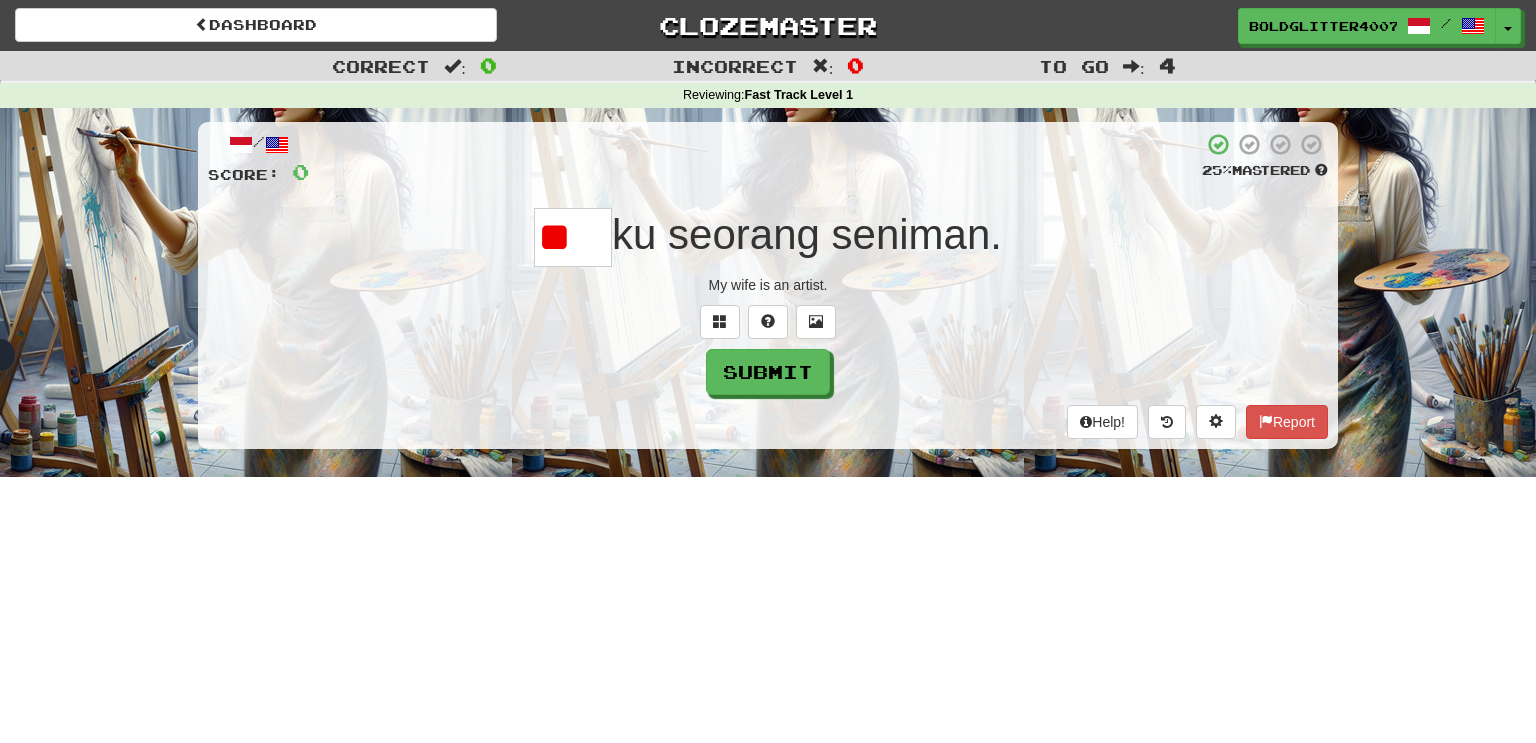 type on "*" 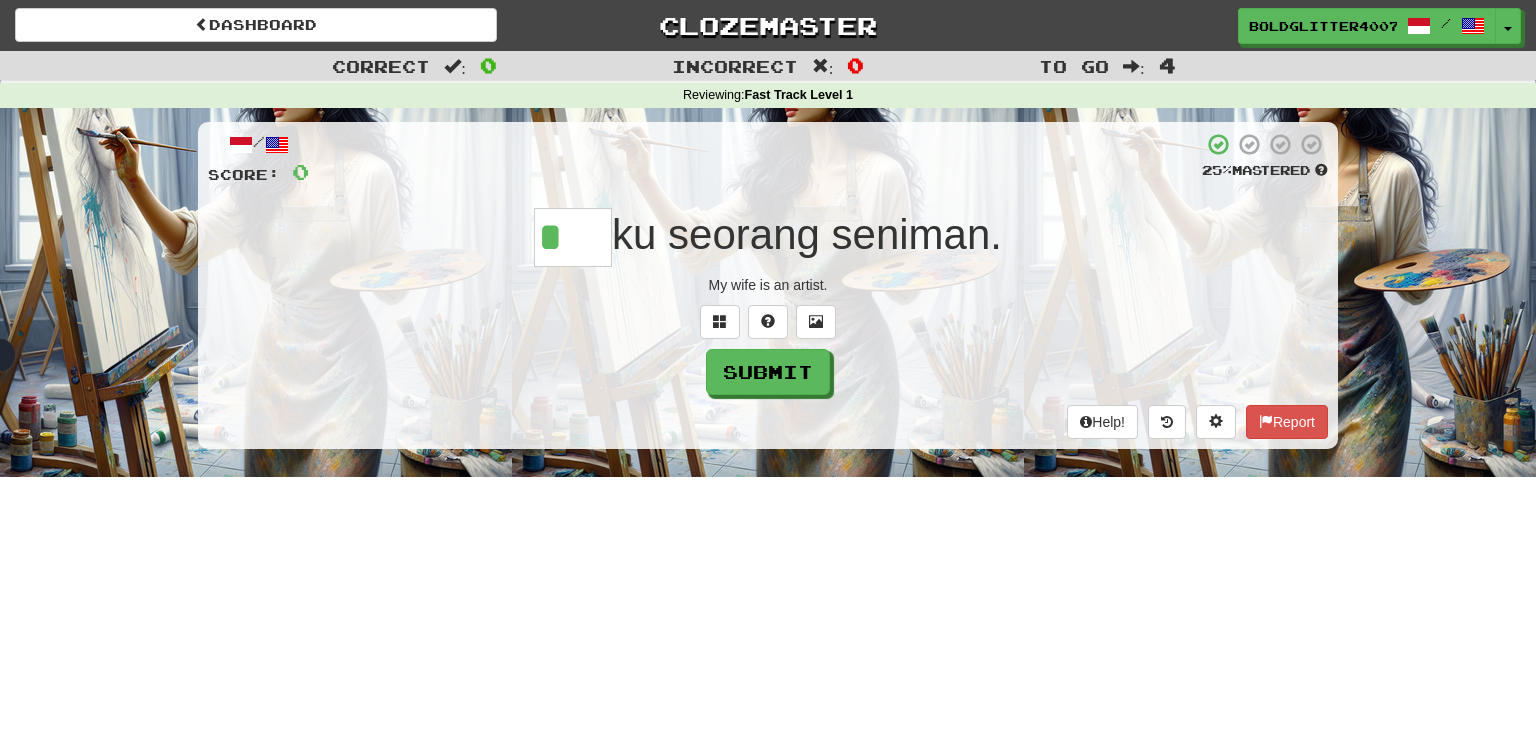 type on "*****" 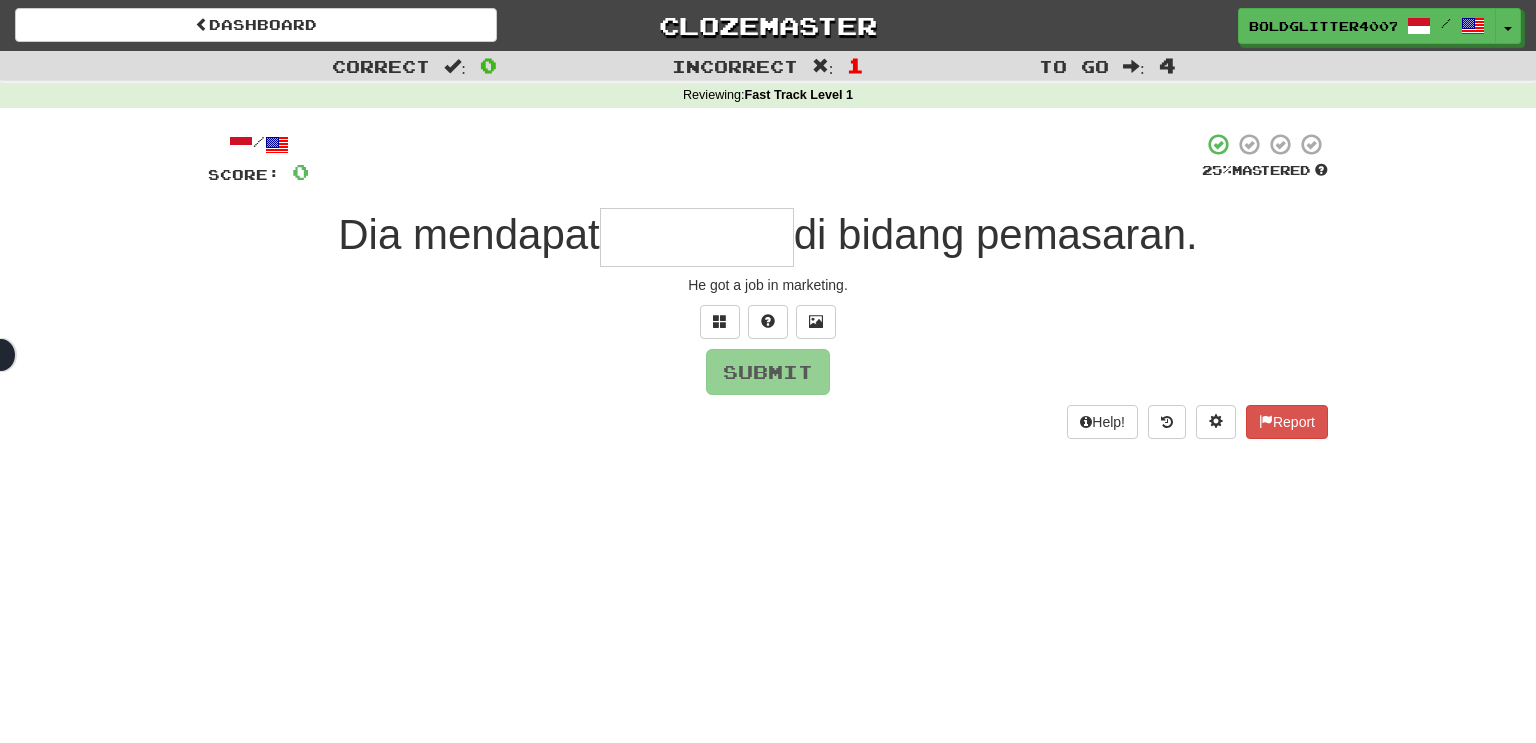 type on "*********" 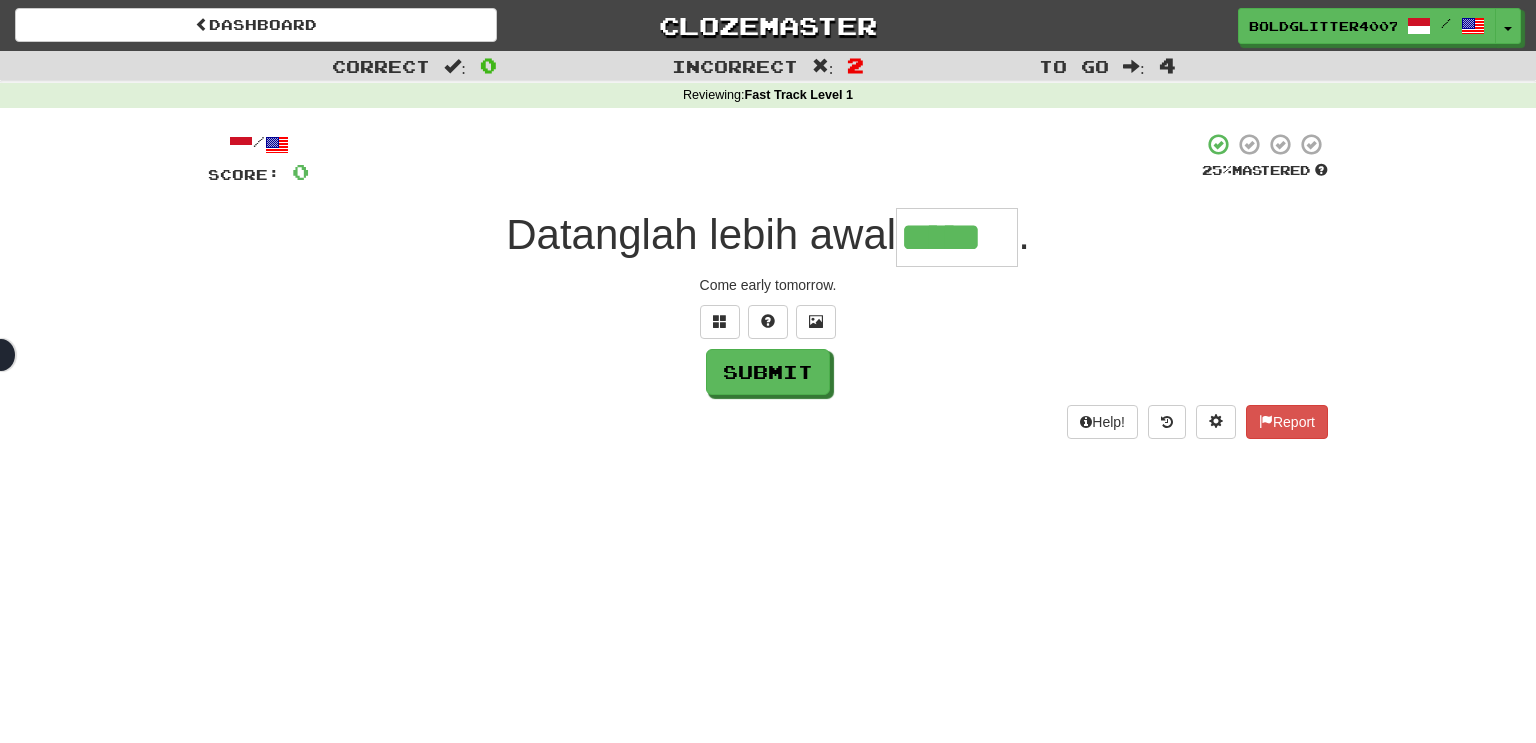 type on "*****" 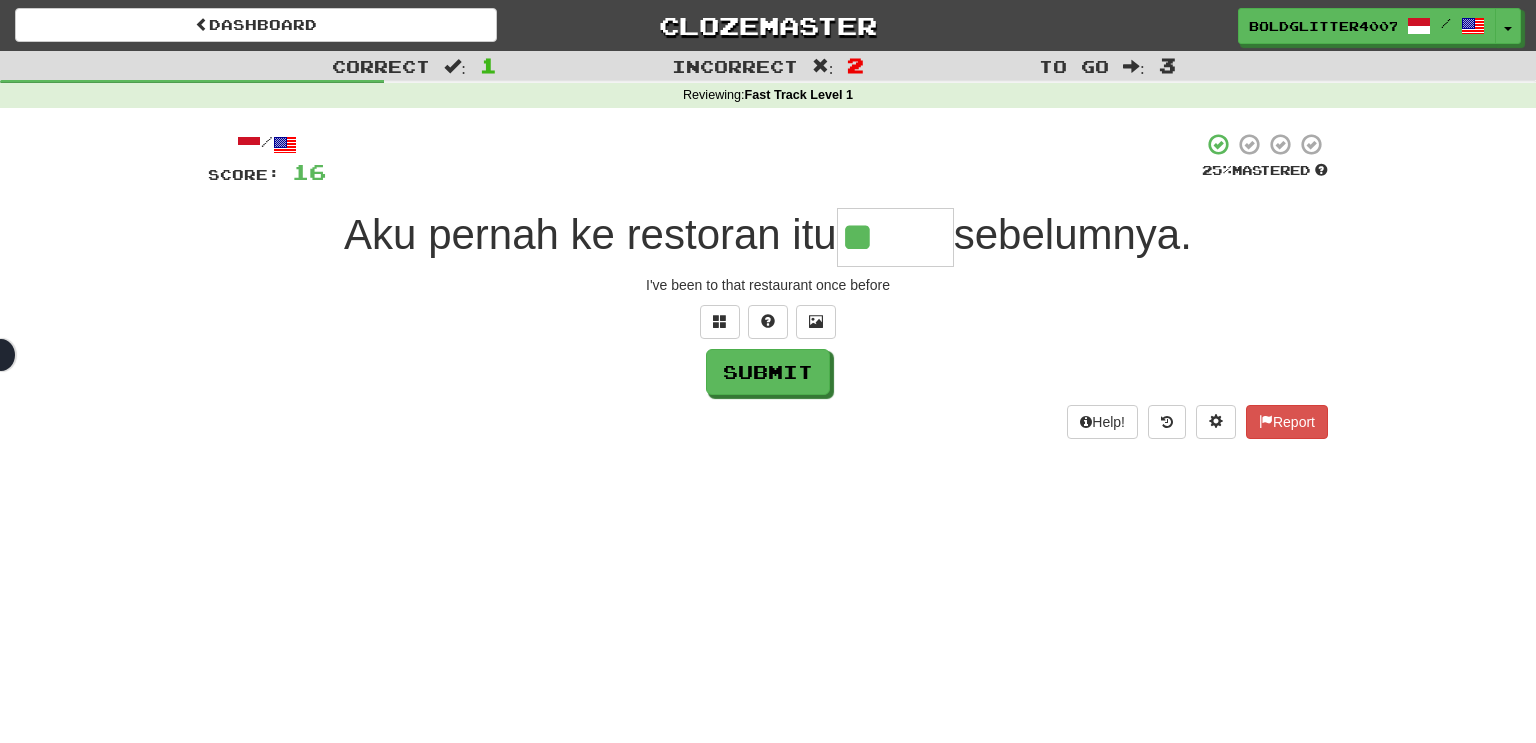 type on "******" 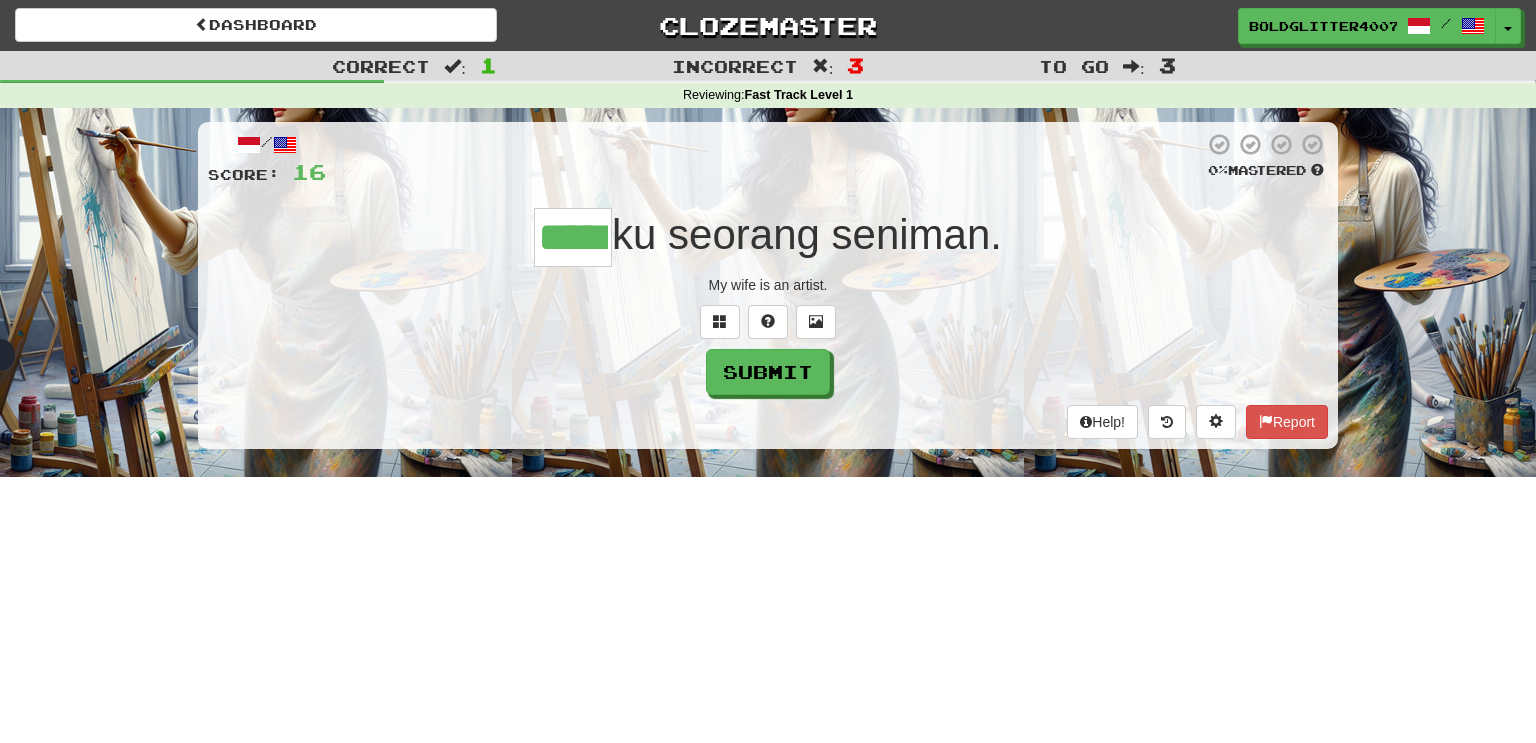 type on "*****" 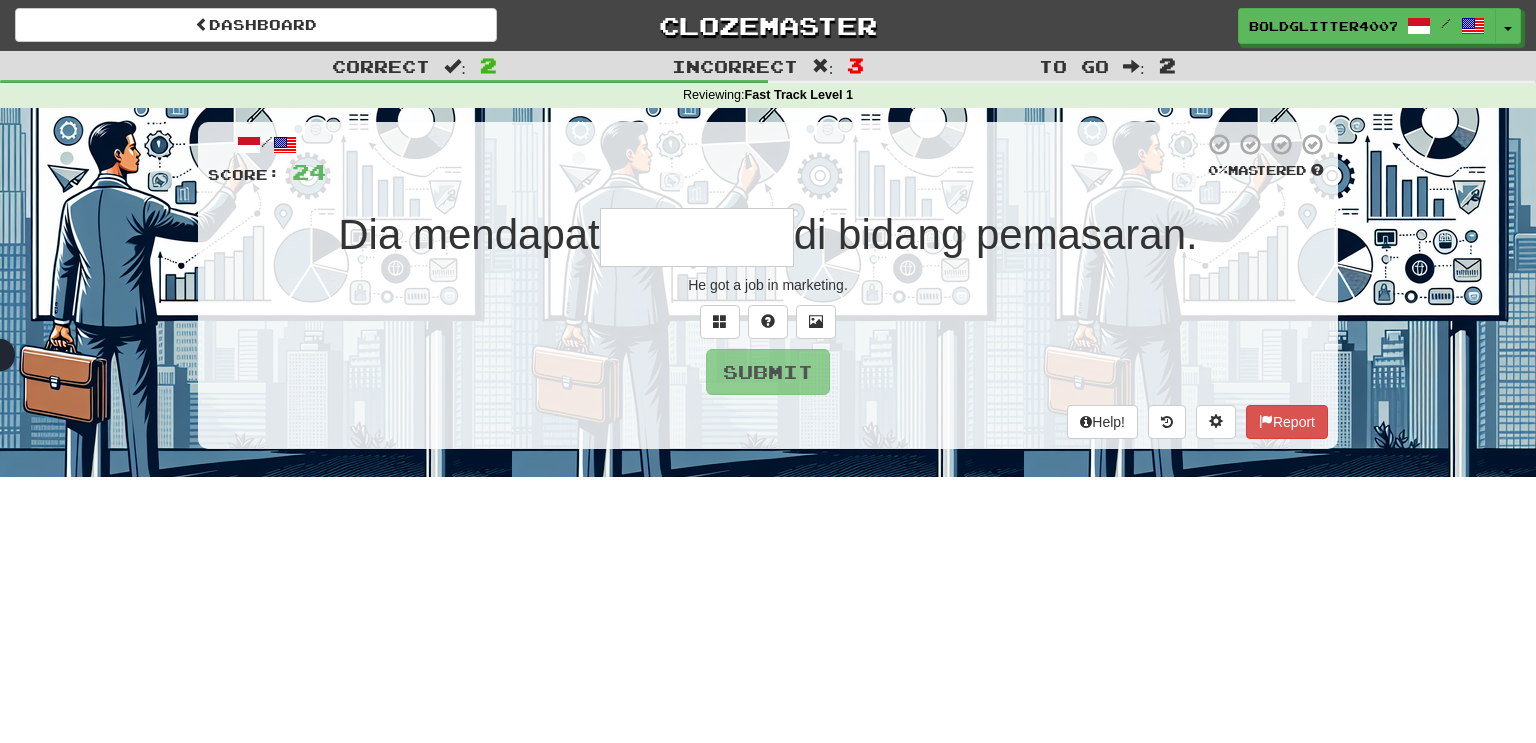 type on "*" 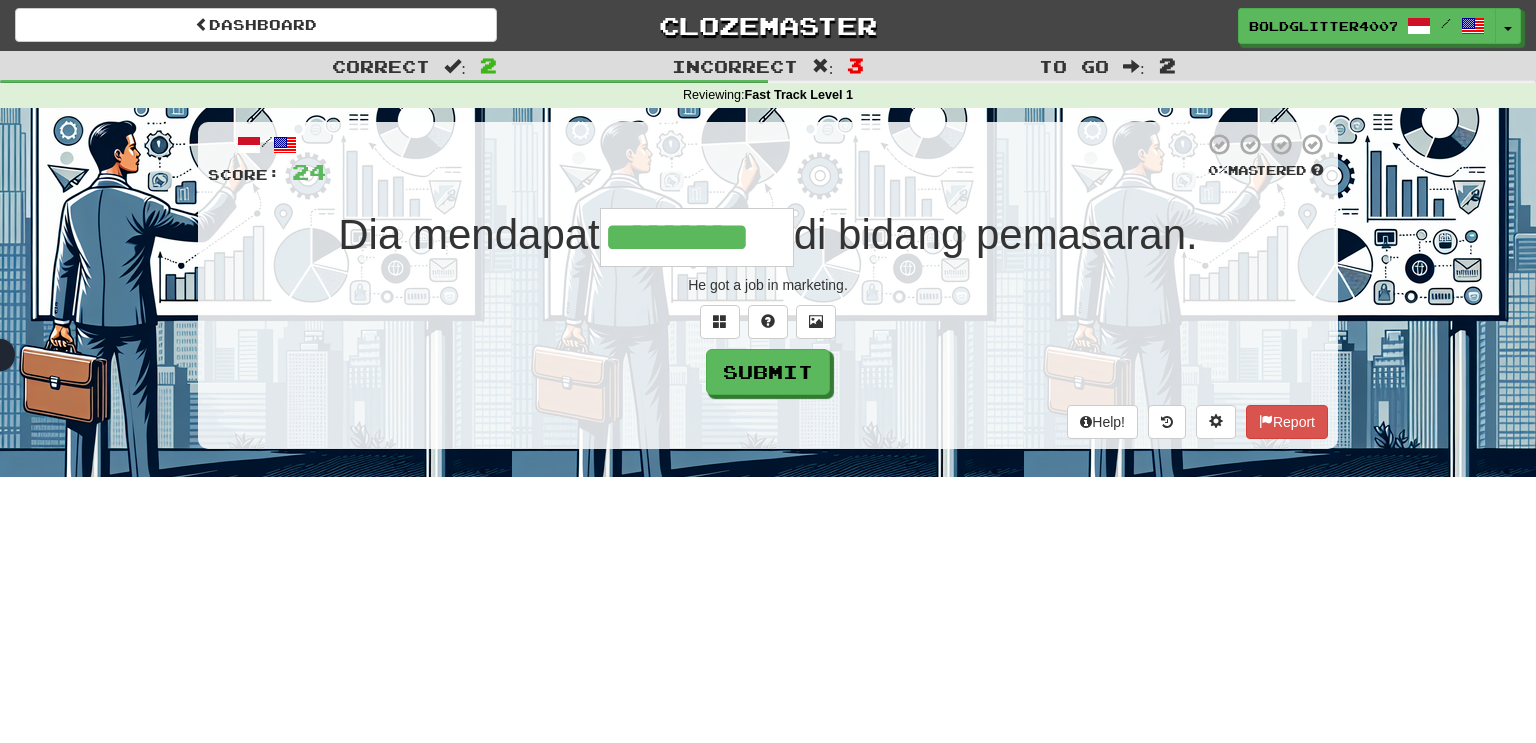 type on "*********" 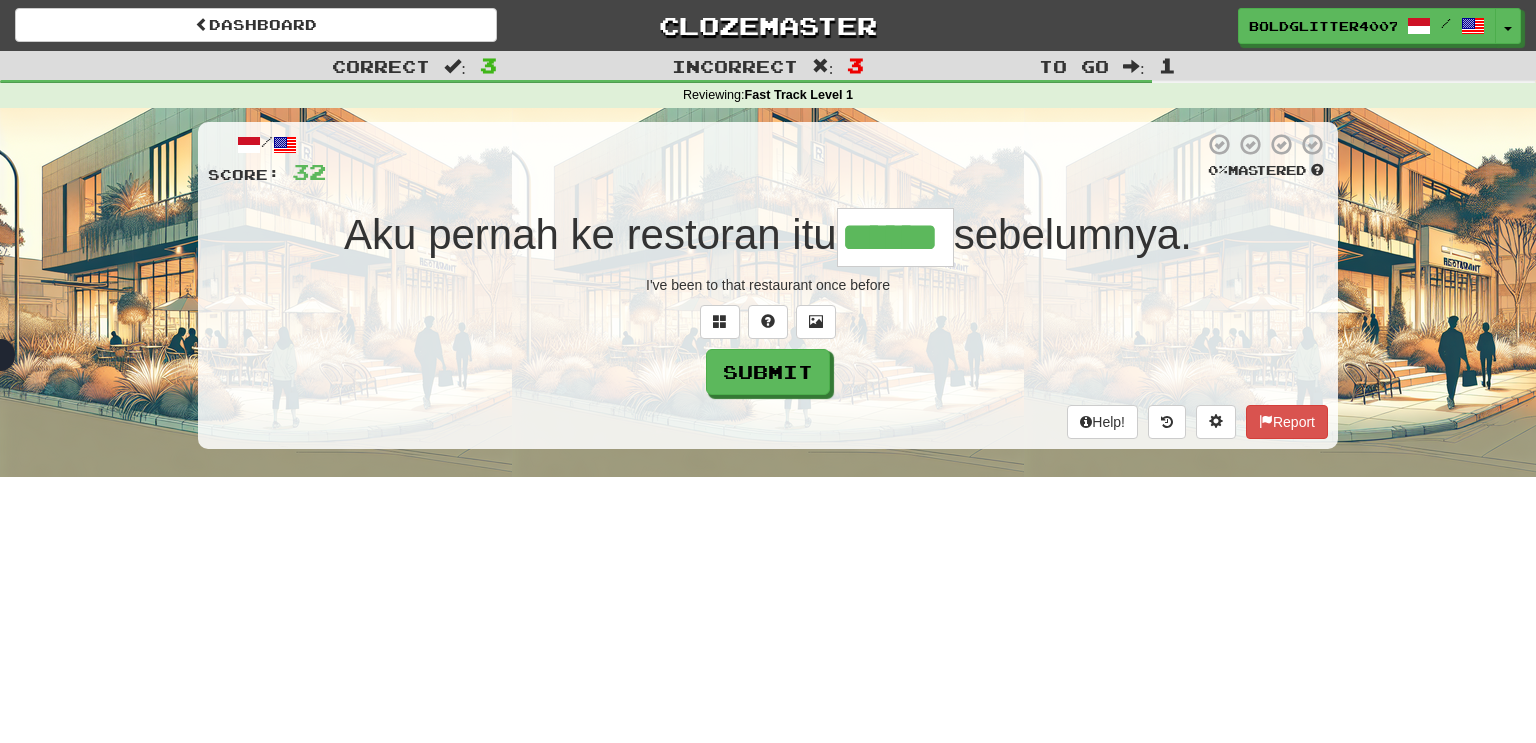 type on "******" 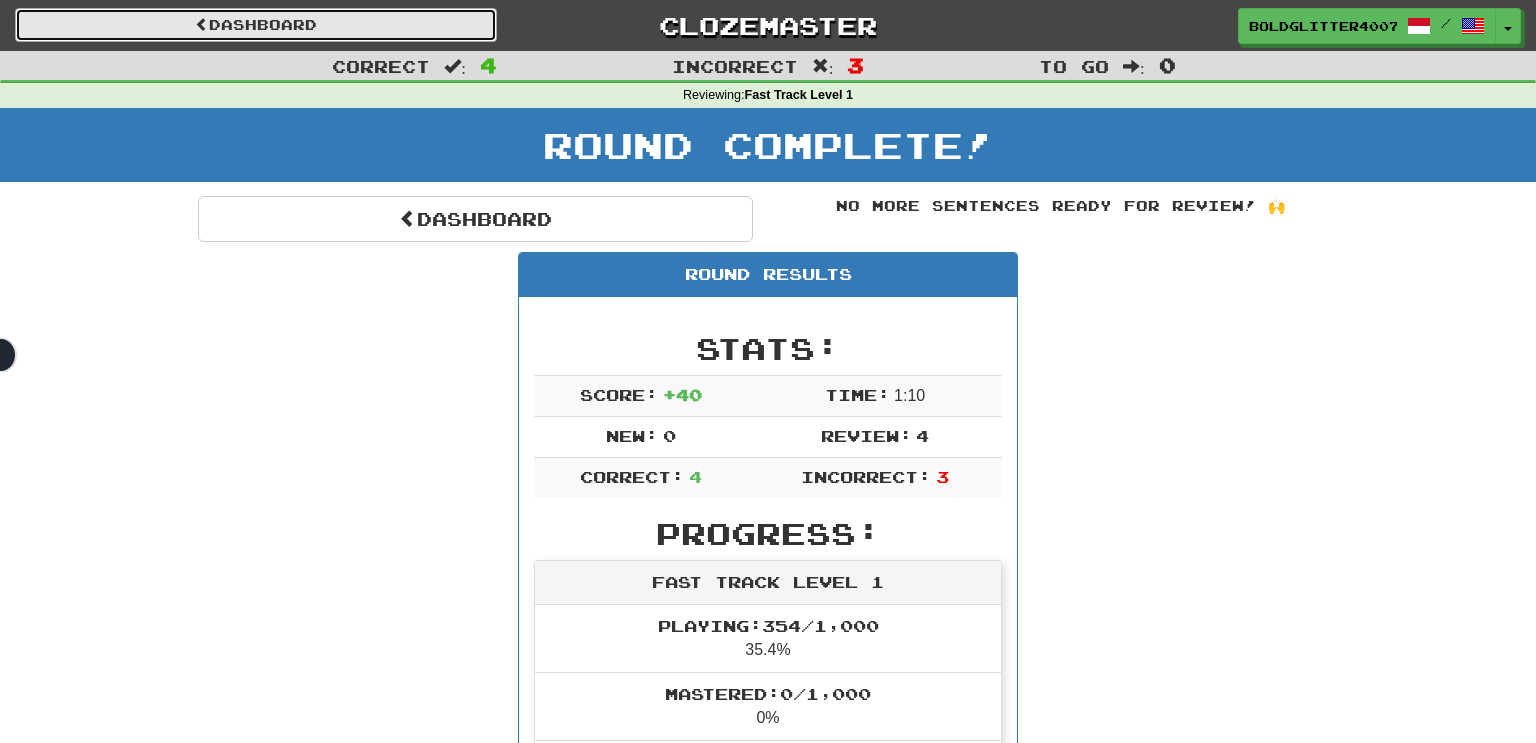 click on "Dashboard" at bounding box center [256, 25] 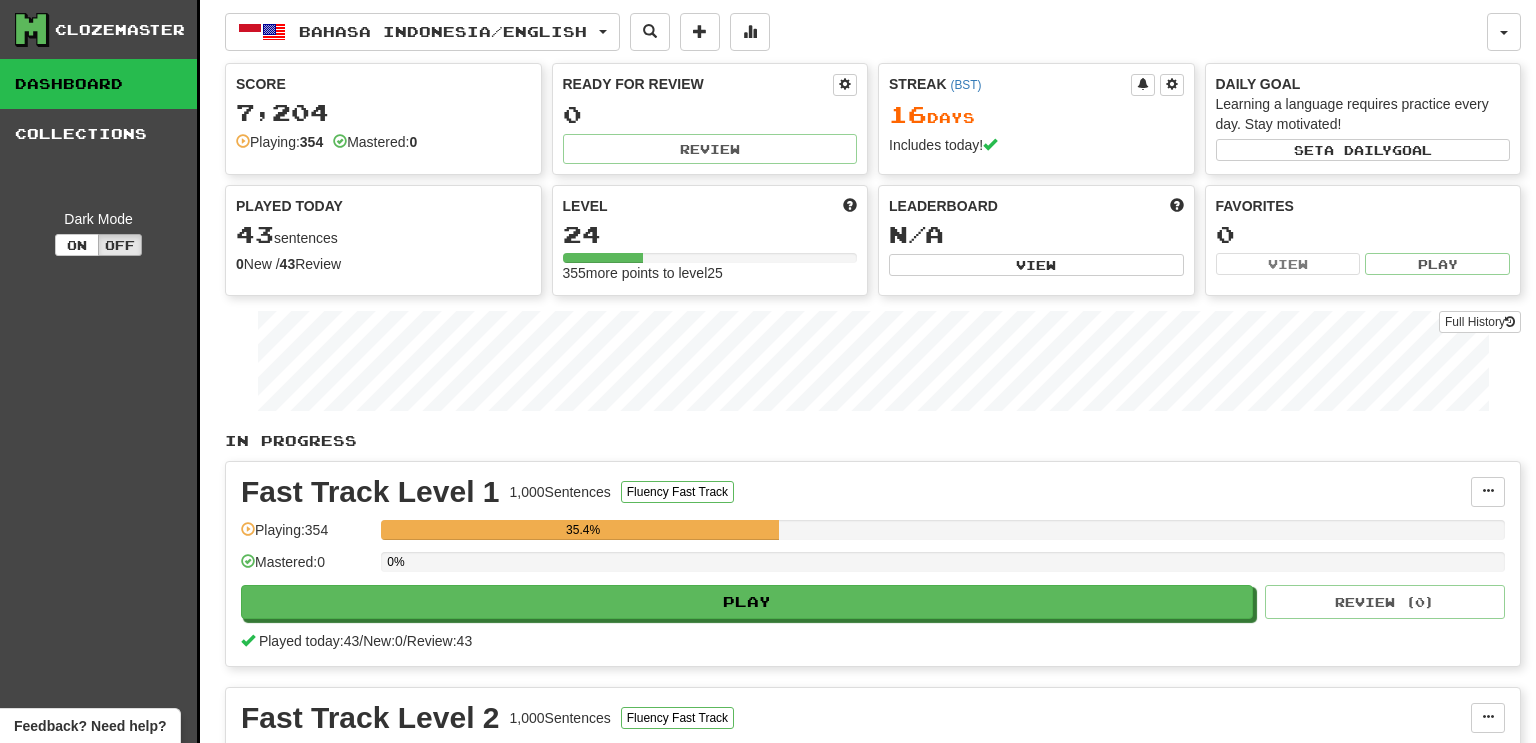 scroll, scrollTop: 0, scrollLeft: 0, axis: both 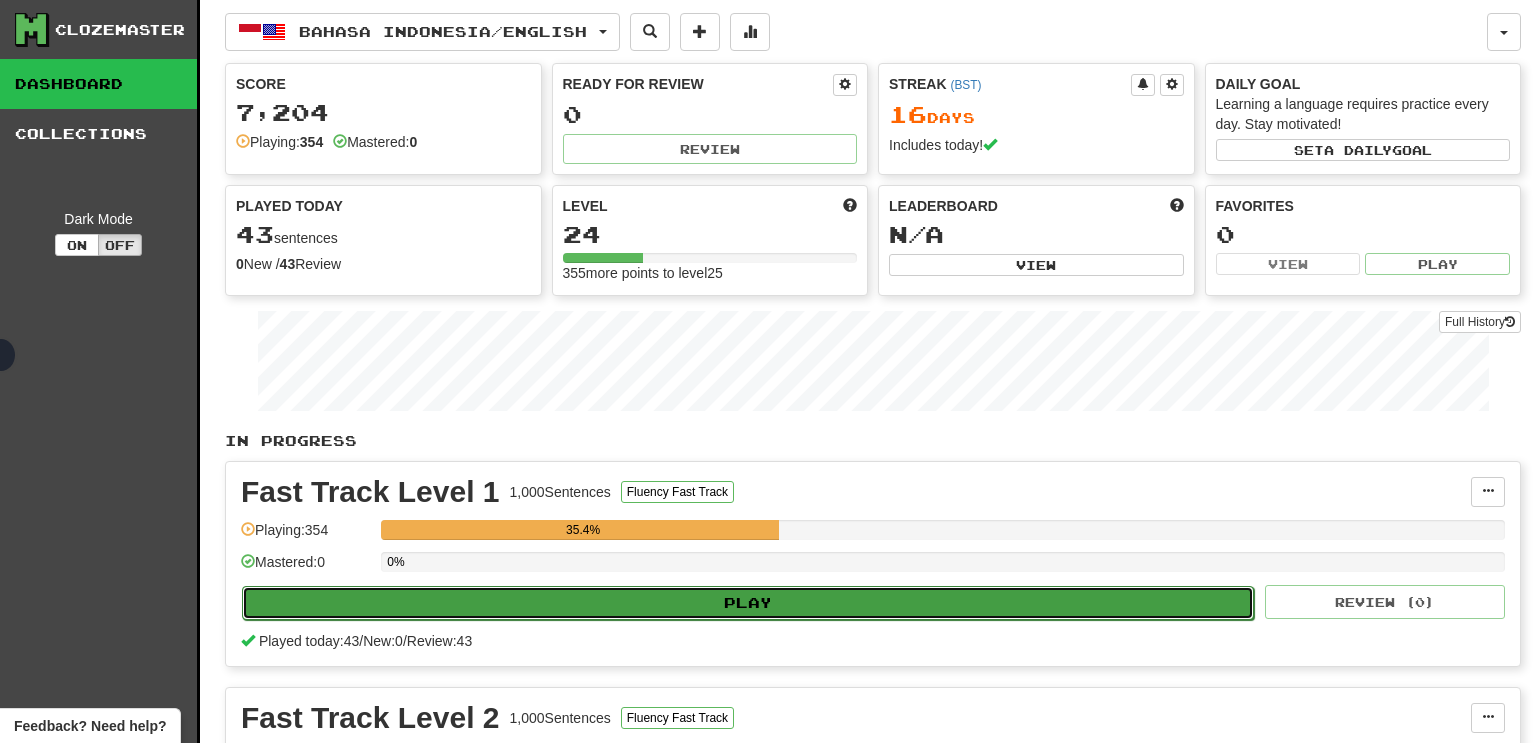 click on "Play" at bounding box center [748, 603] 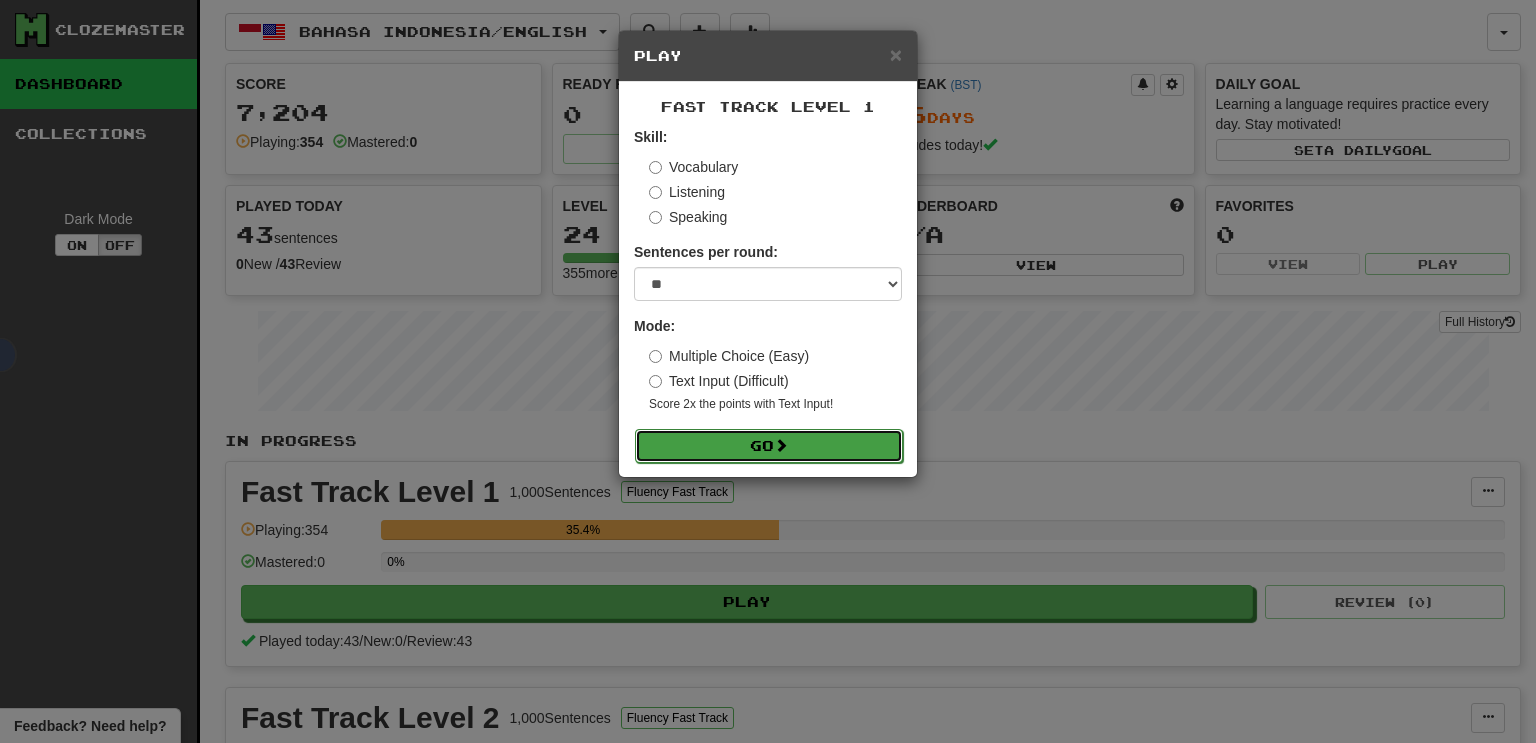 click on "Go" at bounding box center (769, 446) 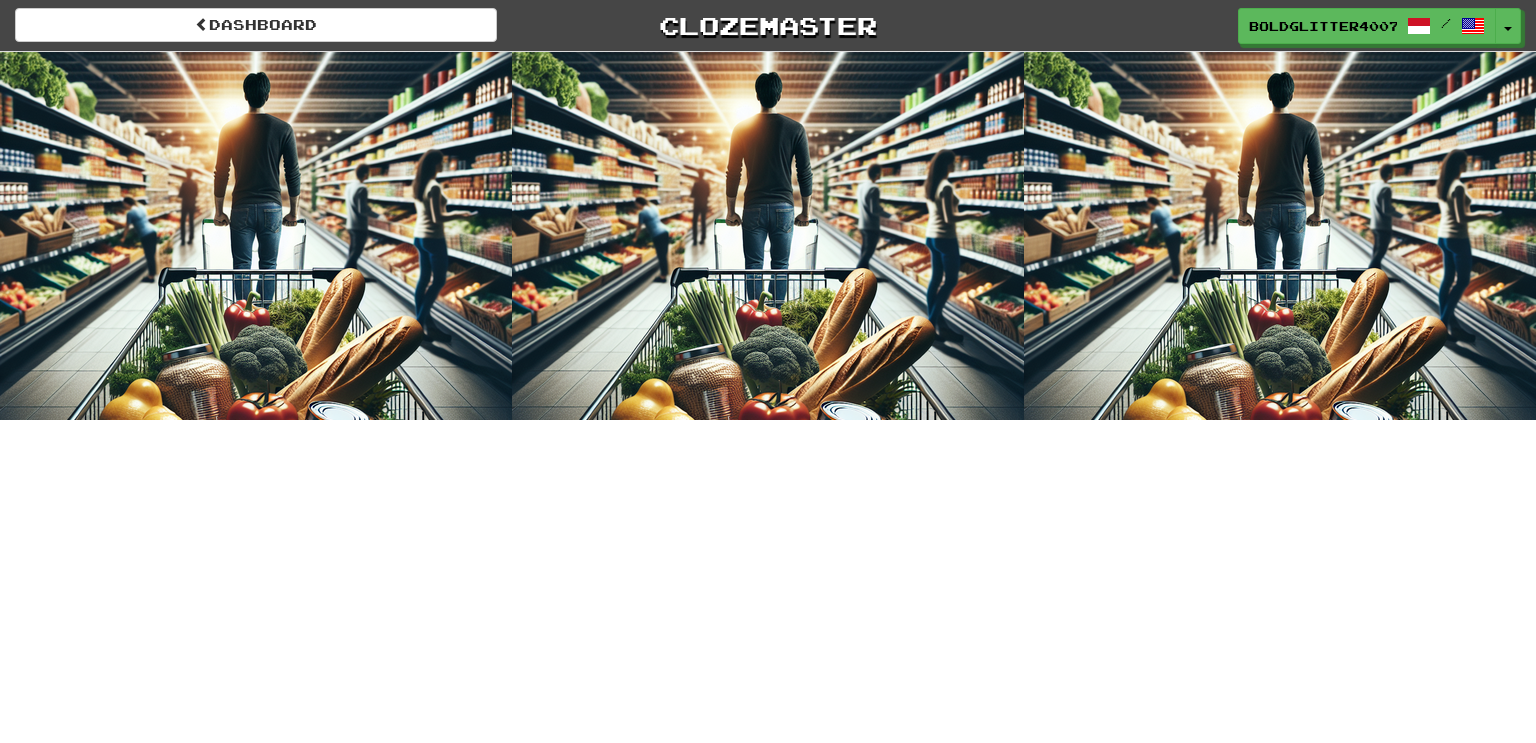 scroll, scrollTop: 0, scrollLeft: 0, axis: both 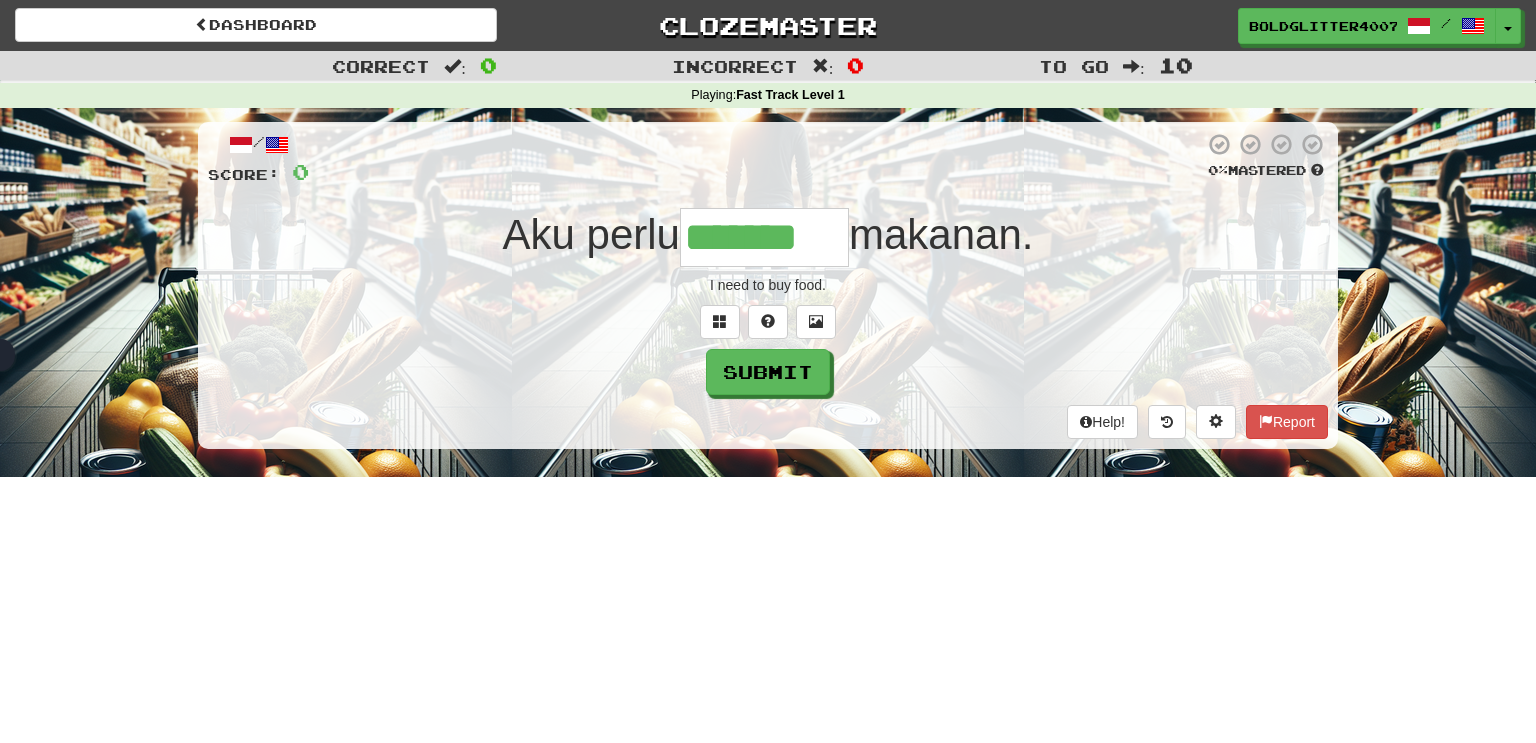 type on "*******" 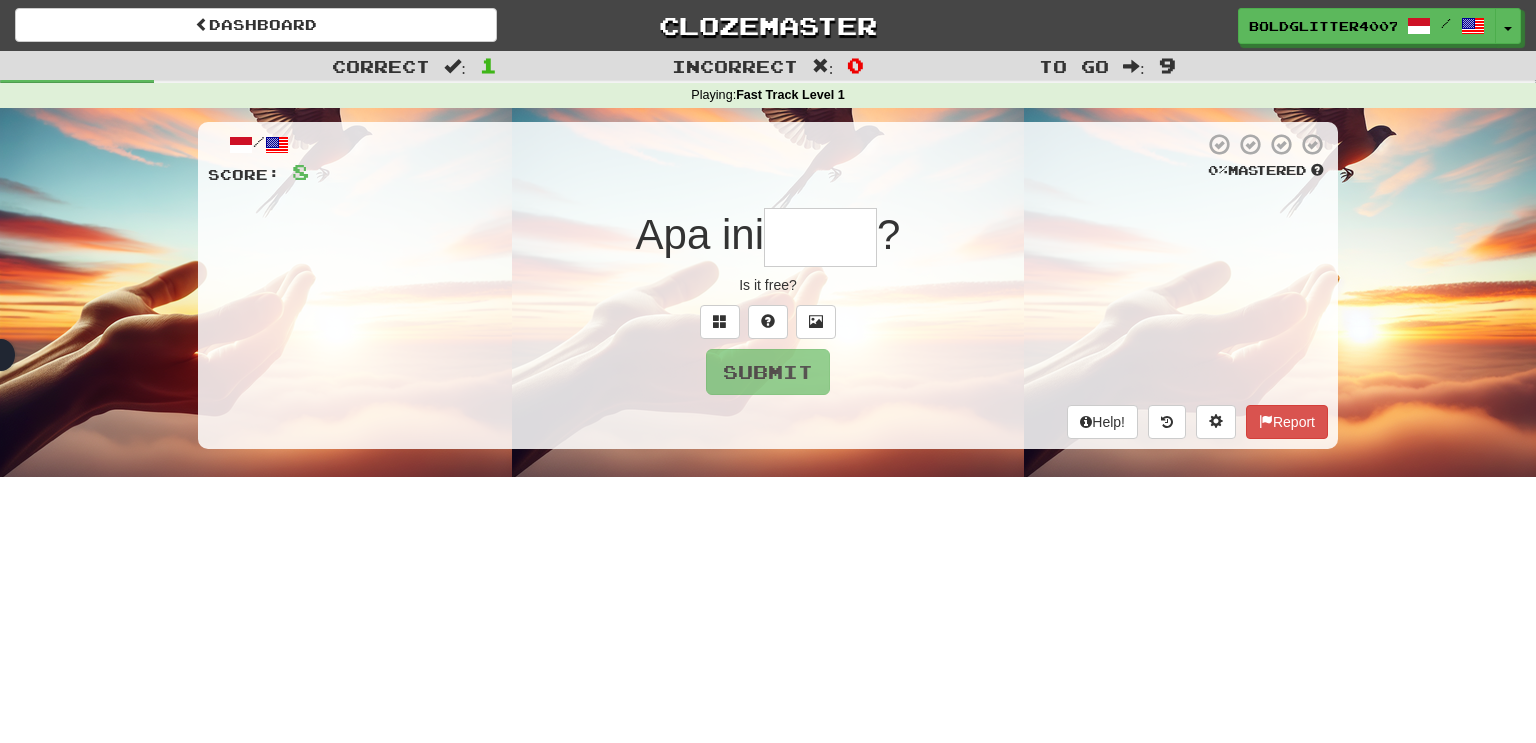 type on "******" 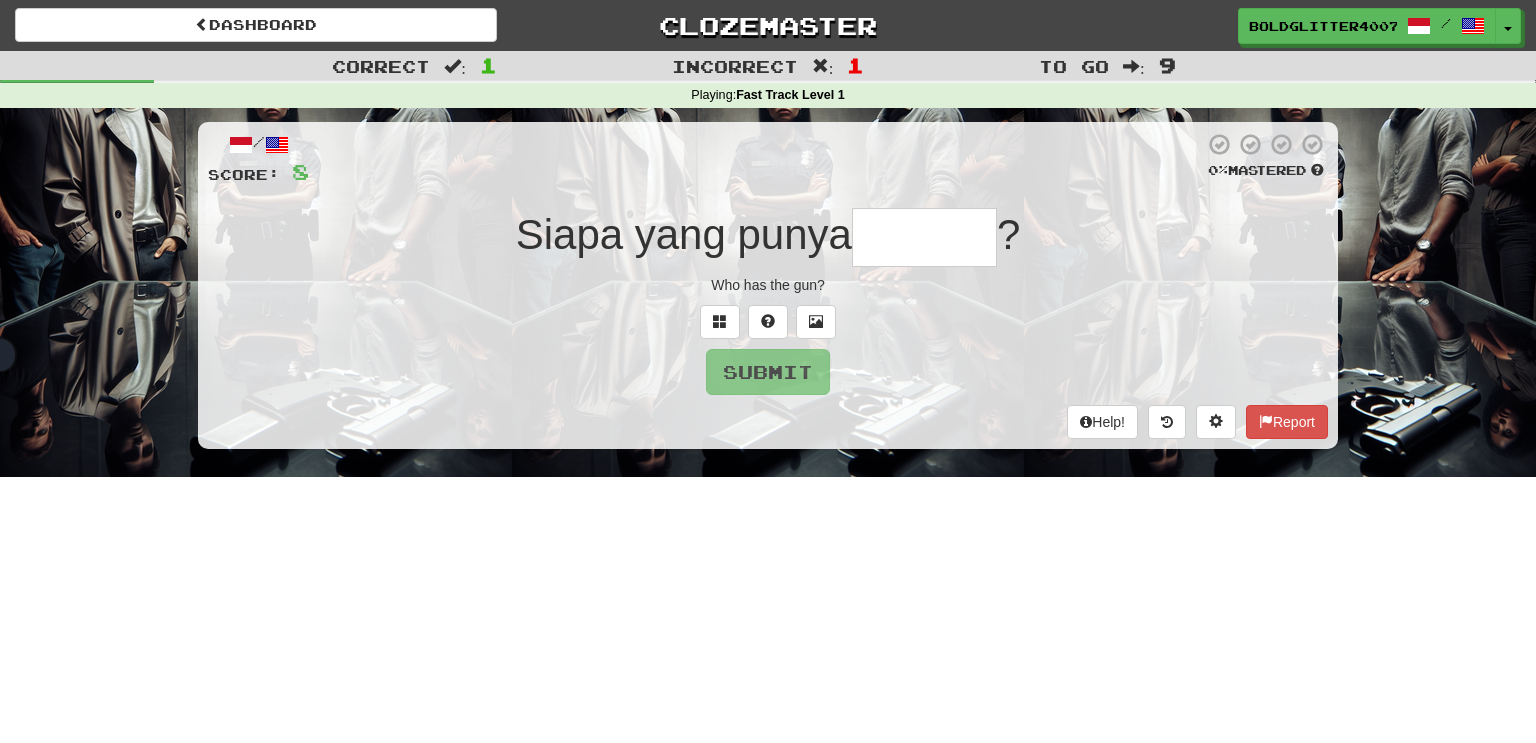 type on "*******" 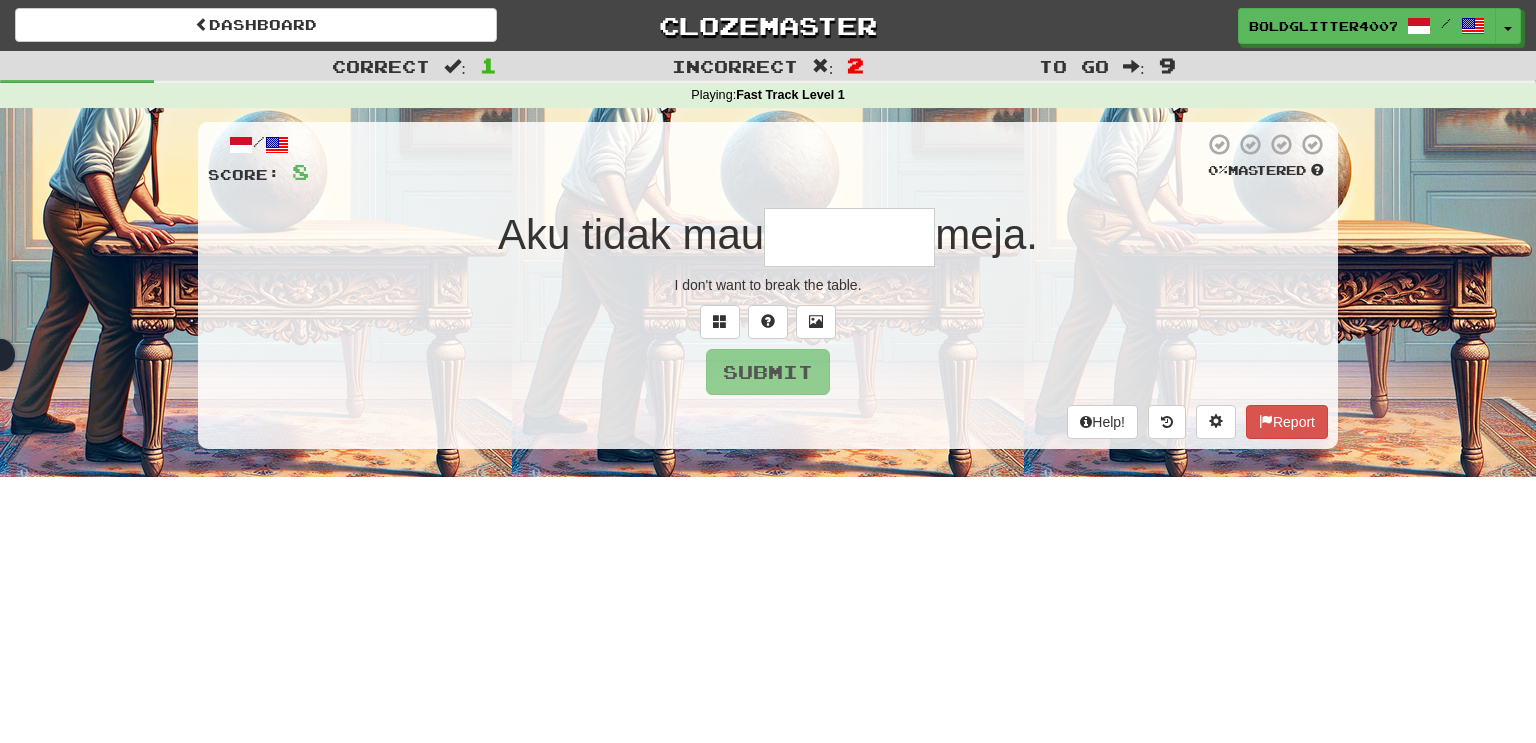 type on "*******" 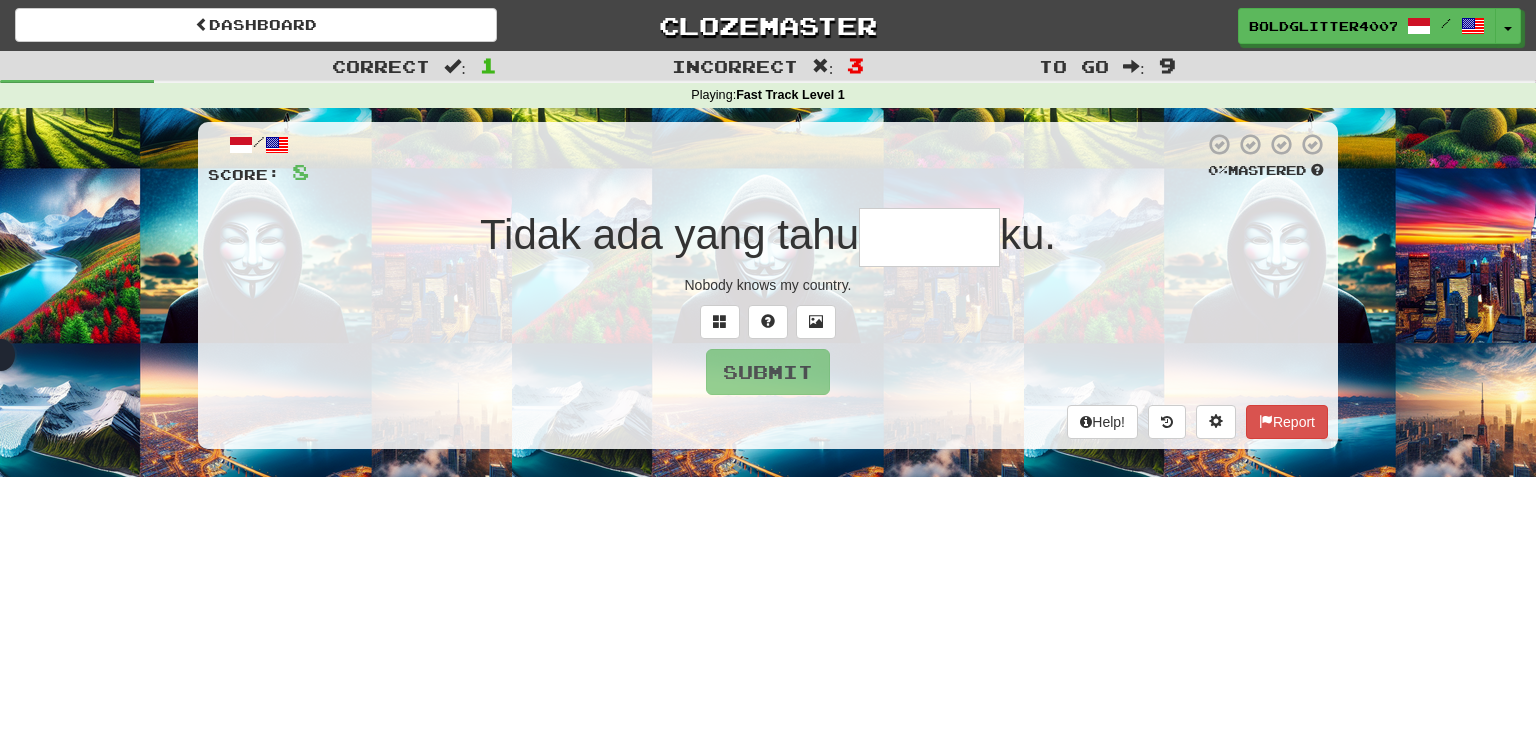 type on "******" 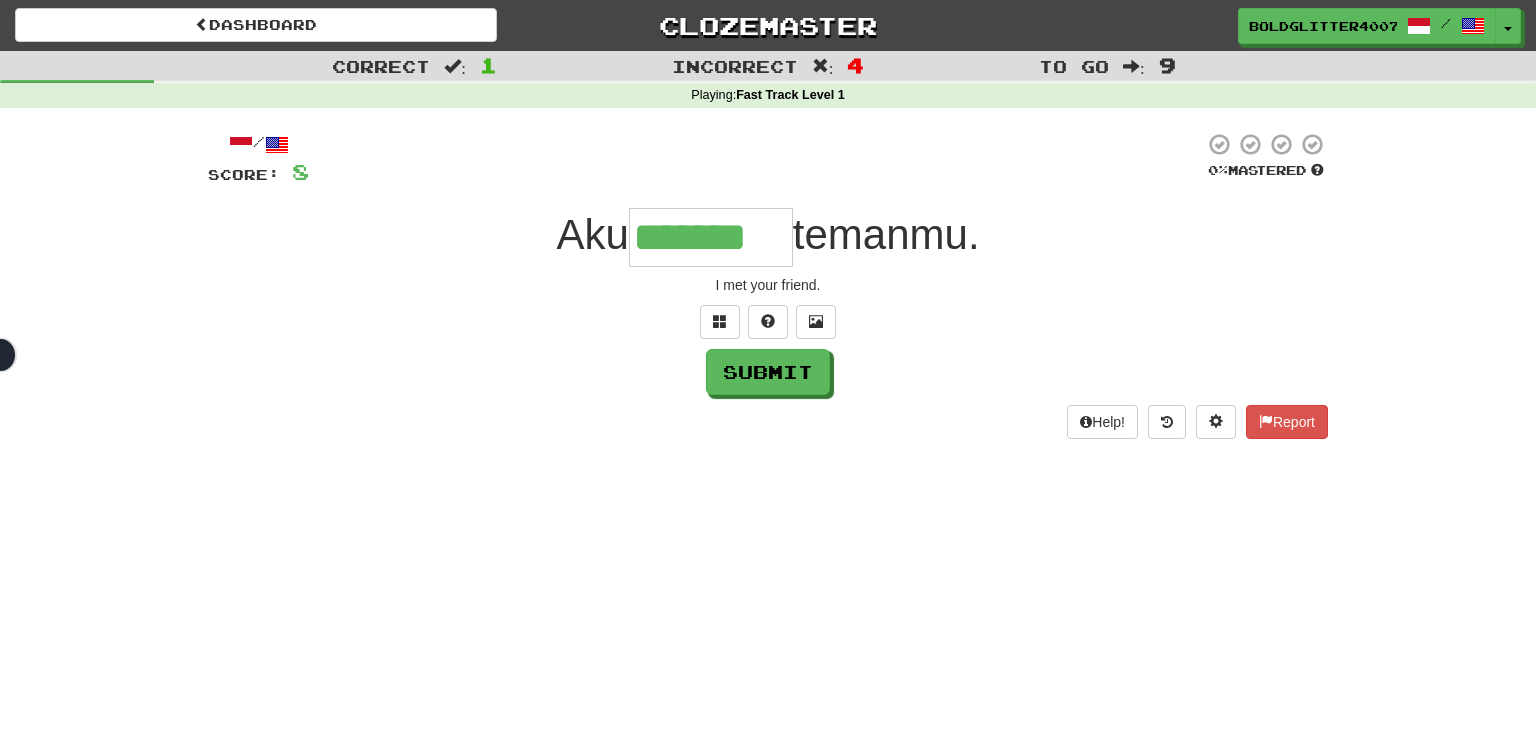 type on "*******" 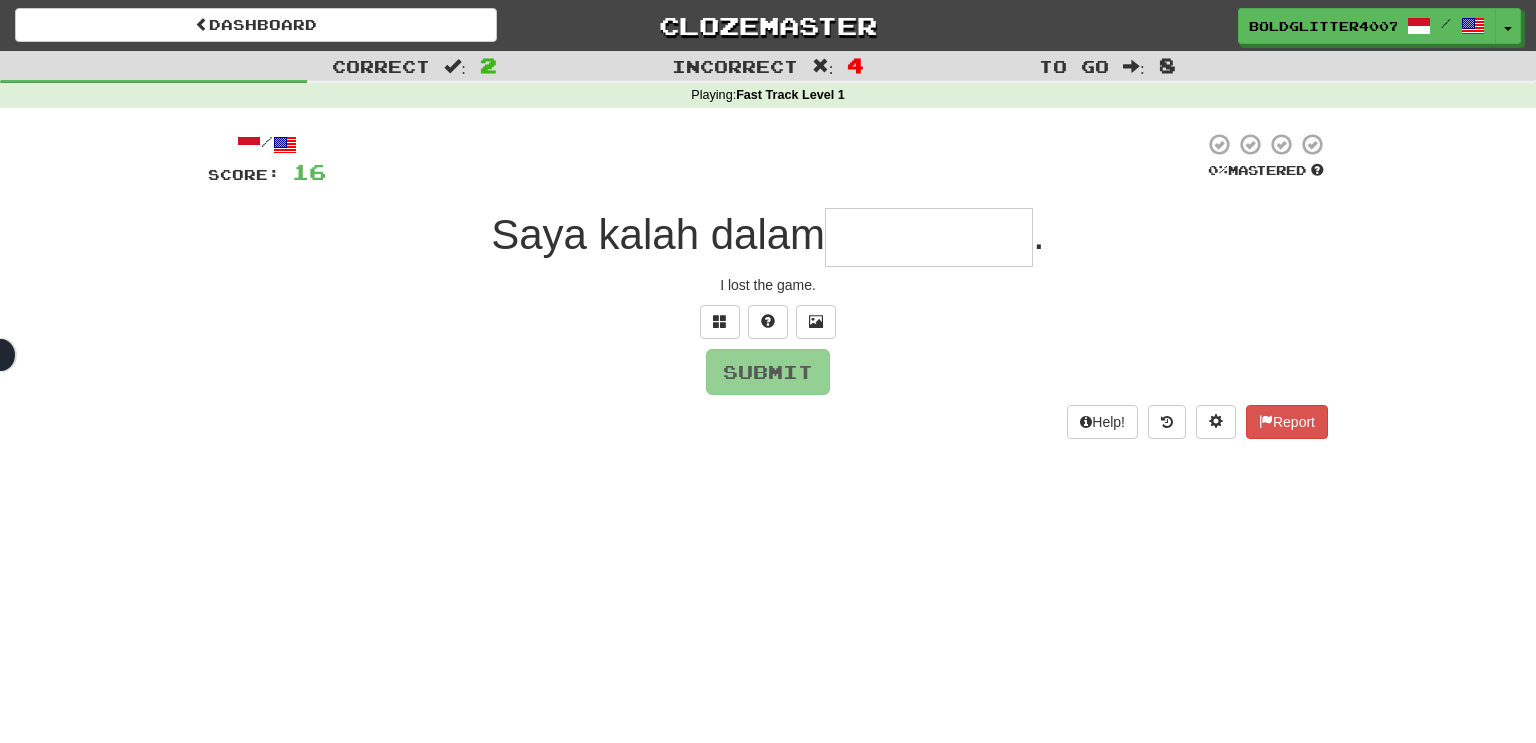 type on "*********" 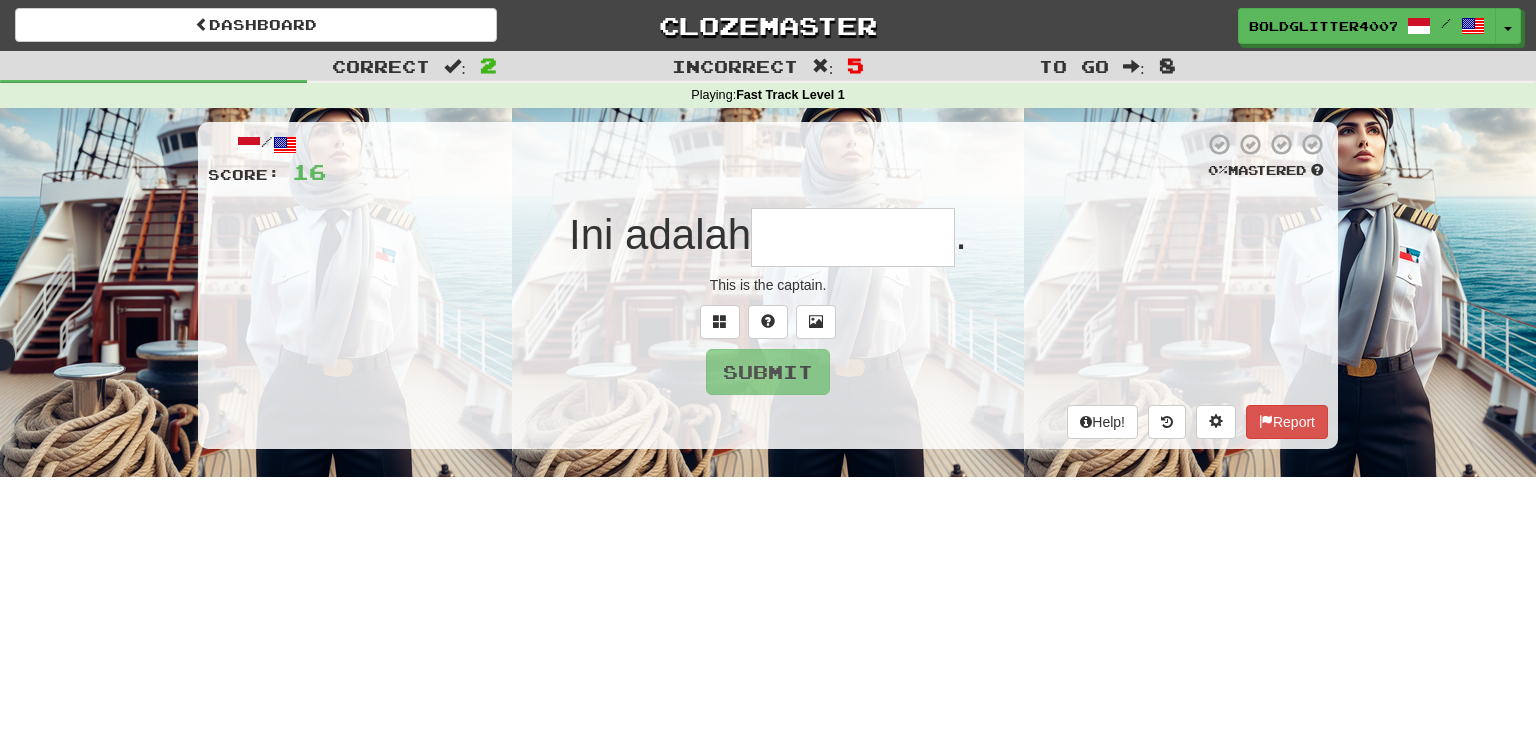 type on "*" 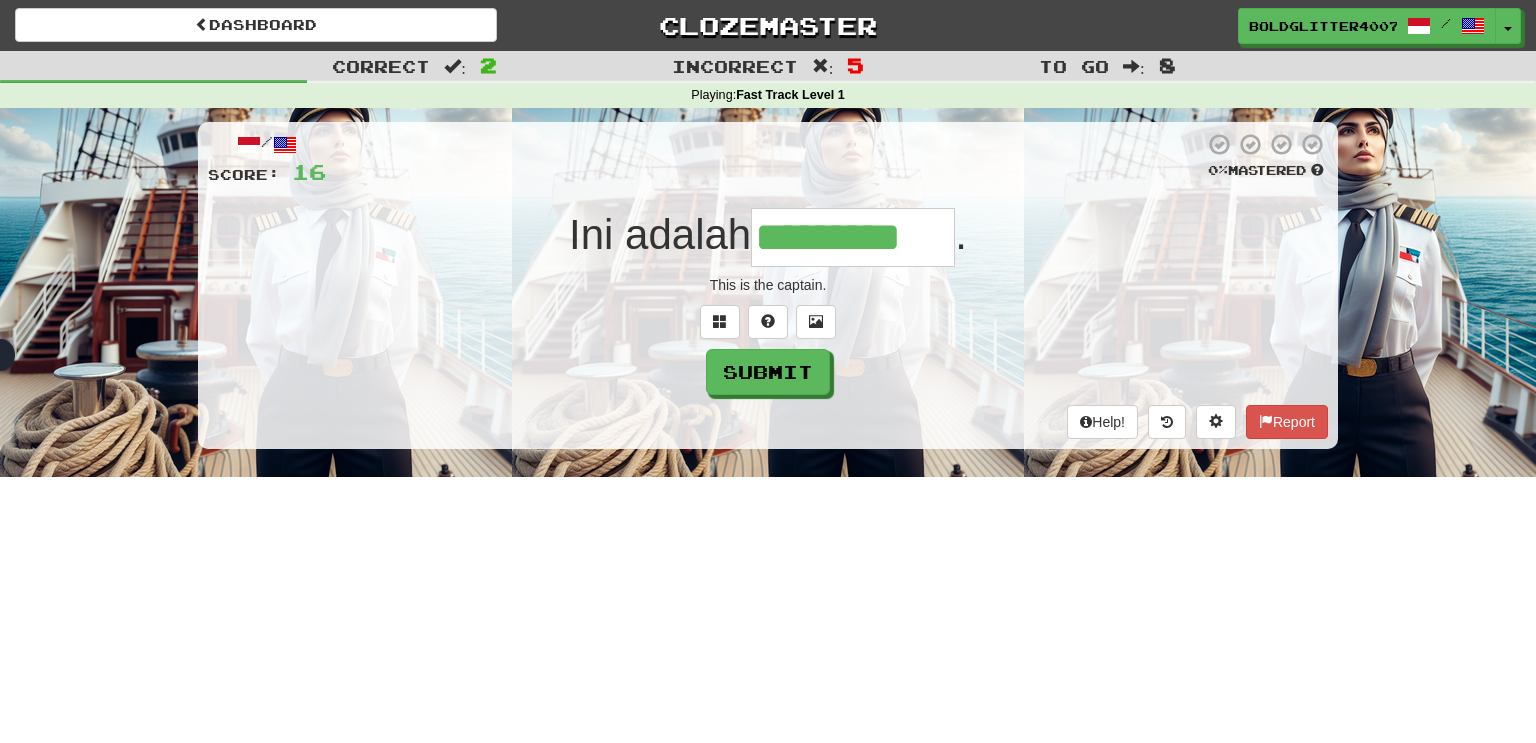 type on "*********" 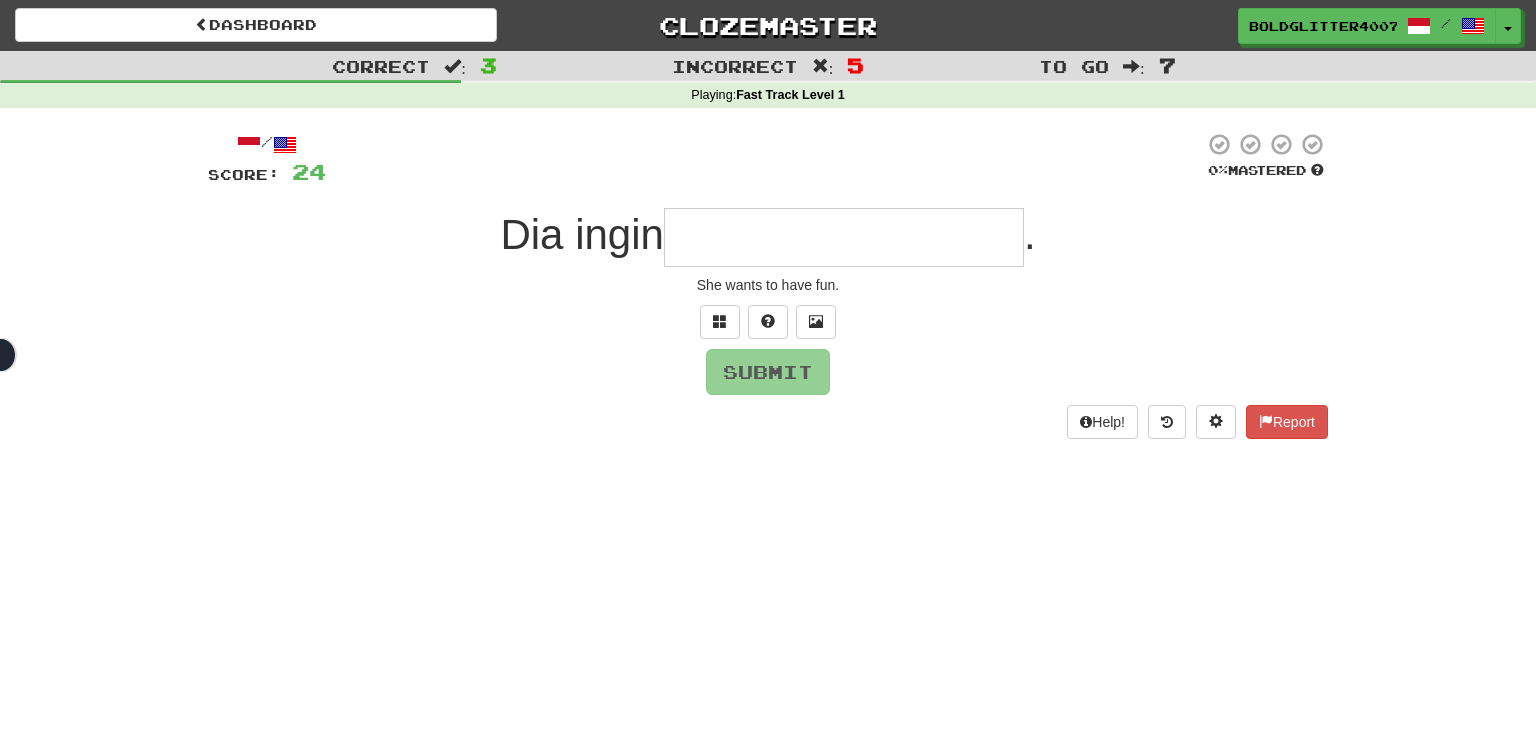 type on "*" 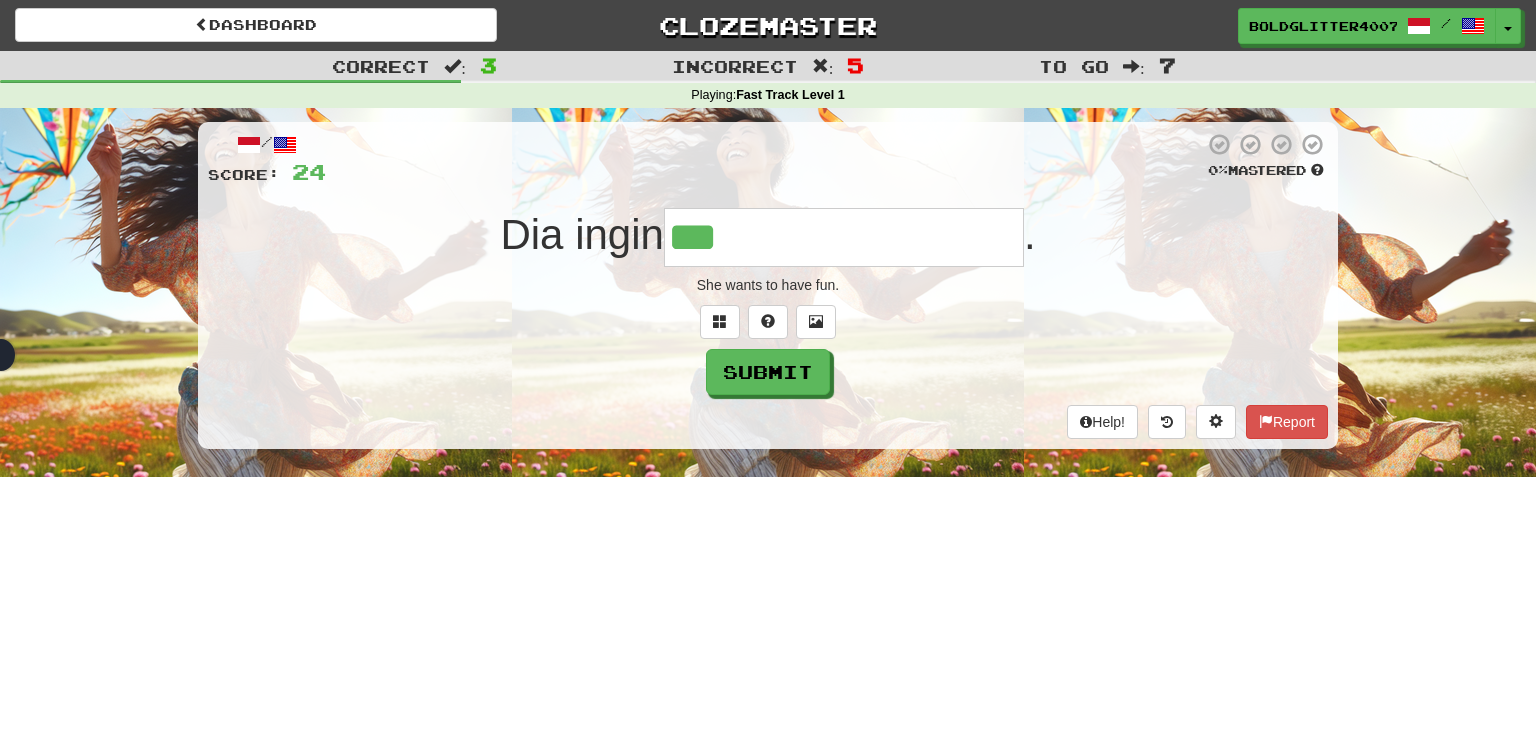 type on "**********" 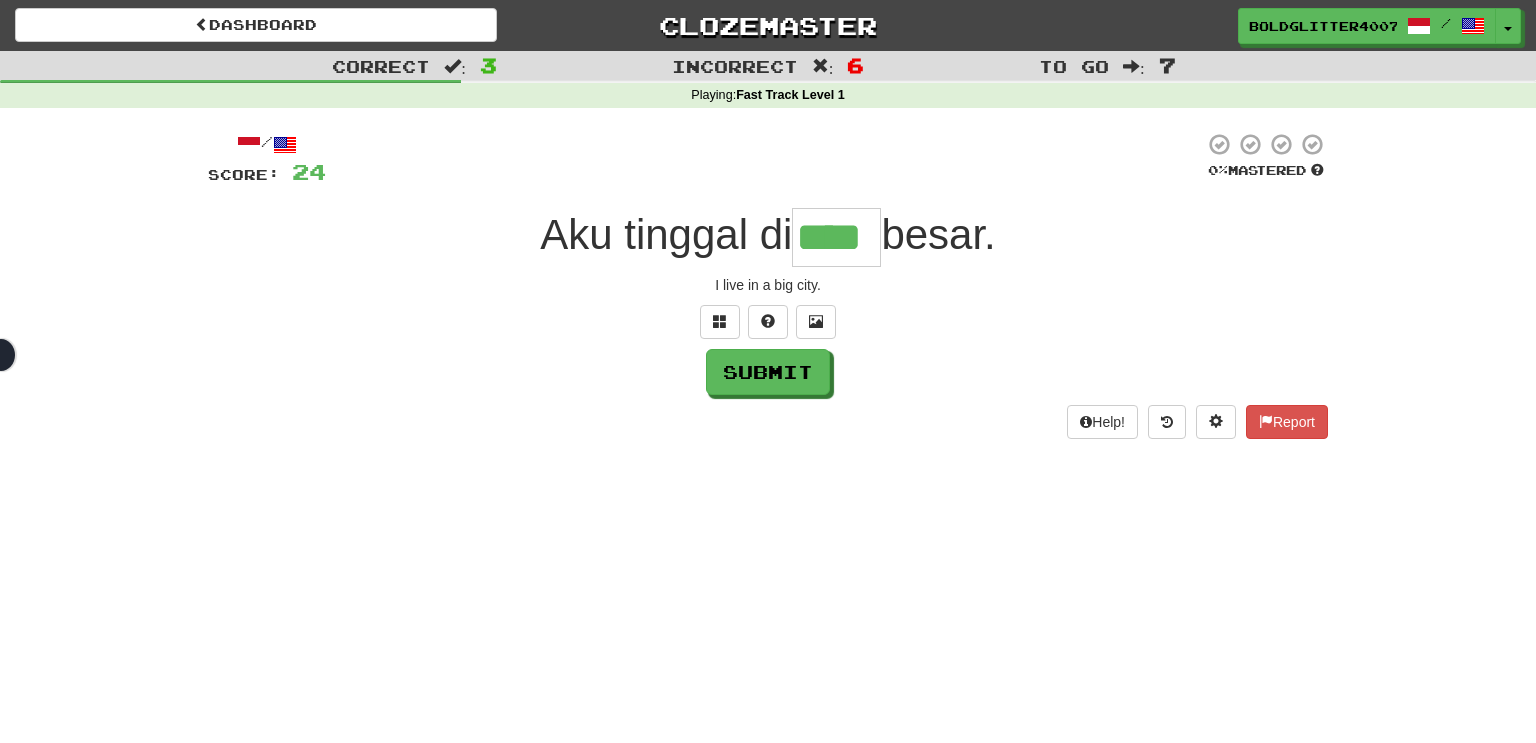 type on "****" 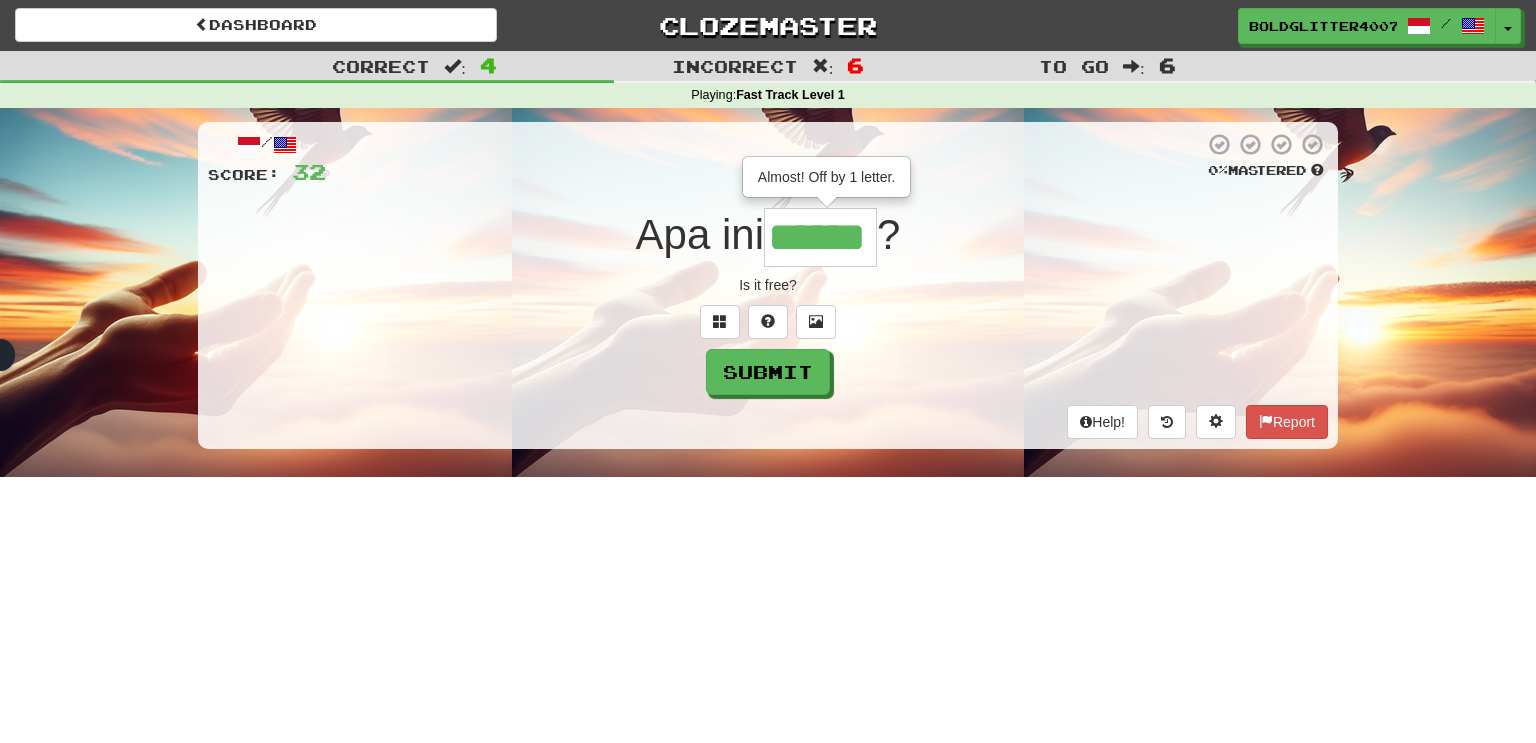 type on "******" 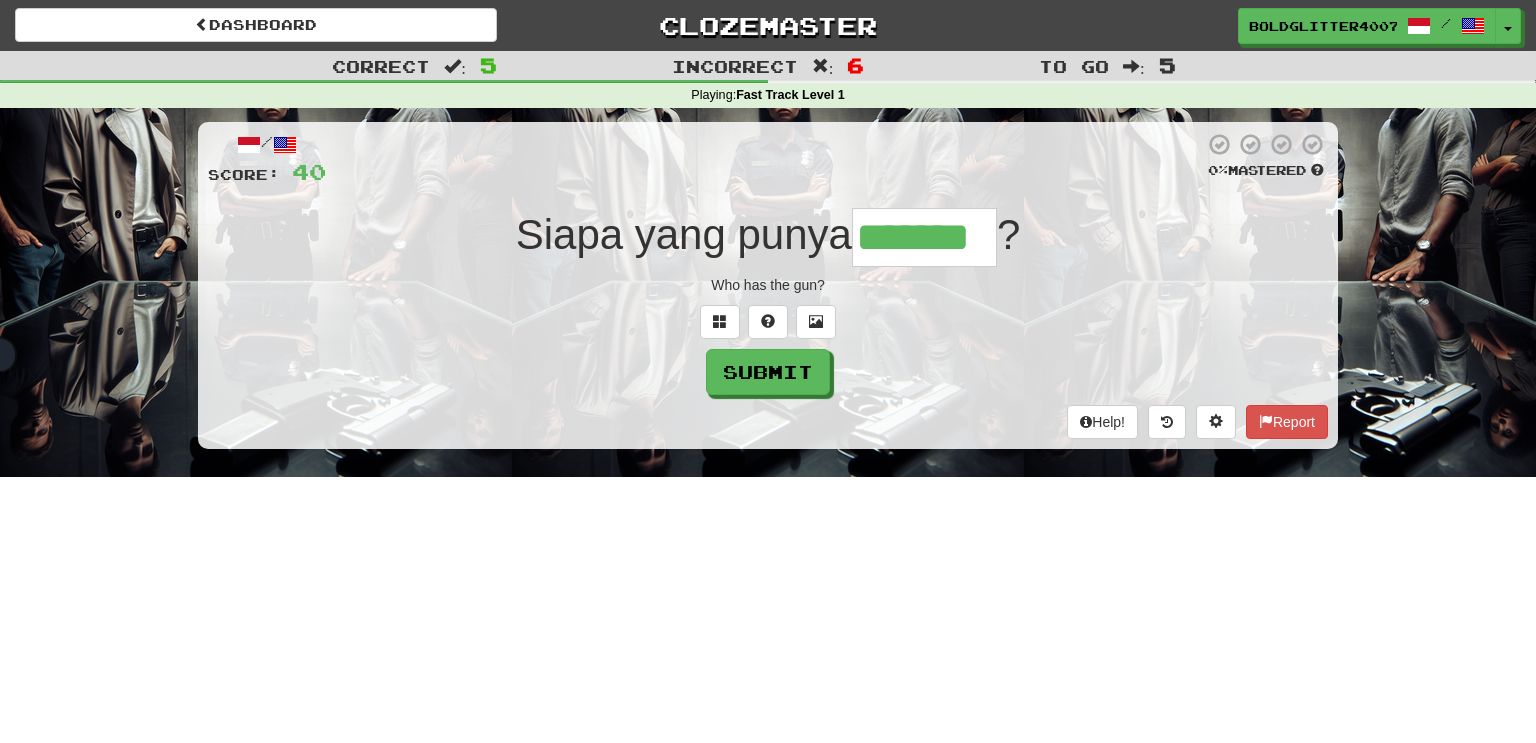 type on "*******" 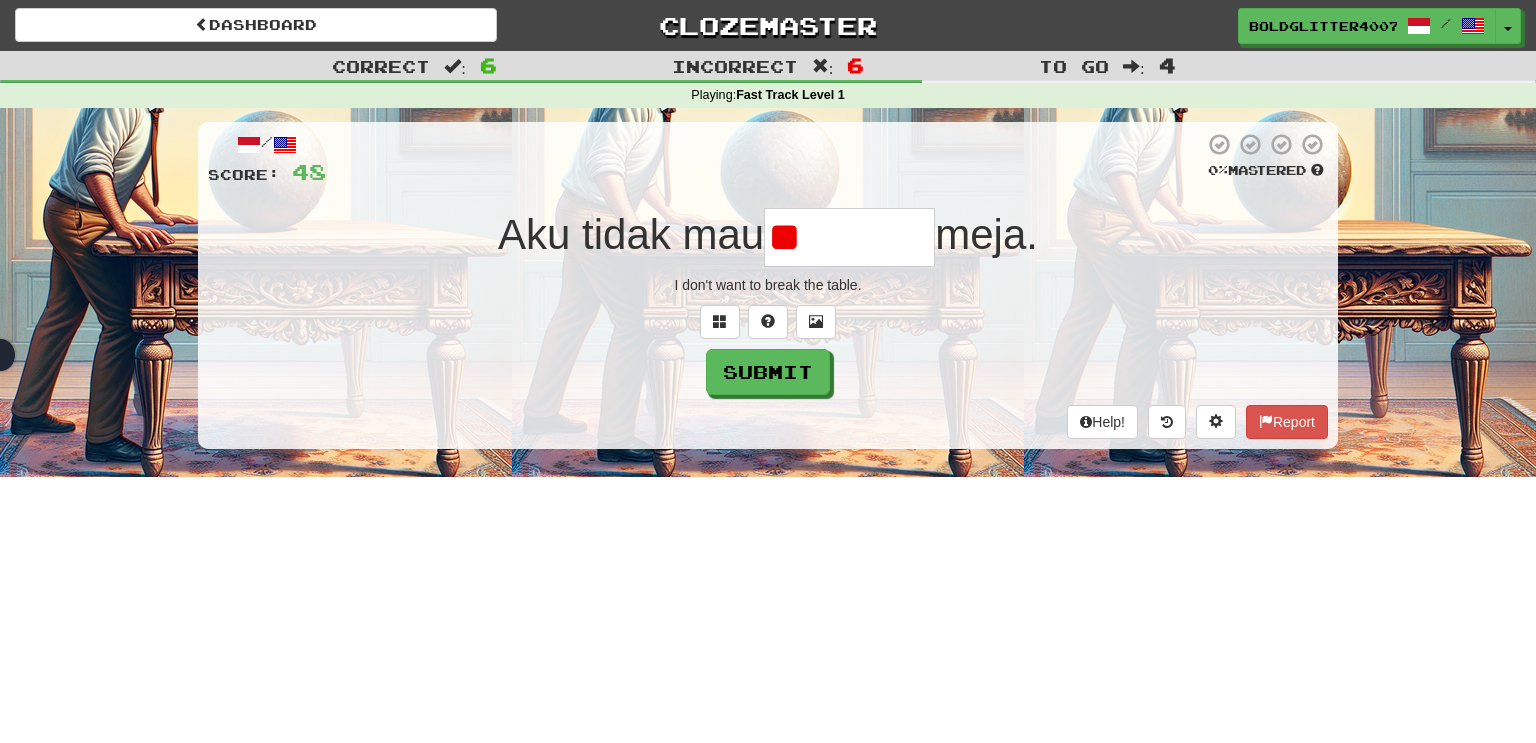 type on "*" 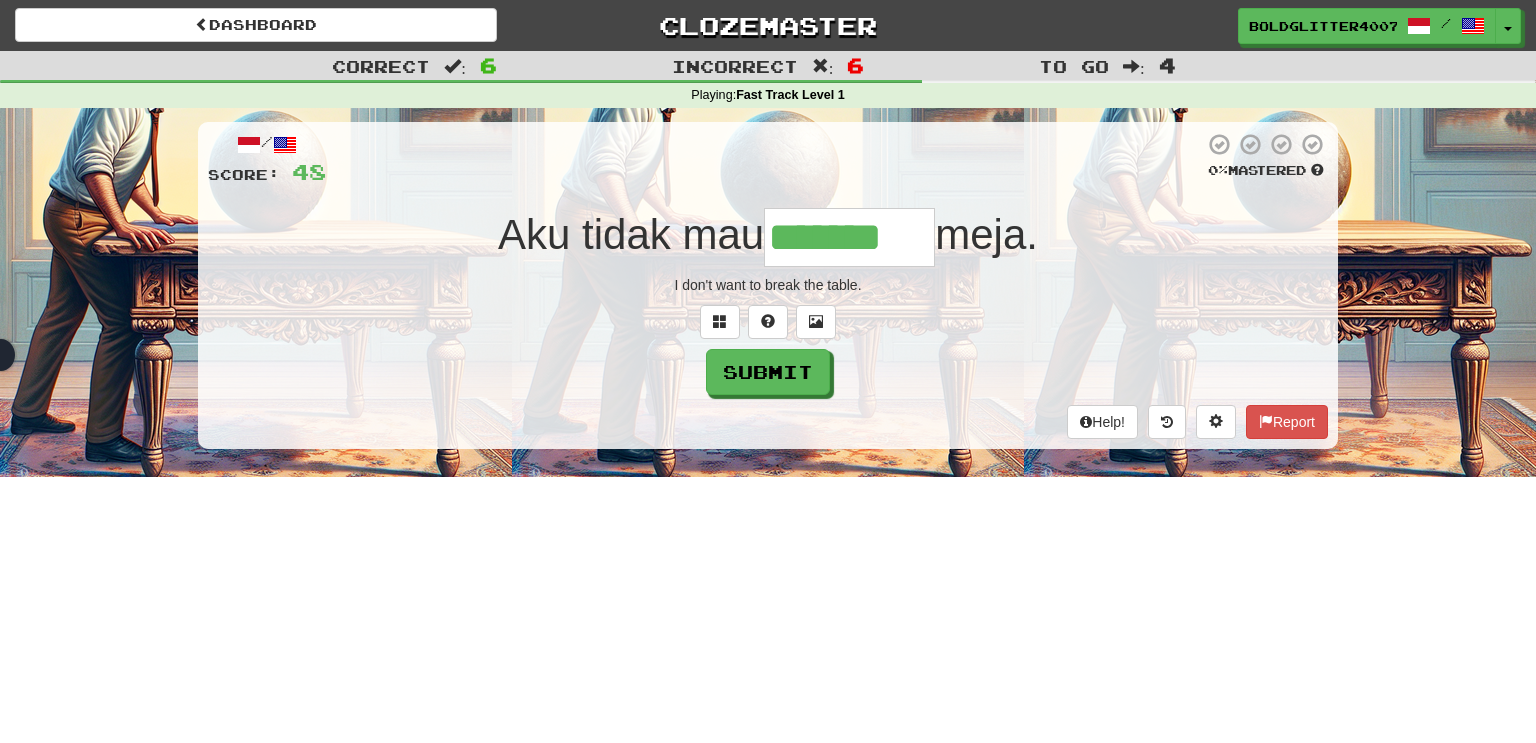 type on "*******" 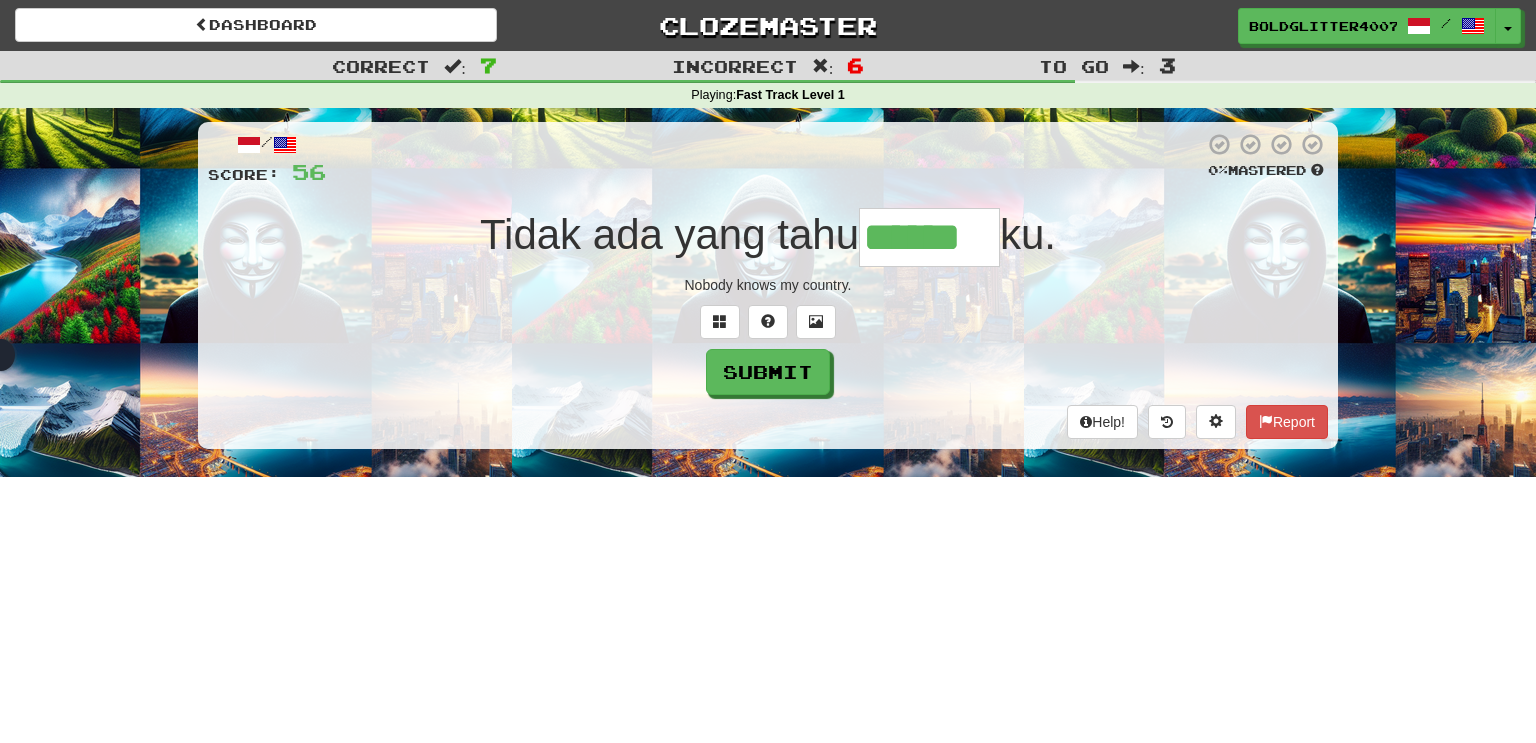 type on "******" 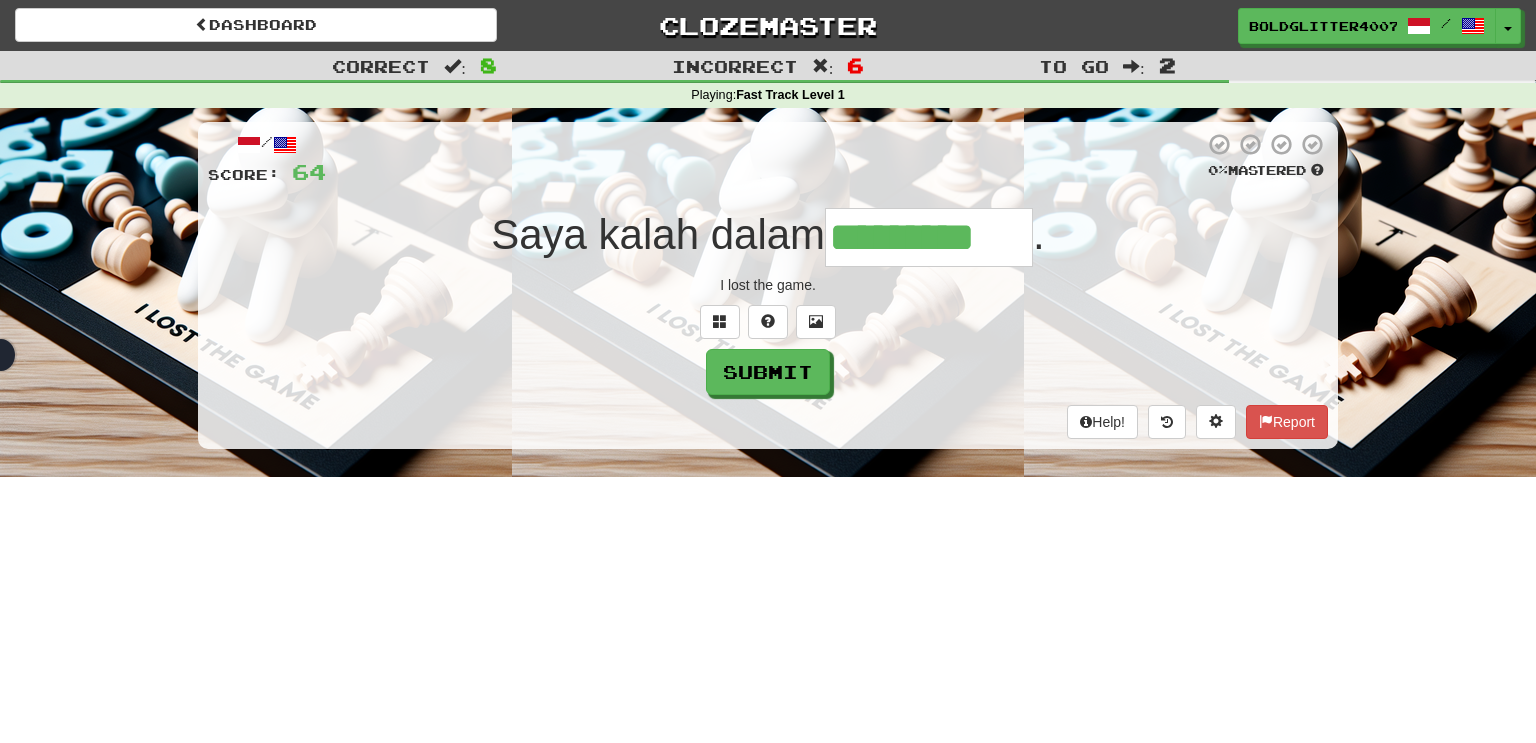 type on "*********" 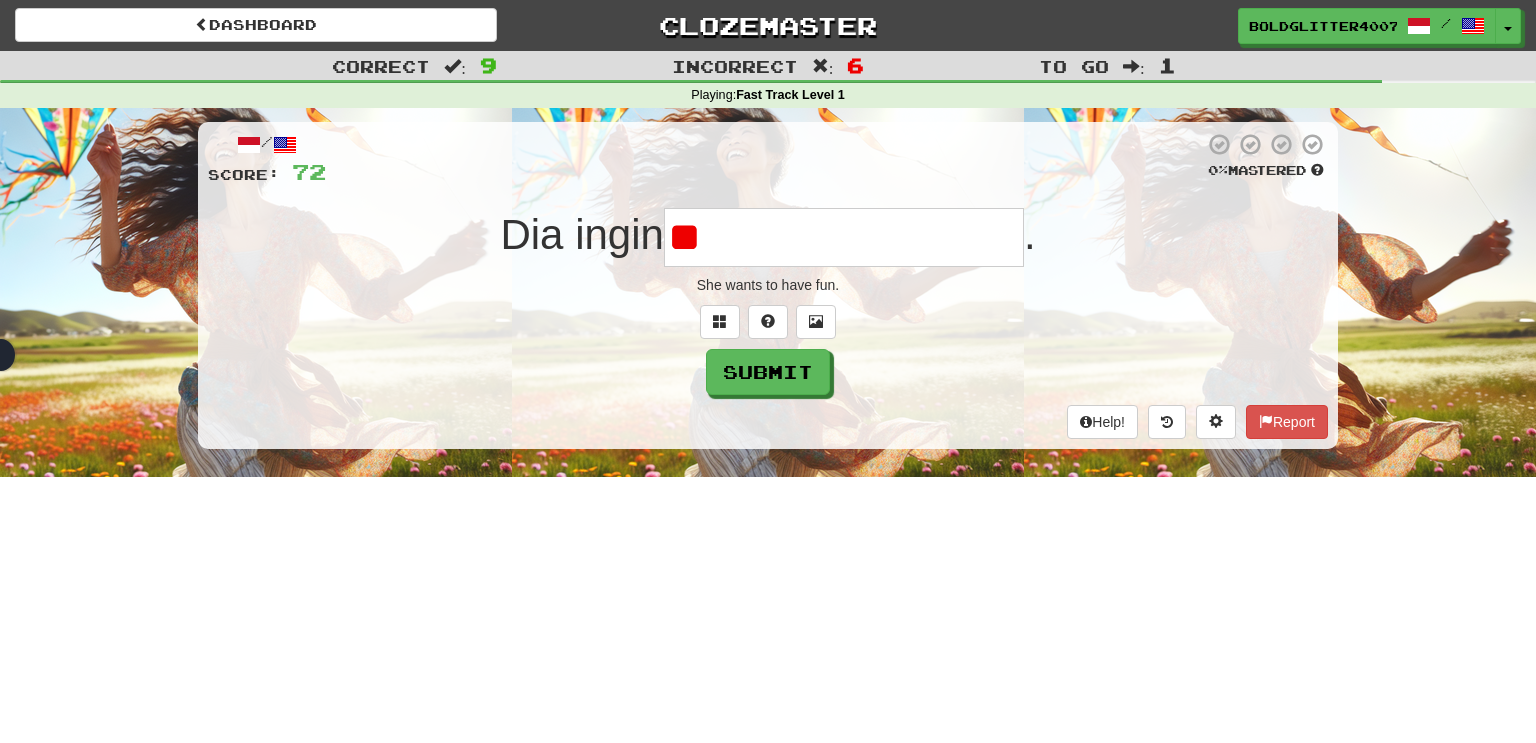 type on "*" 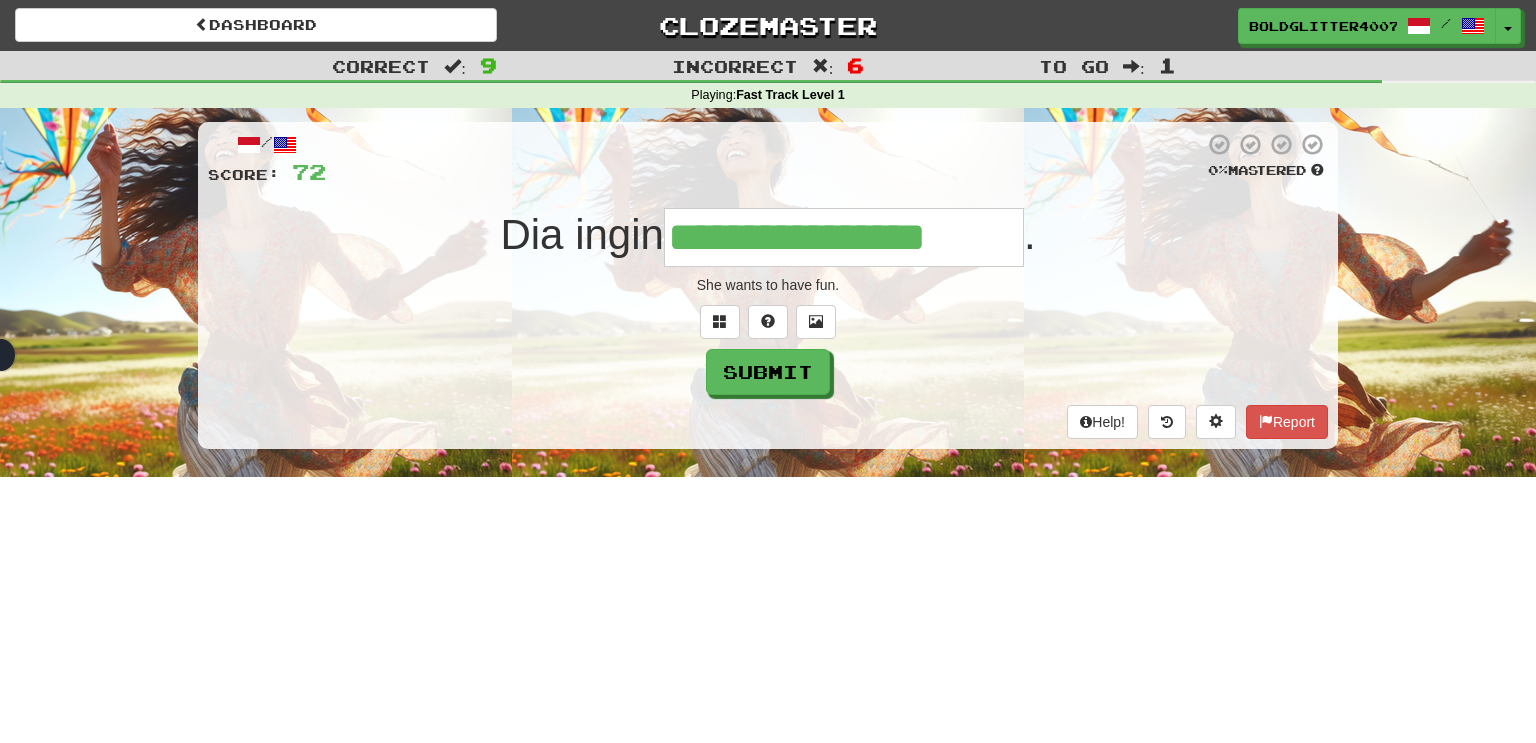 type on "**********" 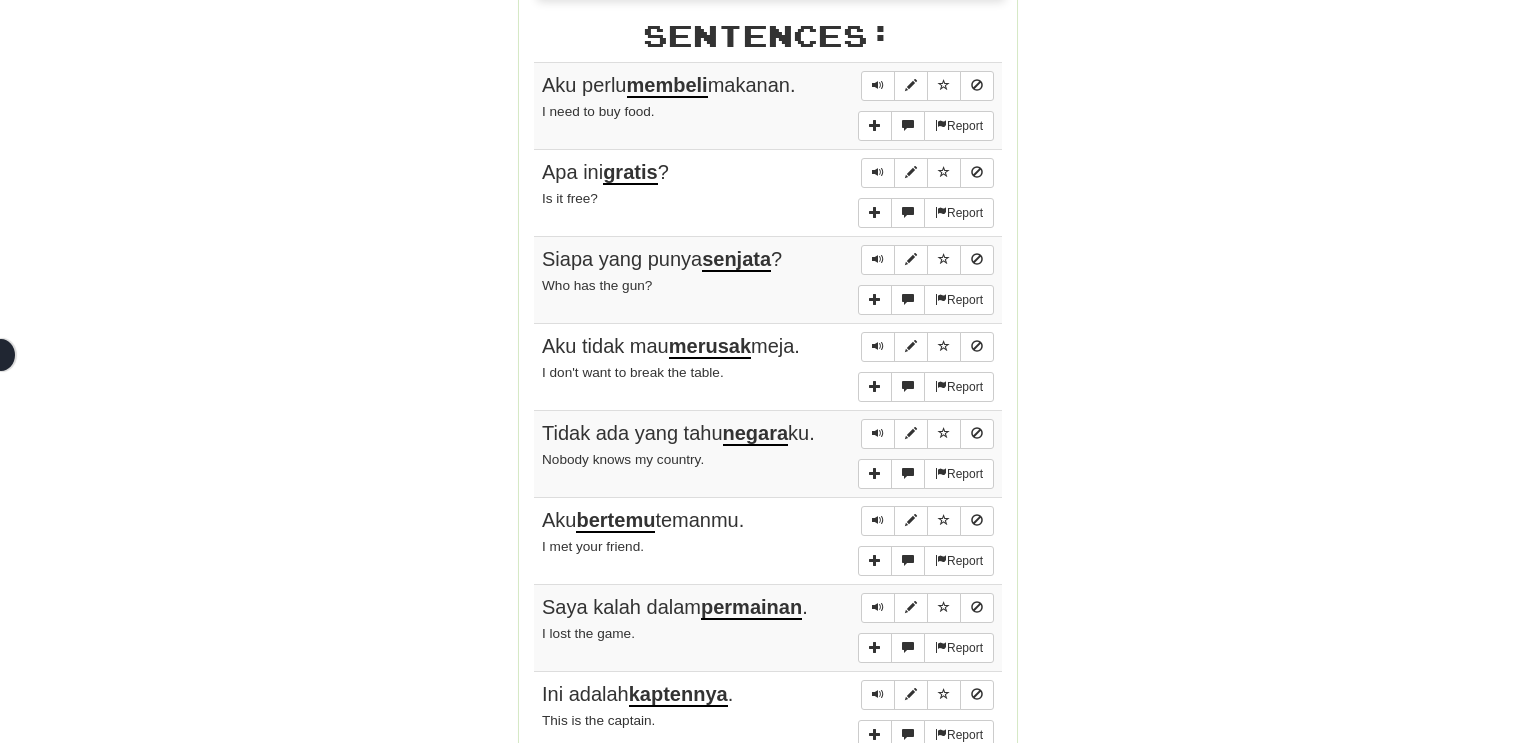scroll, scrollTop: 956, scrollLeft: 0, axis: vertical 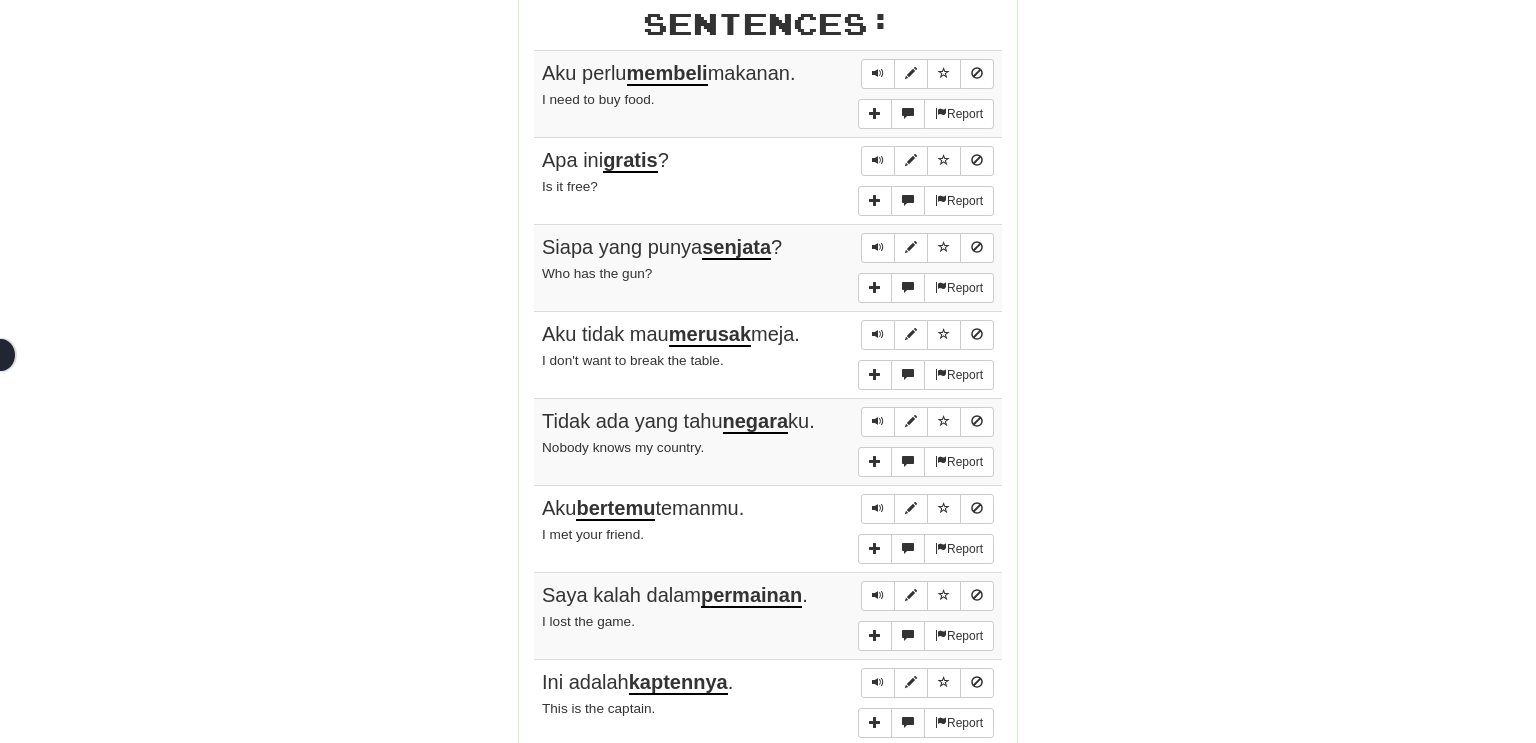 click on "senjata" at bounding box center [736, 248] 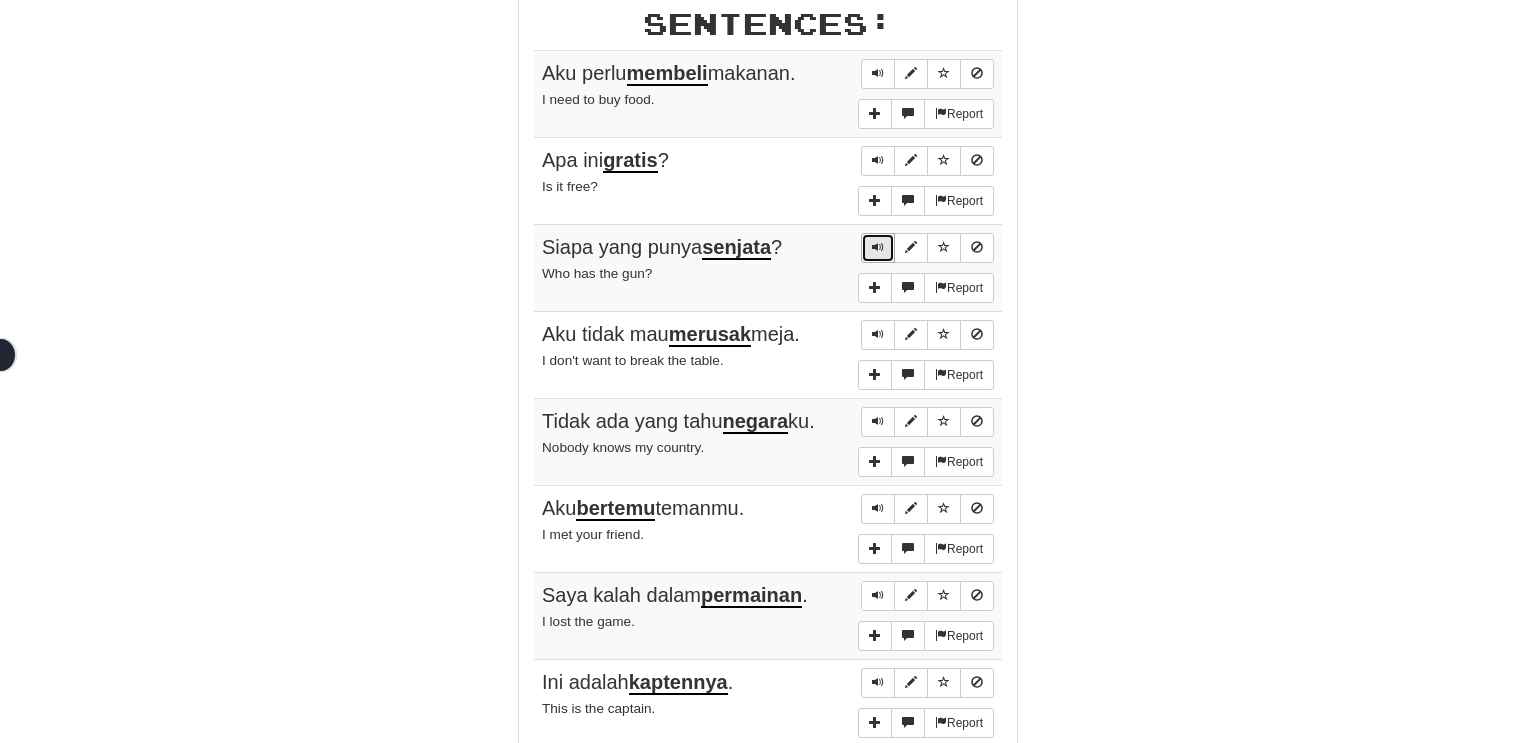 click at bounding box center (878, 247) 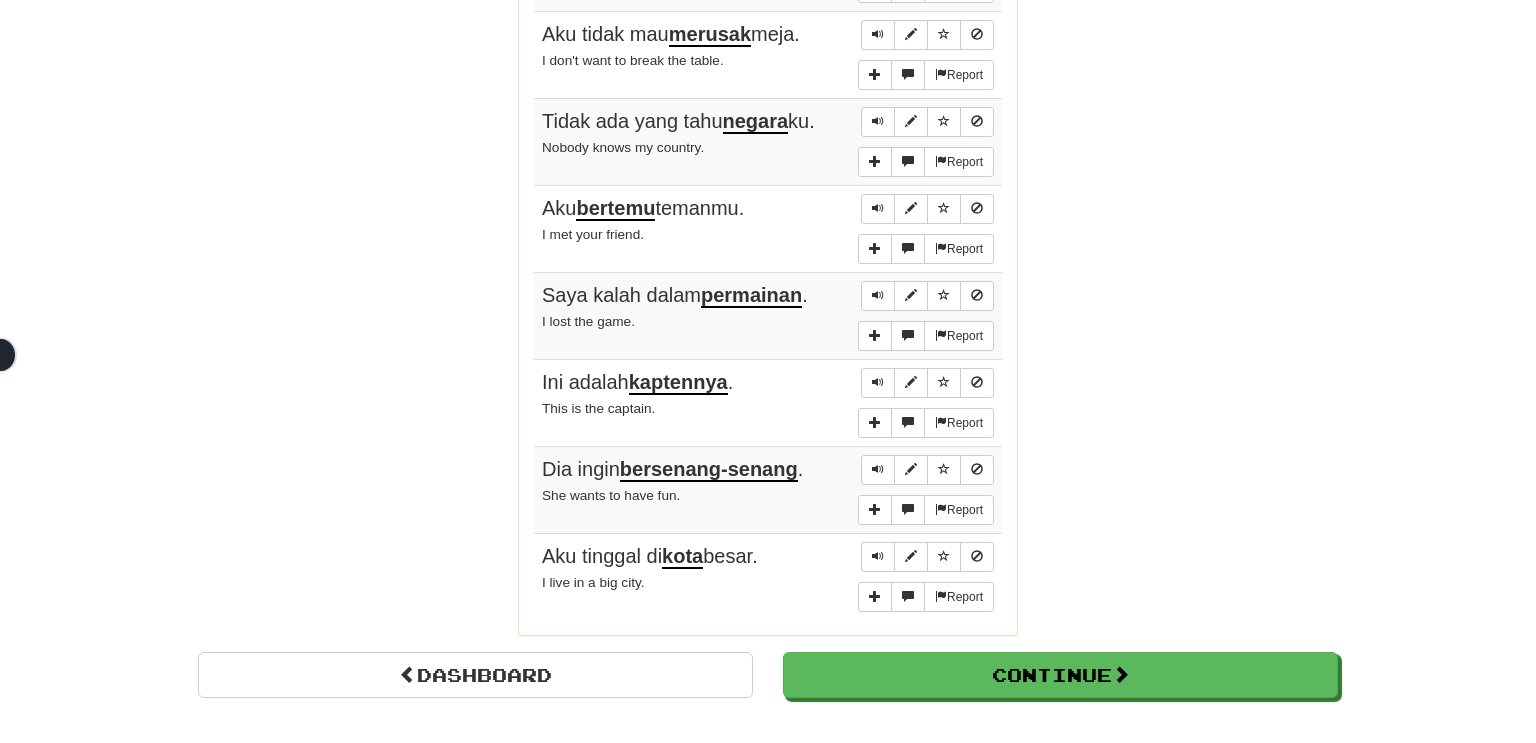 scroll, scrollTop: 1203, scrollLeft: 0, axis: vertical 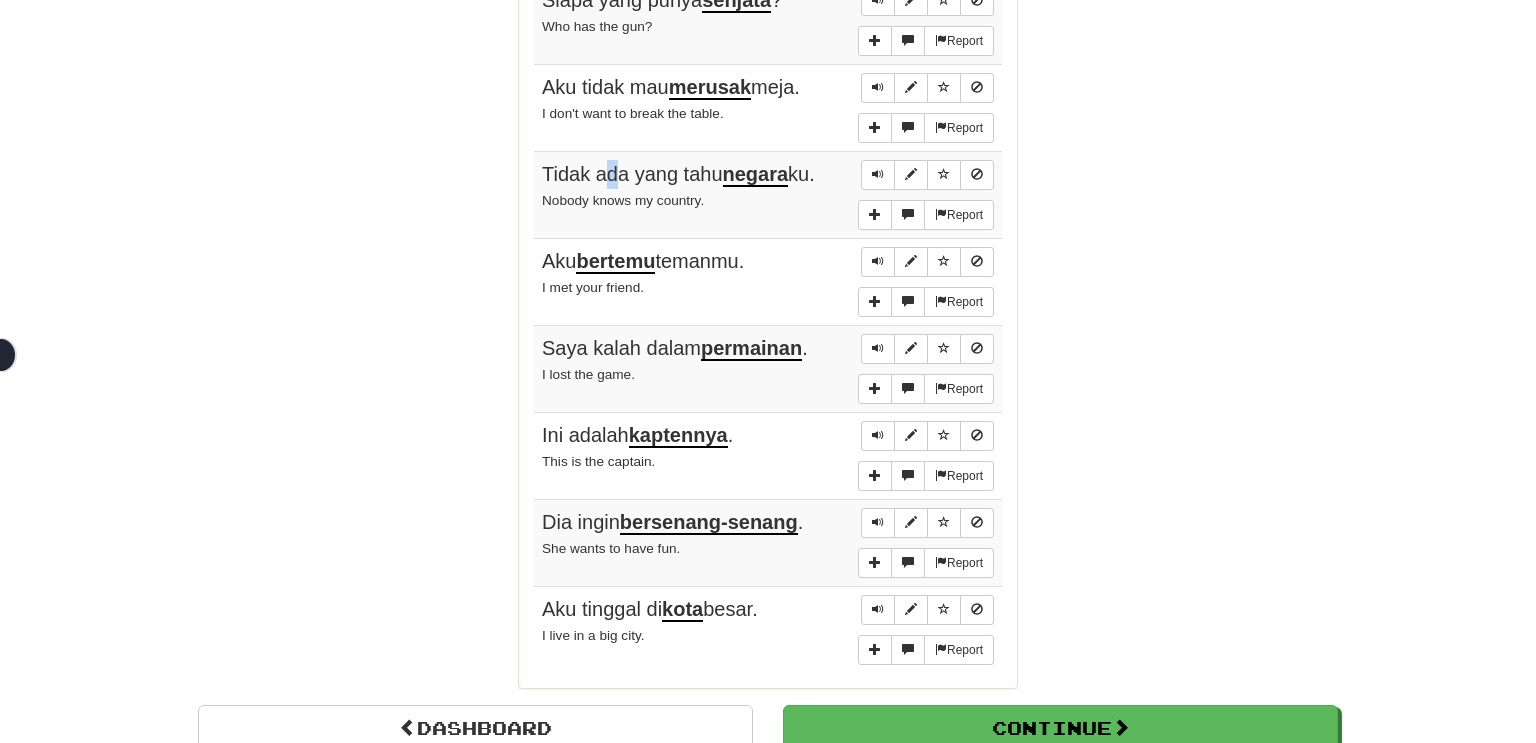 drag, startPoint x: 603, startPoint y: 163, endPoint x: 621, endPoint y: 165, distance: 18.110771 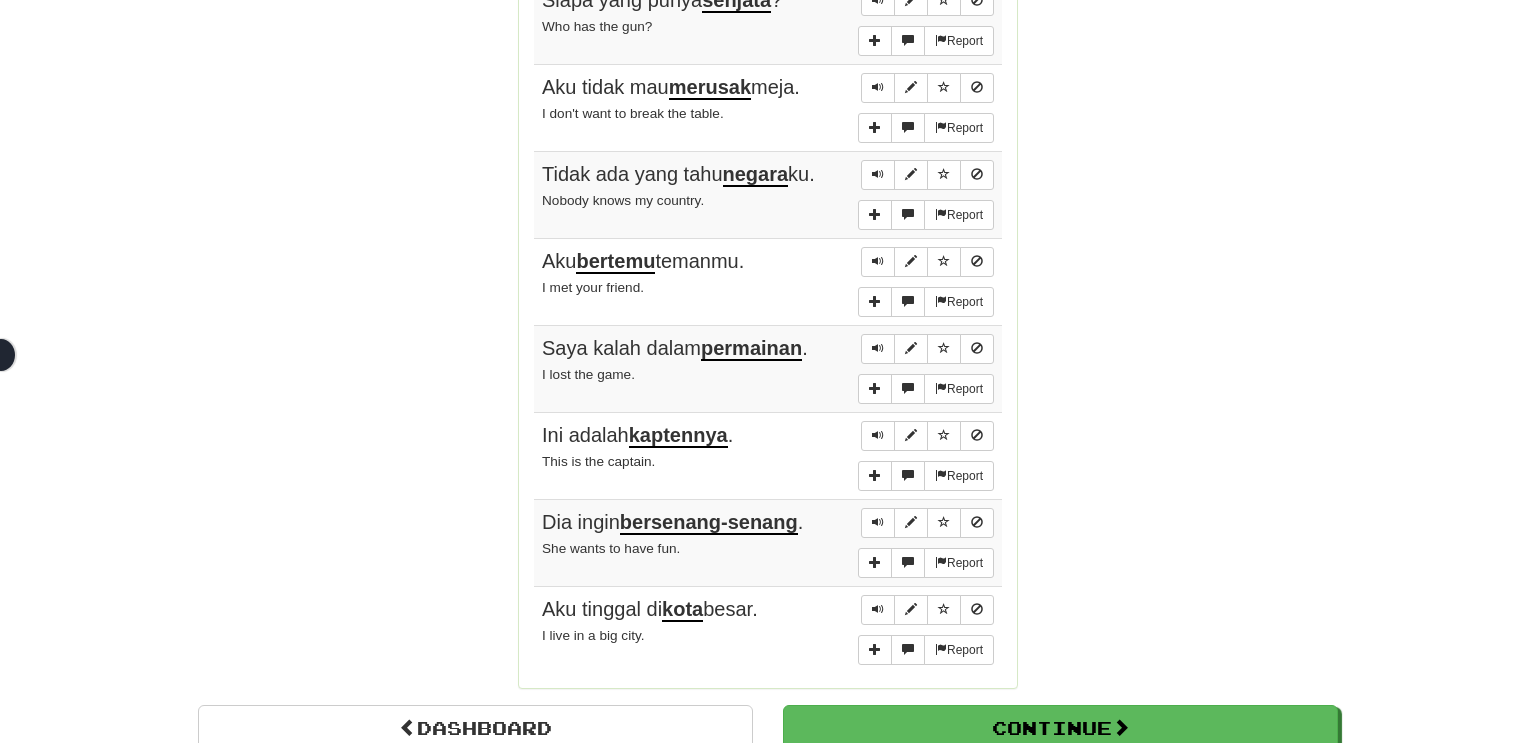 click on "Report Tidak ada yang tahu negara ku. Nobody knows my country." at bounding box center (768, 195) 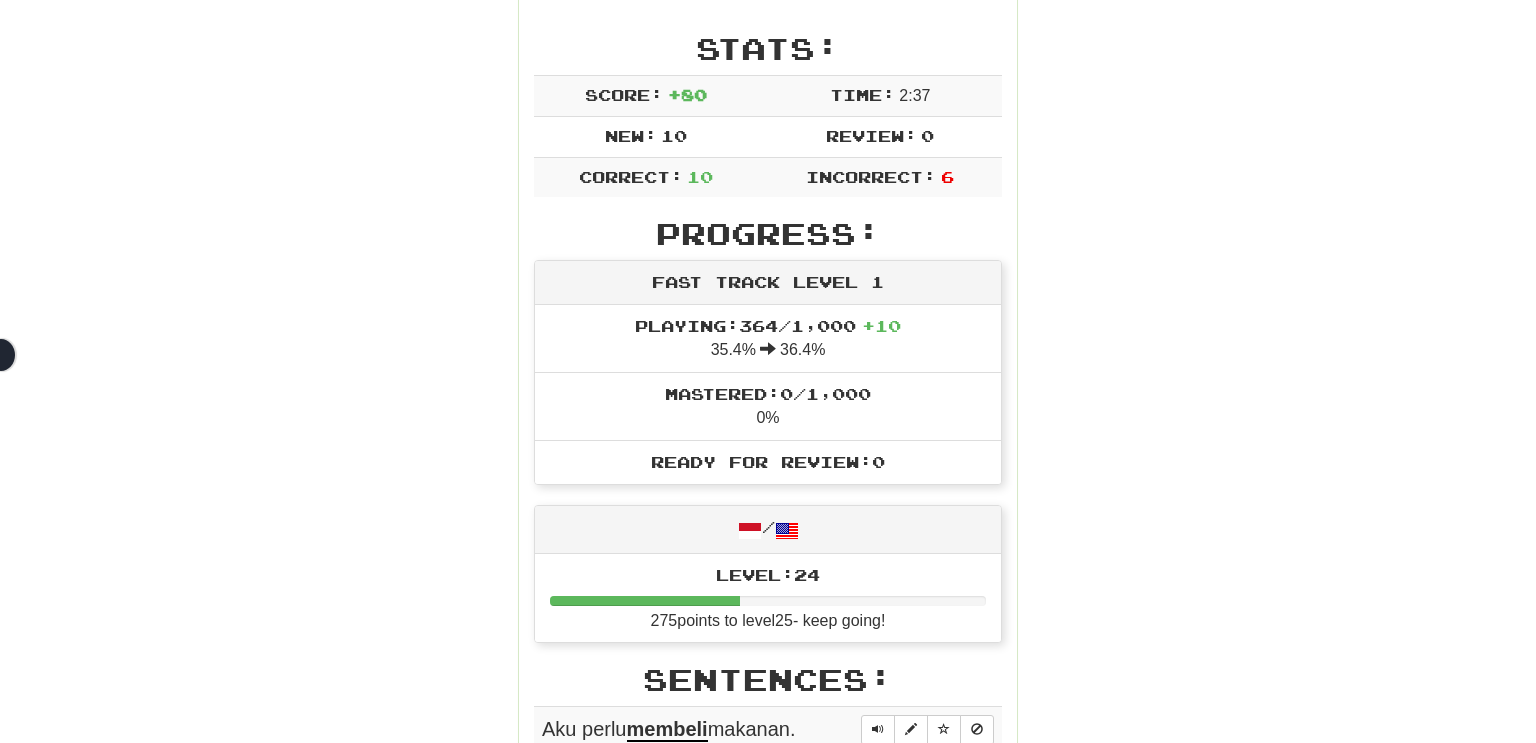 scroll, scrollTop: 0, scrollLeft: 0, axis: both 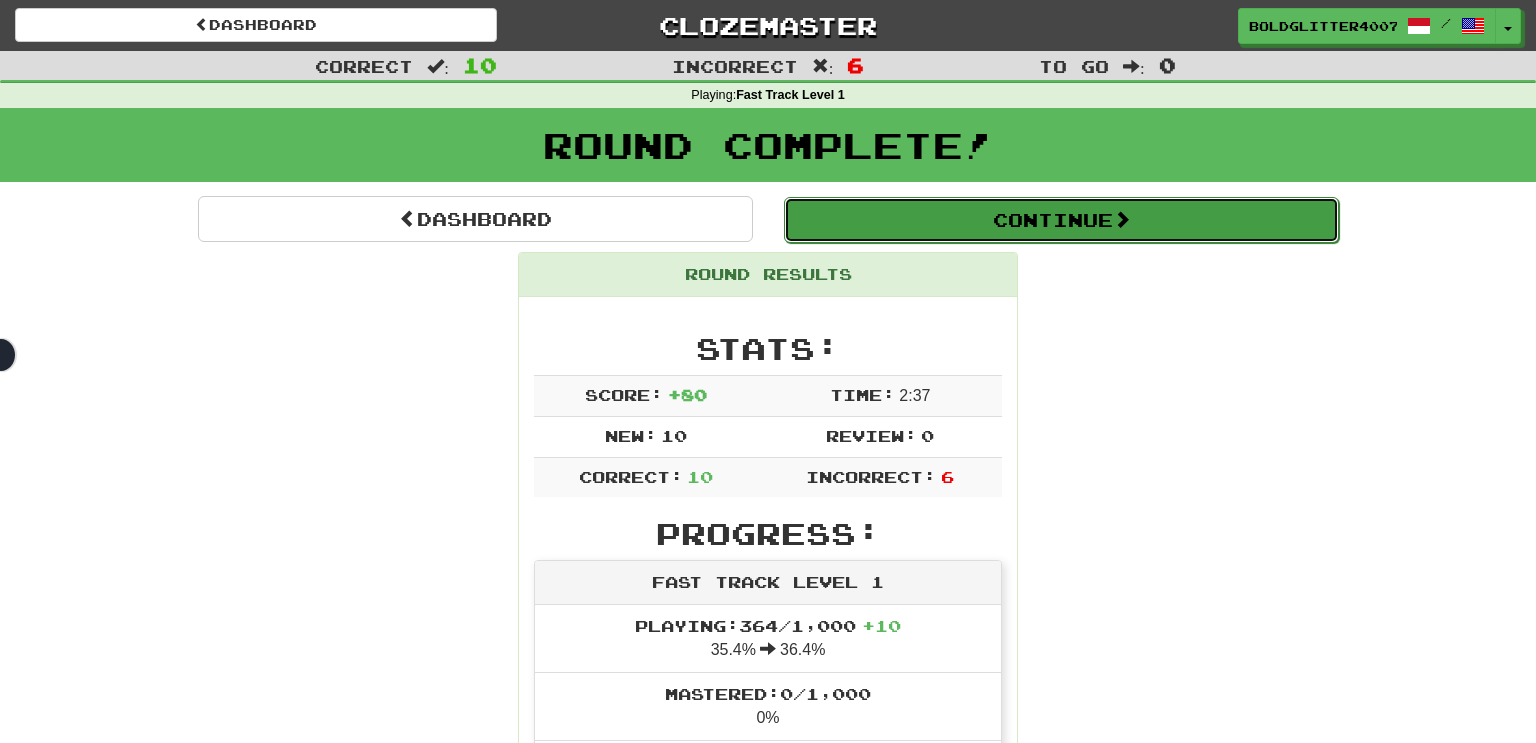 click on "Continue" at bounding box center (1061, 220) 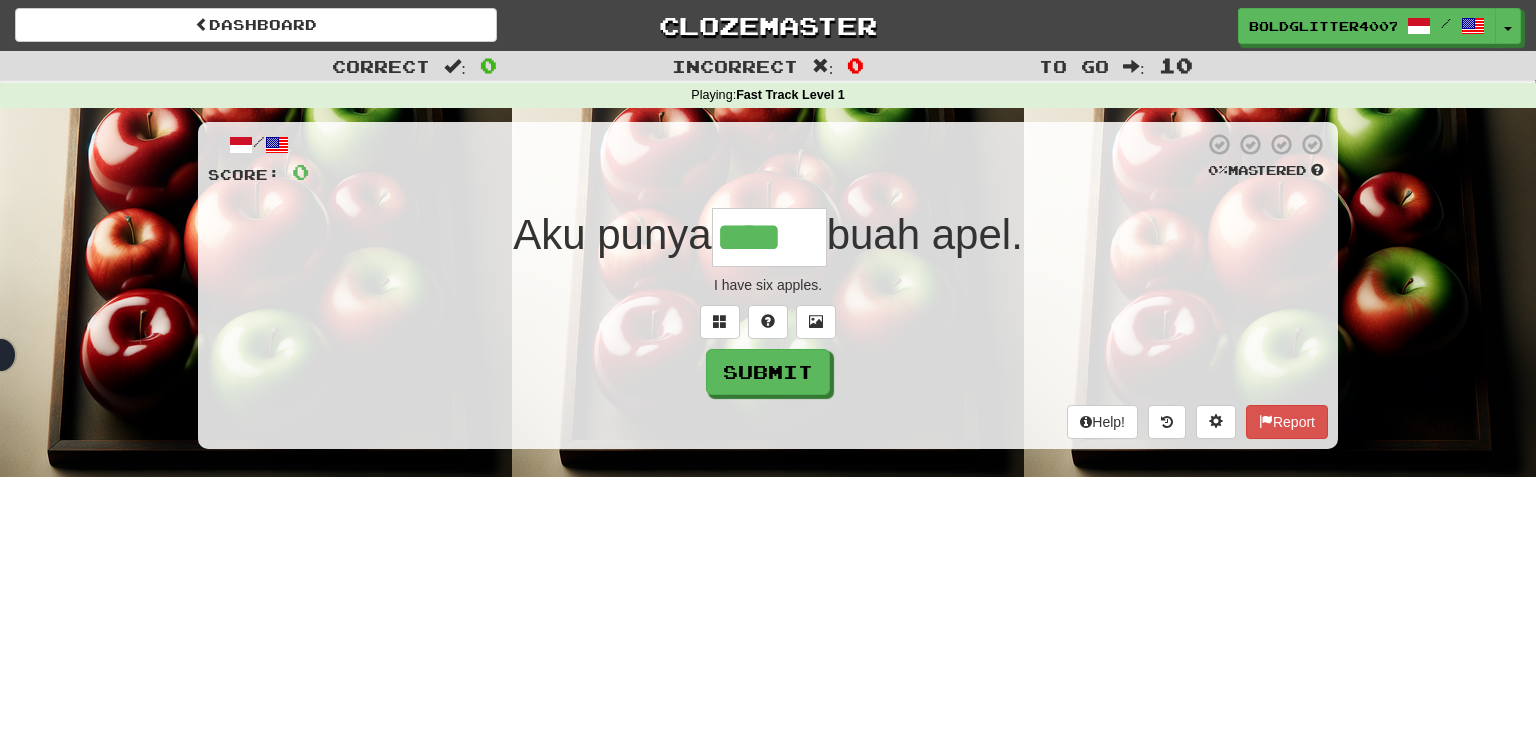 type on "****" 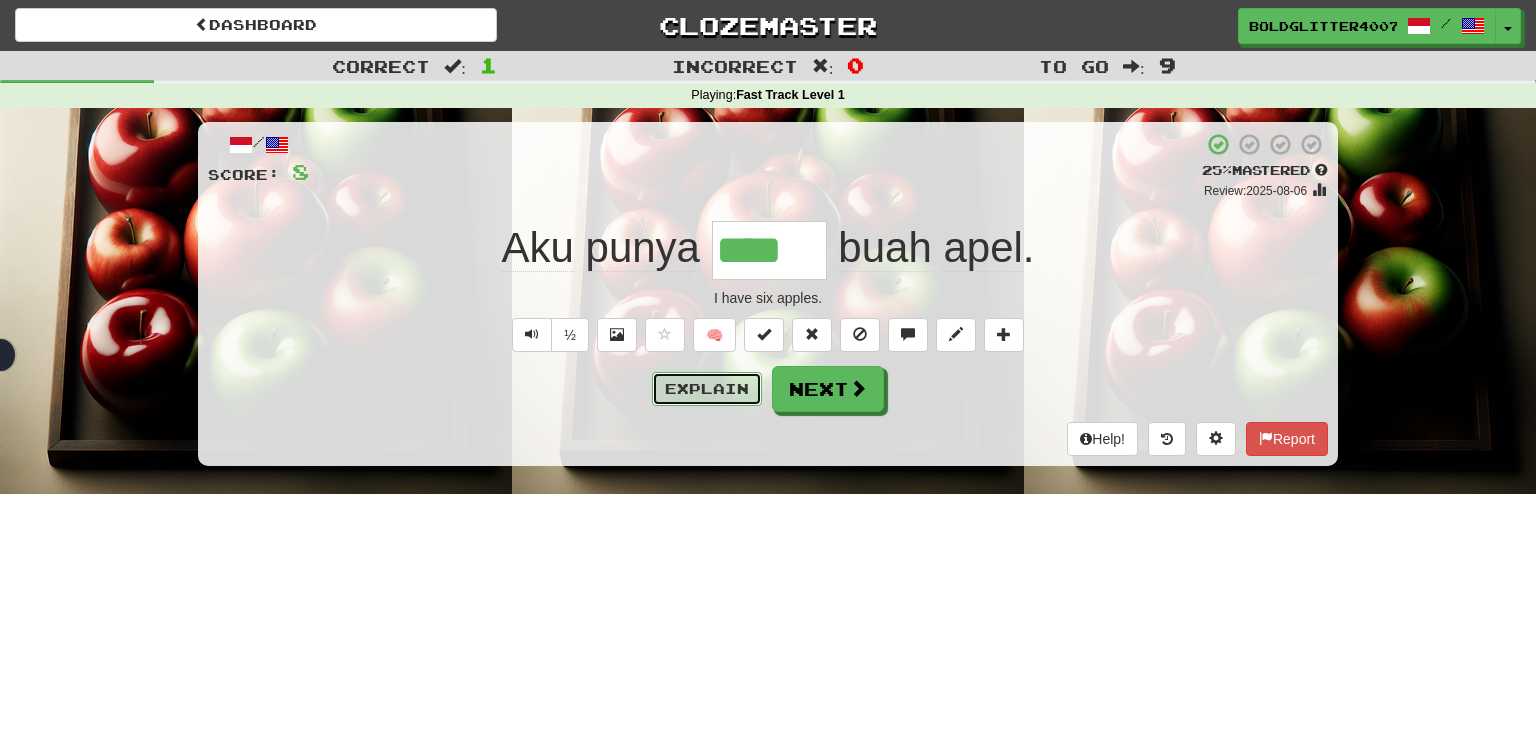 click on "Explain" at bounding box center [707, 389] 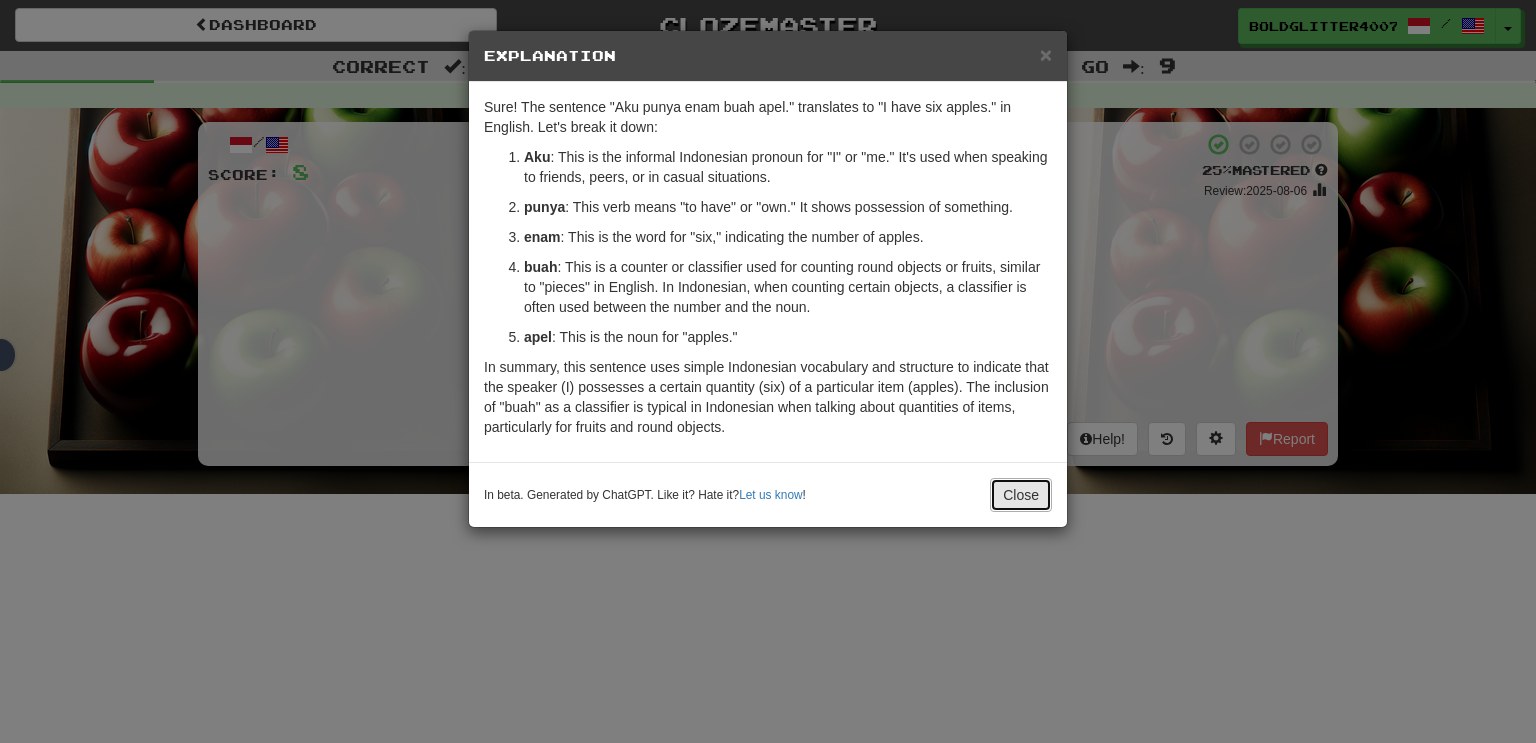 click on "Close" at bounding box center (1021, 495) 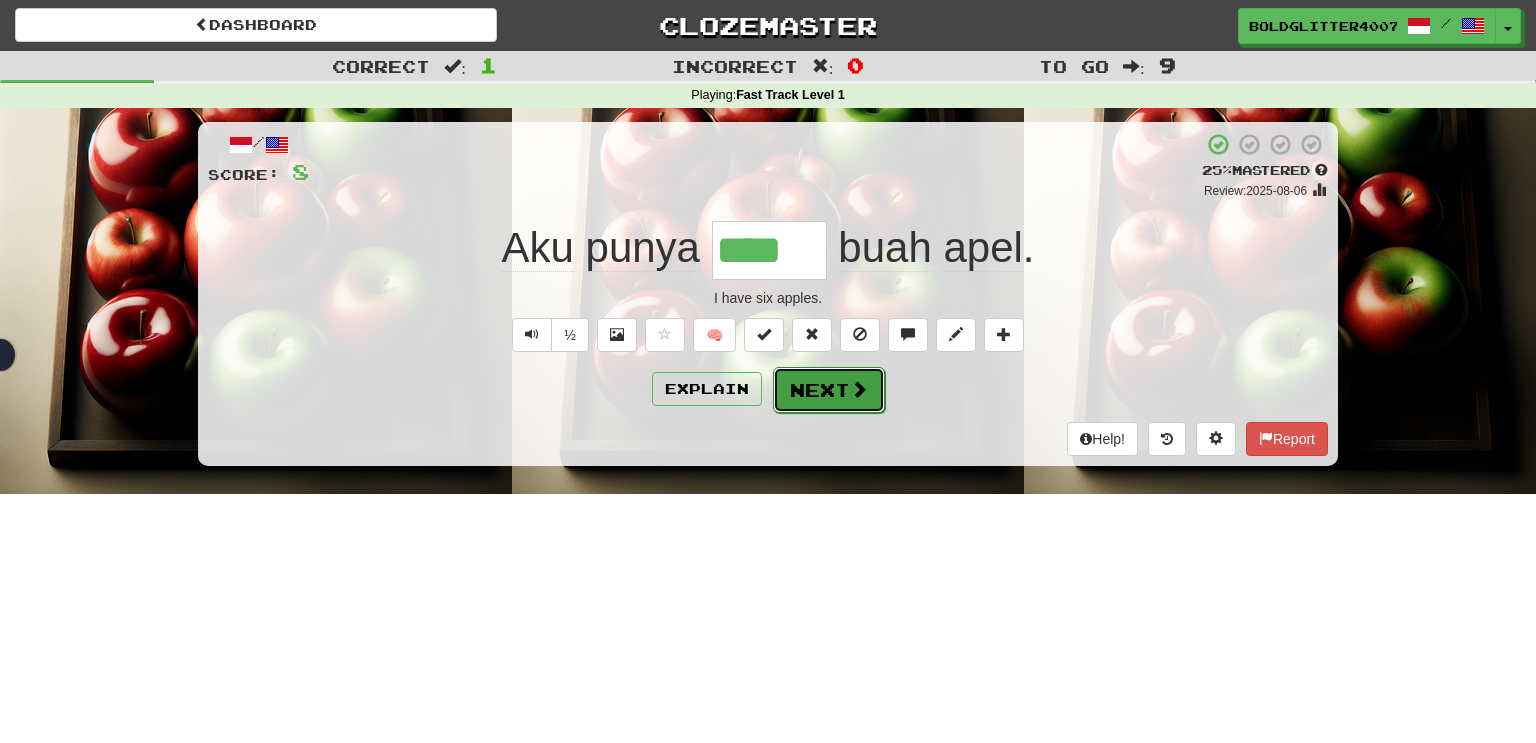 click on "Next" at bounding box center [829, 390] 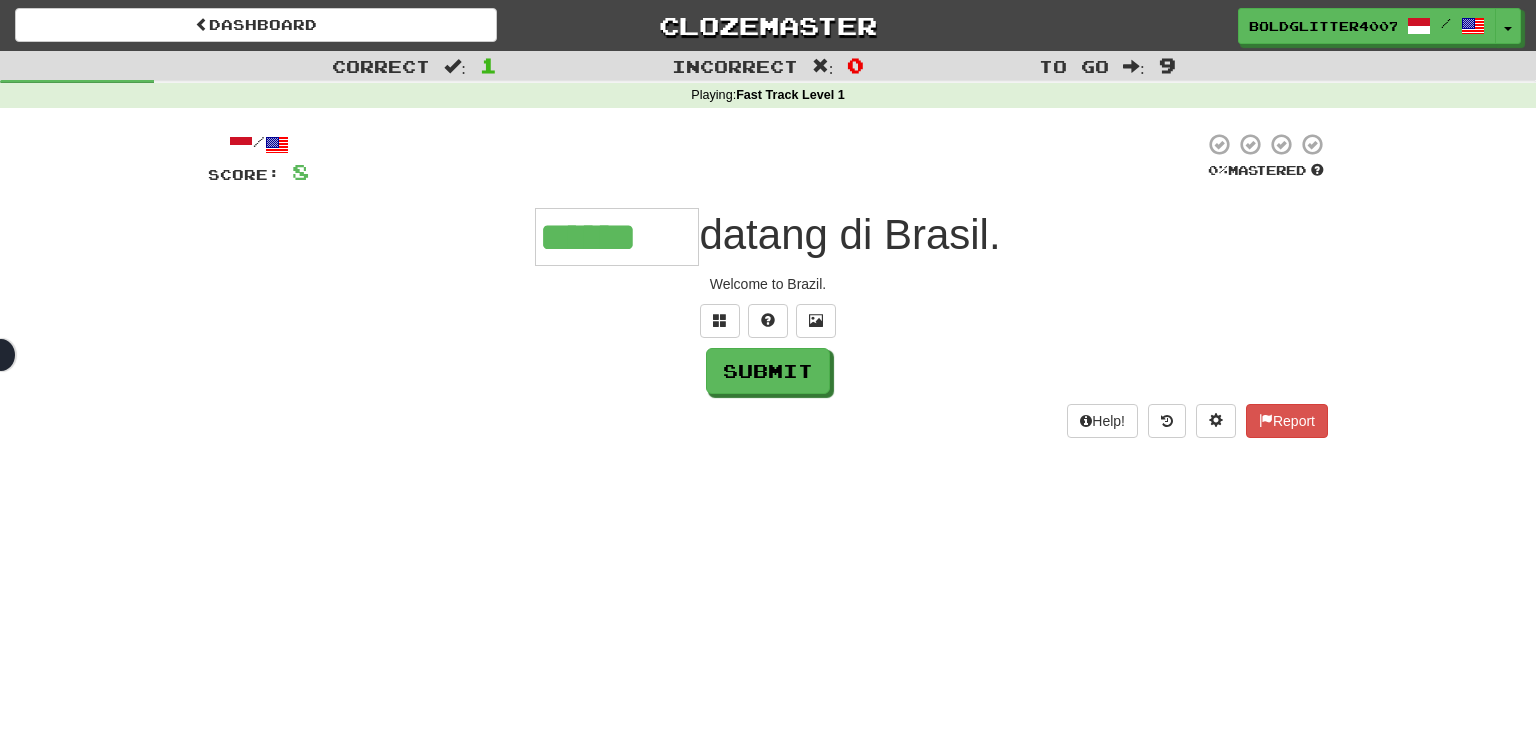 scroll, scrollTop: 0, scrollLeft: 0, axis: both 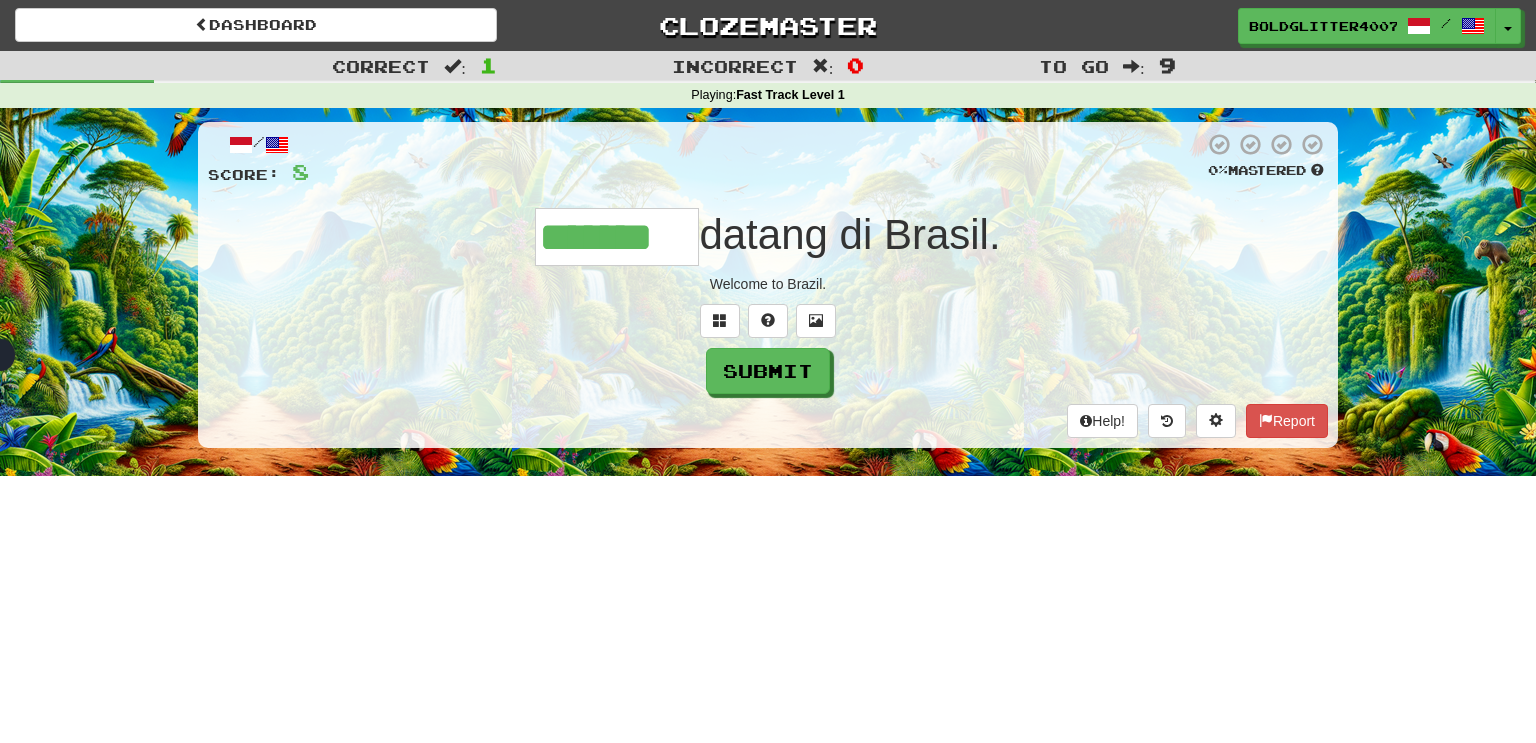 type on "*******" 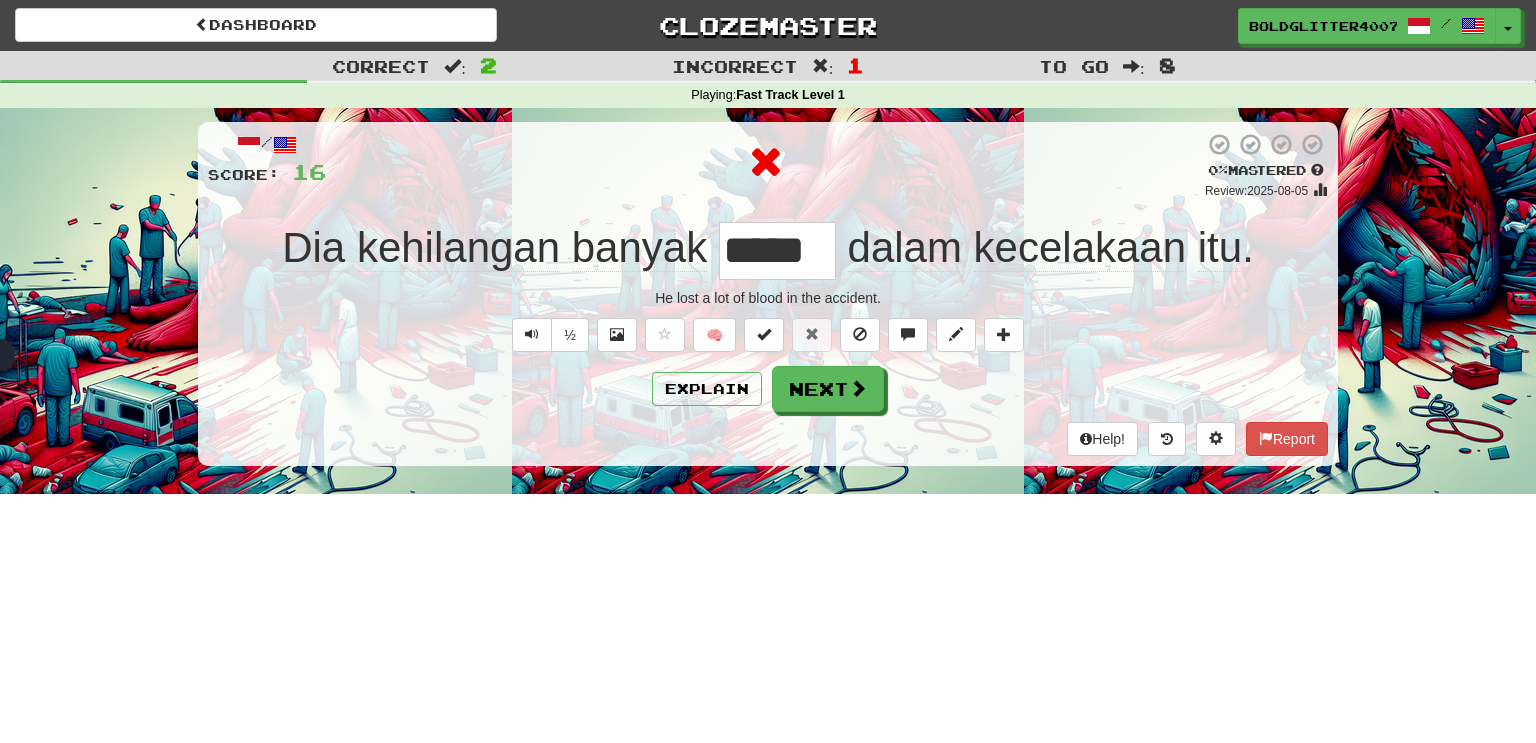 type on "*" 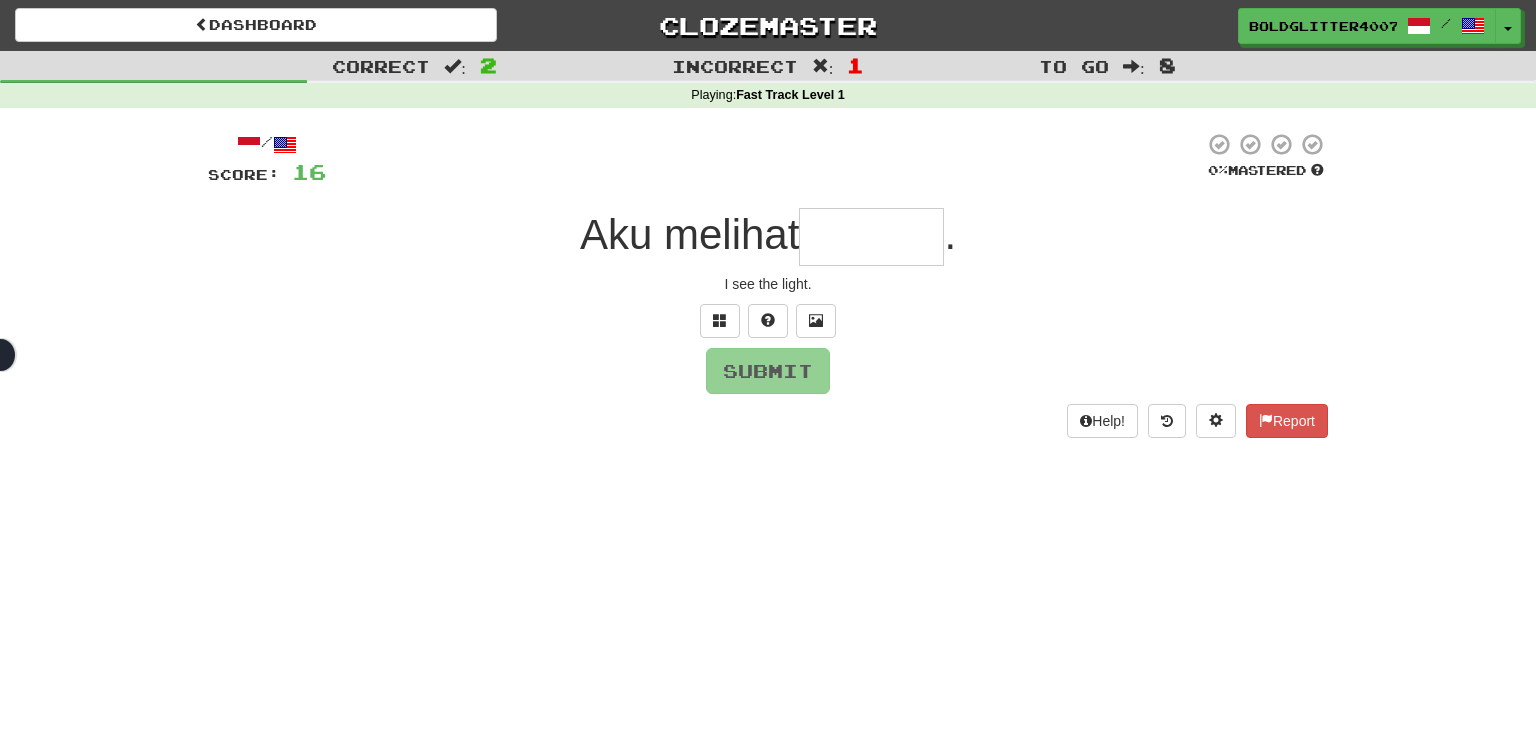 type on "******" 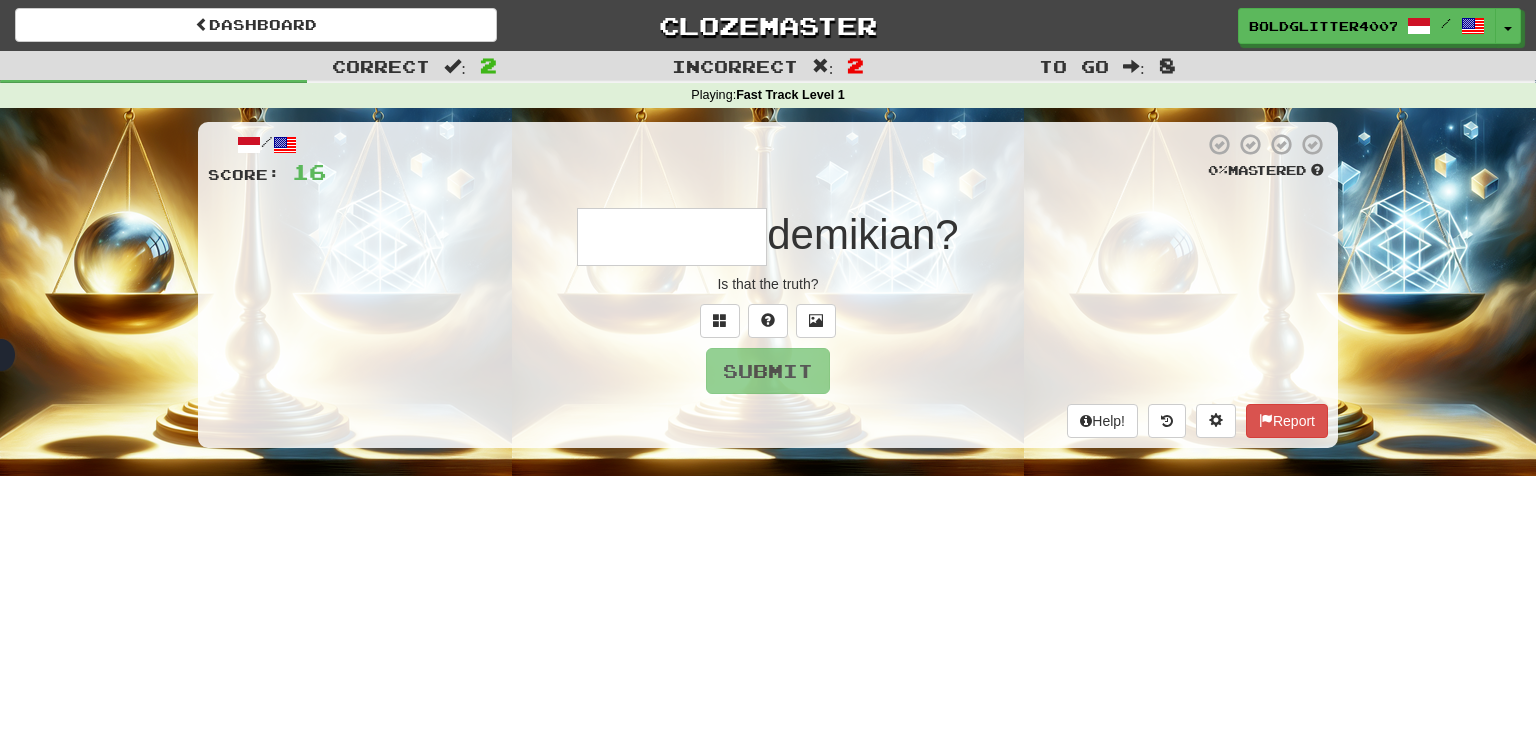 type on "********" 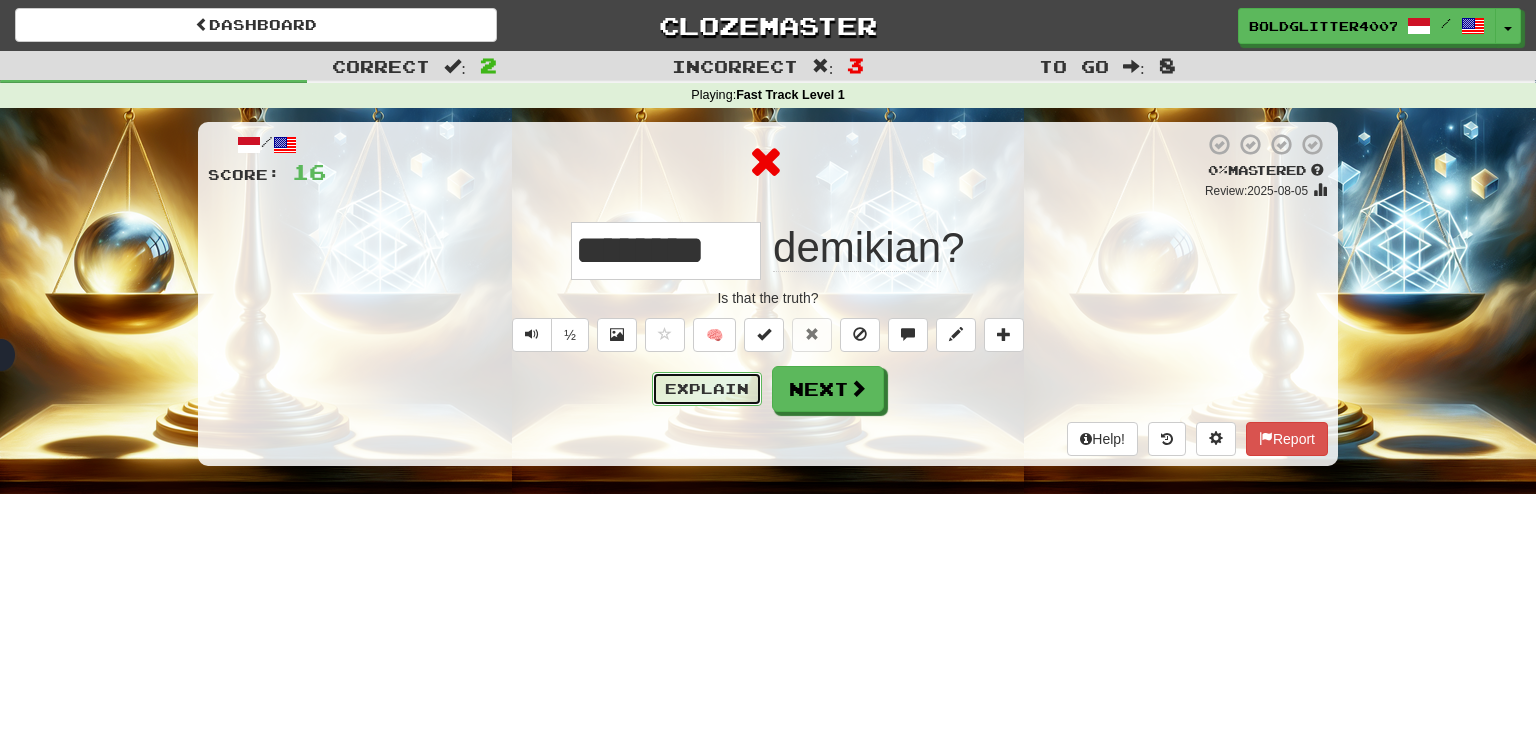 click on "Explain" at bounding box center [707, 389] 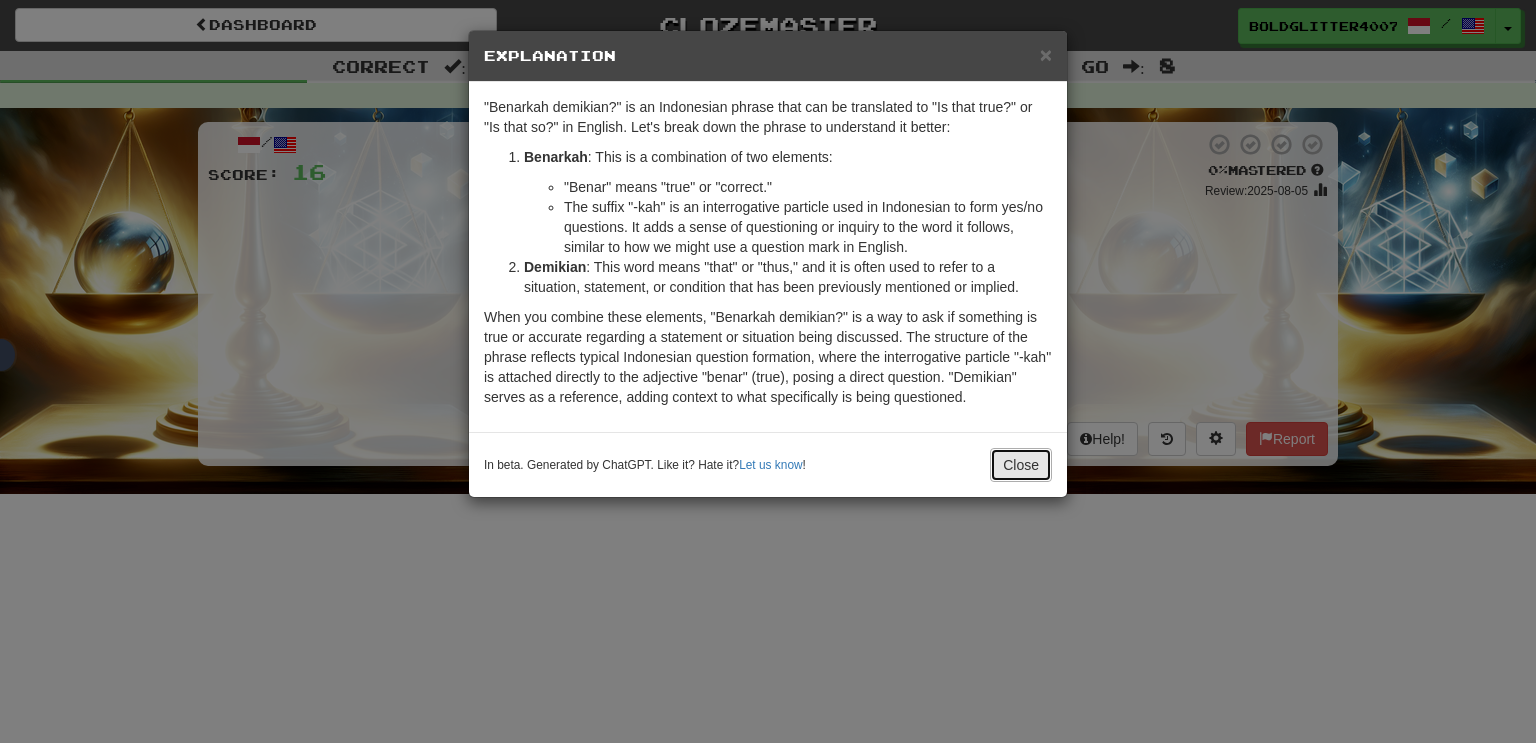 click on "Close" at bounding box center [1021, 465] 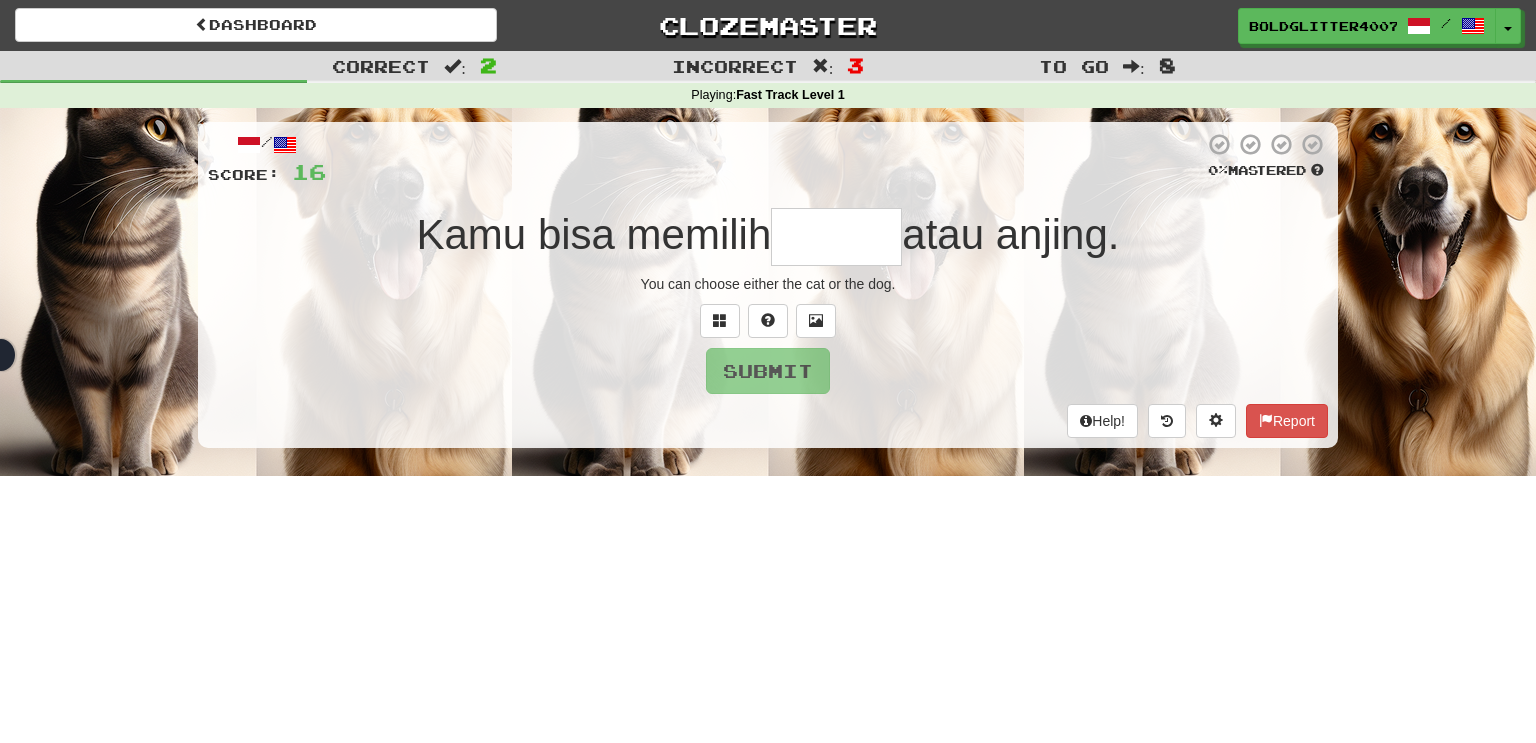type on "******" 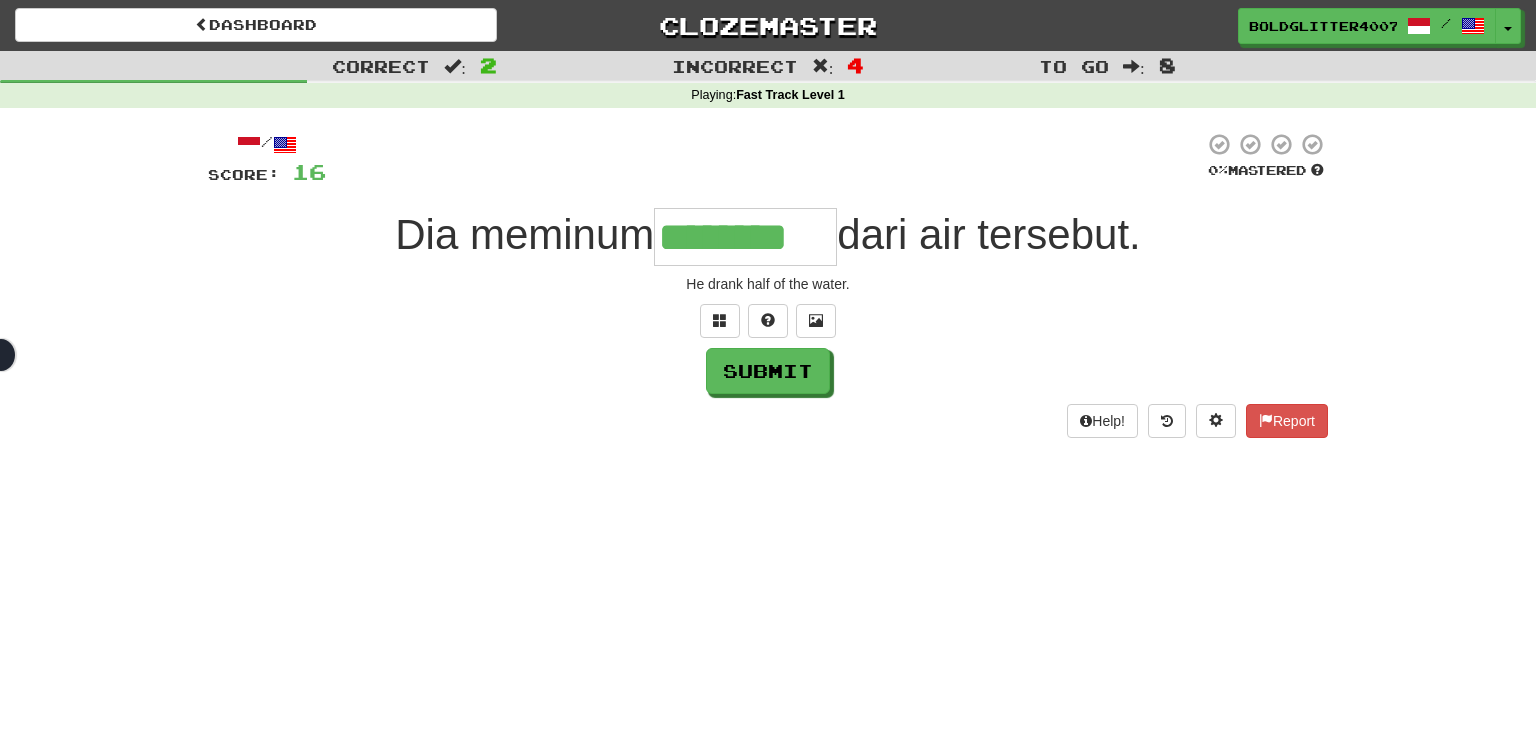type on "********" 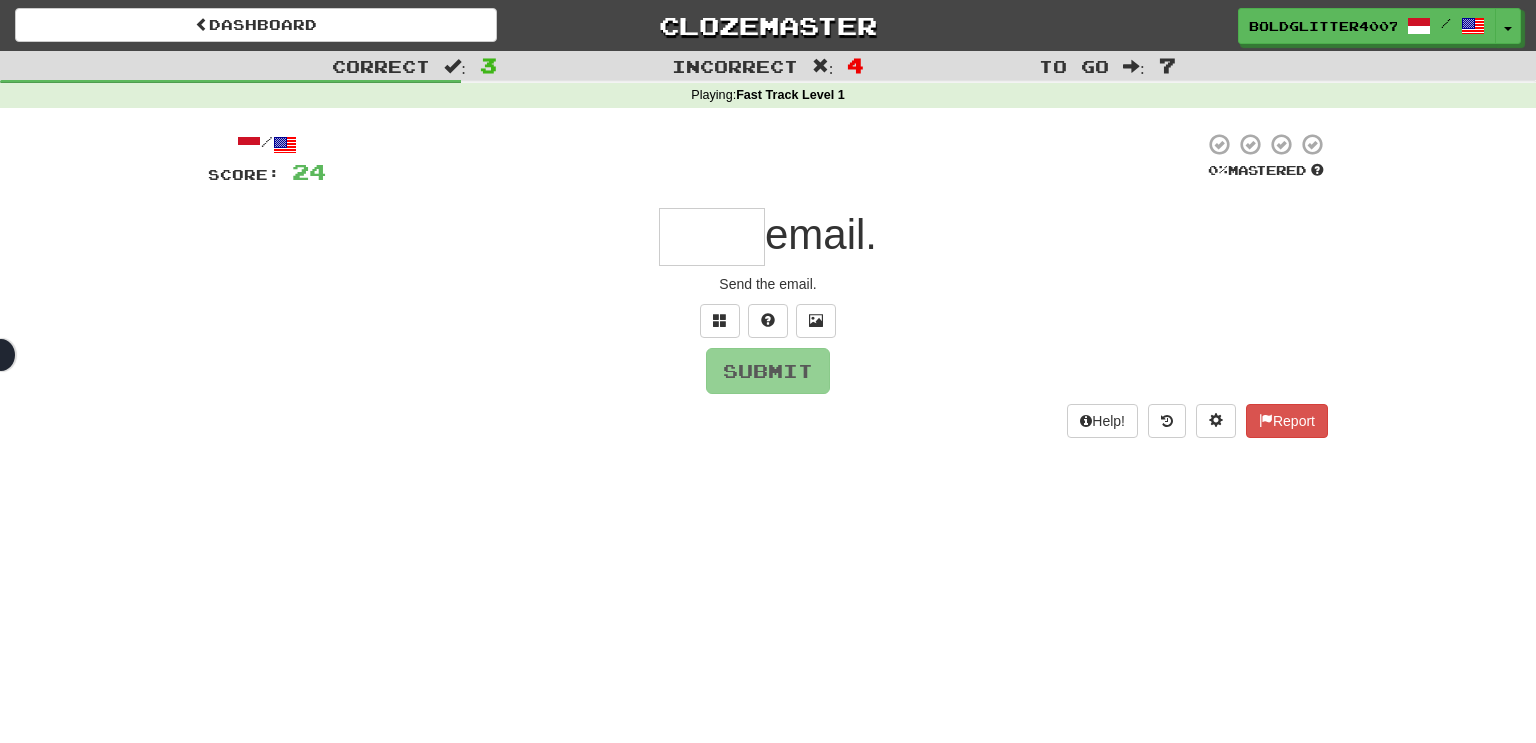 type on "*" 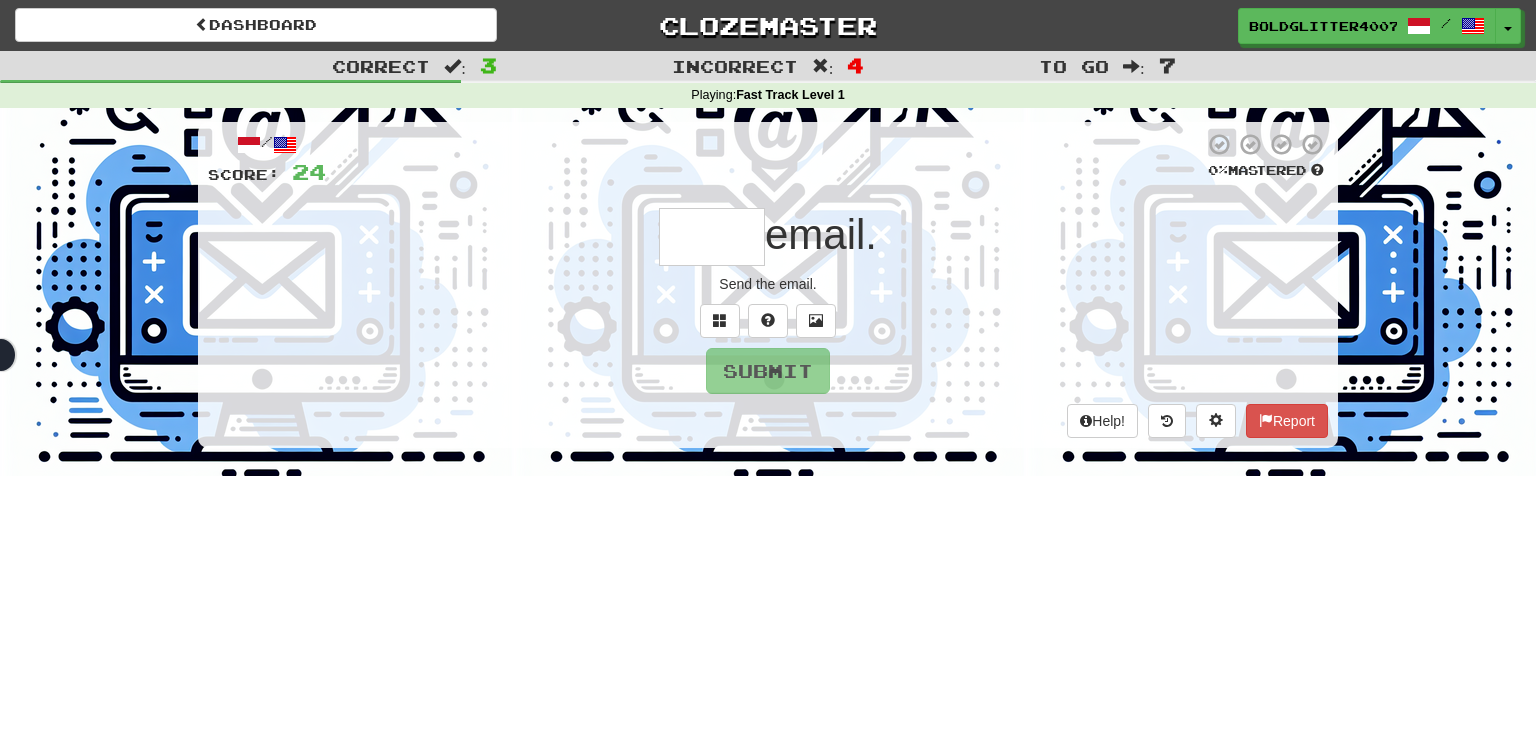 type on "*" 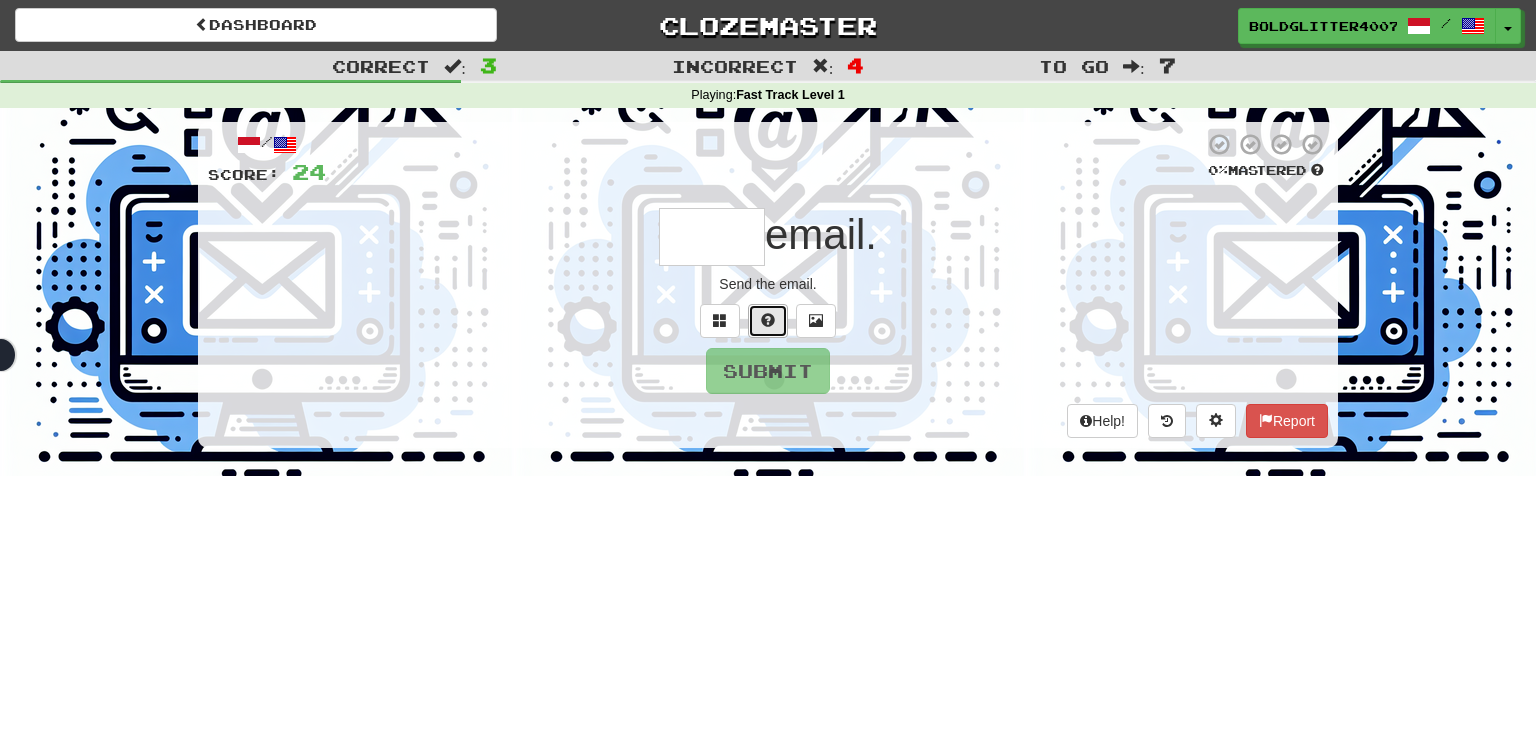 click at bounding box center [768, 321] 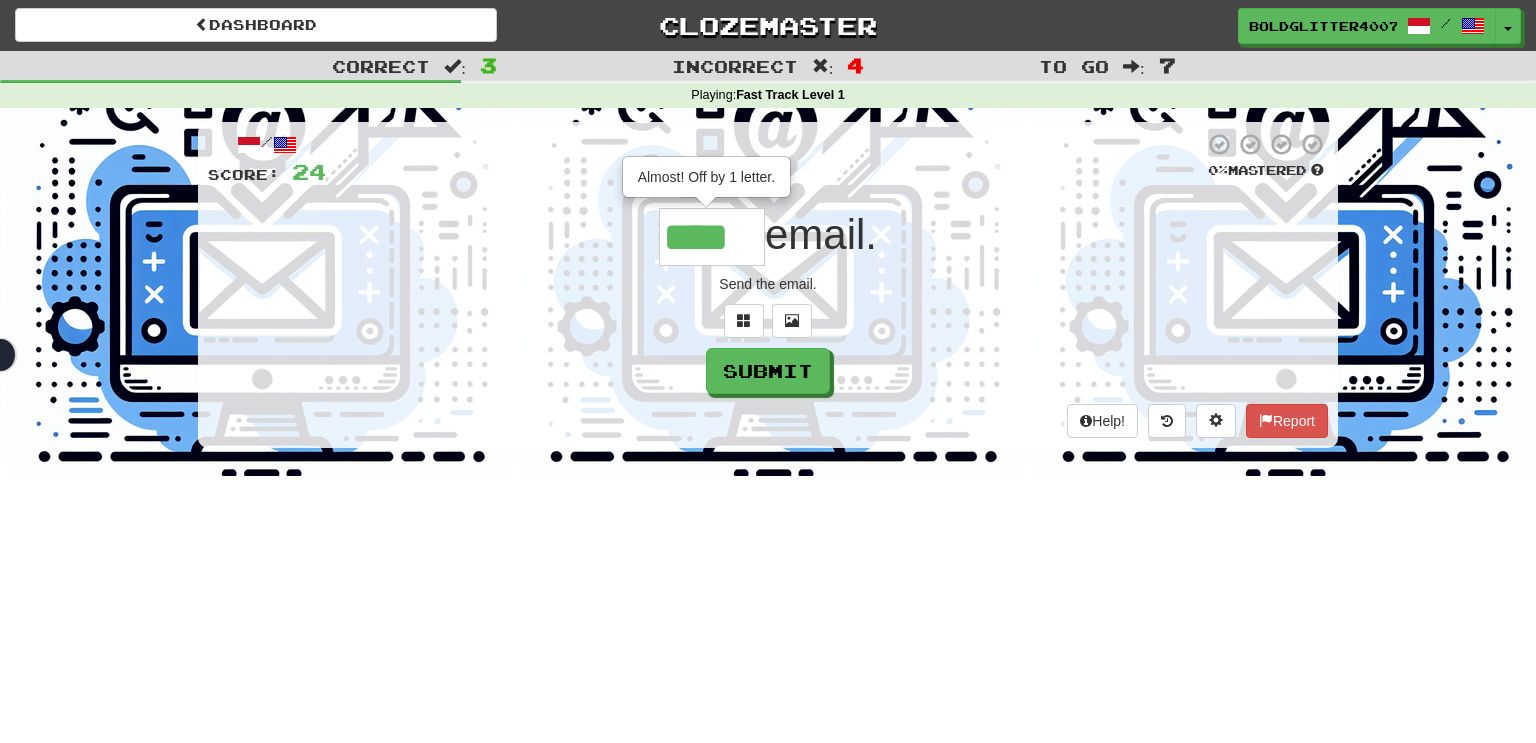 type on "*****" 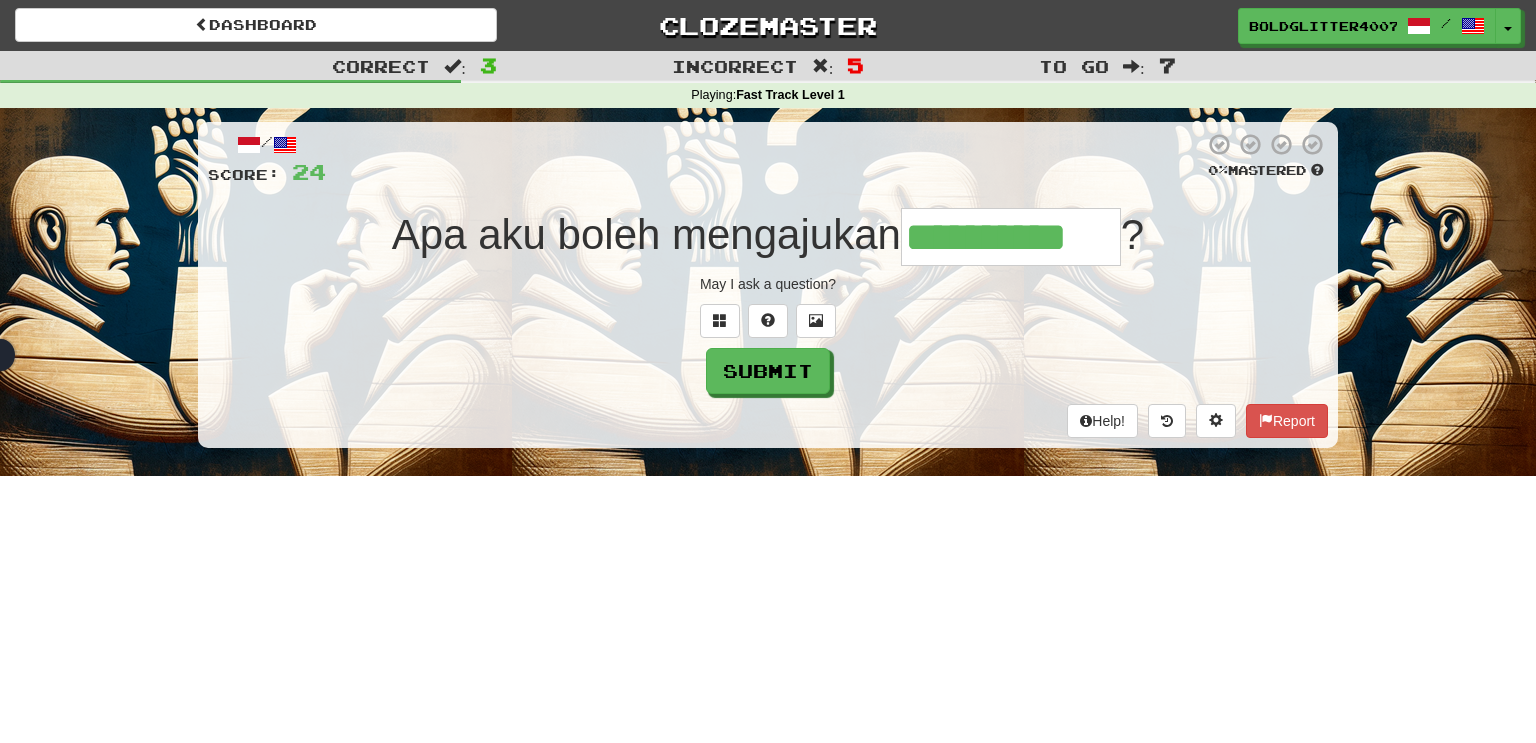 type on "**********" 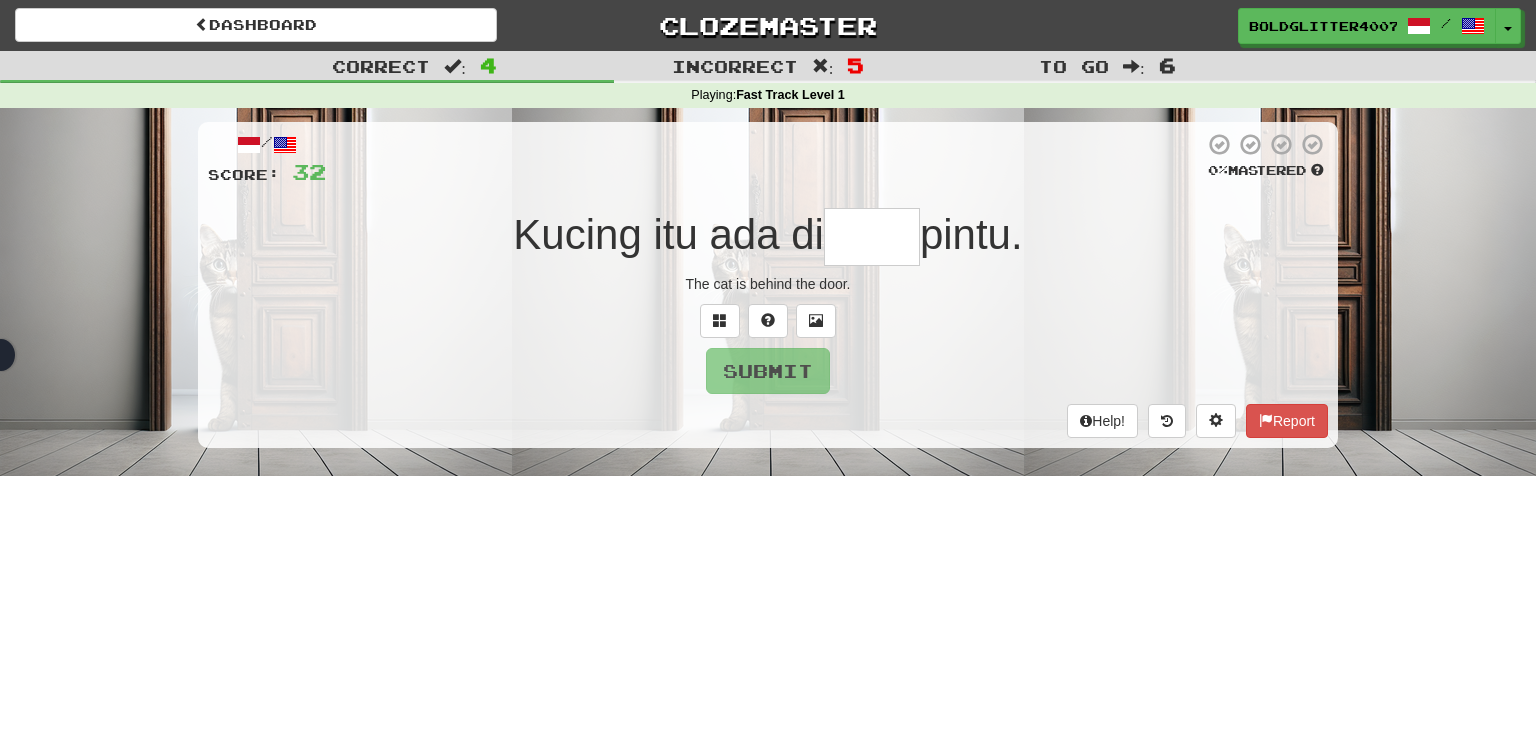 type on "*****" 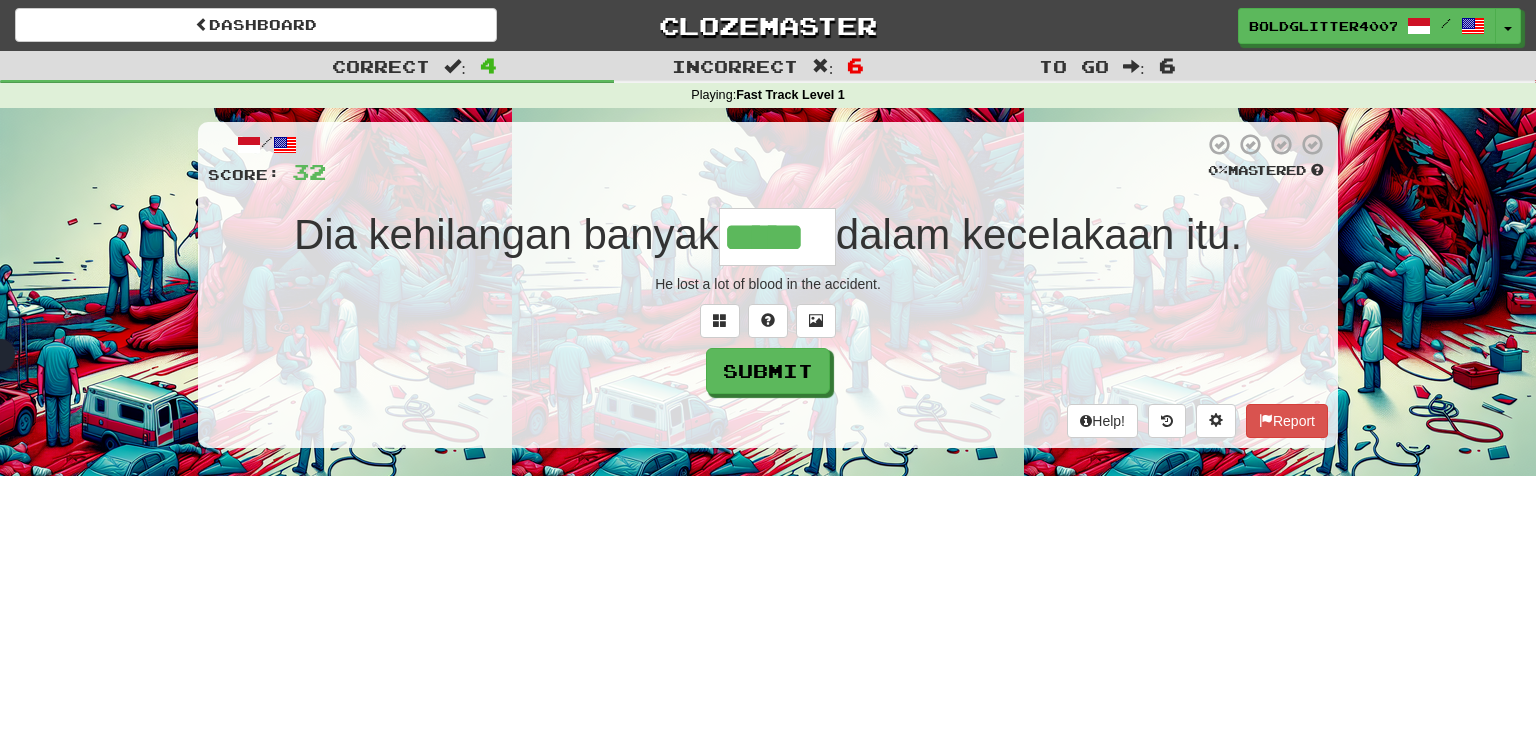 type on "*****" 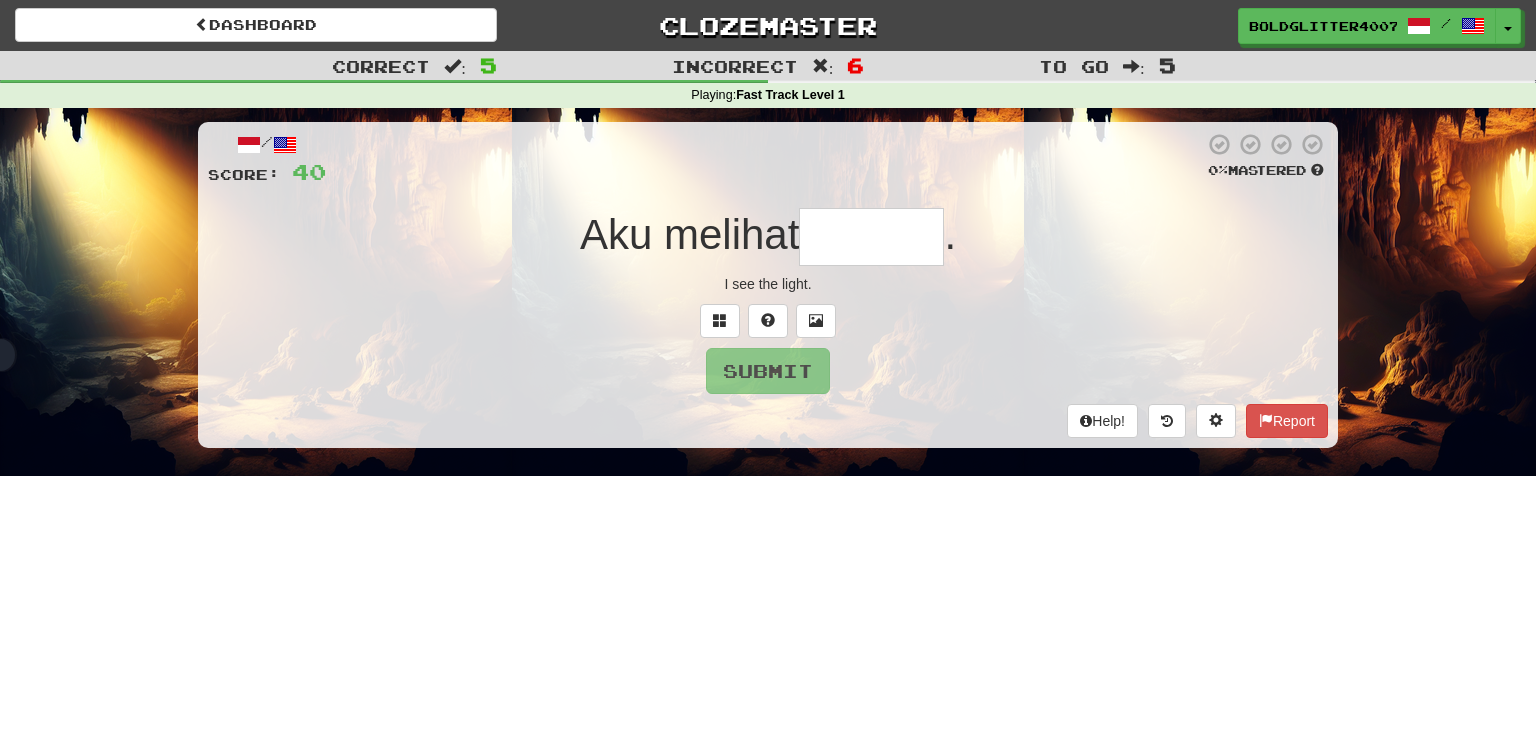 type on "******" 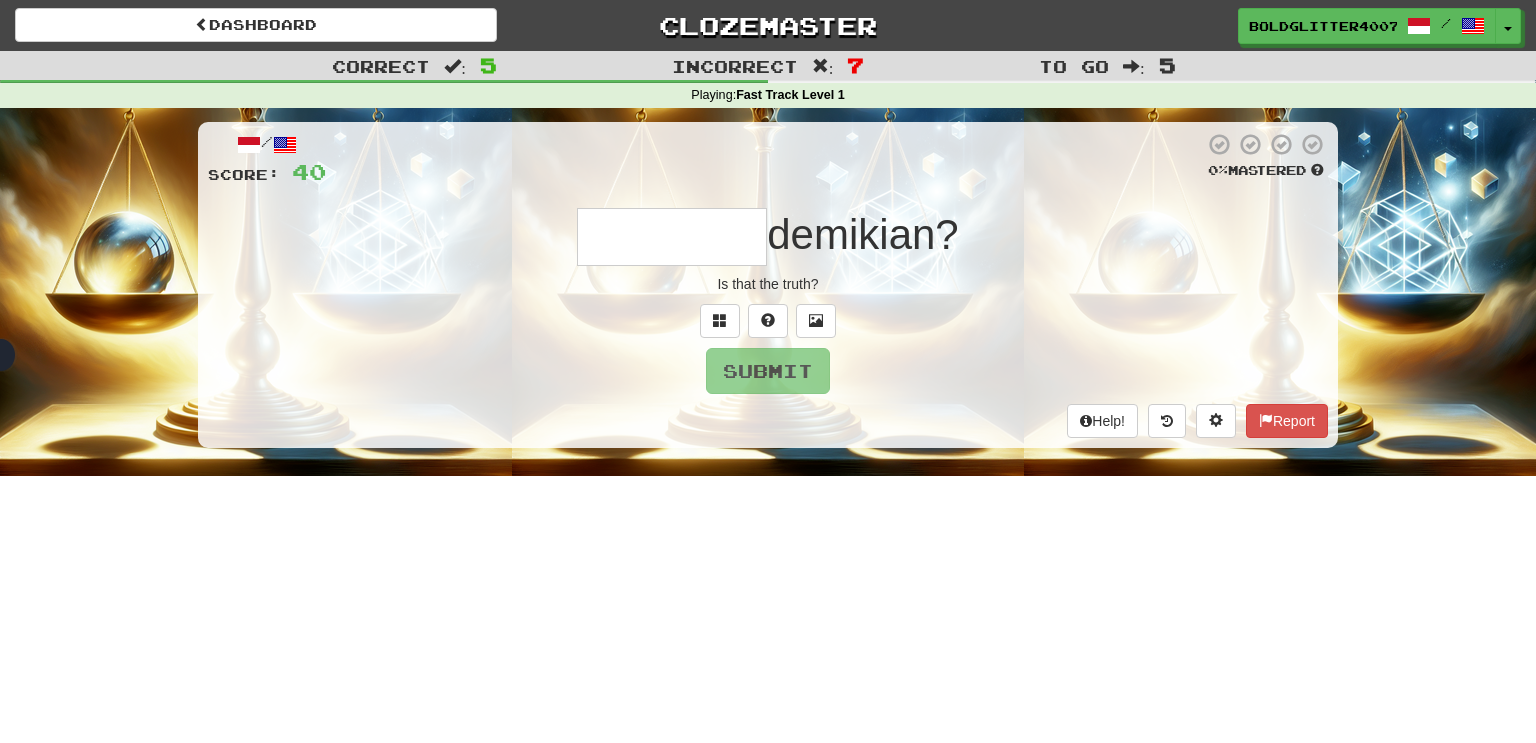 type on "********" 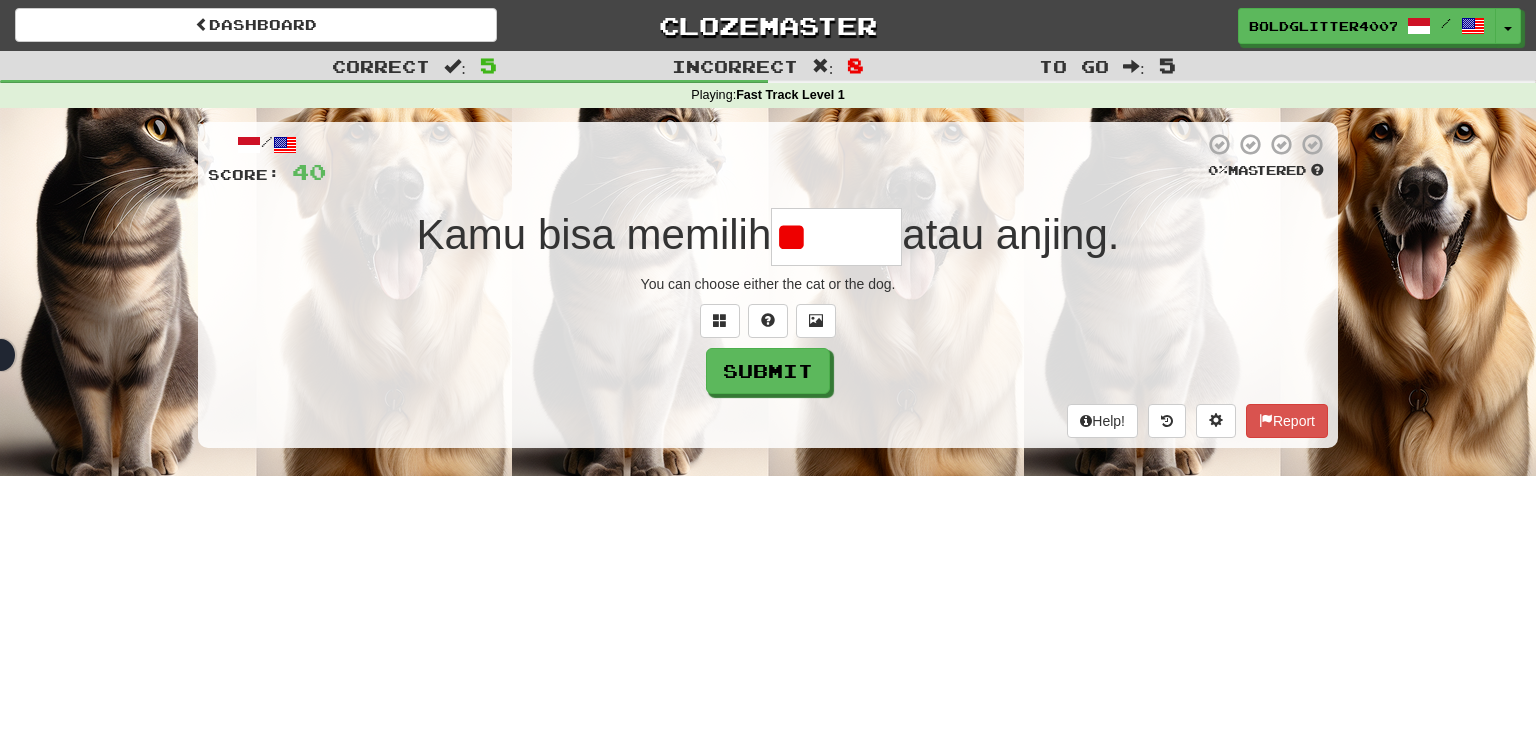 type on "*" 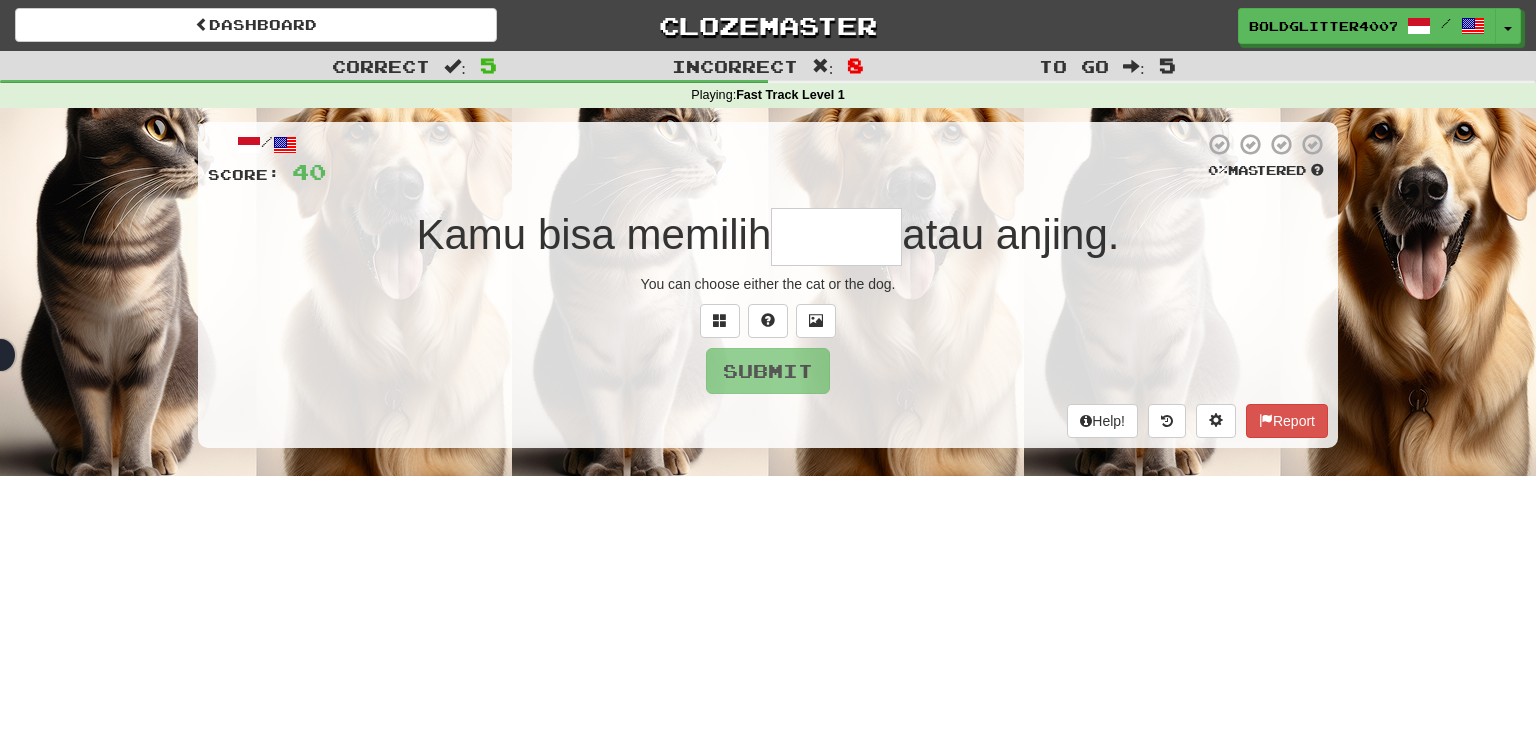 type on "******" 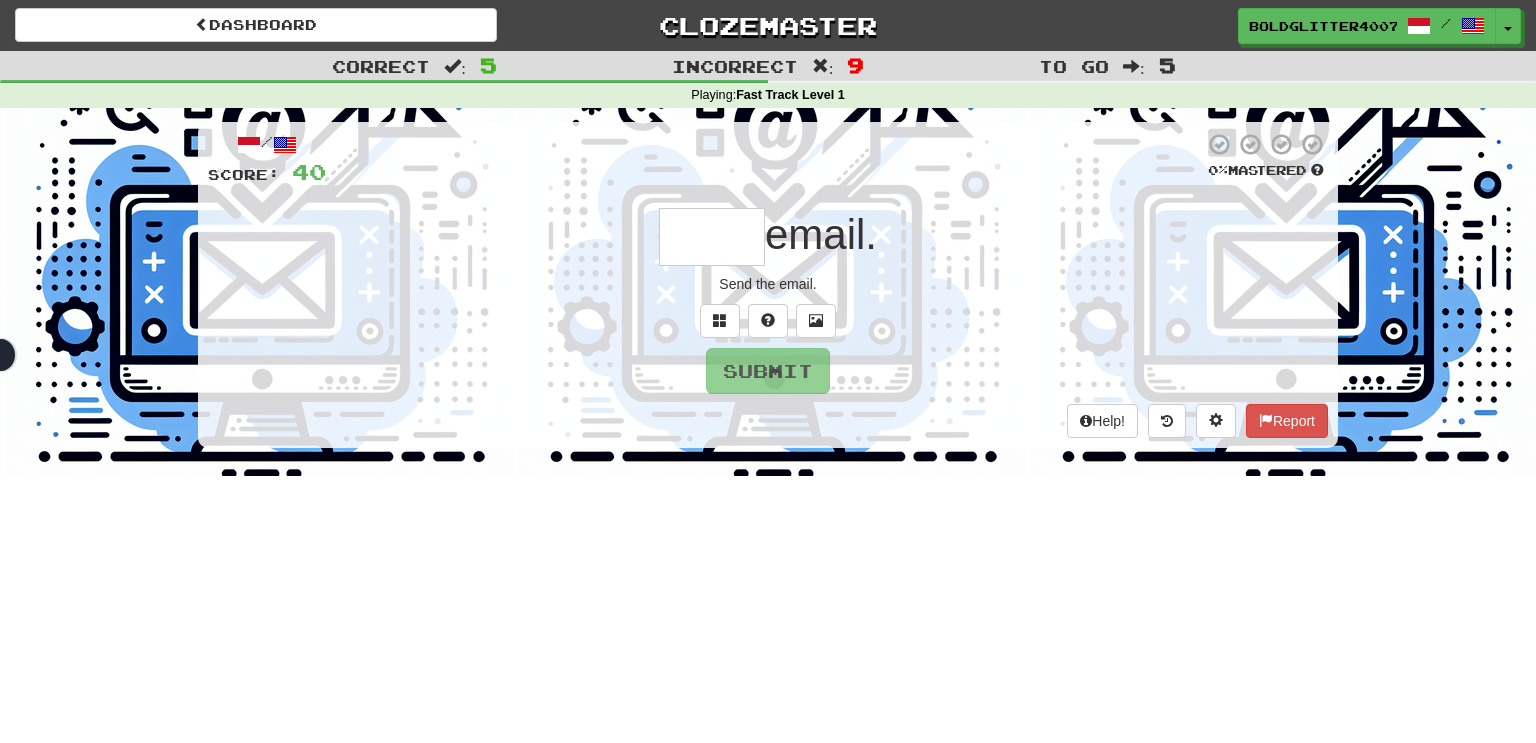 type on "*" 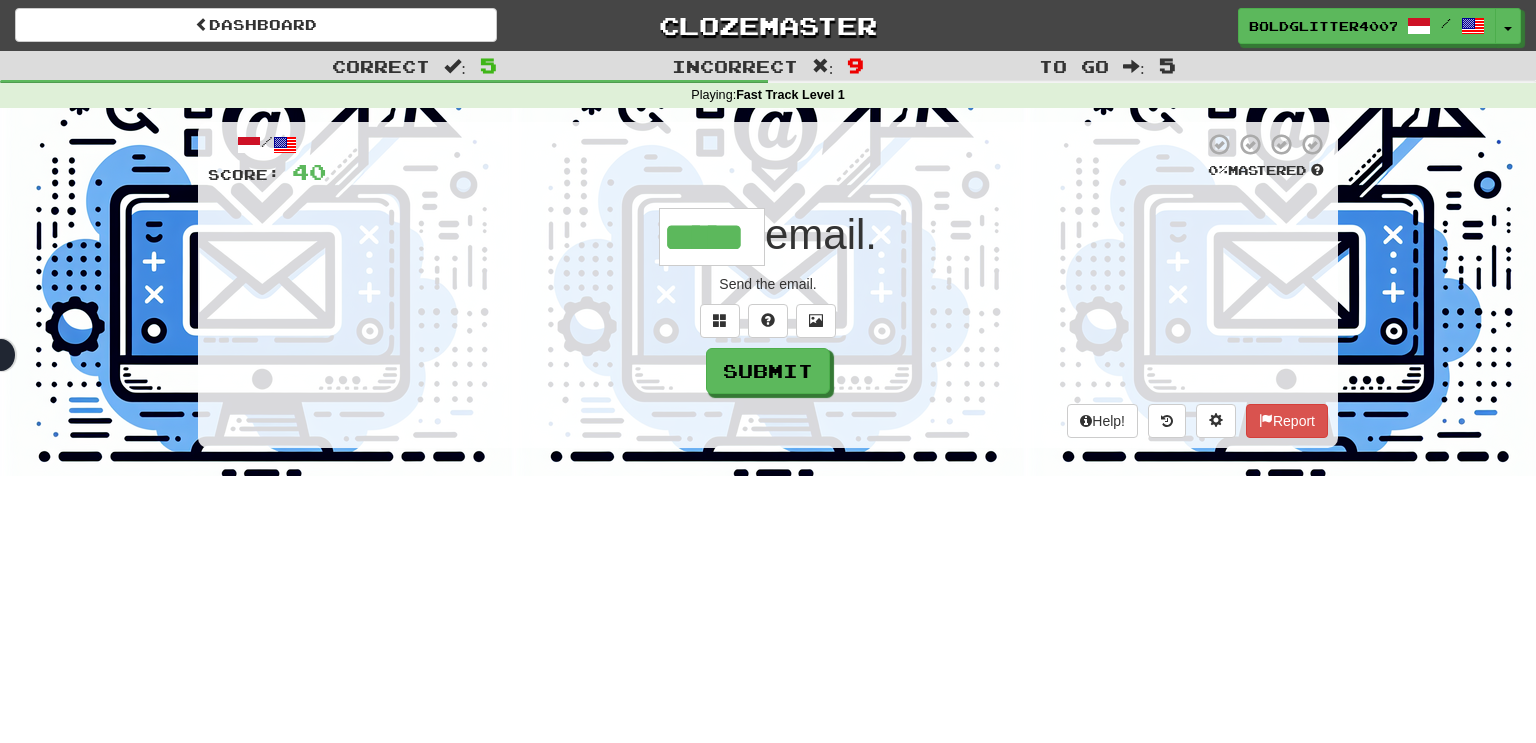 type on "*****" 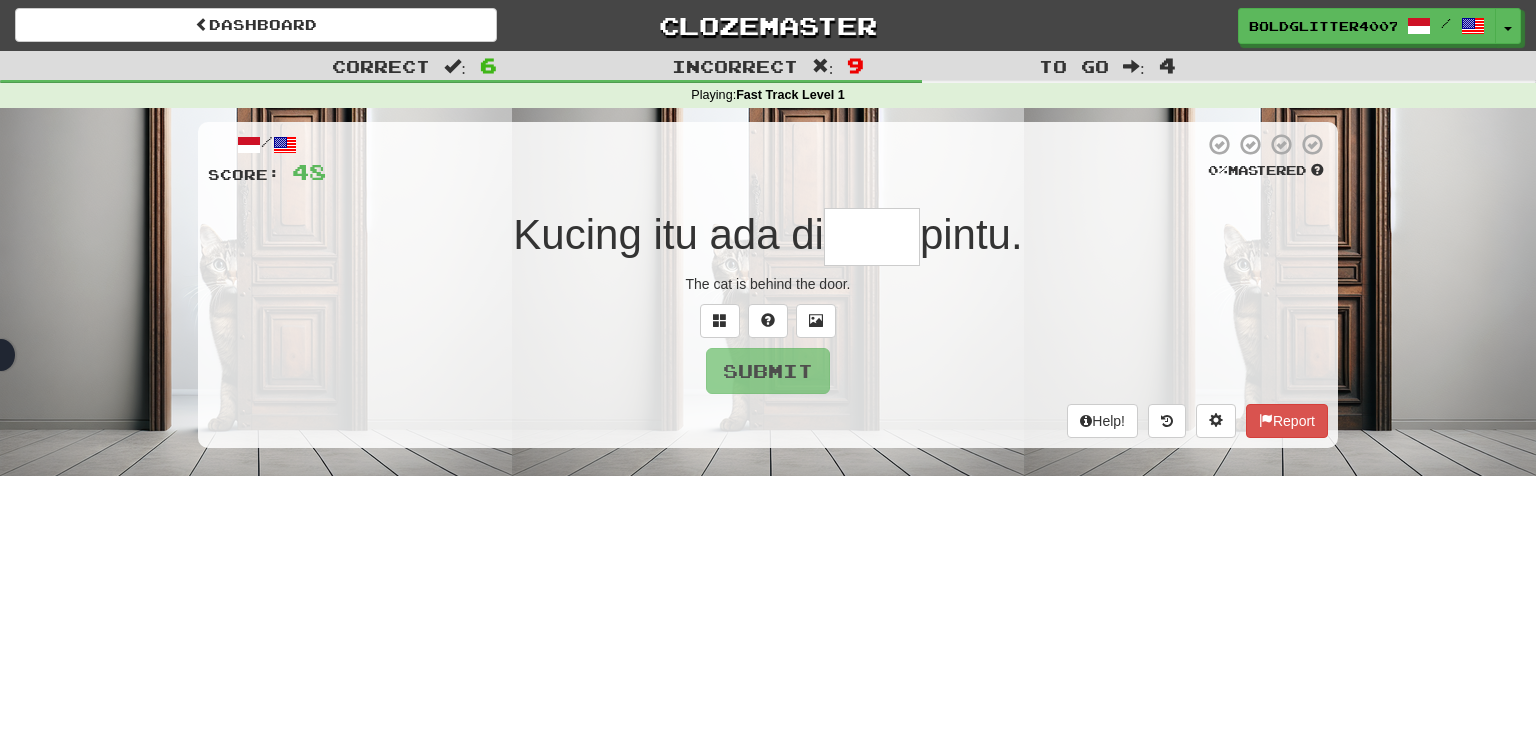 type on "*****" 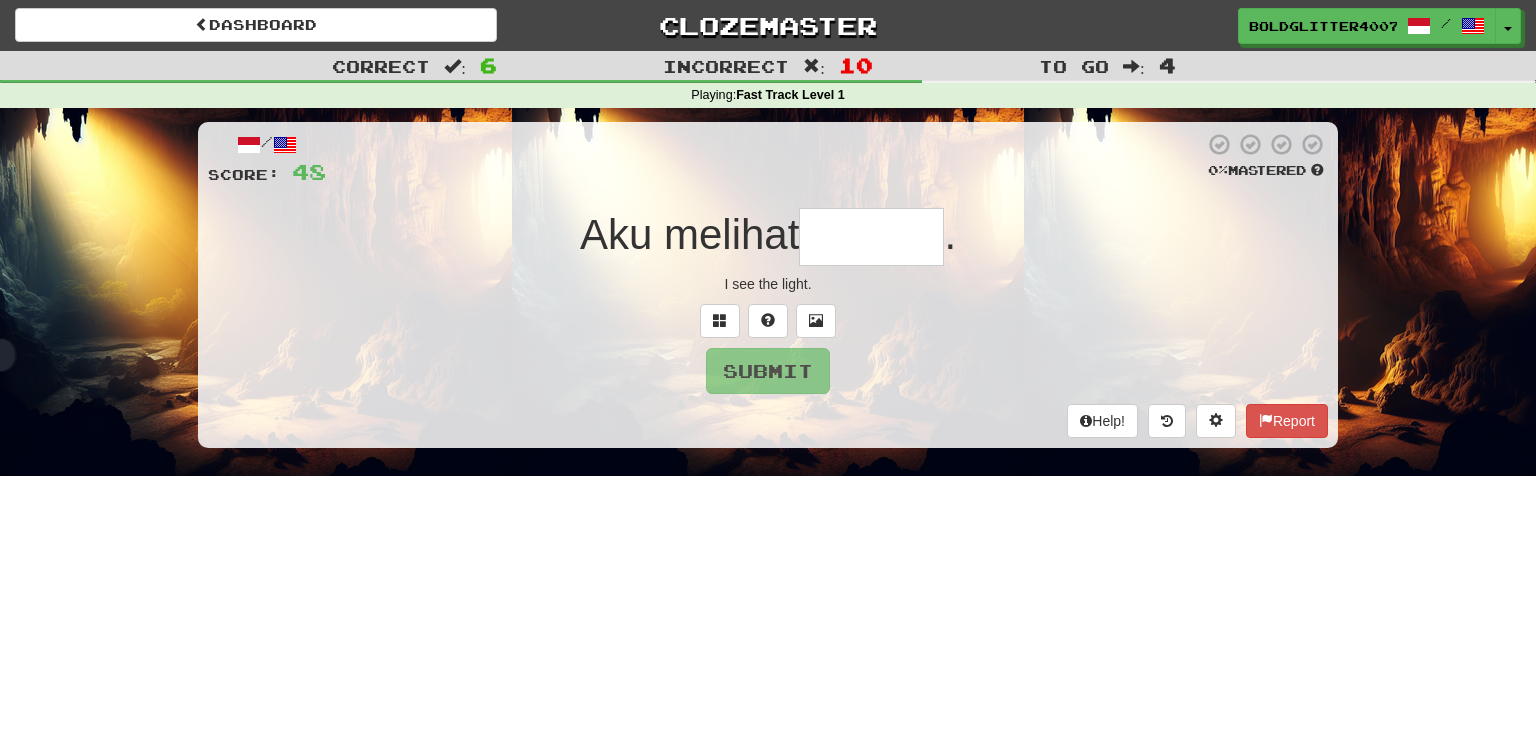 type on "******" 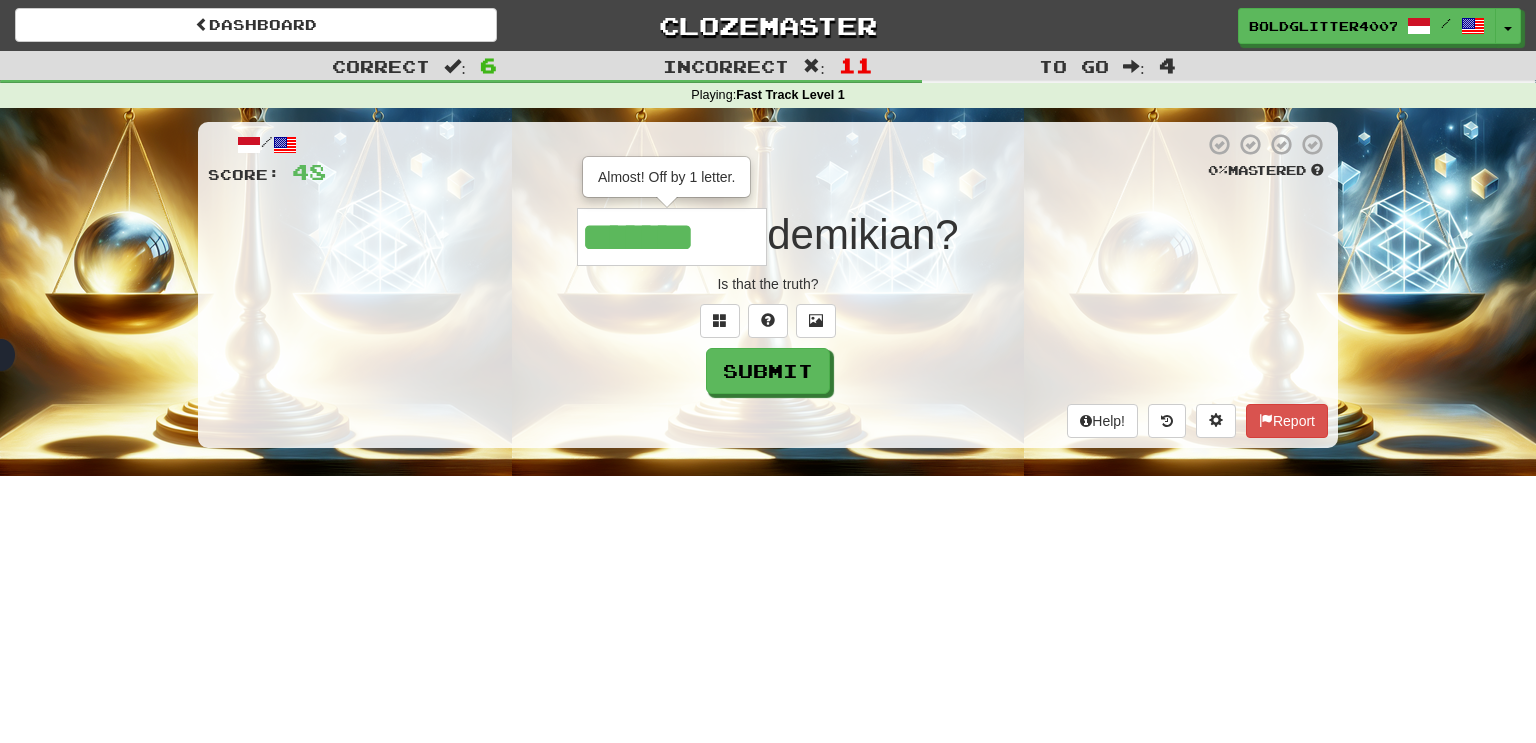 scroll, scrollTop: 0, scrollLeft: 0, axis: both 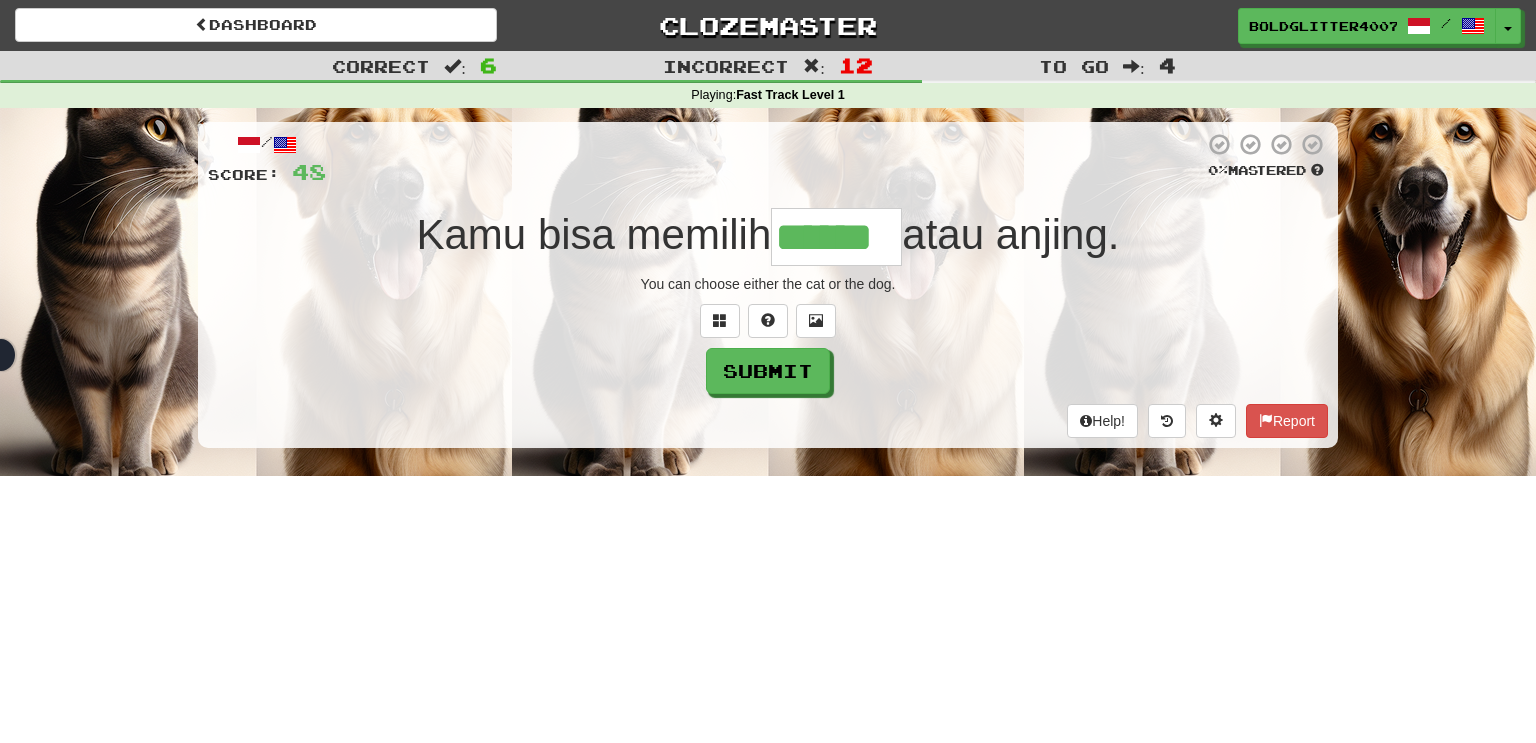 type on "******" 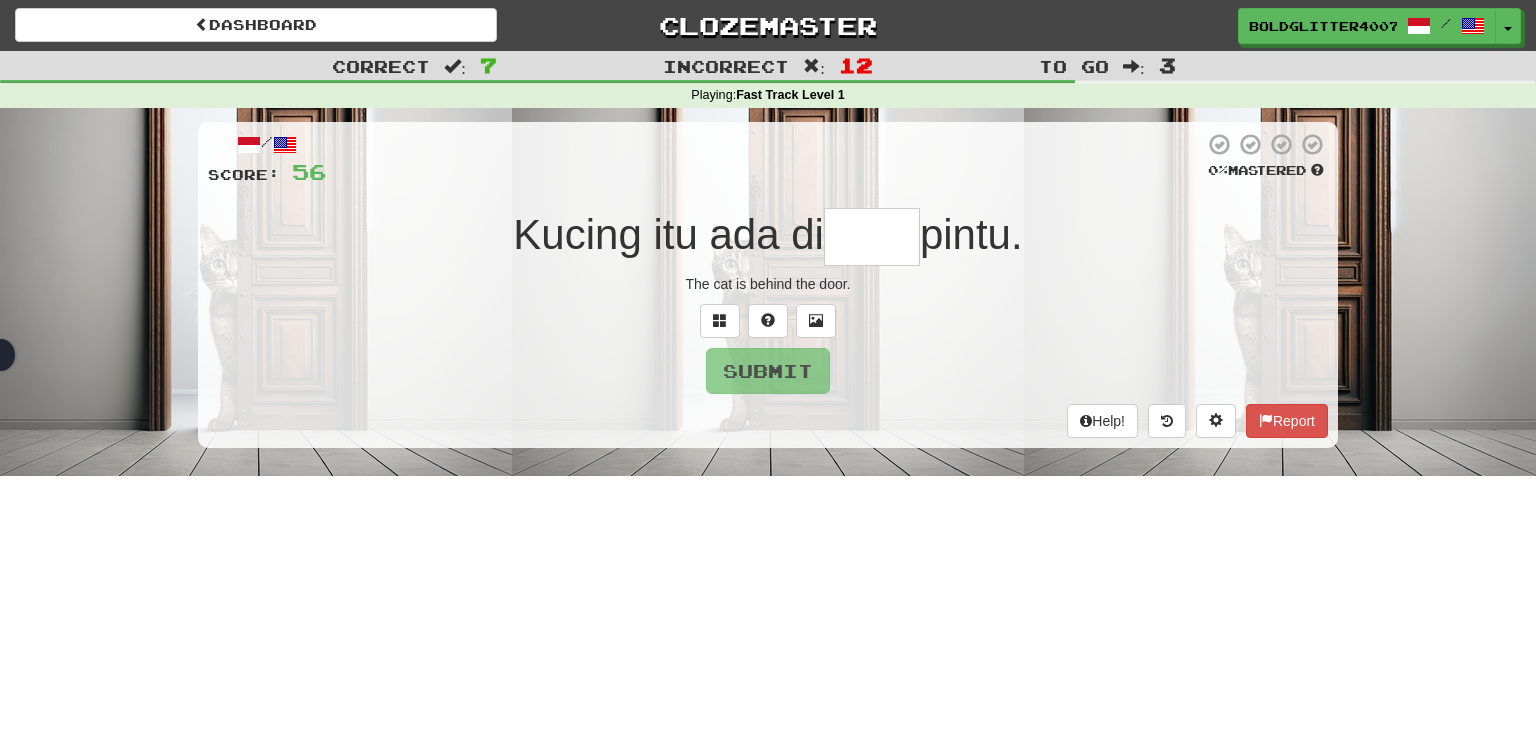 type on "*" 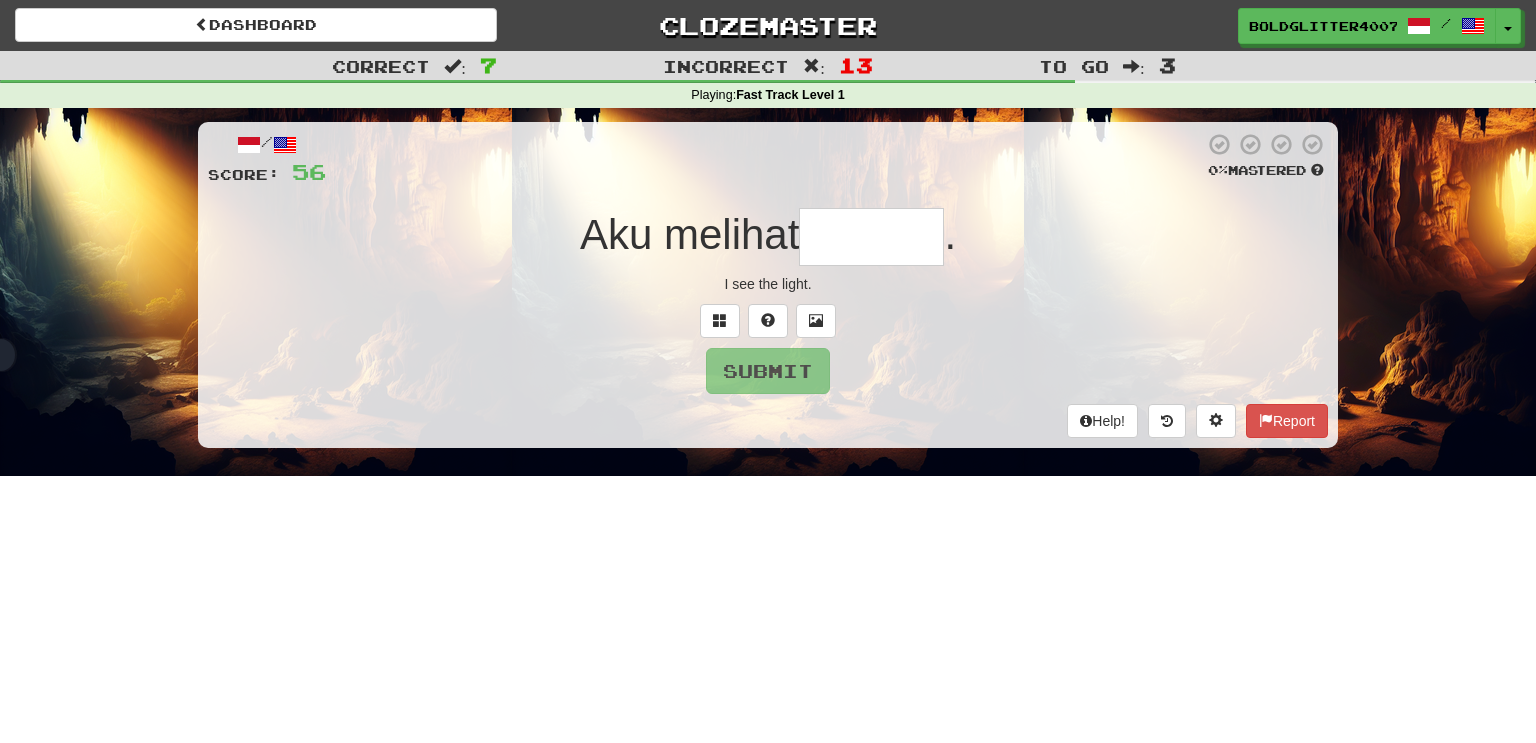 type on "*" 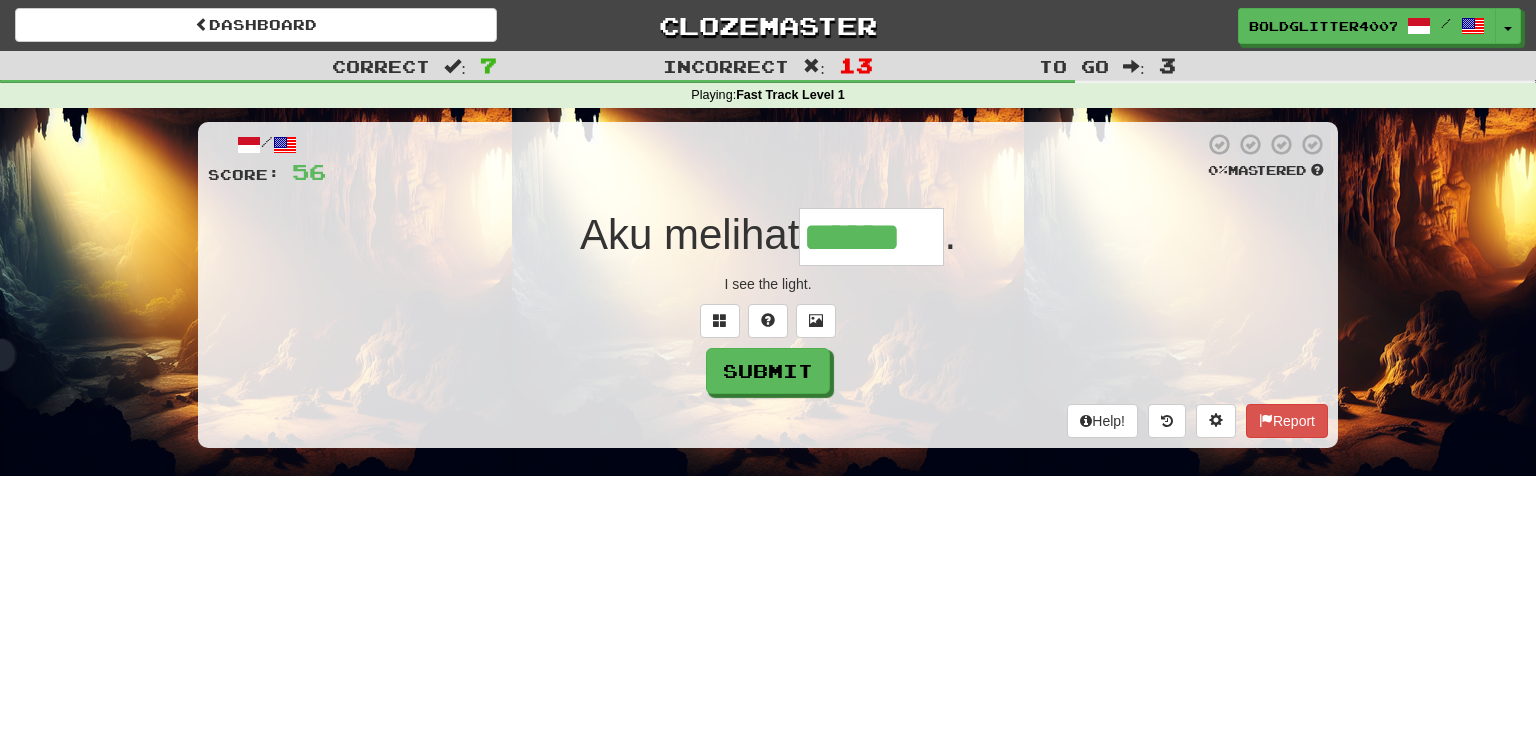type on "******" 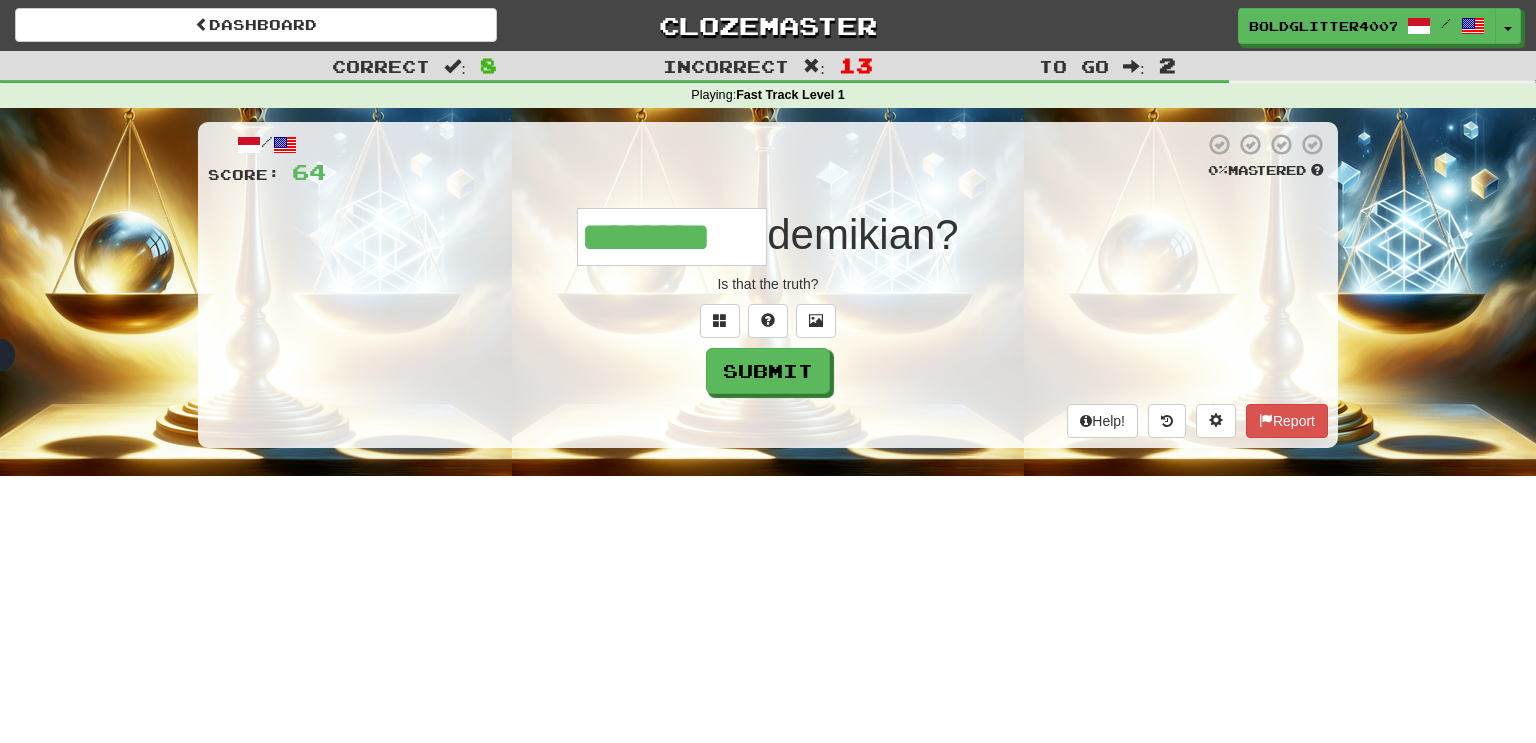 type on "********" 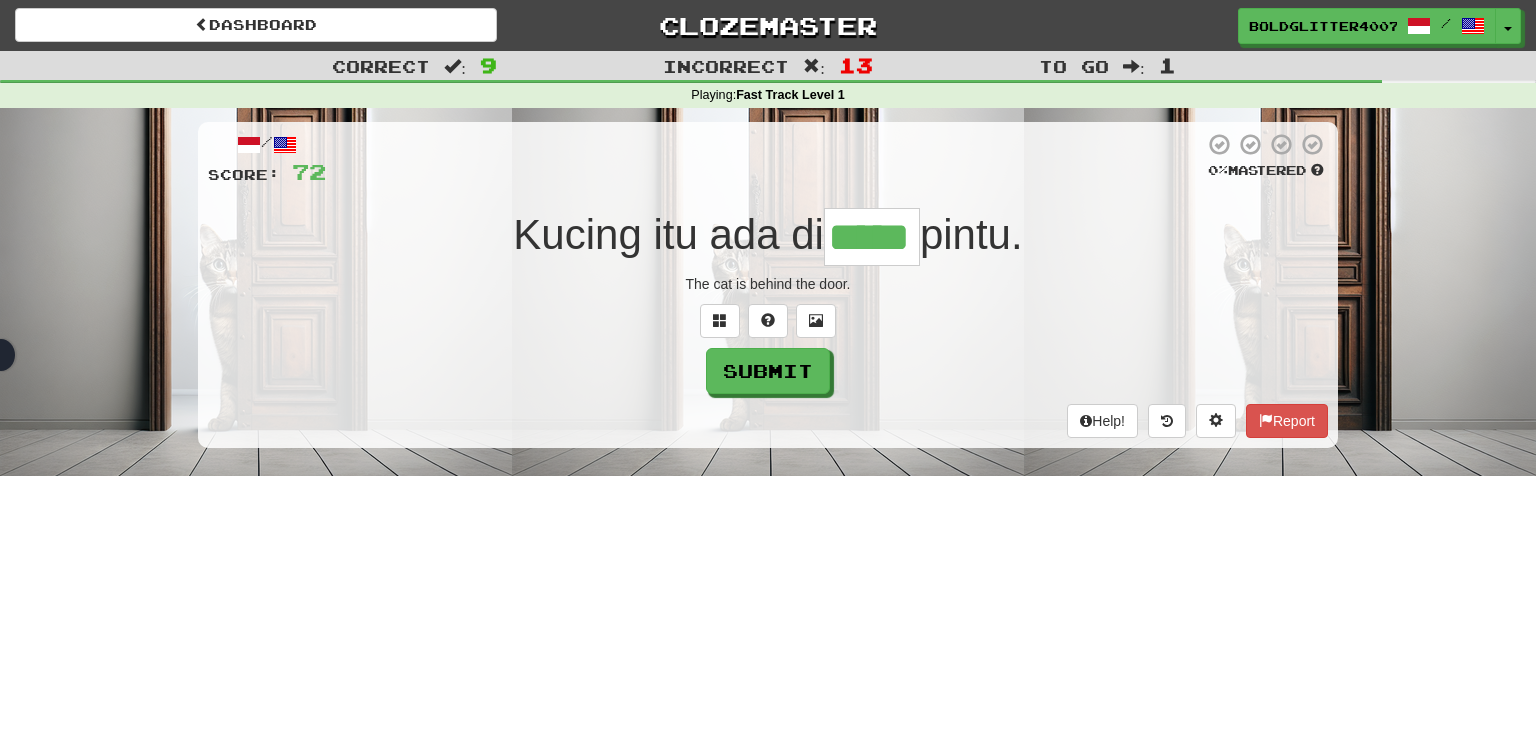 type on "*****" 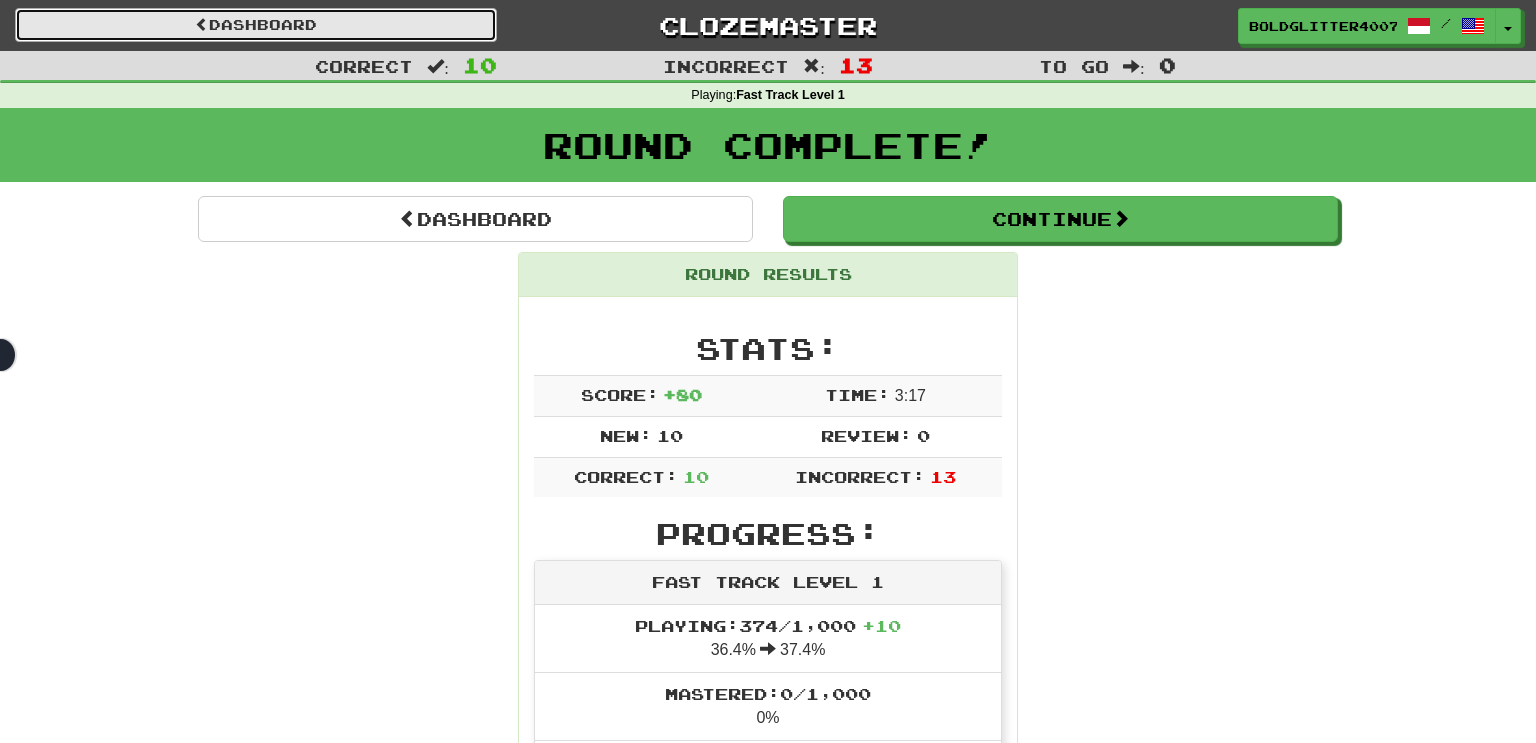 click on "Dashboard" at bounding box center [256, 25] 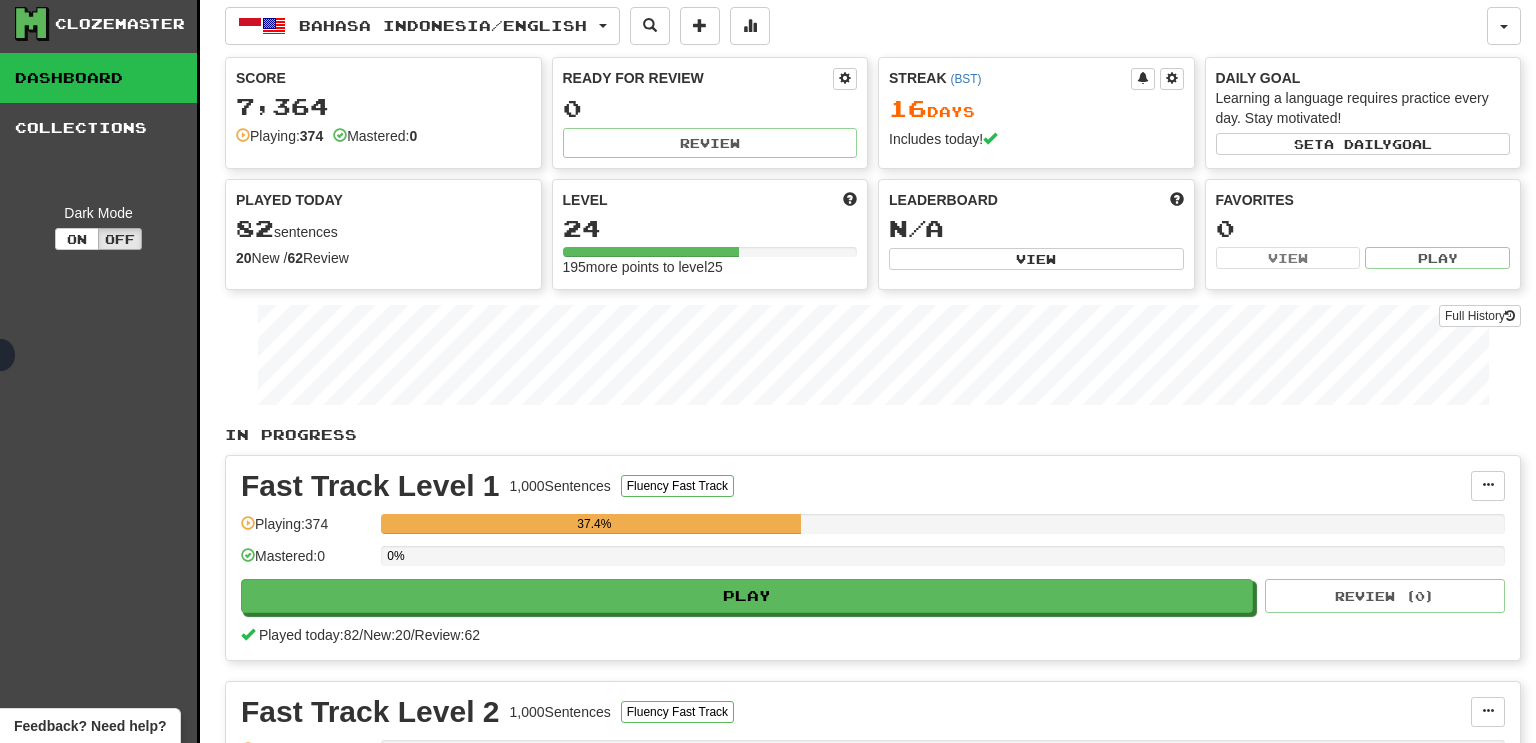 scroll, scrollTop: 0, scrollLeft: 0, axis: both 